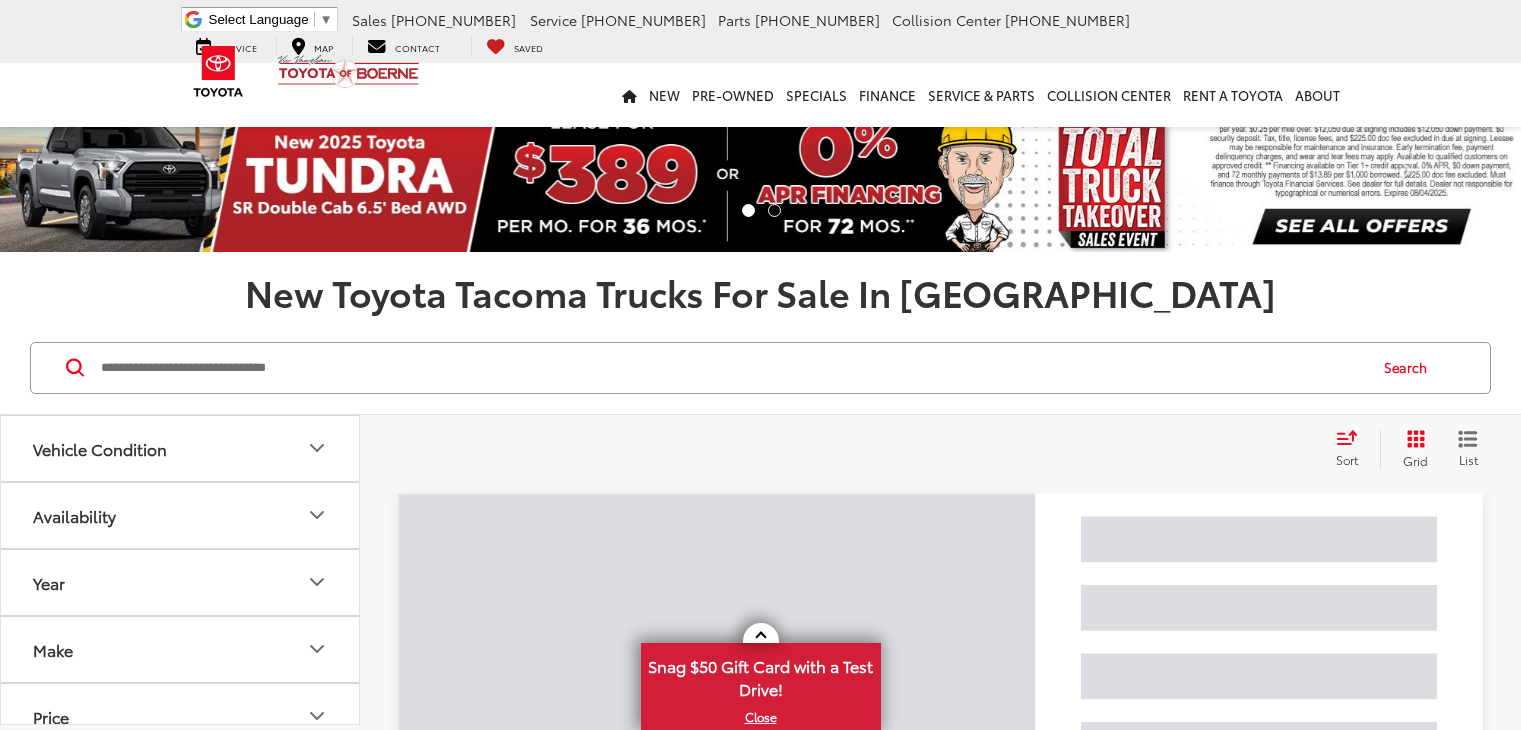 scroll, scrollTop: 0, scrollLeft: 0, axis: both 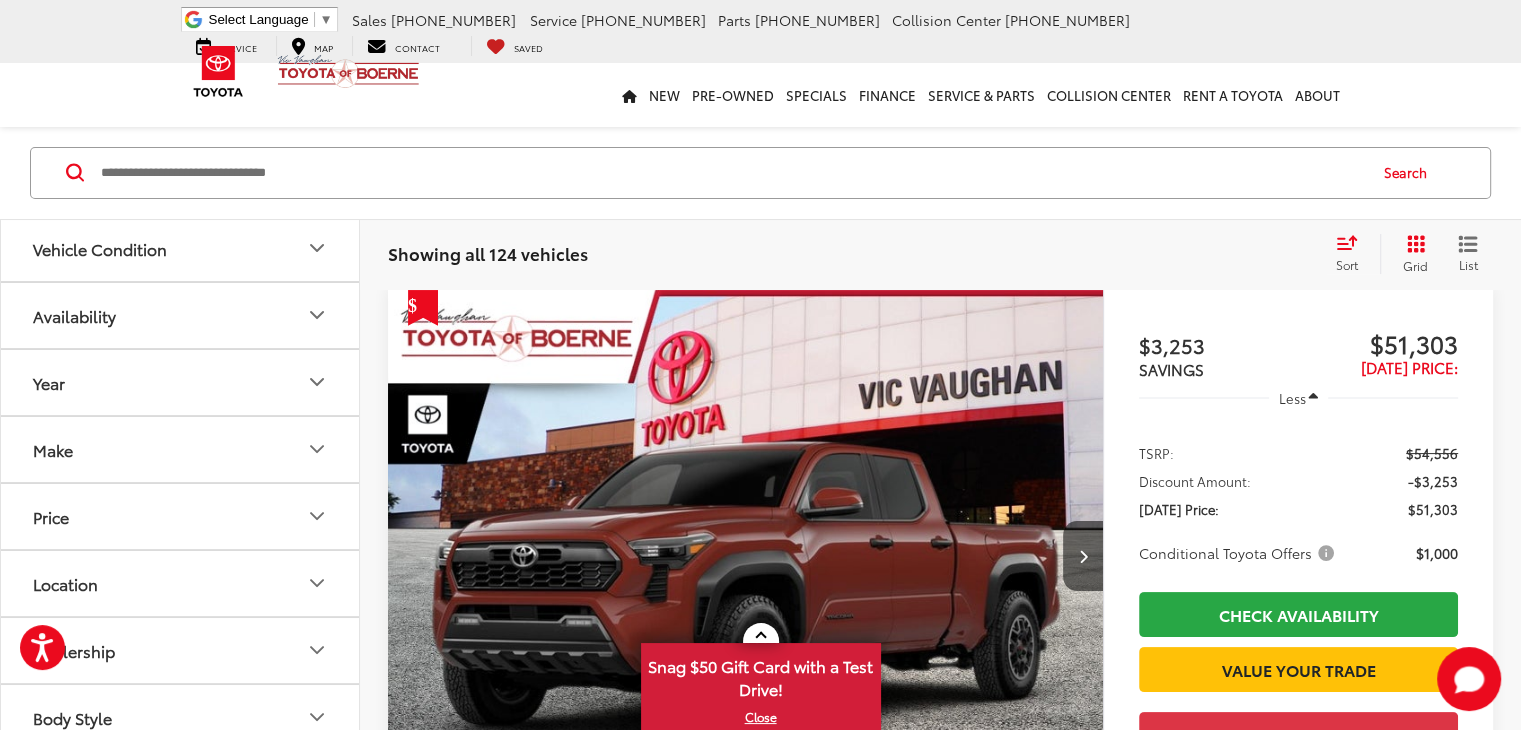 click 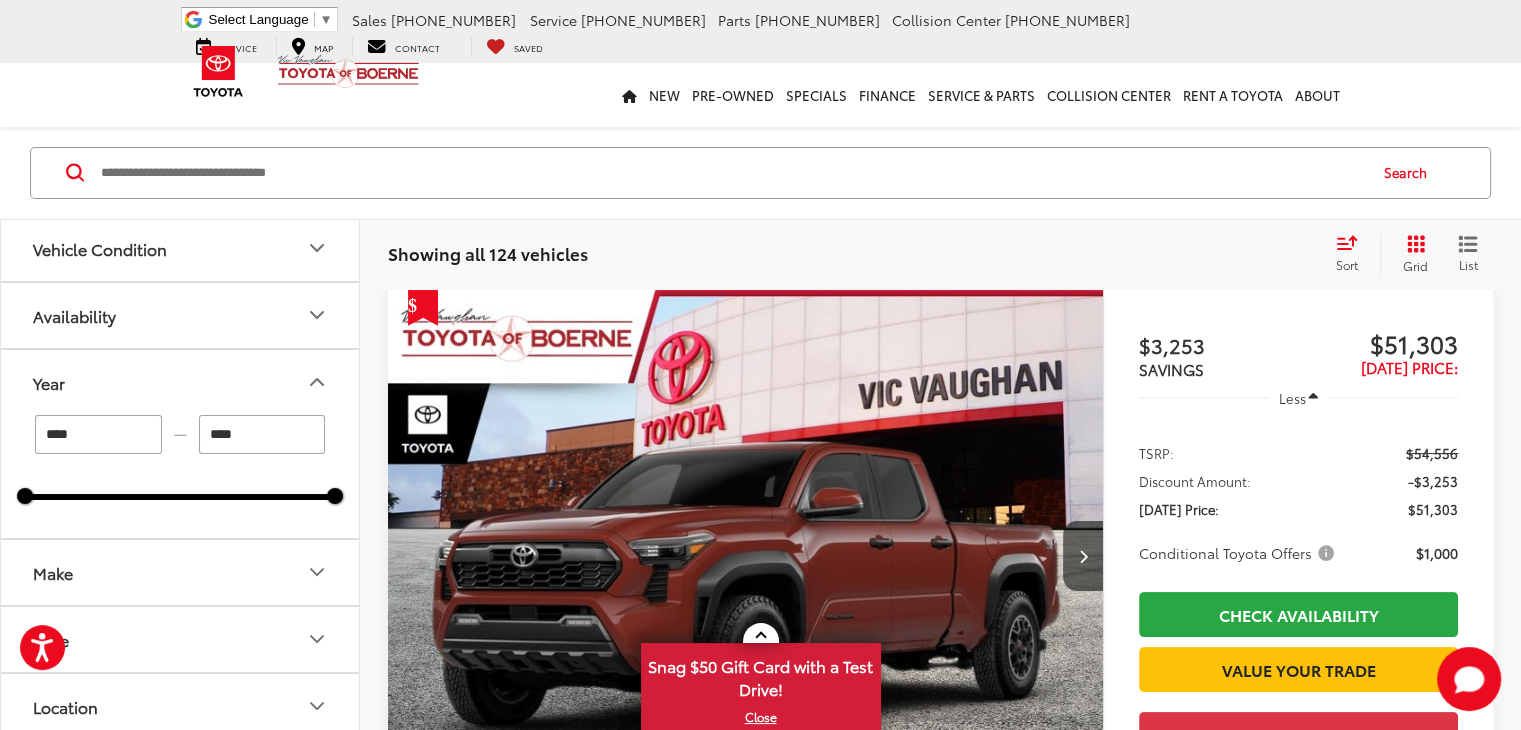 click on "****" at bounding box center [98, 434] 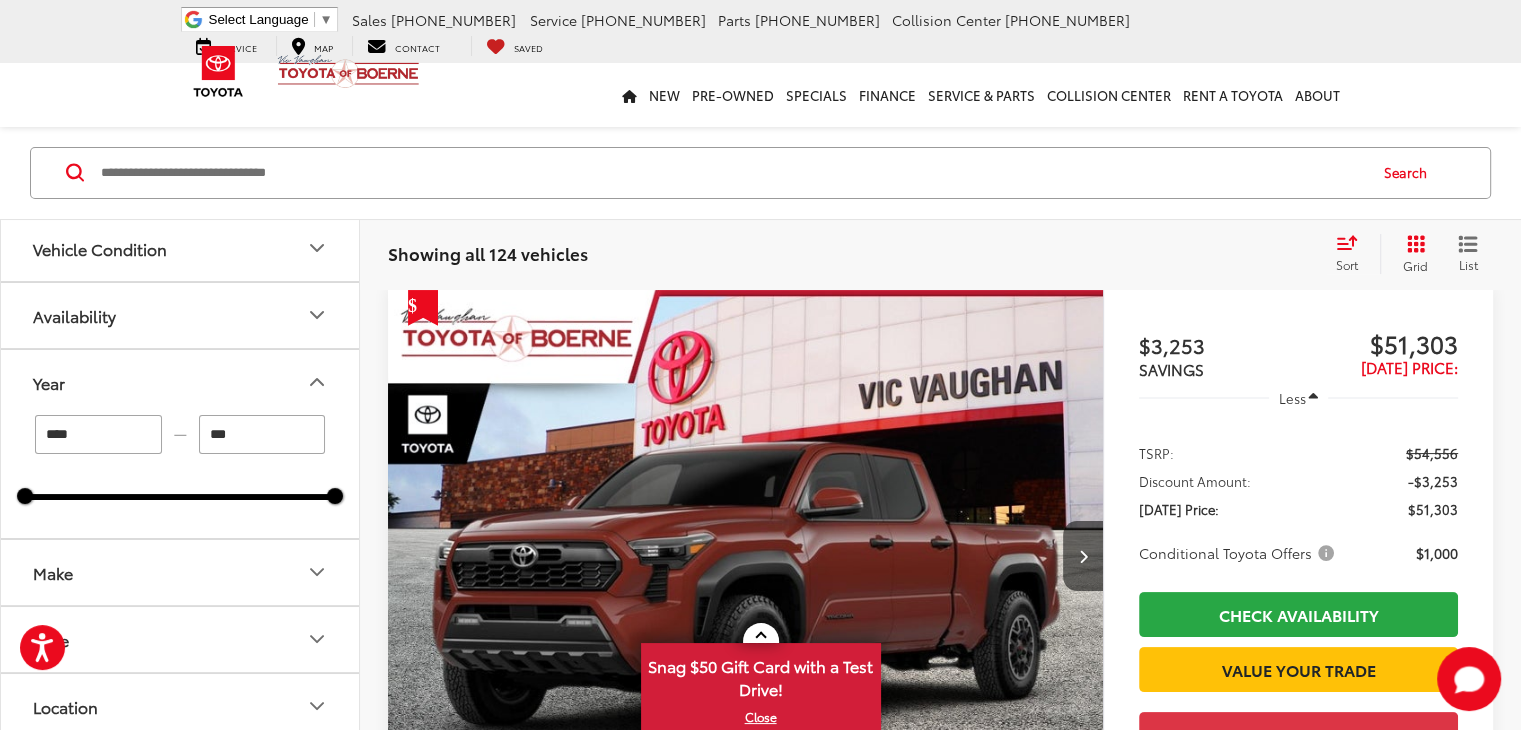 scroll, scrollTop: 196, scrollLeft: 0, axis: vertical 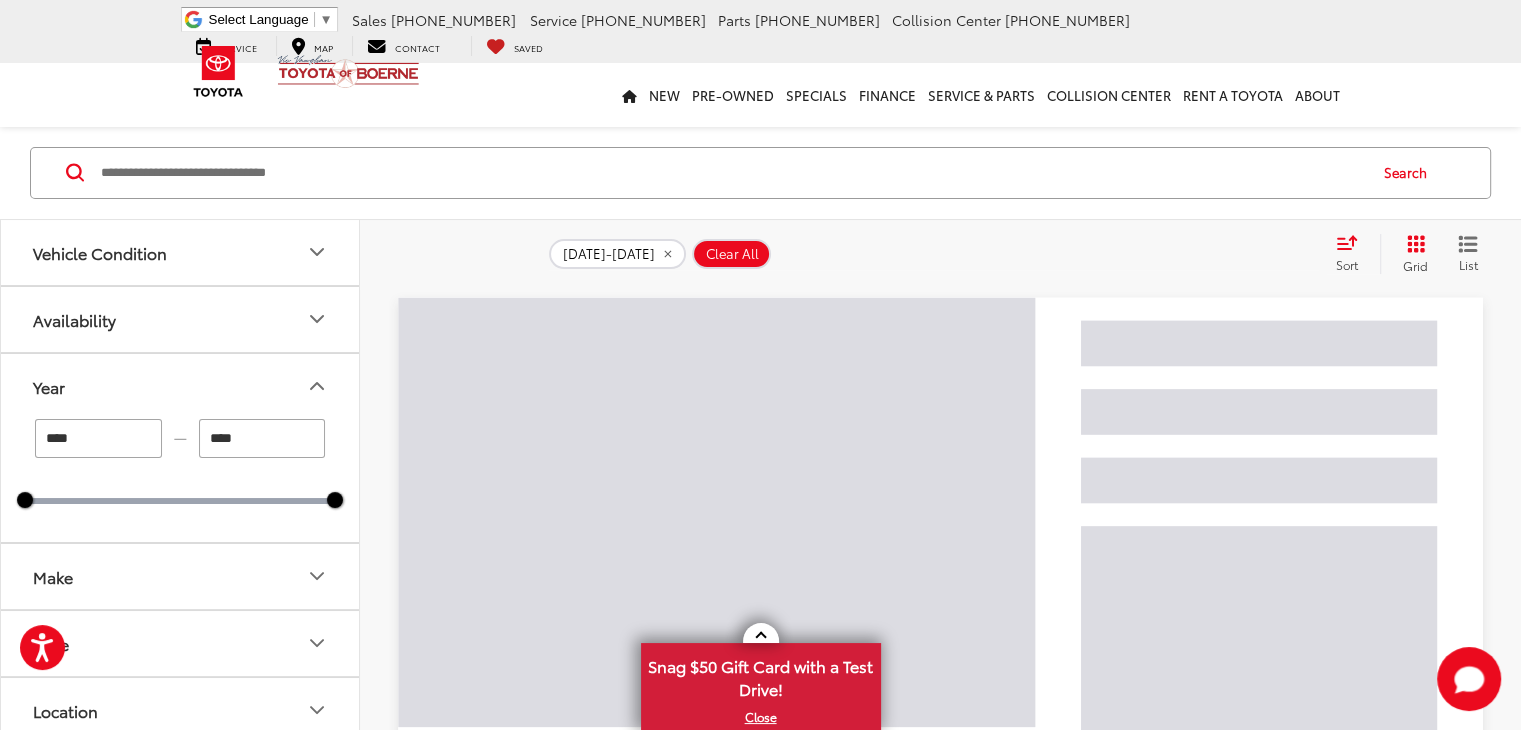 type on "****" 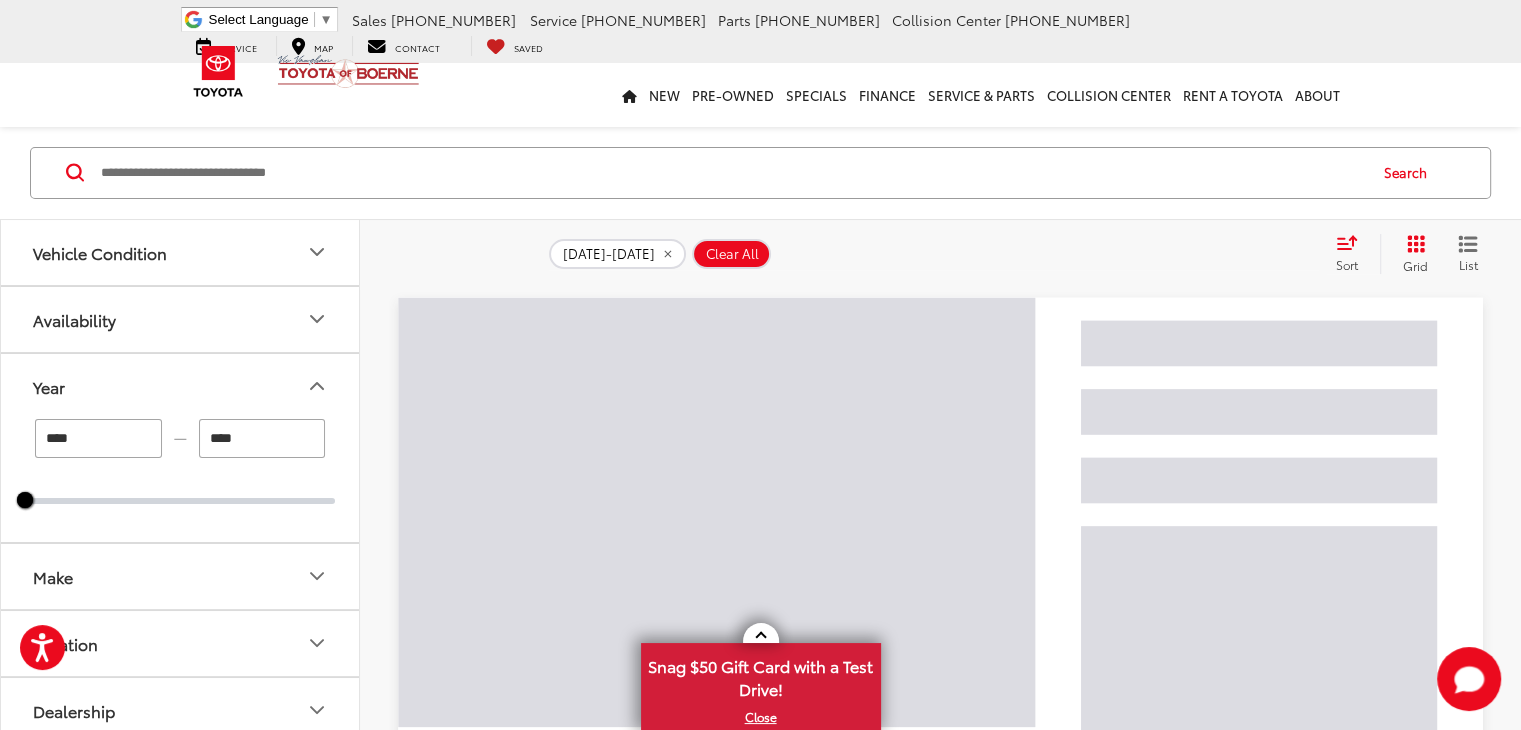 scroll, scrollTop: 44, scrollLeft: 0, axis: vertical 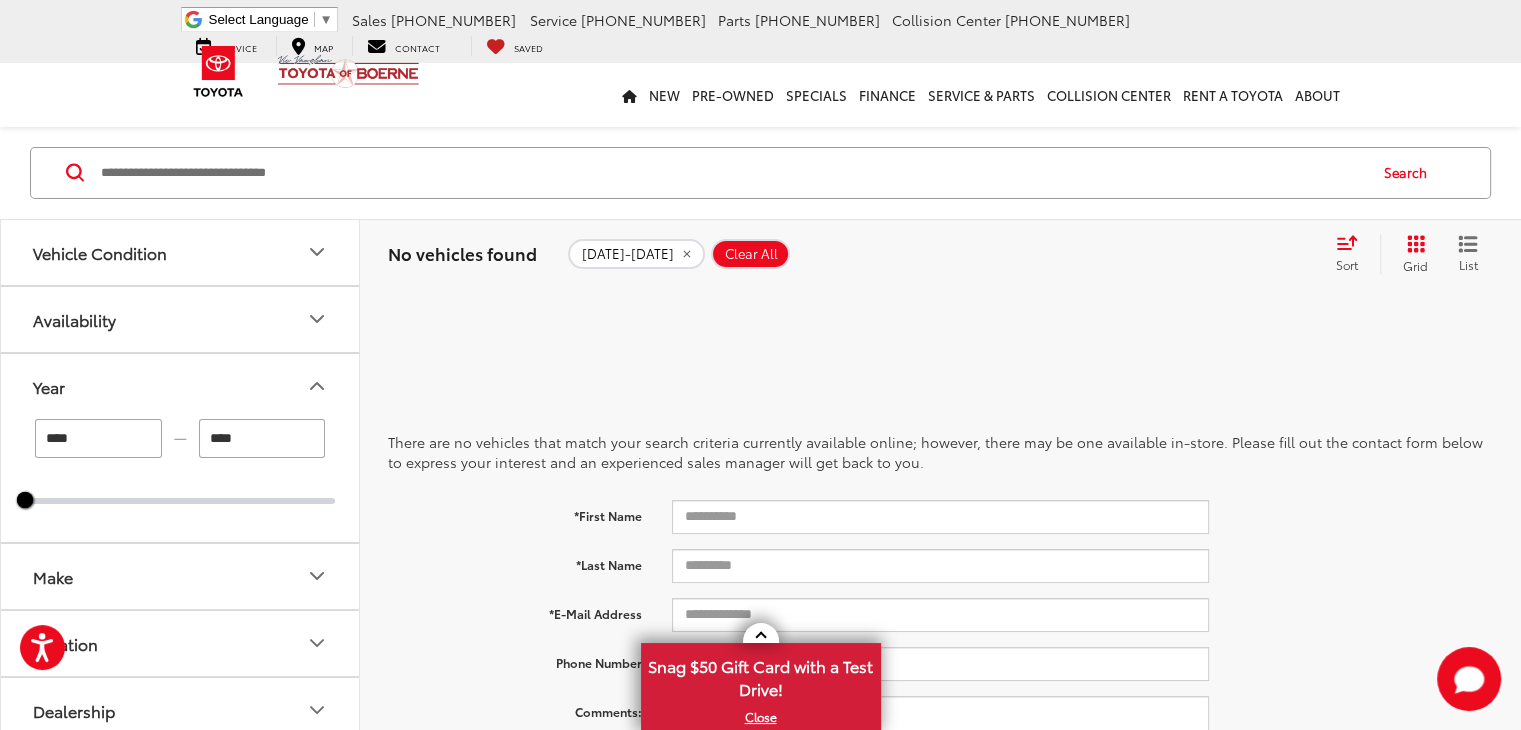 click on "****" at bounding box center (98, 438) 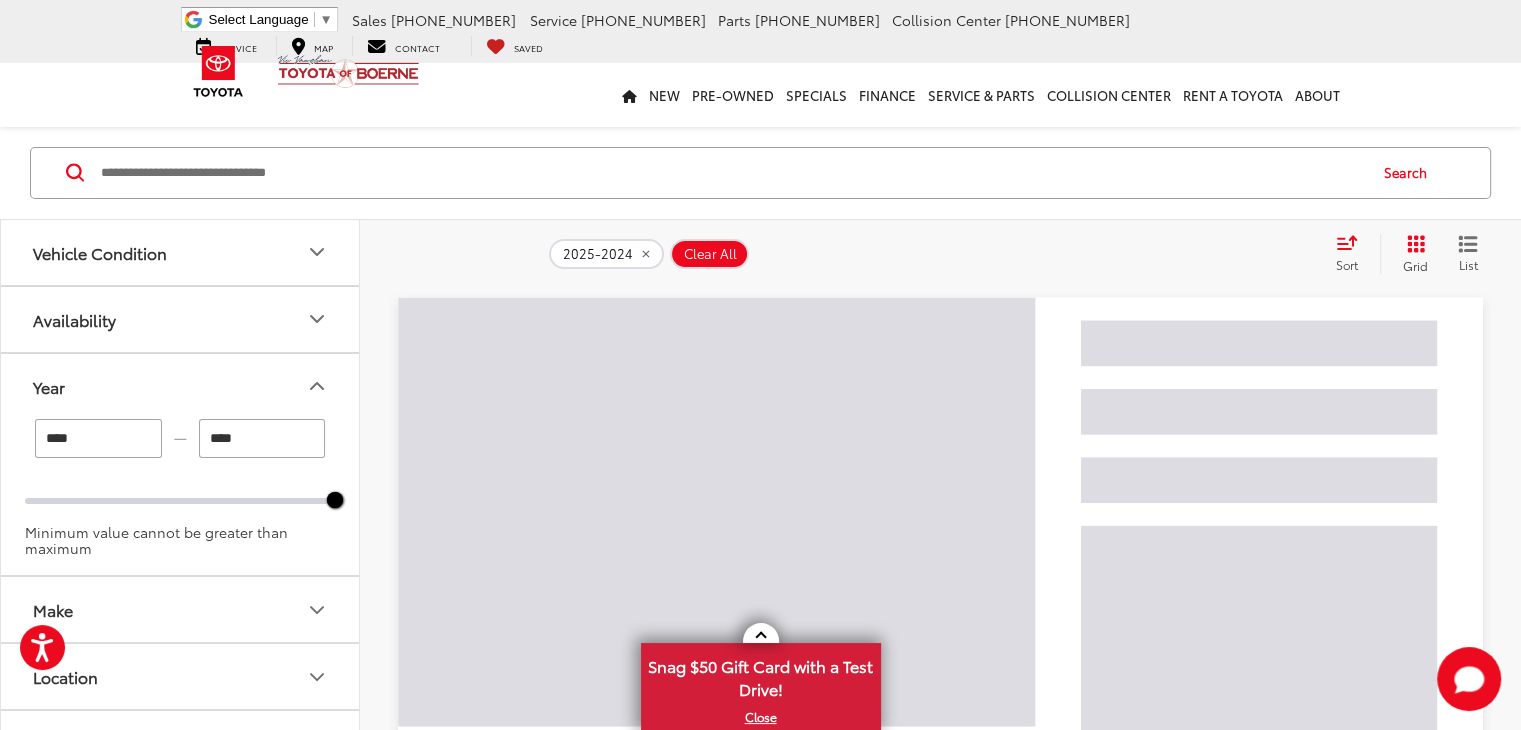 type on "****" 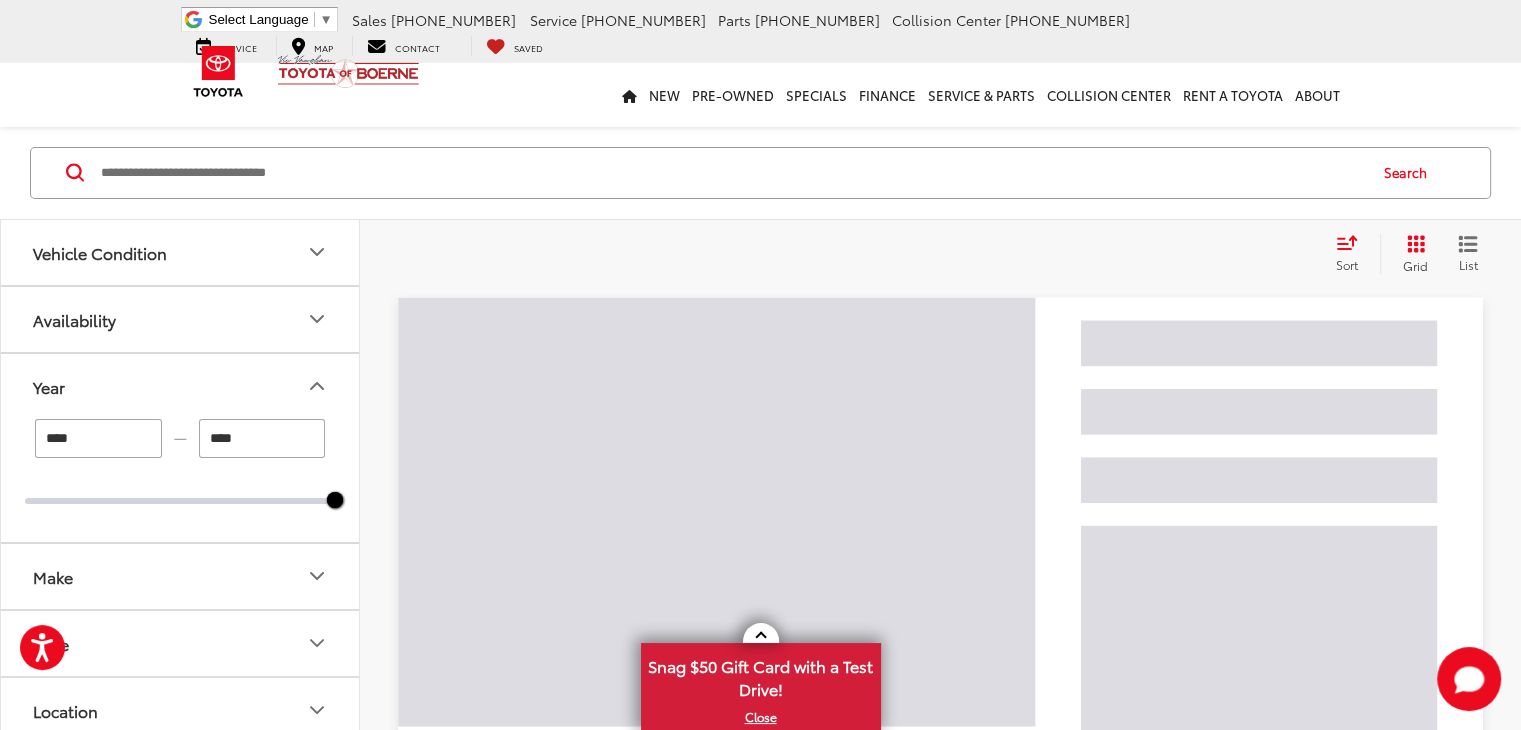scroll, scrollTop: 196, scrollLeft: 0, axis: vertical 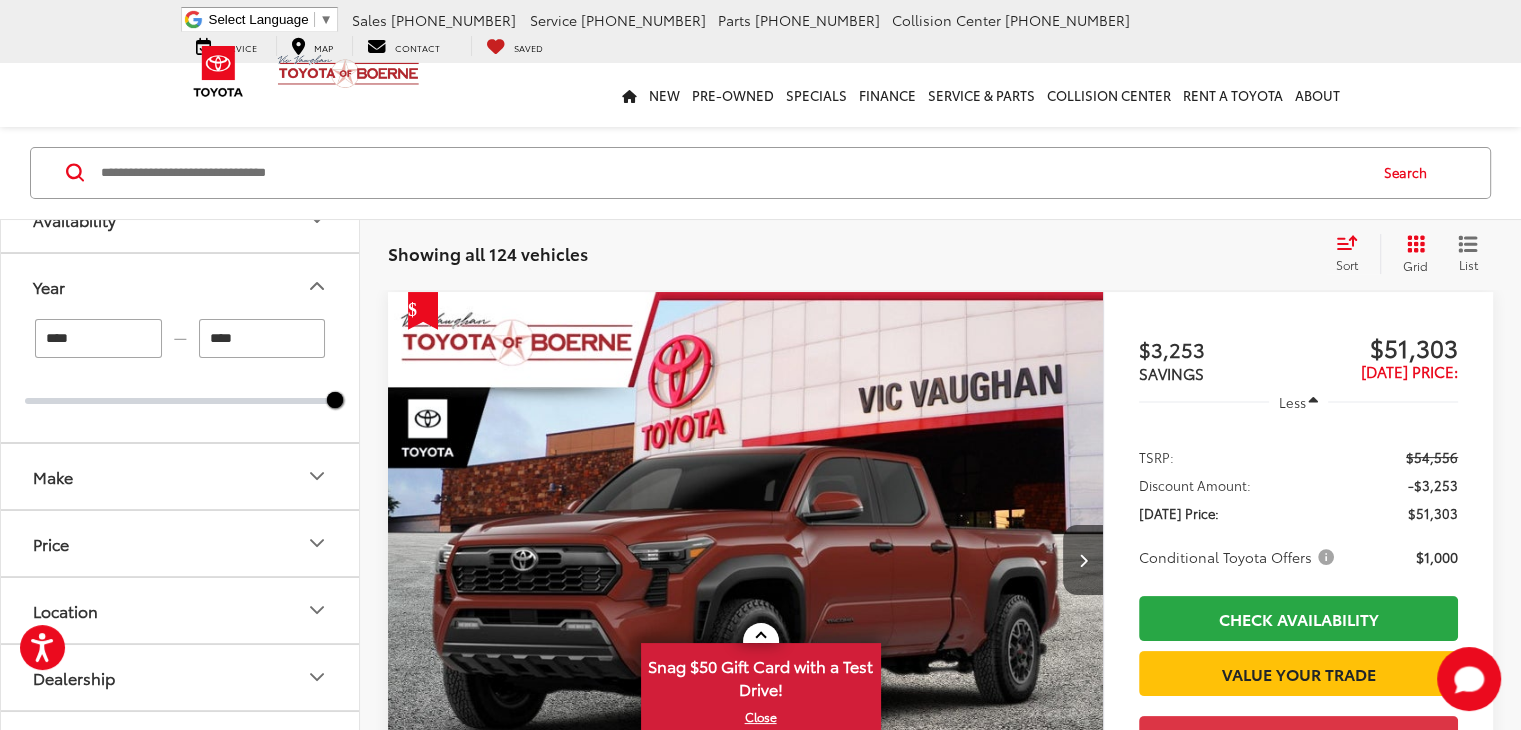 click 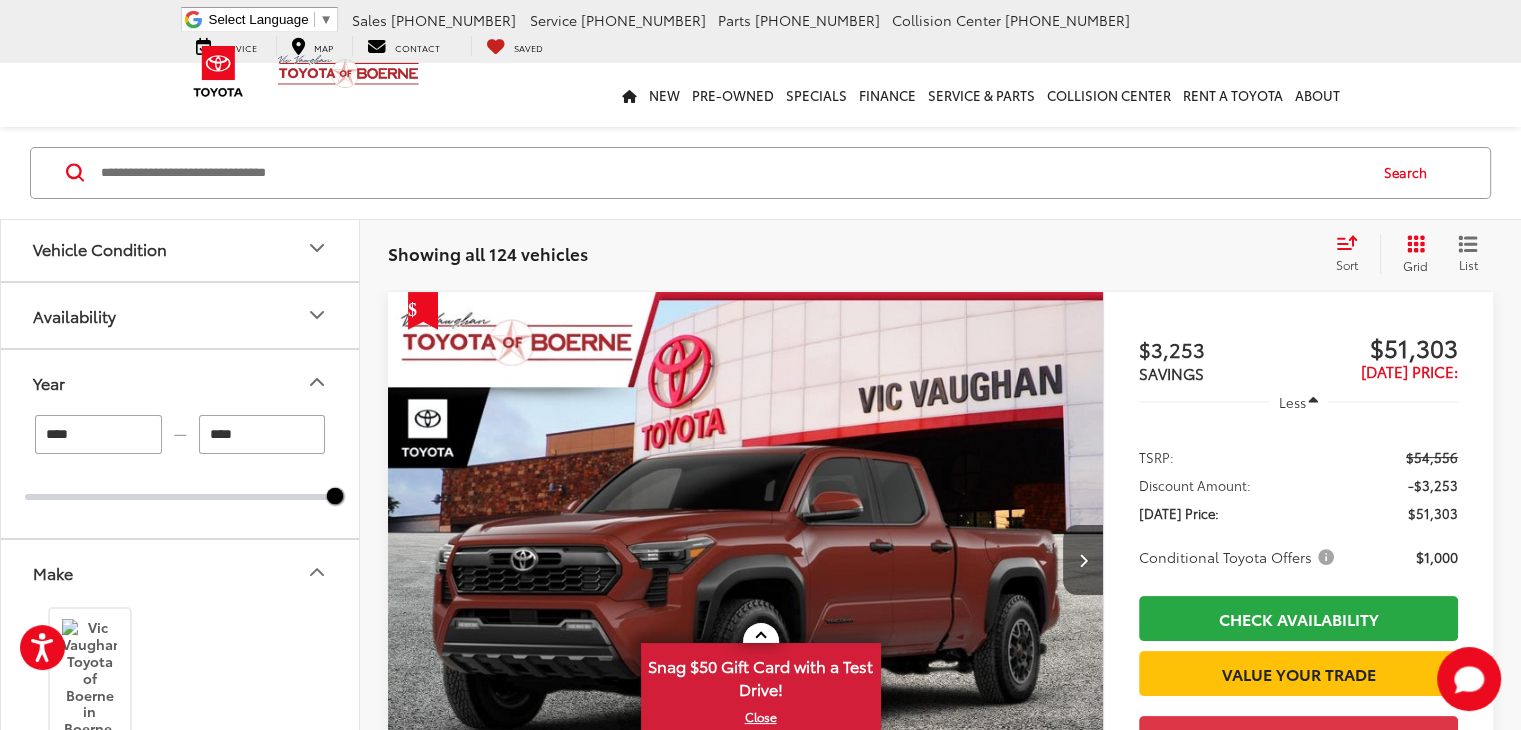 scroll, scrollTop: 0, scrollLeft: 0, axis: both 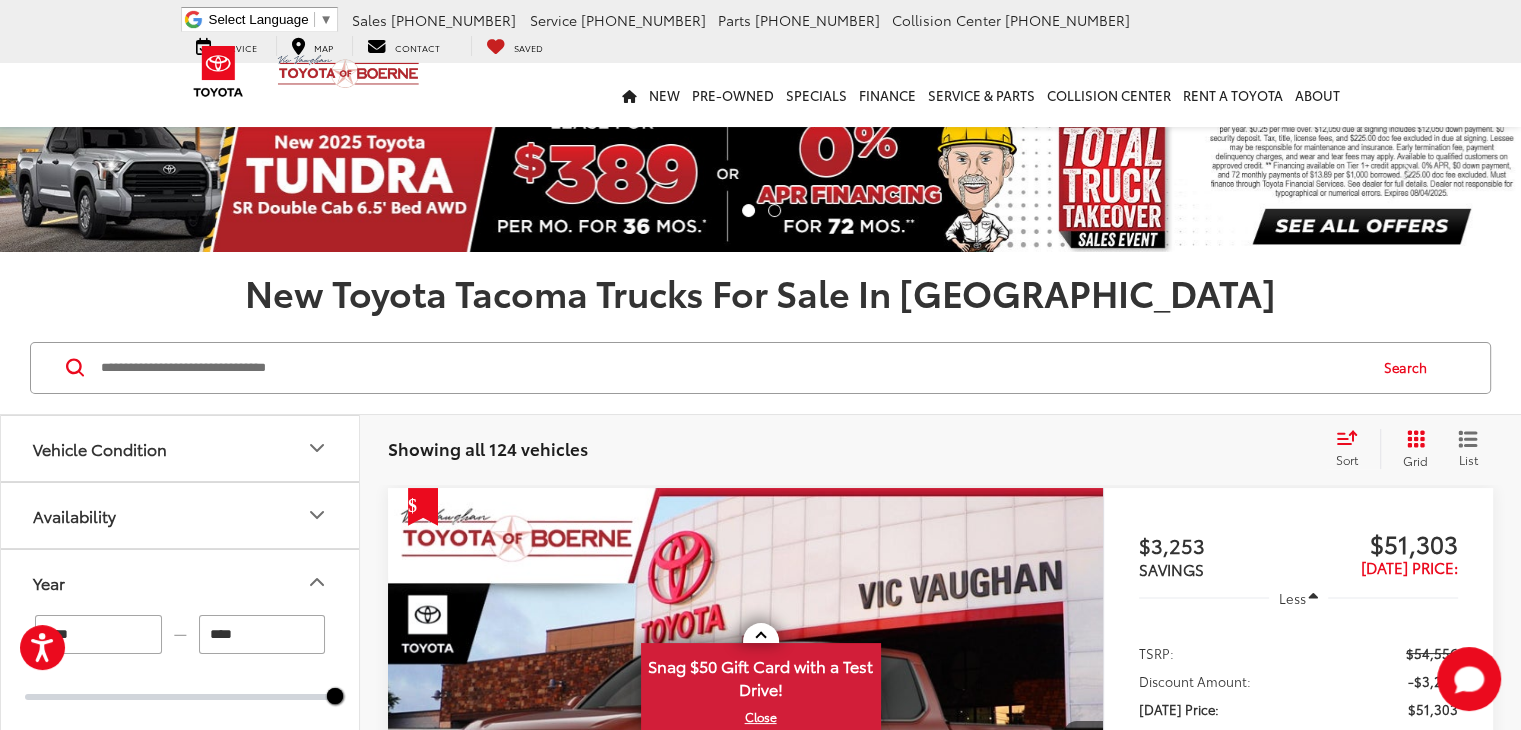 click on "Search" at bounding box center [760, 368] 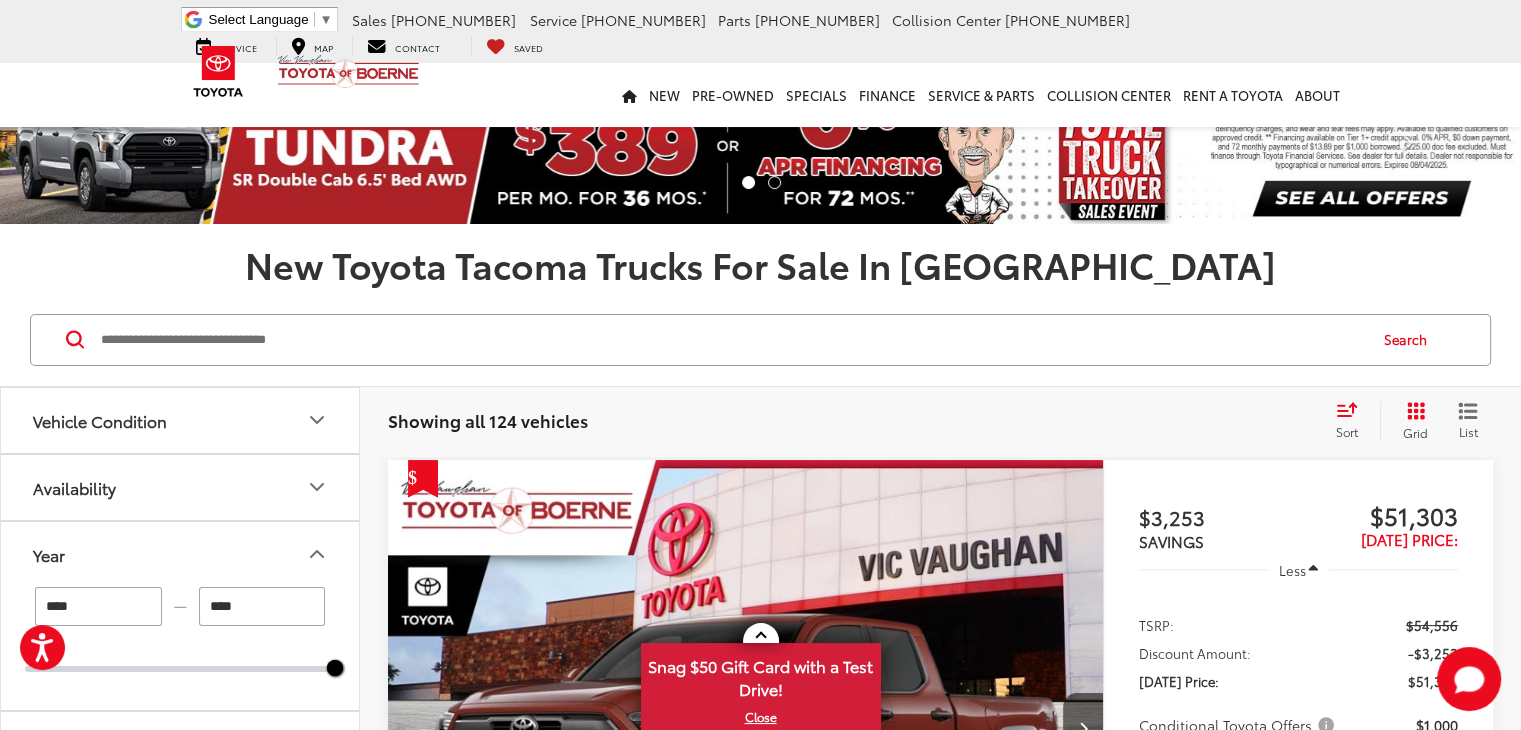 scroll, scrollTop: 0, scrollLeft: 0, axis: both 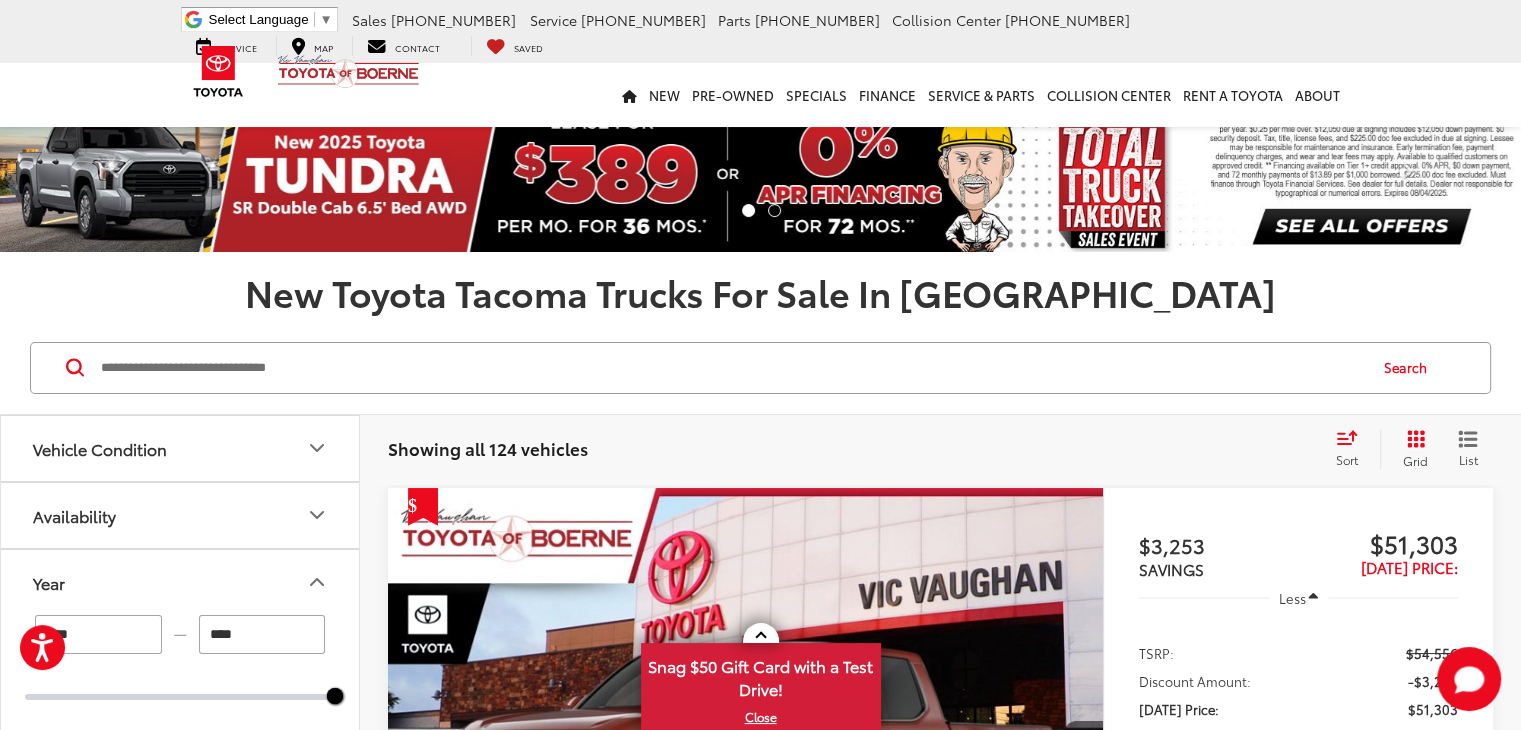 click on "Showing all 124 vehicles Clear All + 0 test Sort Price:  High to Low Price:  Low to High Year:  High to Low Year:  Low to High Distance:  Near to Far Distance:  Far to Near Featured Vehicles Grid List" at bounding box center [940, 449] 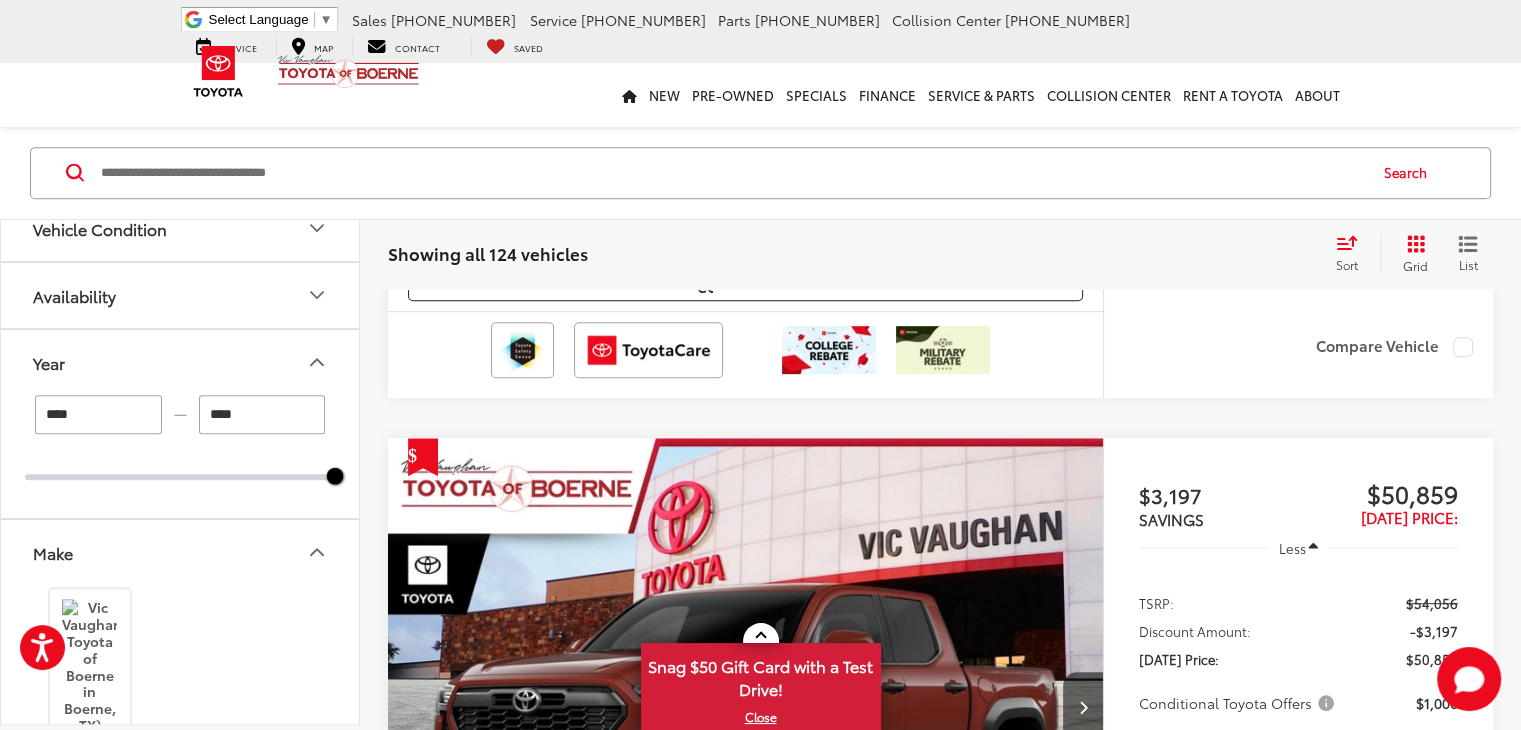 scroll, scrollTop: 1100, scrollLeft: 0, axis: vertical 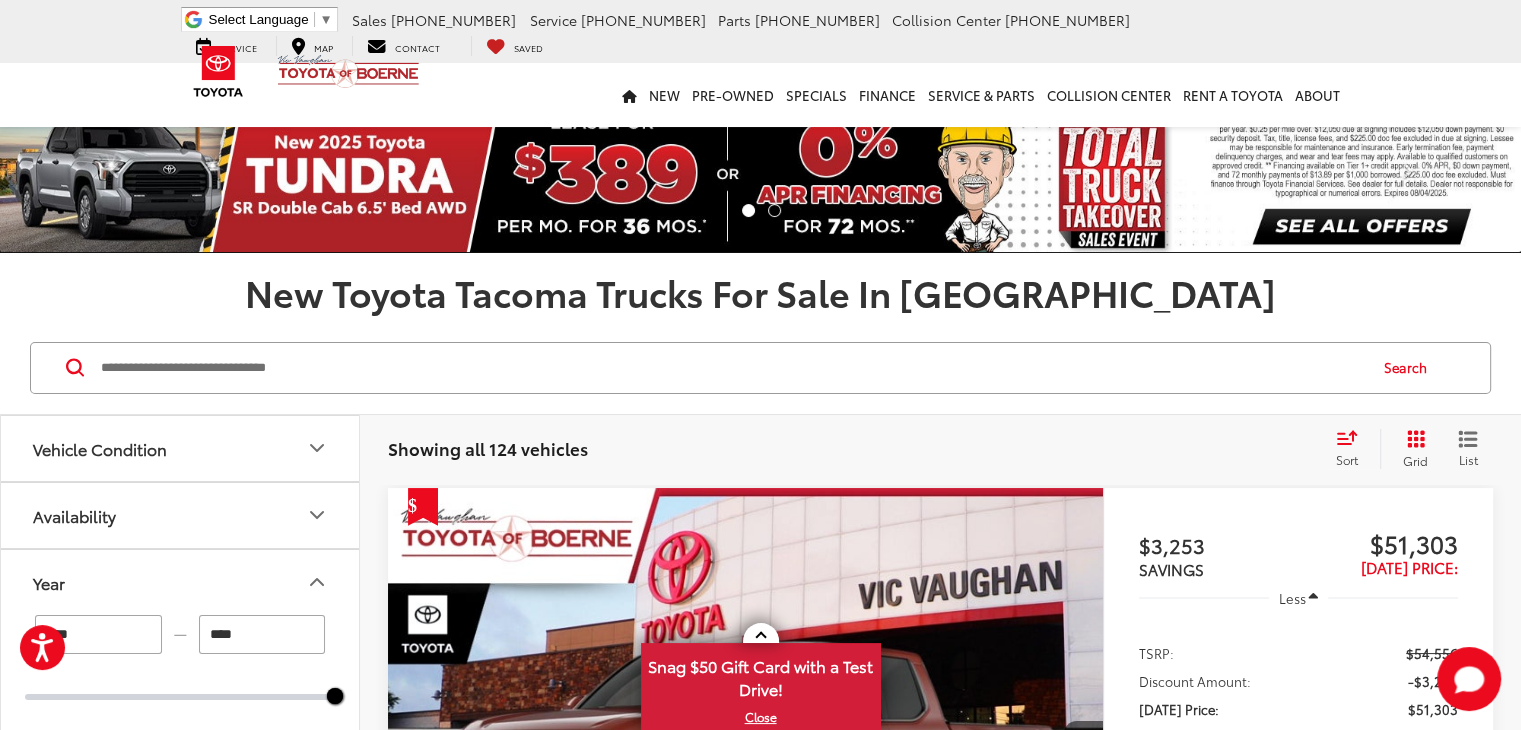 click at bounding box center (760, 176) 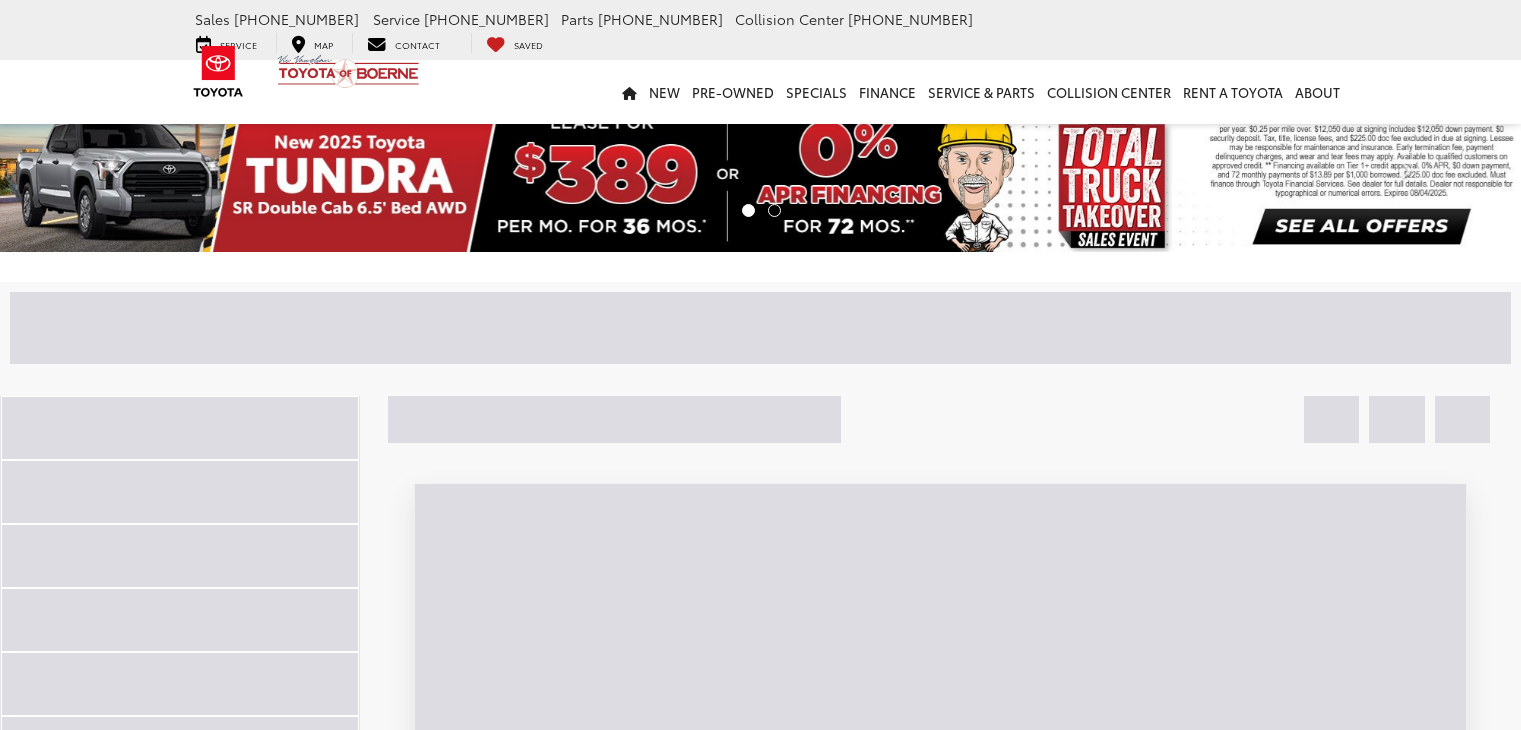 scroll, scrollTop: 0, scrollLeft: 0, axis: both 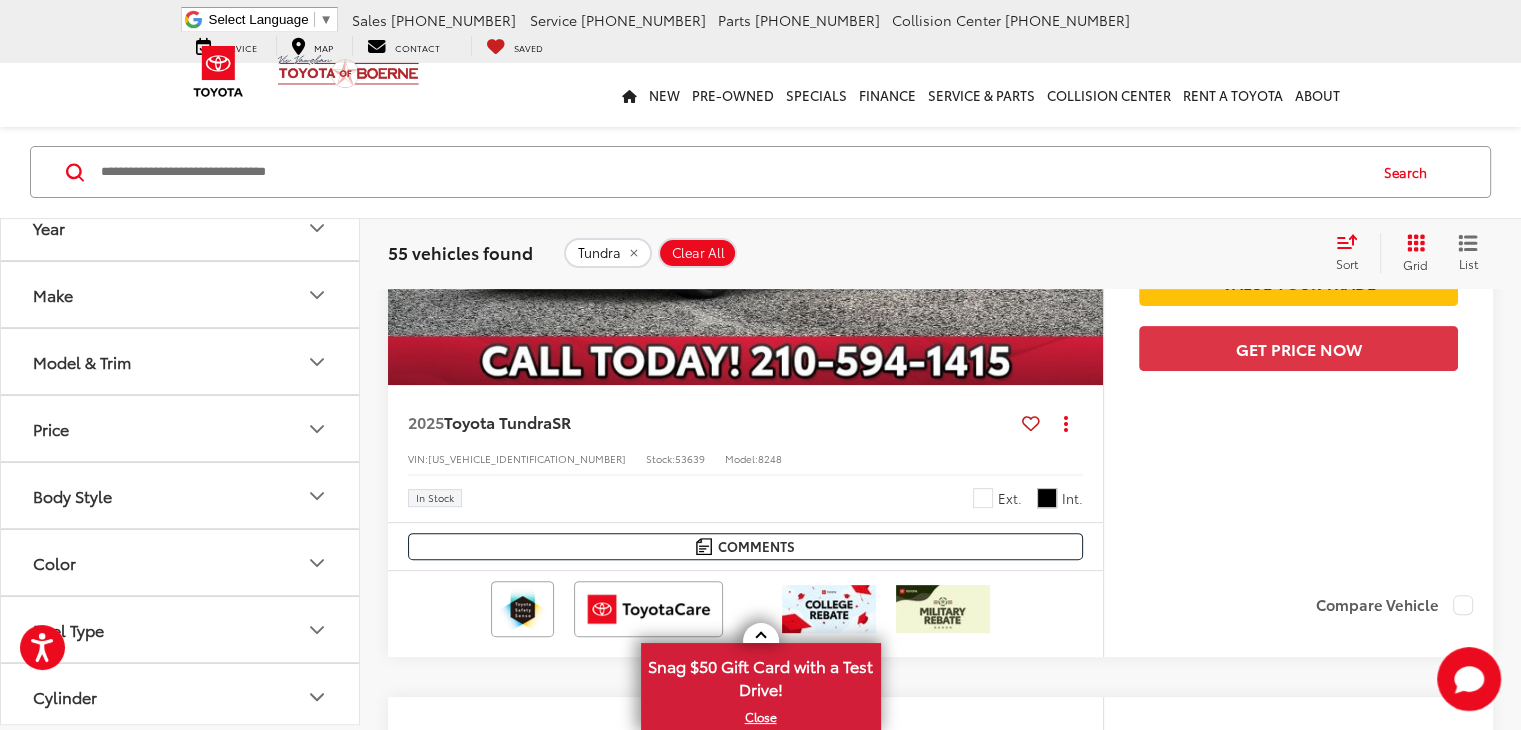 click at bounding box center (732, 172) 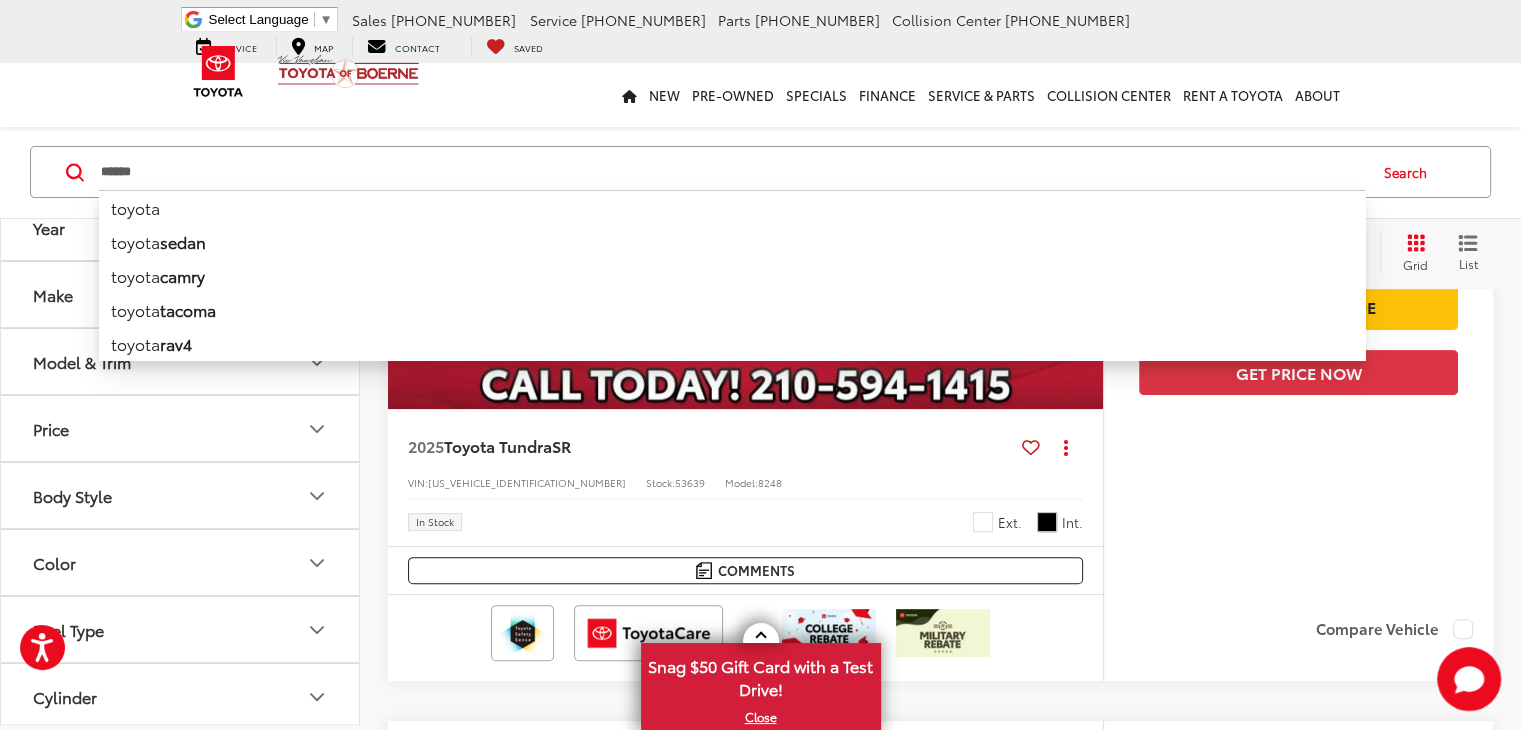 scroll, scrollTop: 568, scrollLeft: 0, axis: vertical 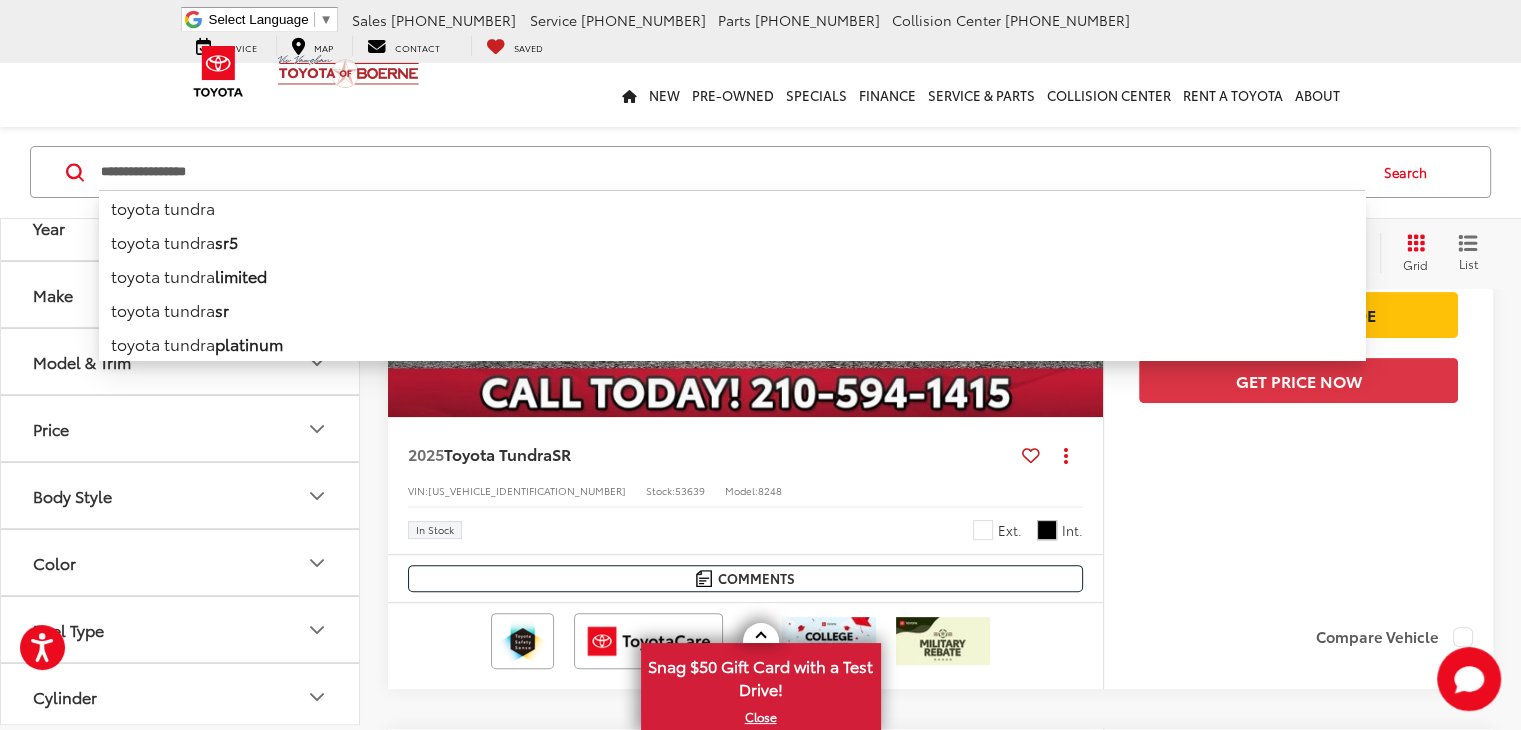 type on "**********" 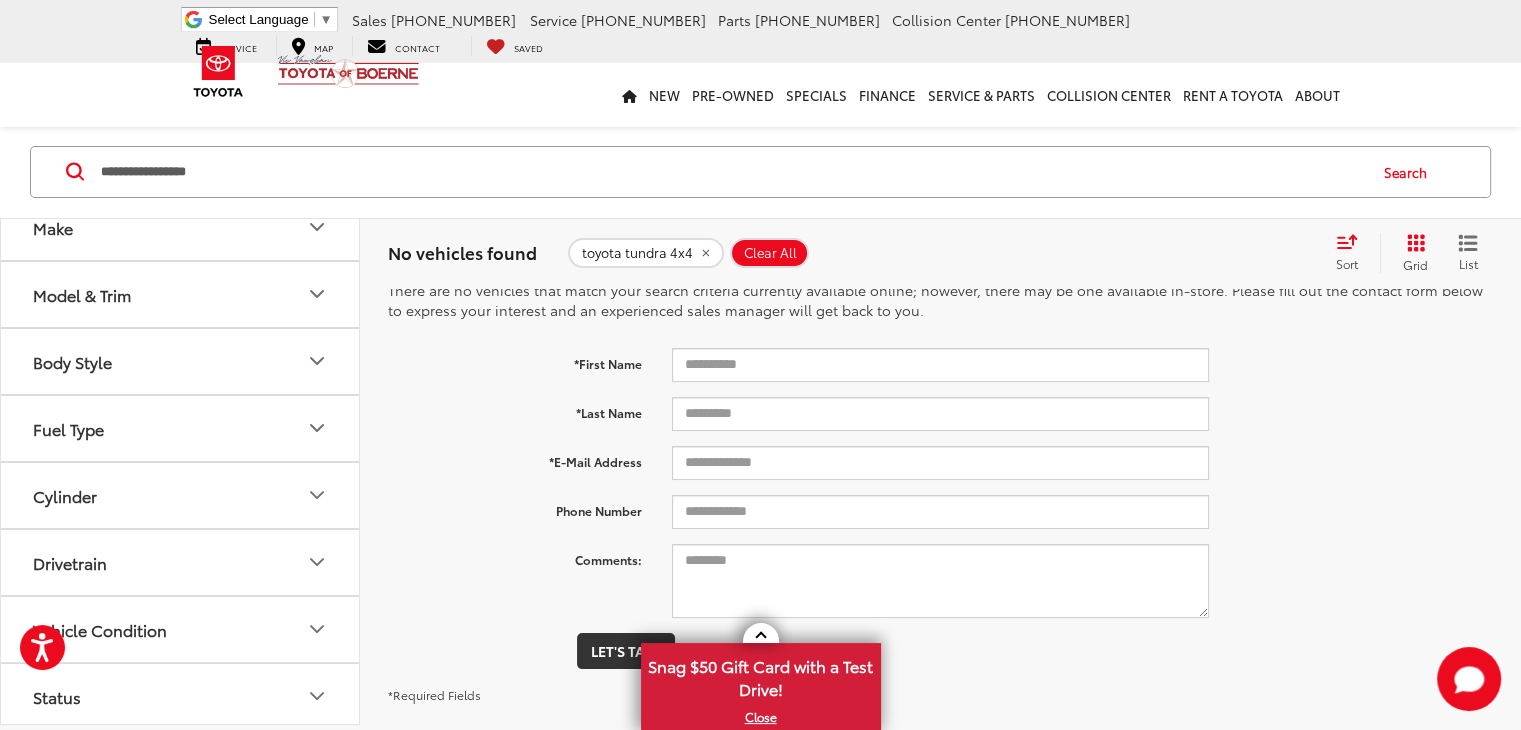 scroll, scrollTop: 4, scrollLeft: 0, axis: vertical 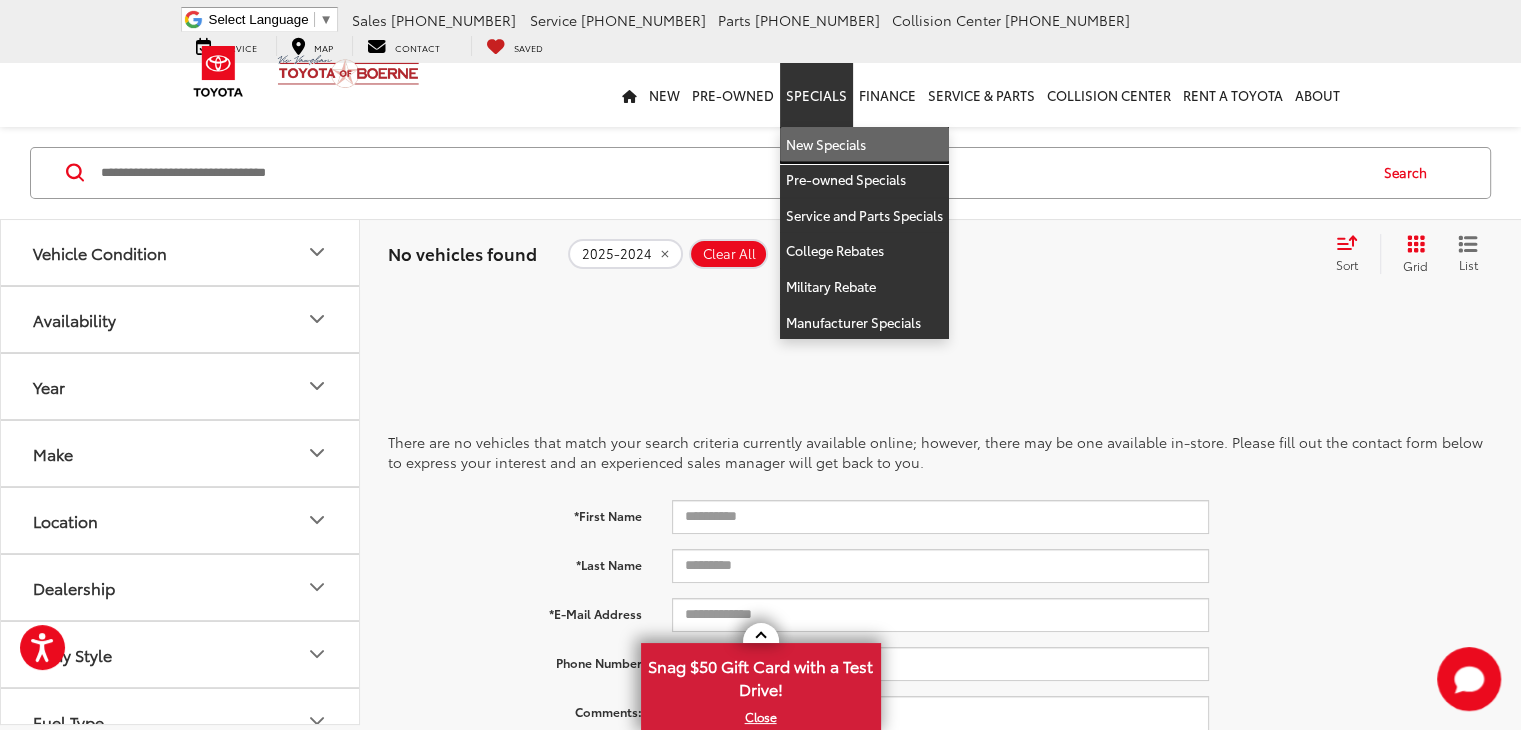 click on "New Specials" at bounding box center [864, 145] 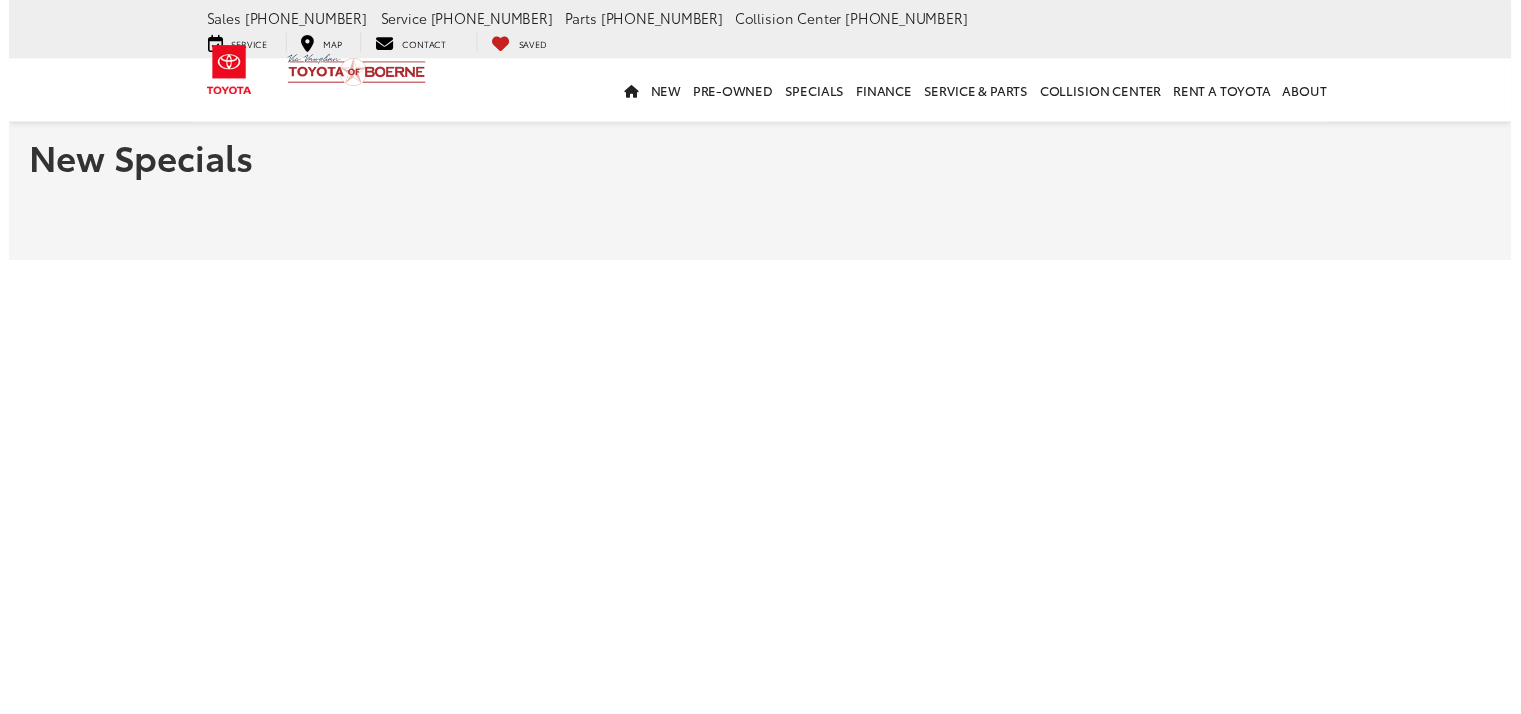 scroll, scrollTop: 0, scrollLeft: 0, axis: both 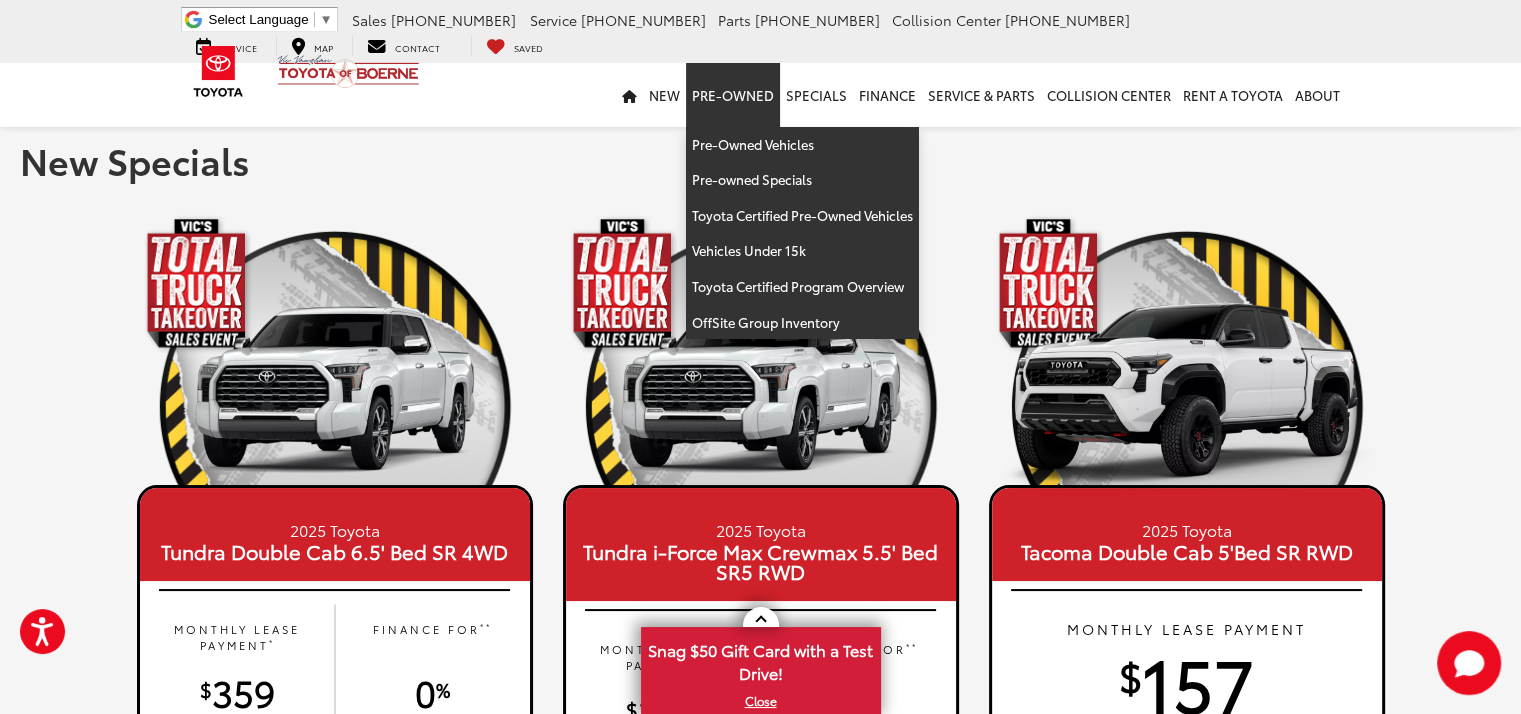 click on "Pre-Owned" at bounding box center (733, 95) 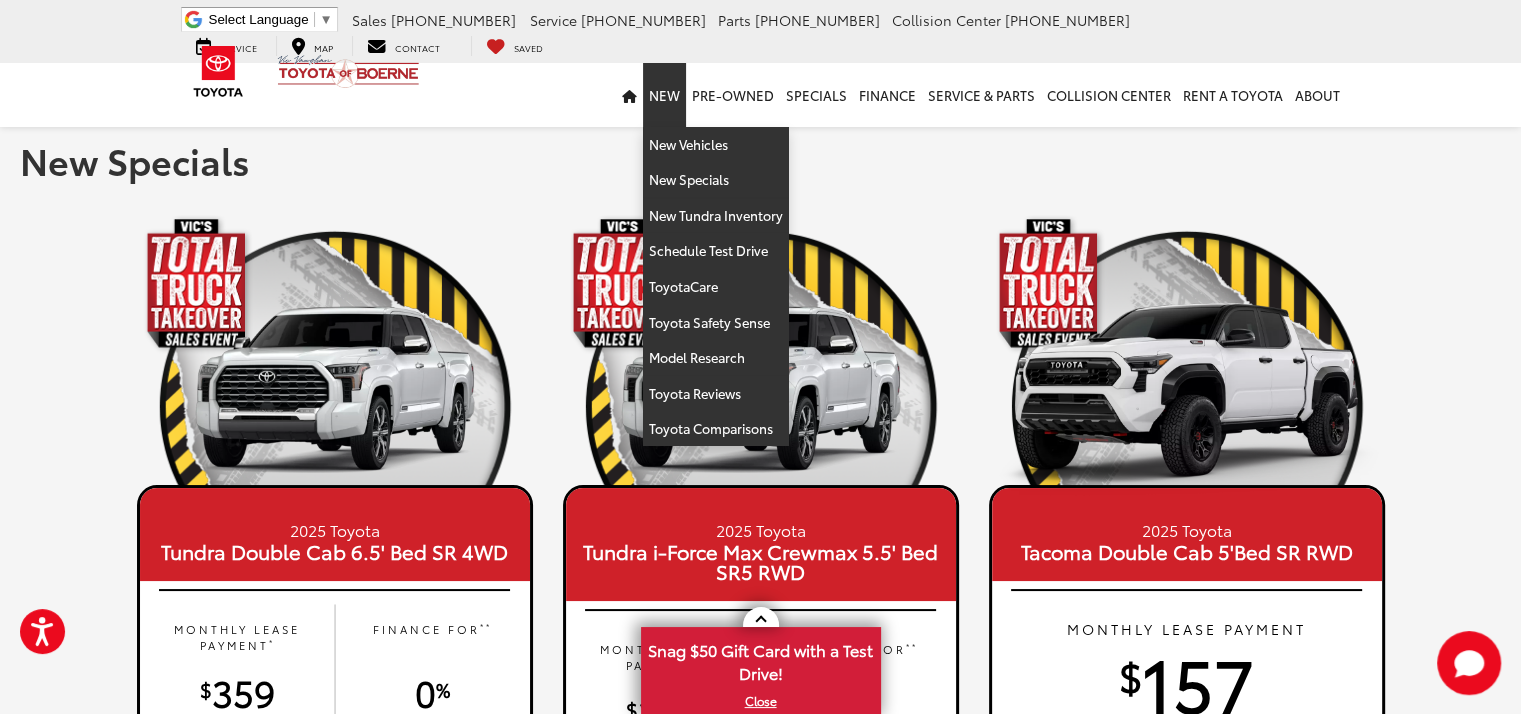 click on "New" at bounding box center [664, 95] 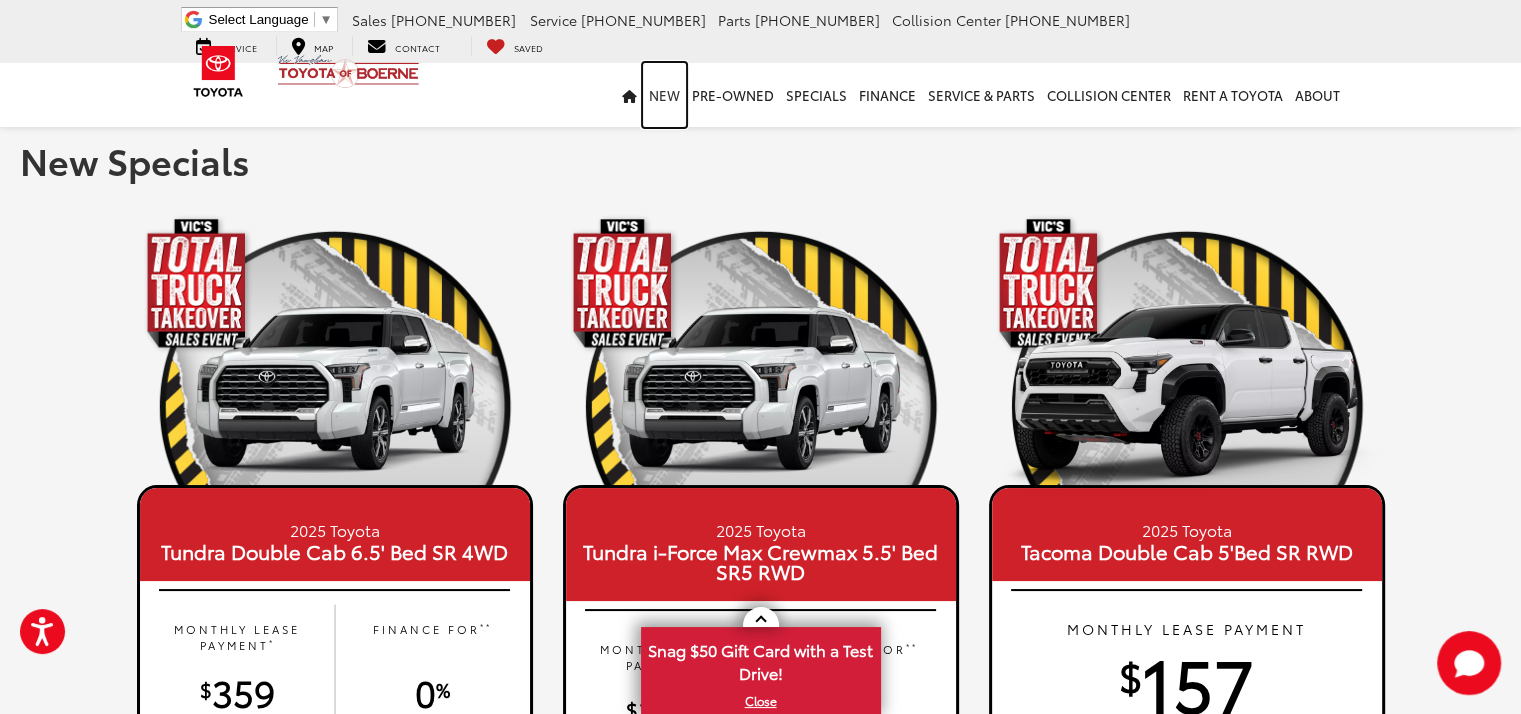 click on "New" at bounding box center [664, 95] 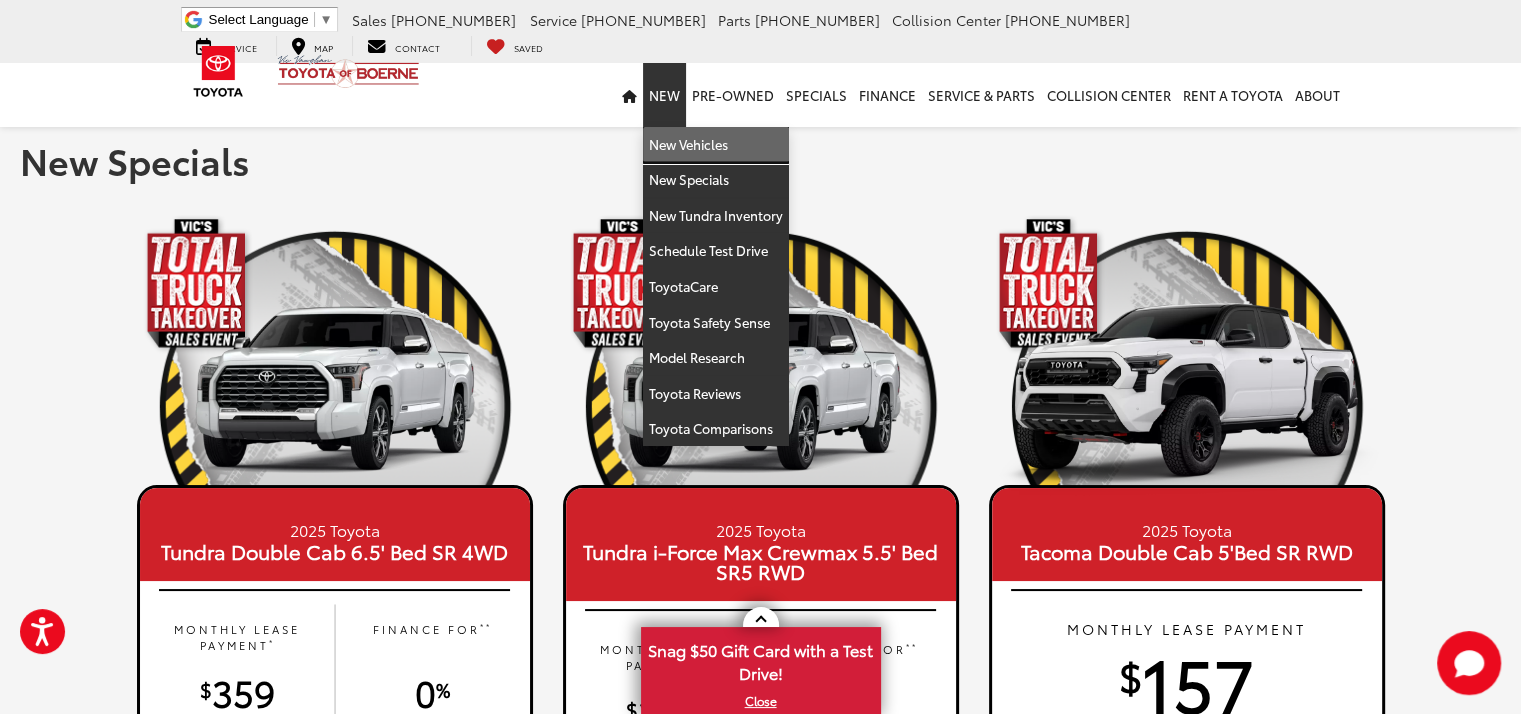 click on "New Vehicles" at bounding box center [716, 145] 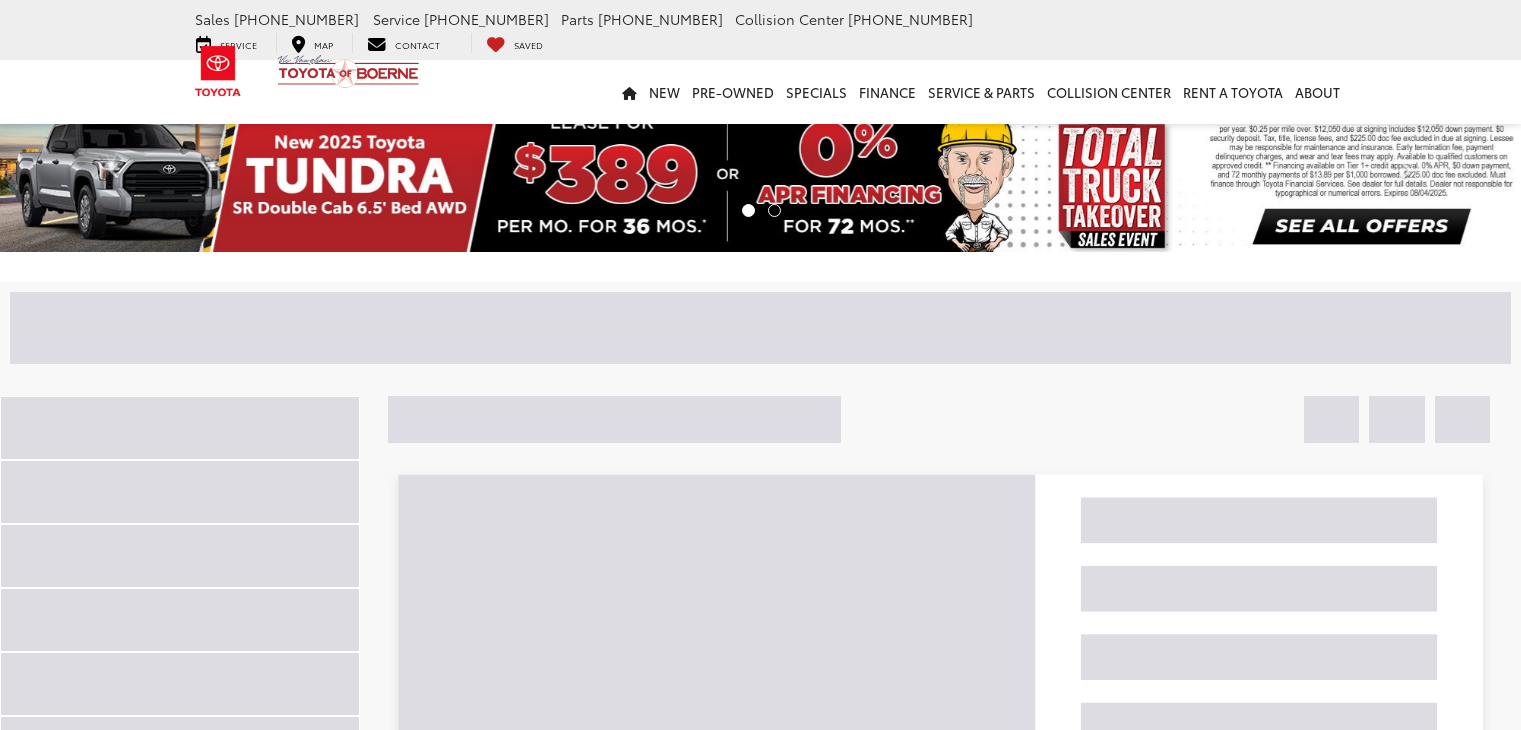 scroll, scrollTop: 0, scrollLeft: 0, axis: both 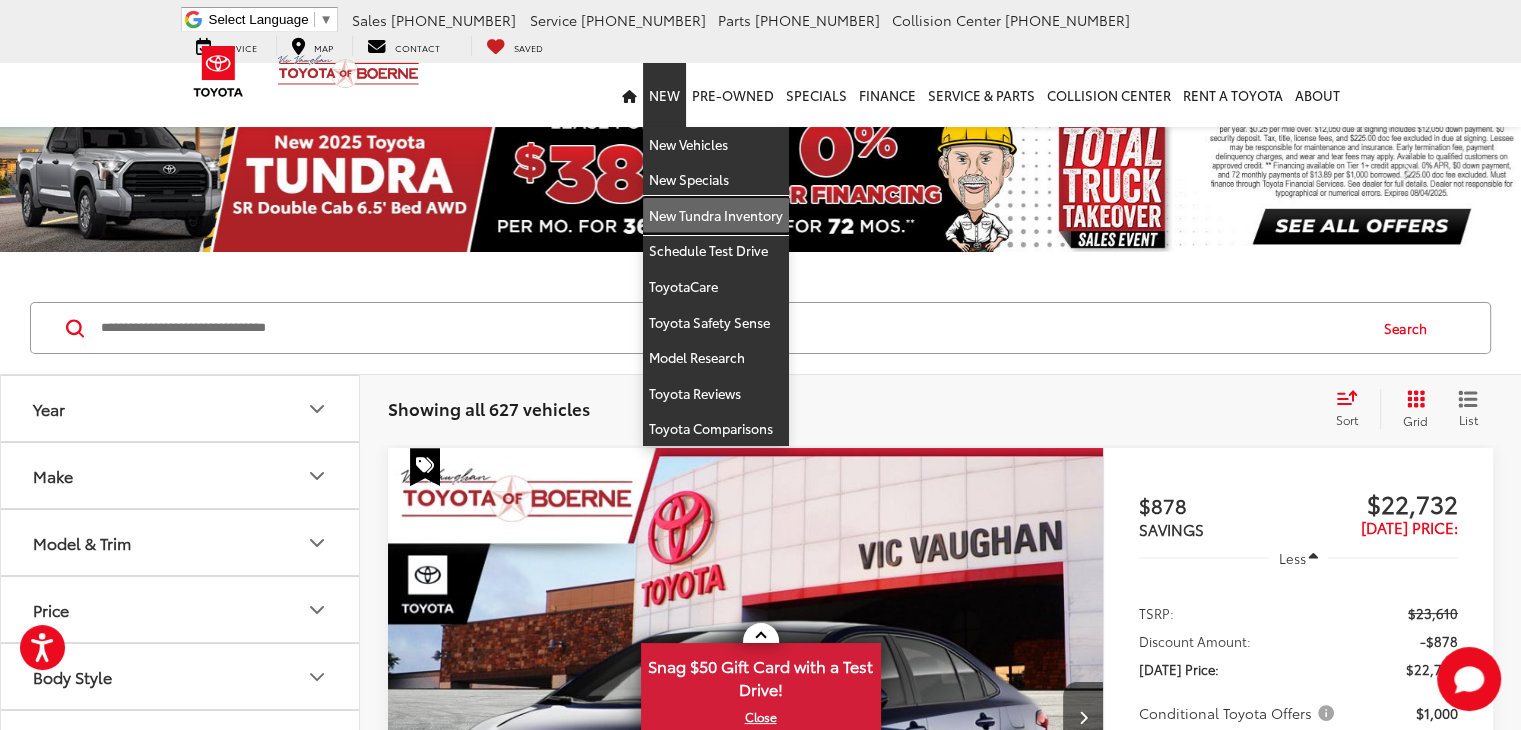 click on "New Tundra Inventory" at bounding box center [716, 216] 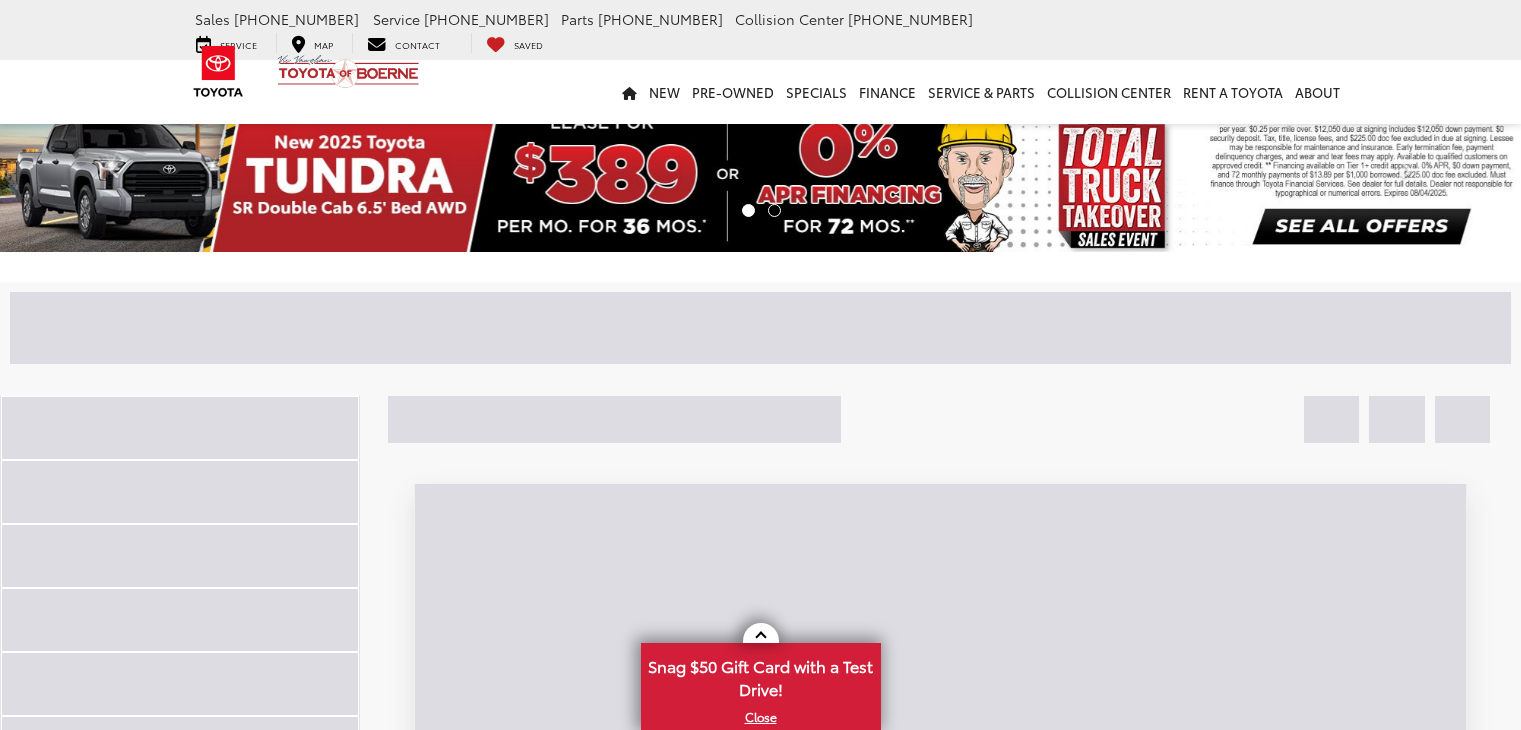 scroll, scrollTop: 0, scrollLeft: 0, axis: both 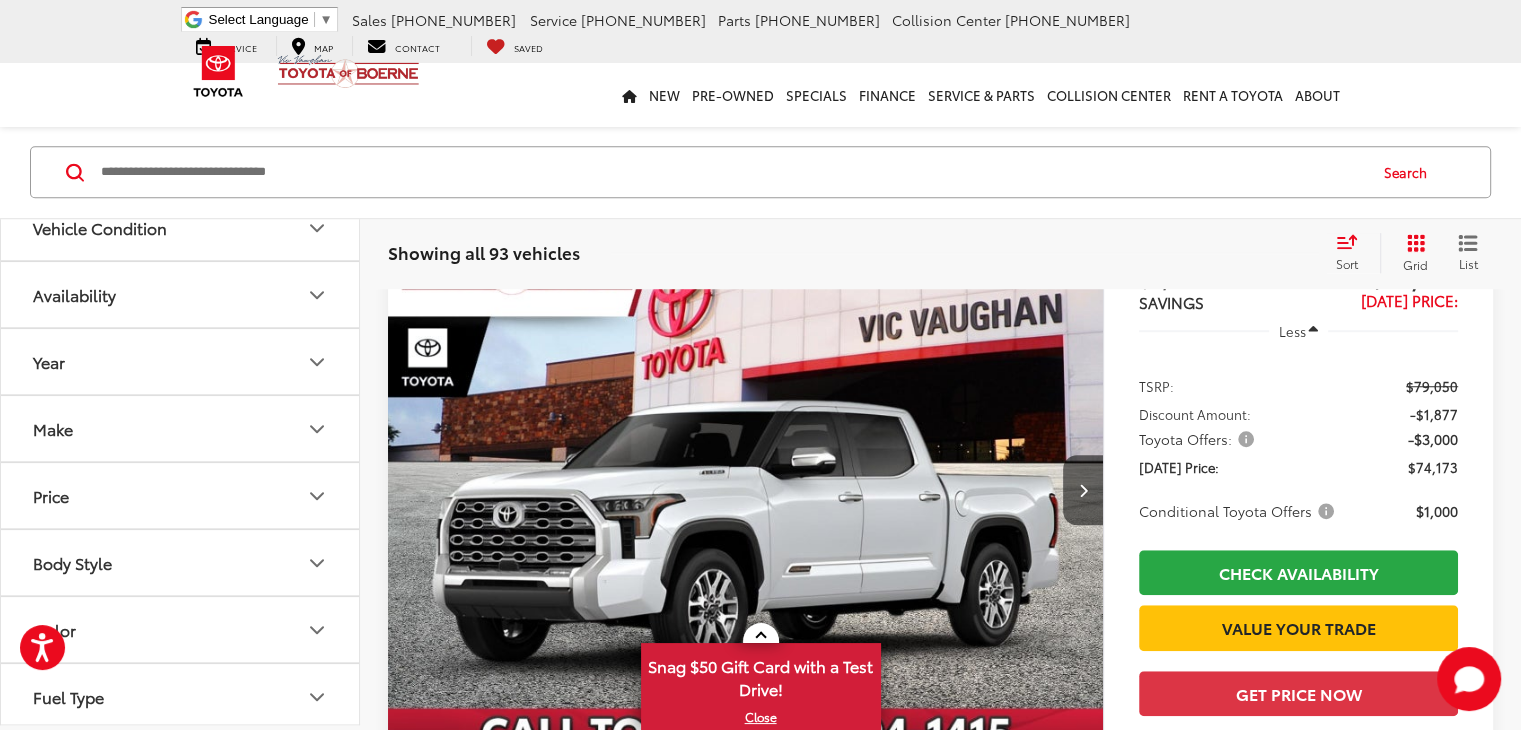 click on "2" at bounding box center [1135, 1986] 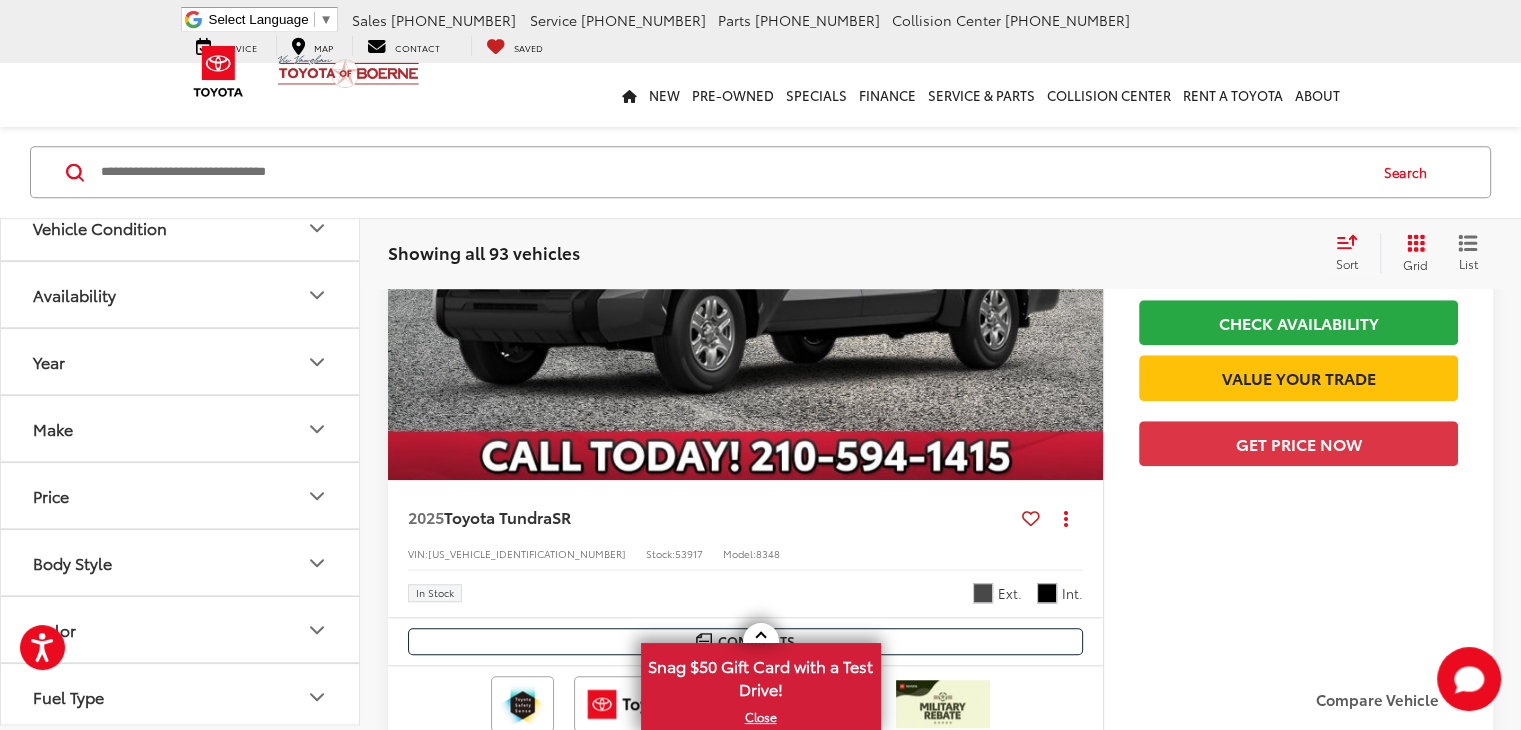scroll, scrollTop: 9156, scrollLeft: 0, axis: vertical 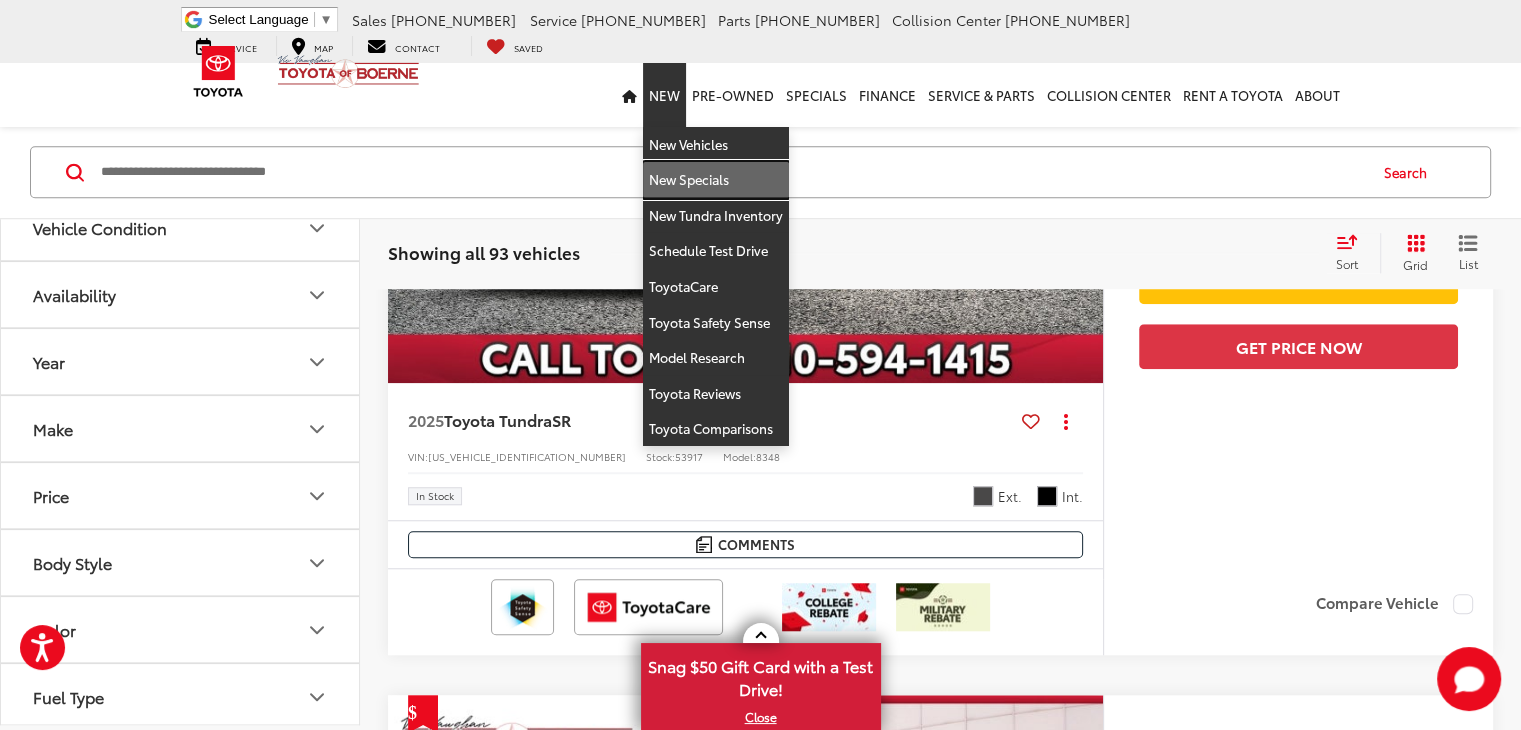 click on "New Specials" at bounding box center (716, 180) 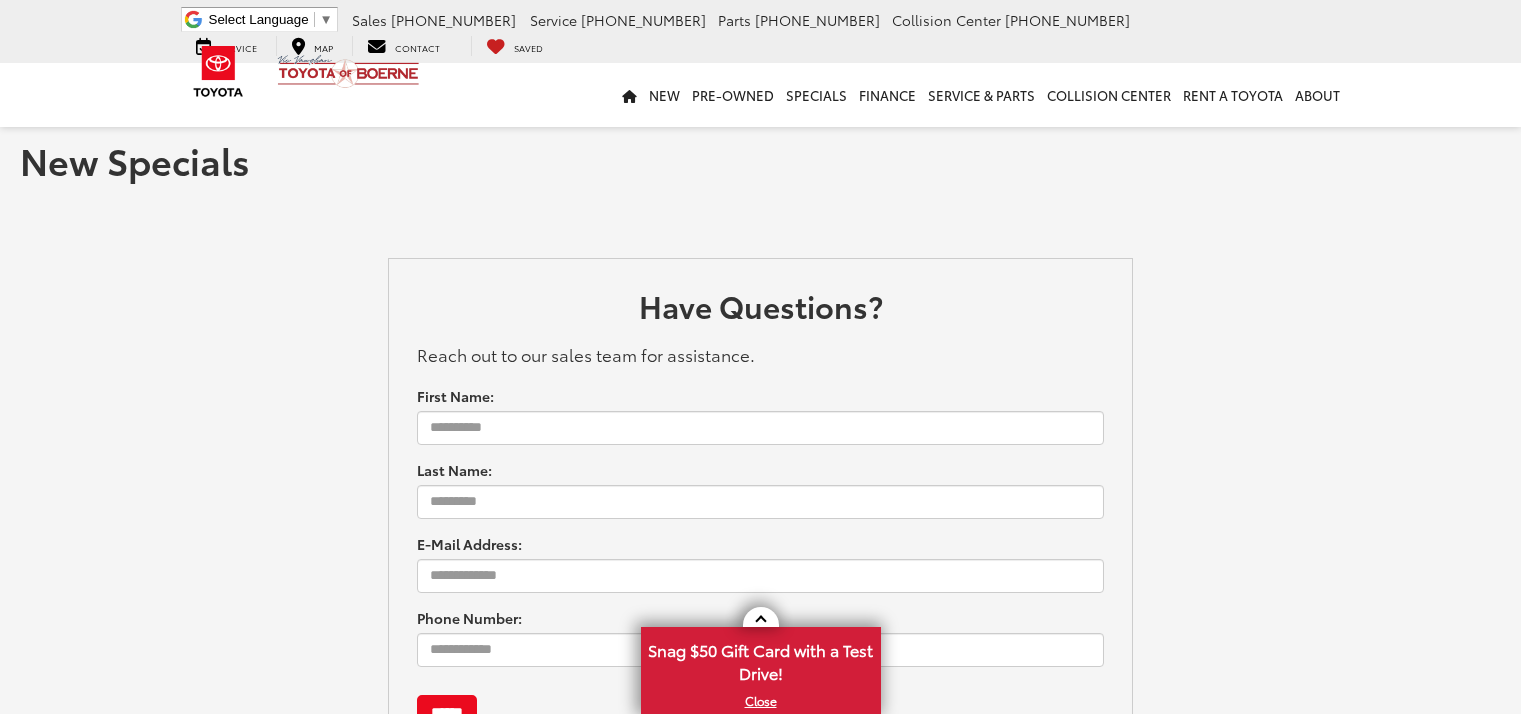 scroll, scrollTop: 0, scrollLeft: 0, axis: both 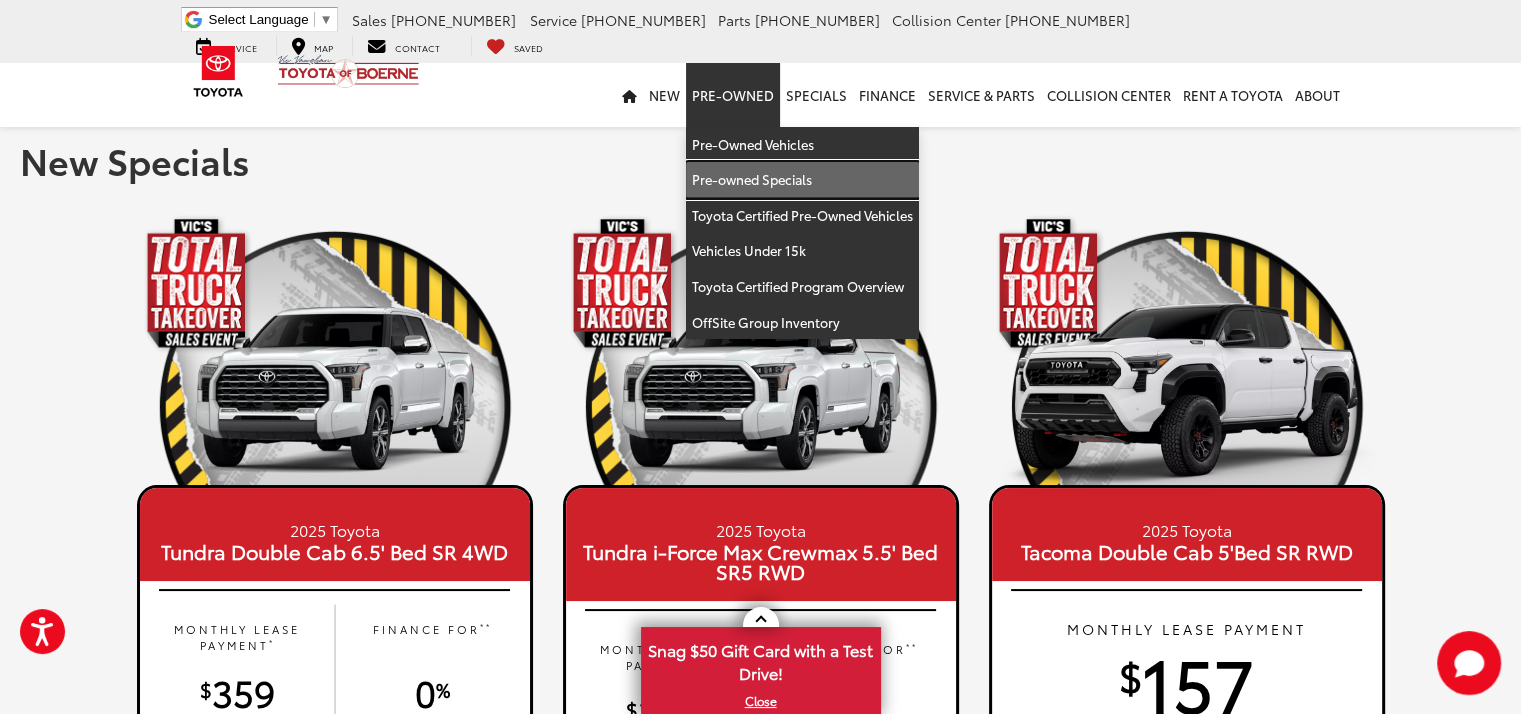 click on "Pre-owned Specials" at bounding box center [802, 180] 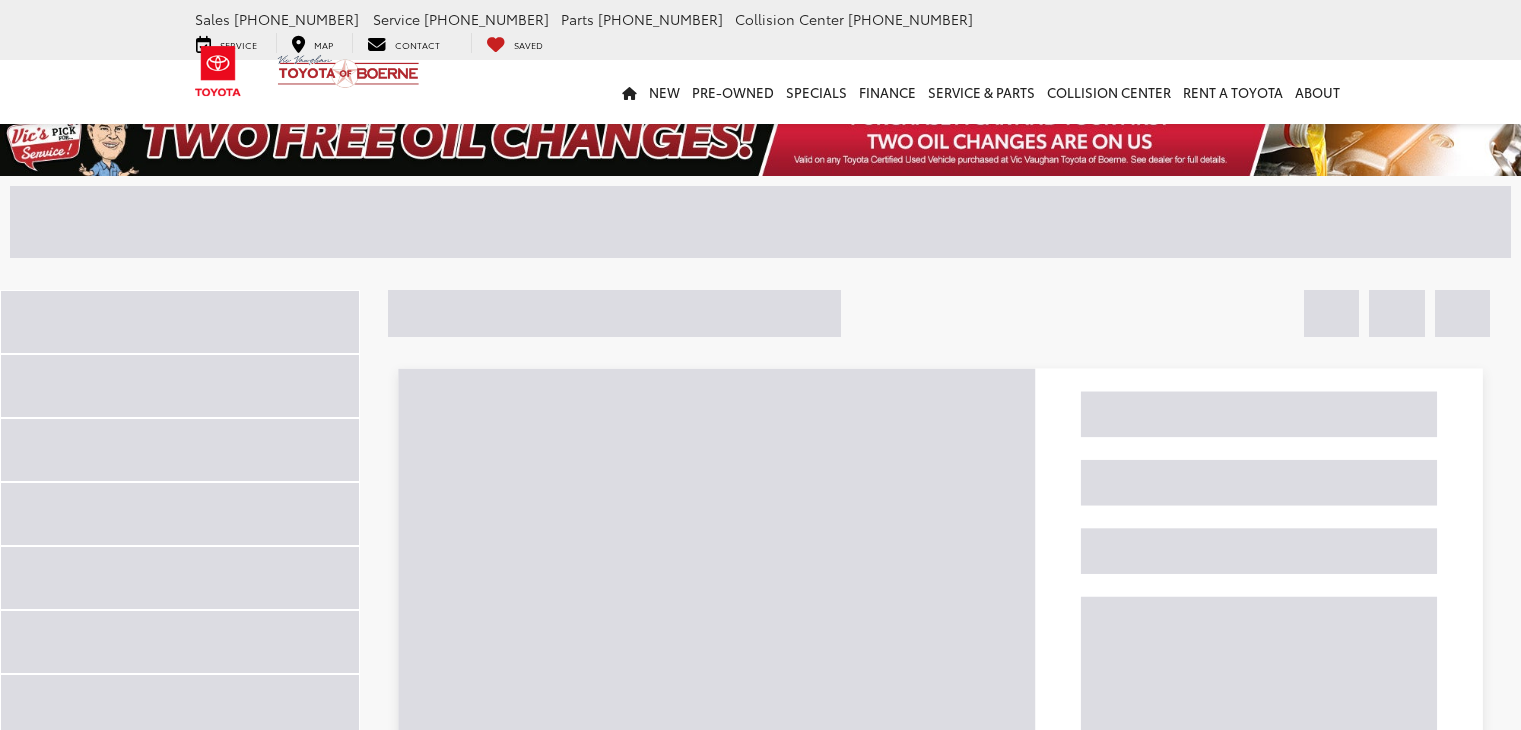 scroll, scrollTop: 0, scrollLeft: 0, axis: both 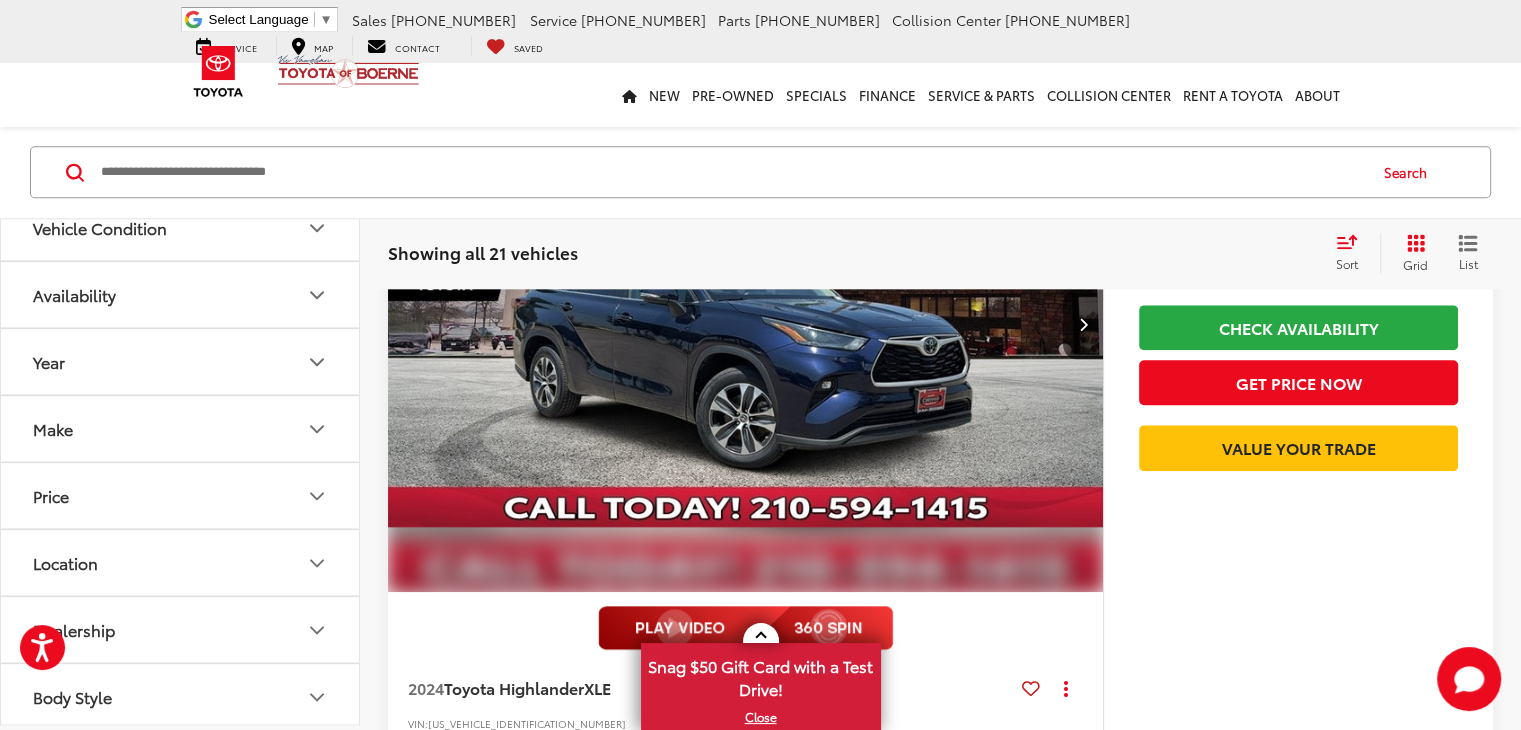 click at bounding box center (1082, 1239) 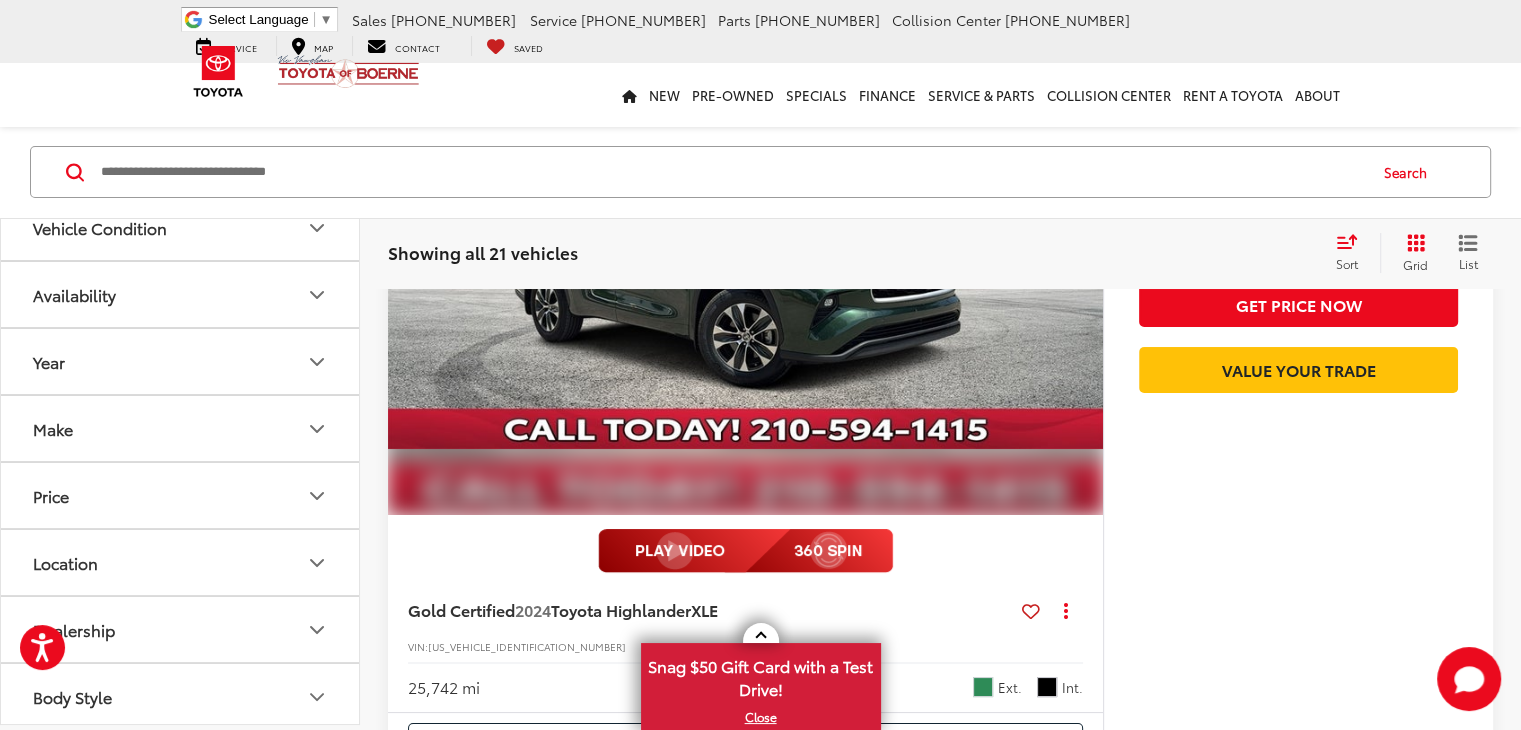 scroll, scrollTop: 8000, scrollLeft: 0, axis: vertical 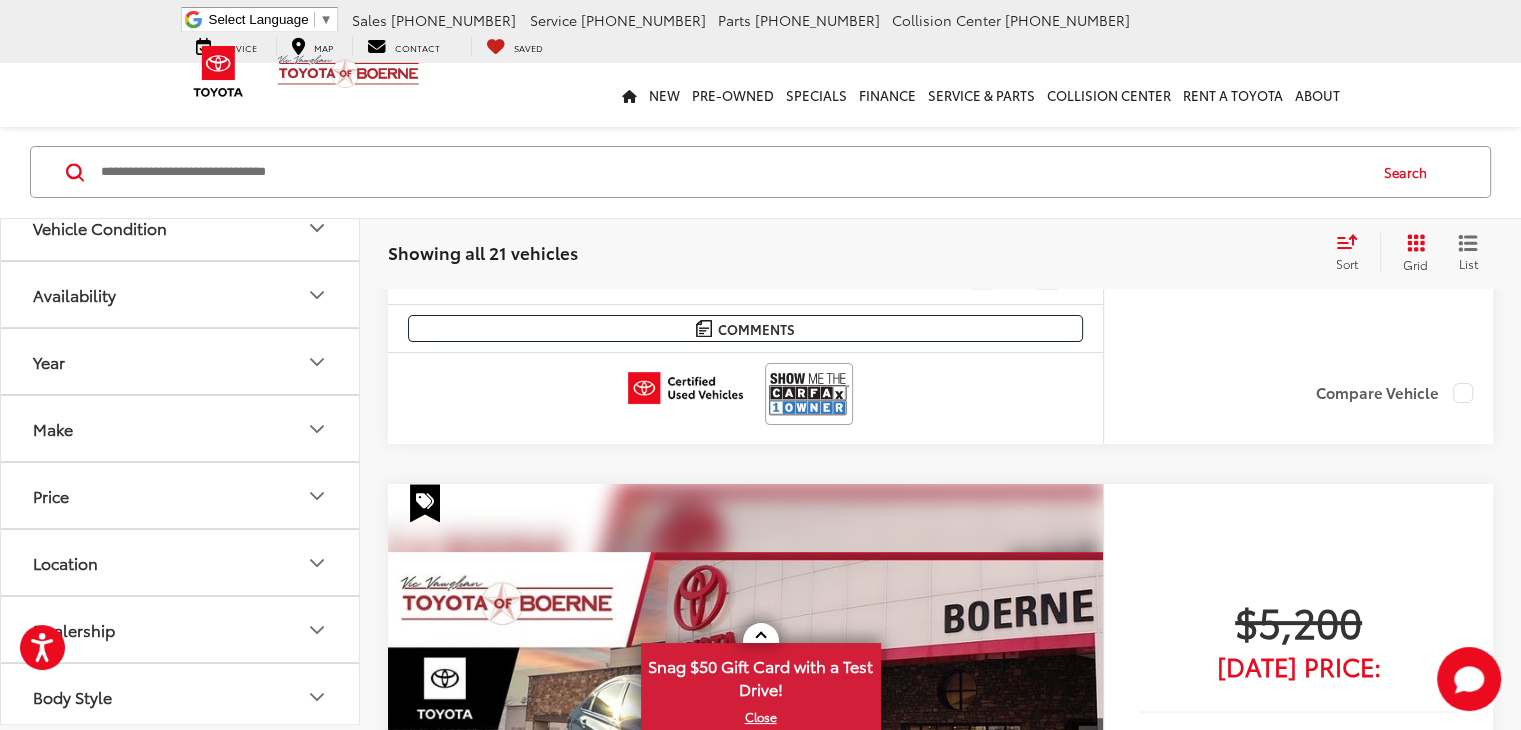 click on "Next" at bounding box center [1273, 3271] 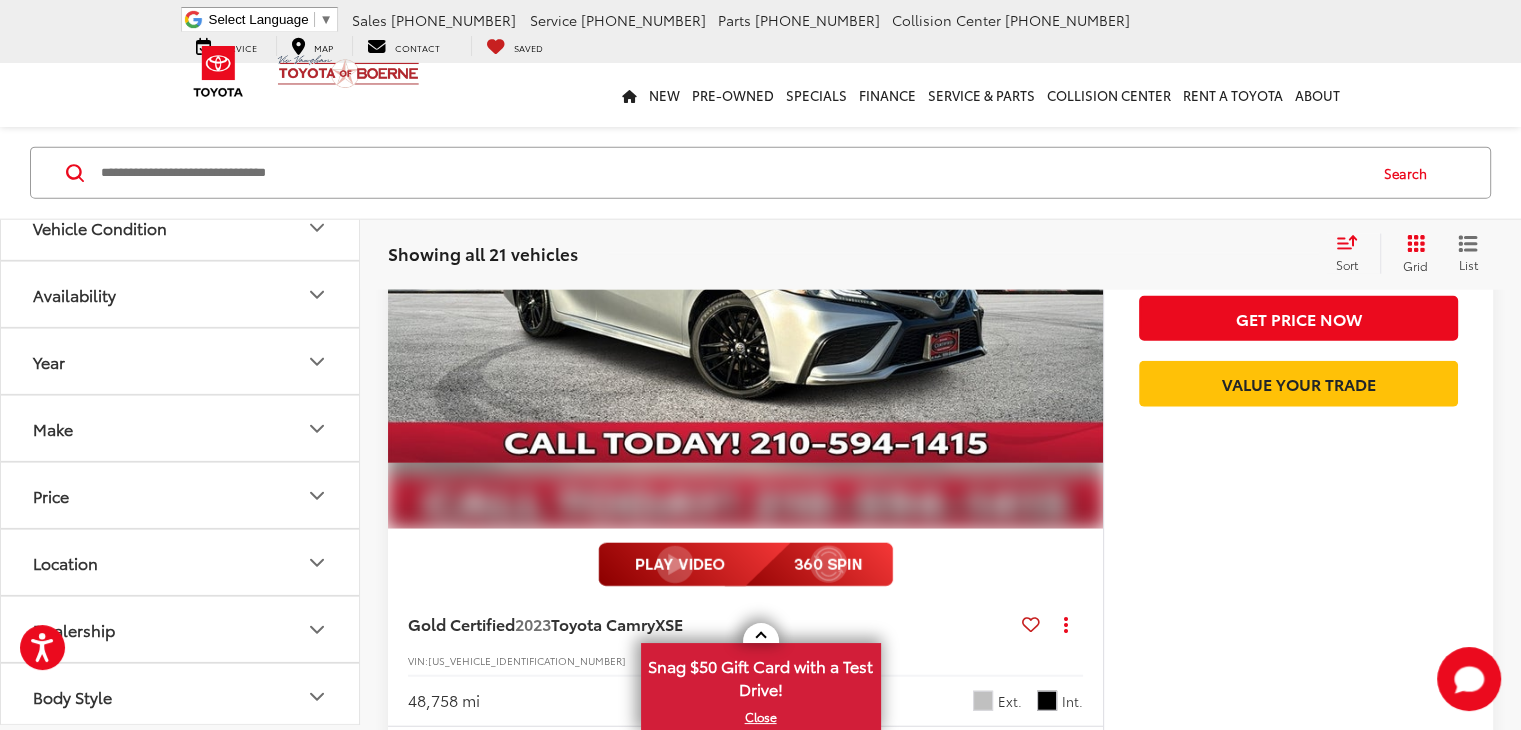 scroll, scrollTop: 4450, scrollLeft: 0, axis: vertical 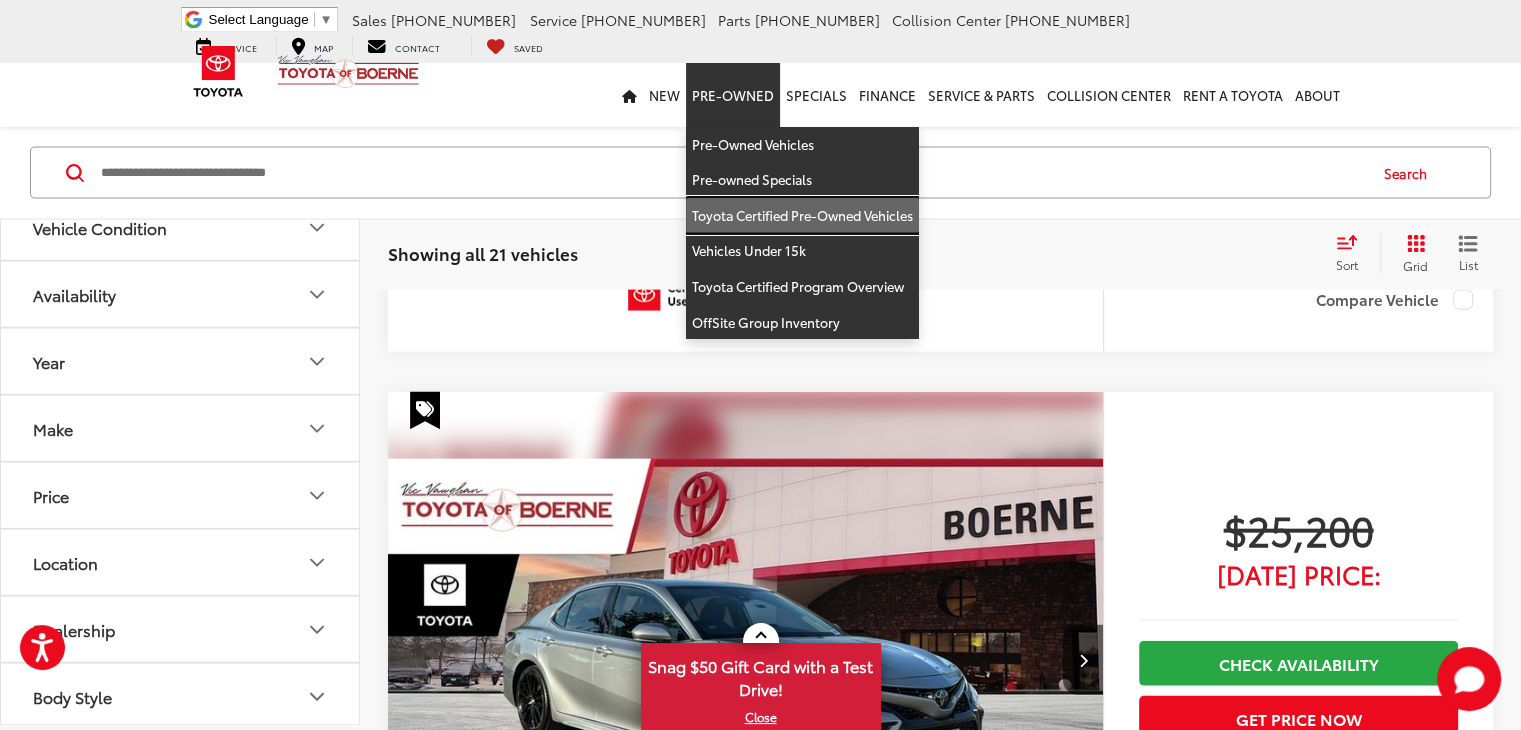 click on "Toyota Certified Pre-Owned Vehicles" at bounding box center (802, 216) 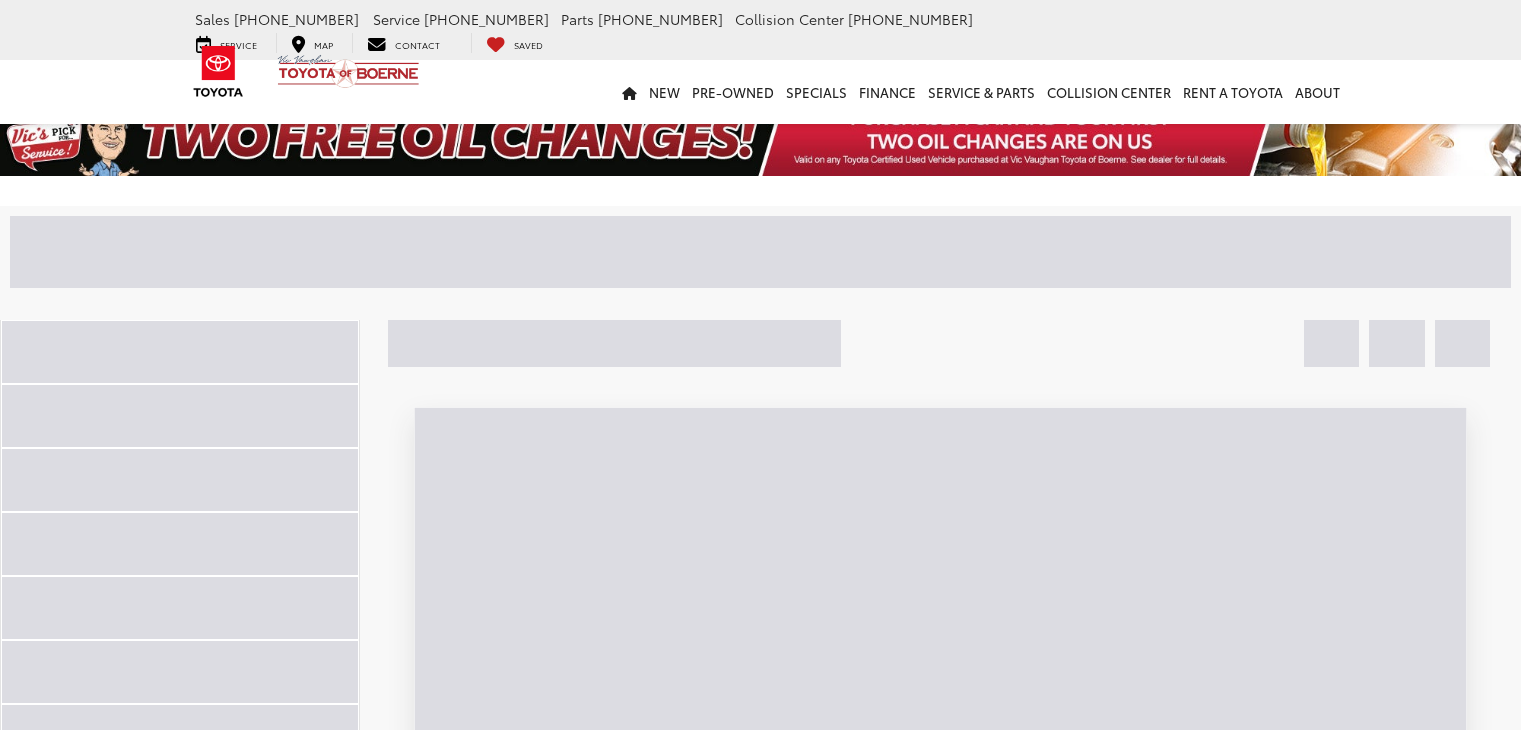 scroll, scrollTop: 0, scrollLeft: 0, axis: both 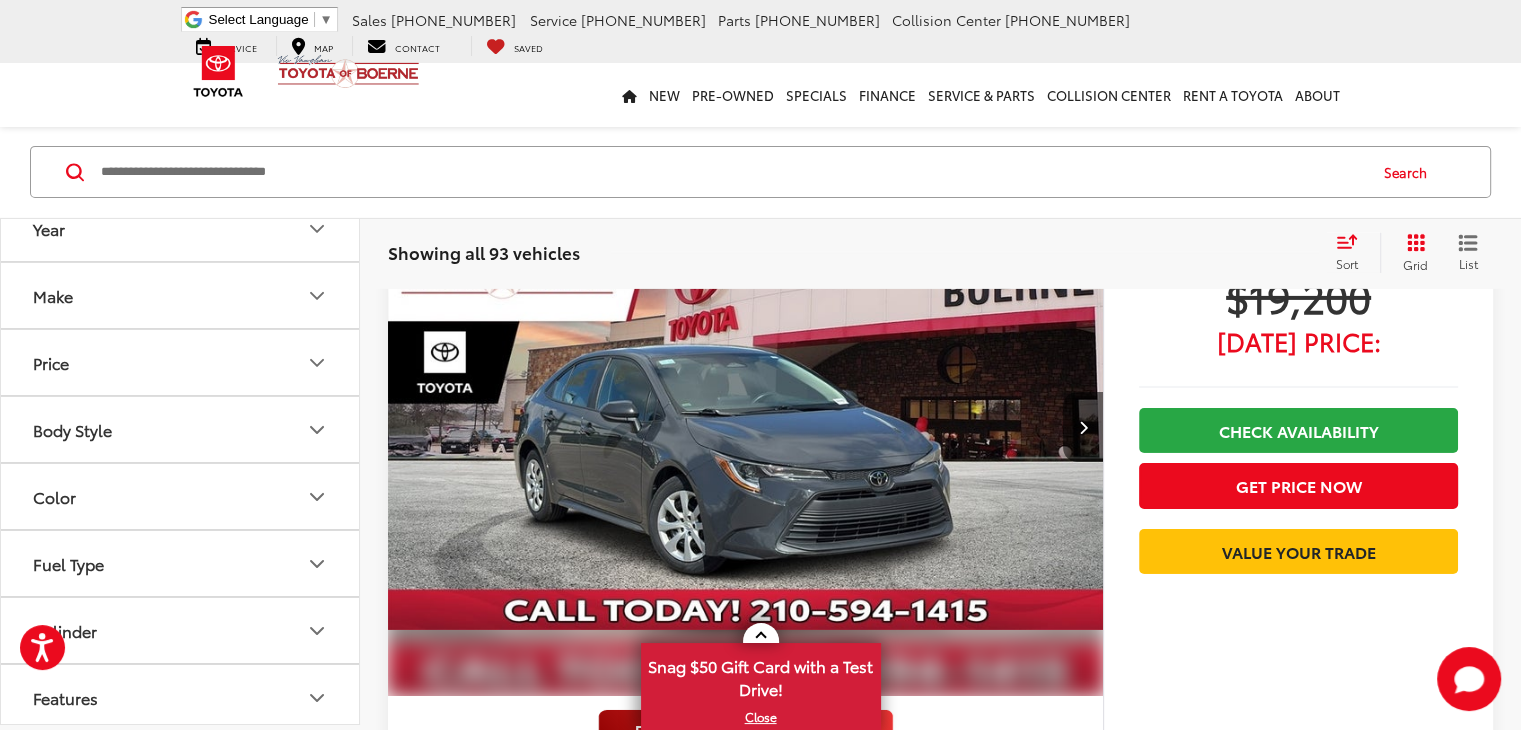 click on "Year" at bounding box center (181, 228) 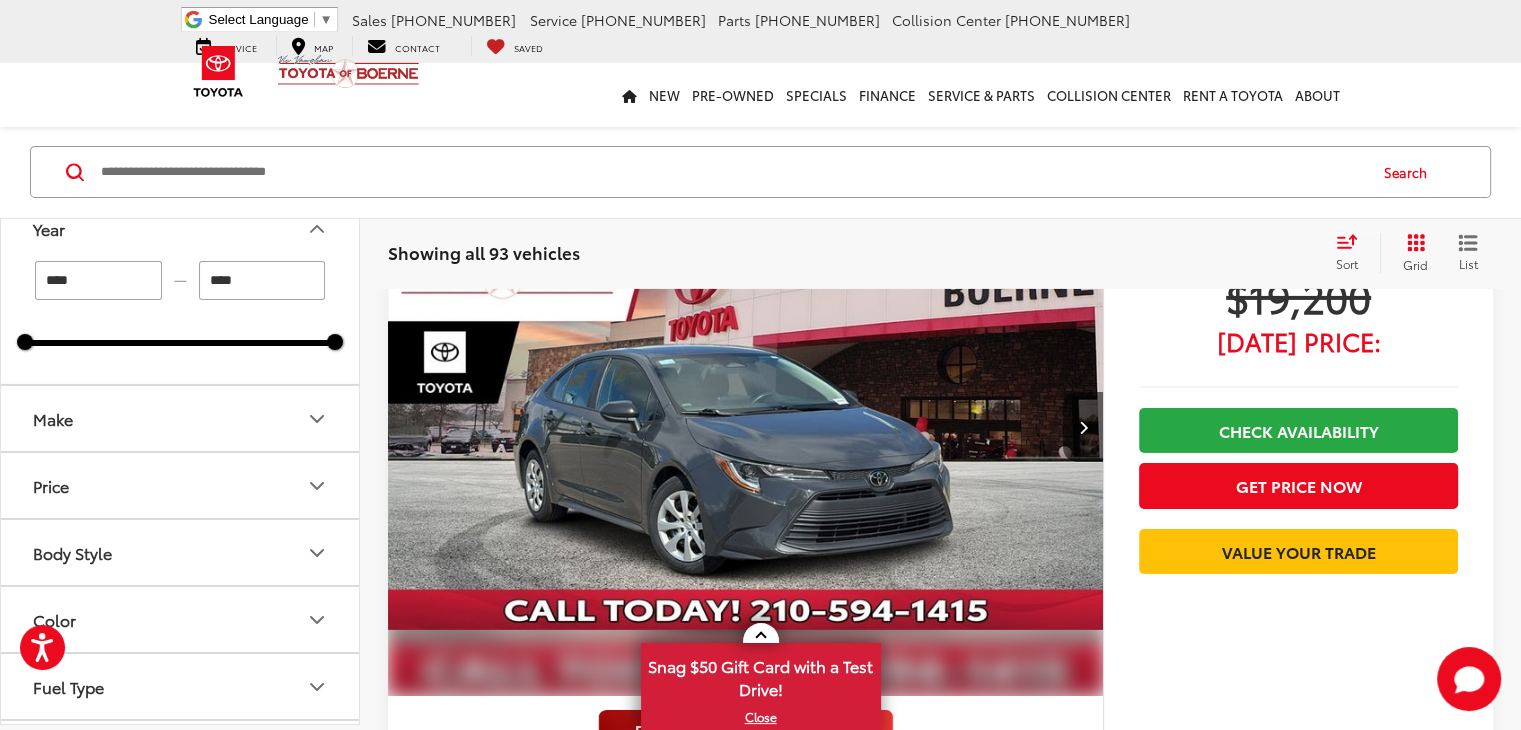 click on "****" at bounding box center (98, 280) 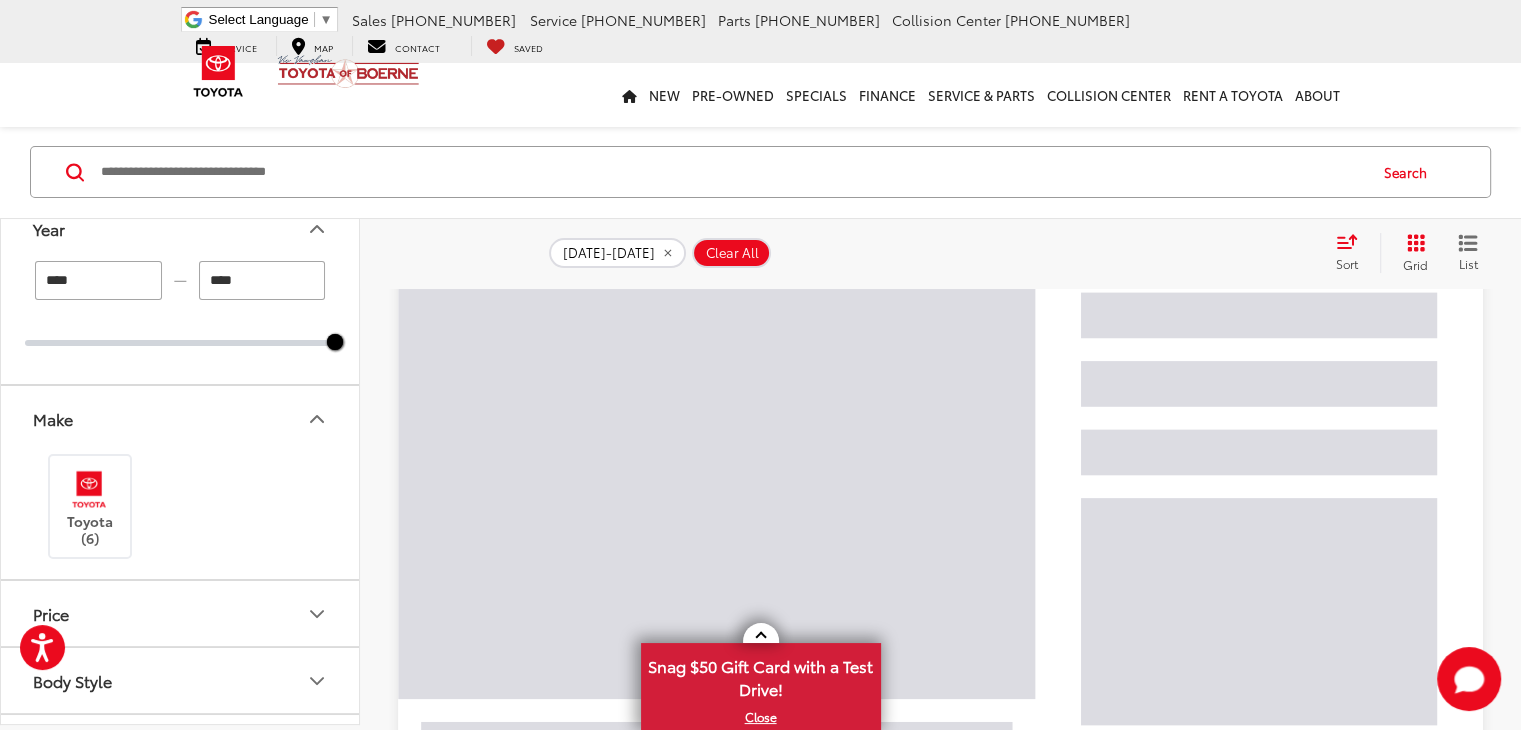 scroll, scrollTop: 80, scrollLeft: 0, axis: vertical 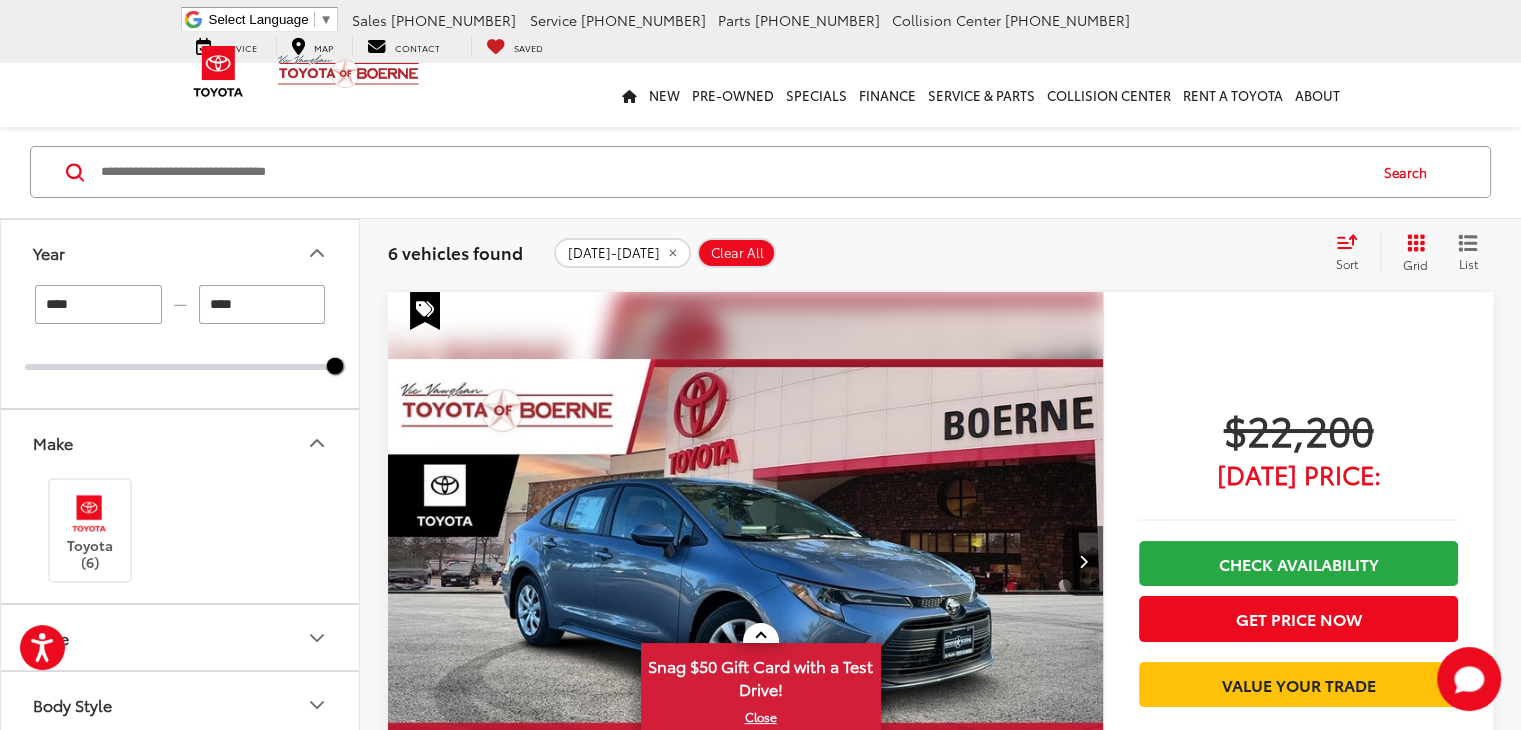 click 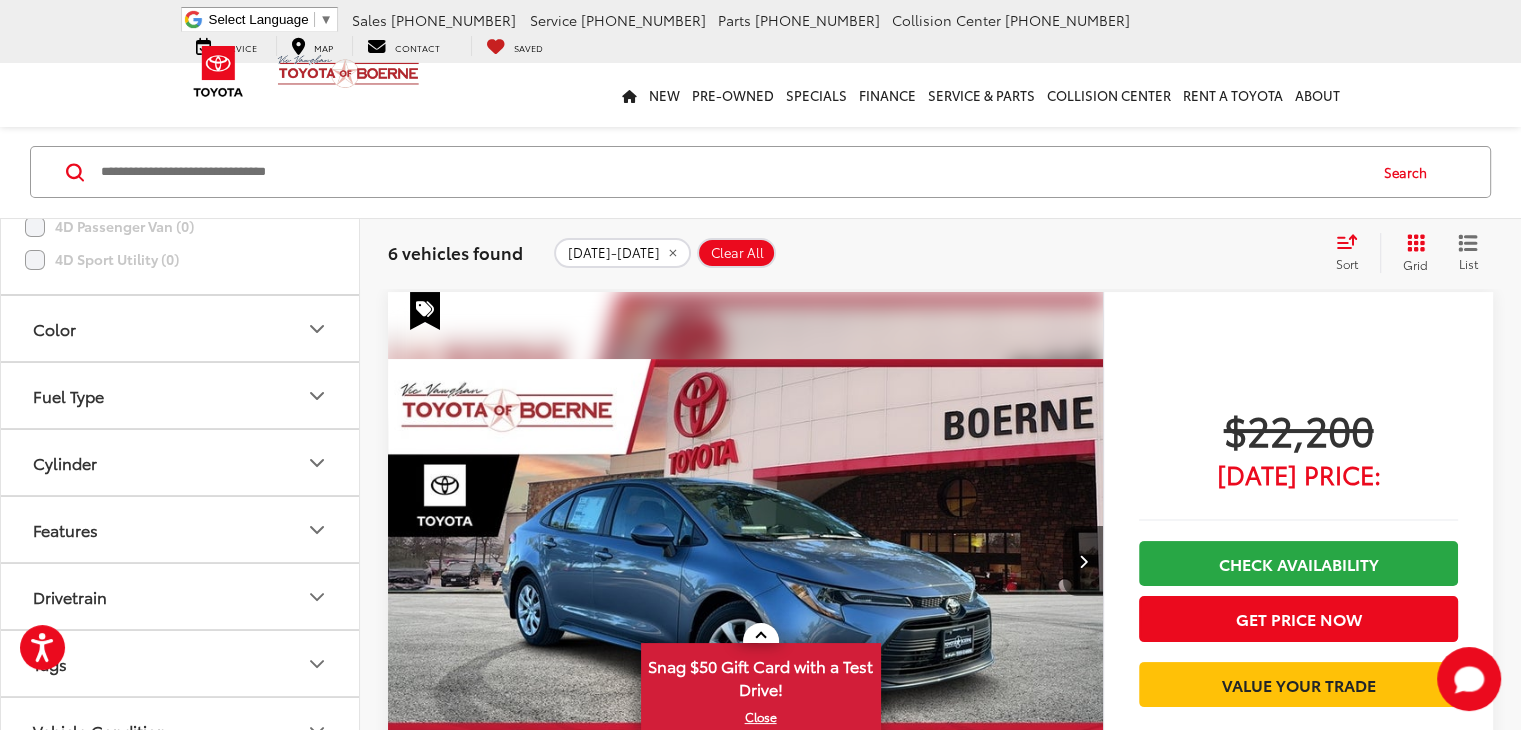 scroll, scrollTop: 600, scrollLeft: 0, axis: vertical 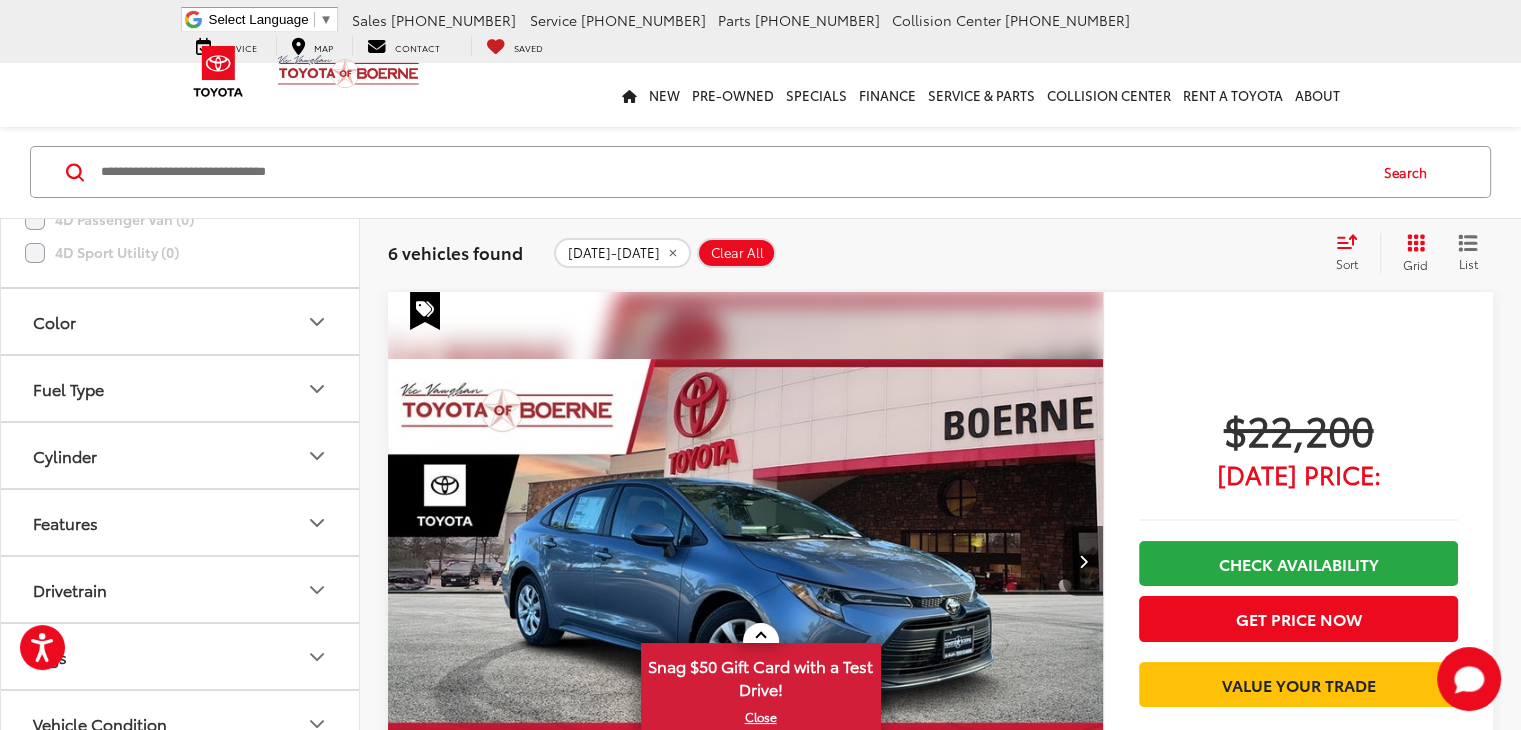 click 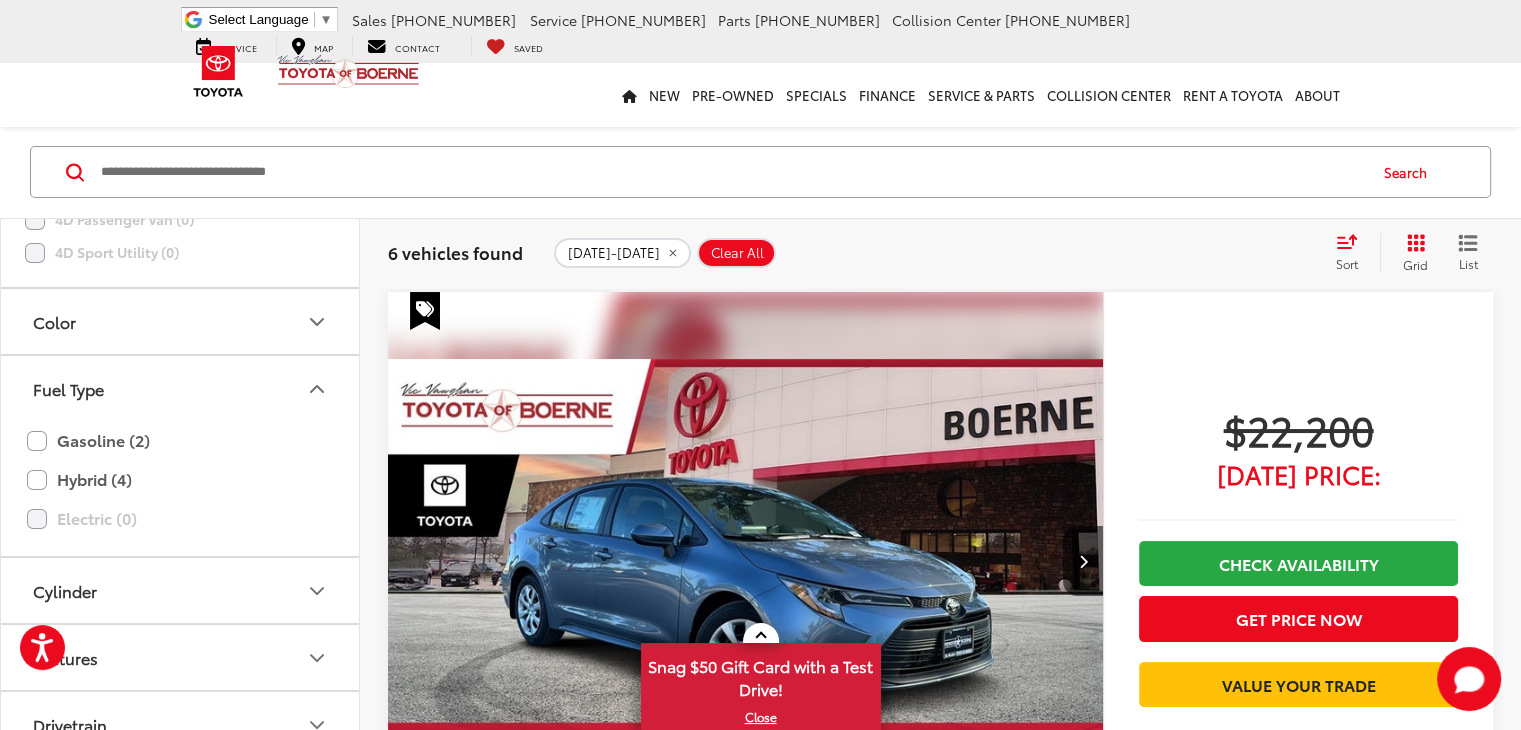 click 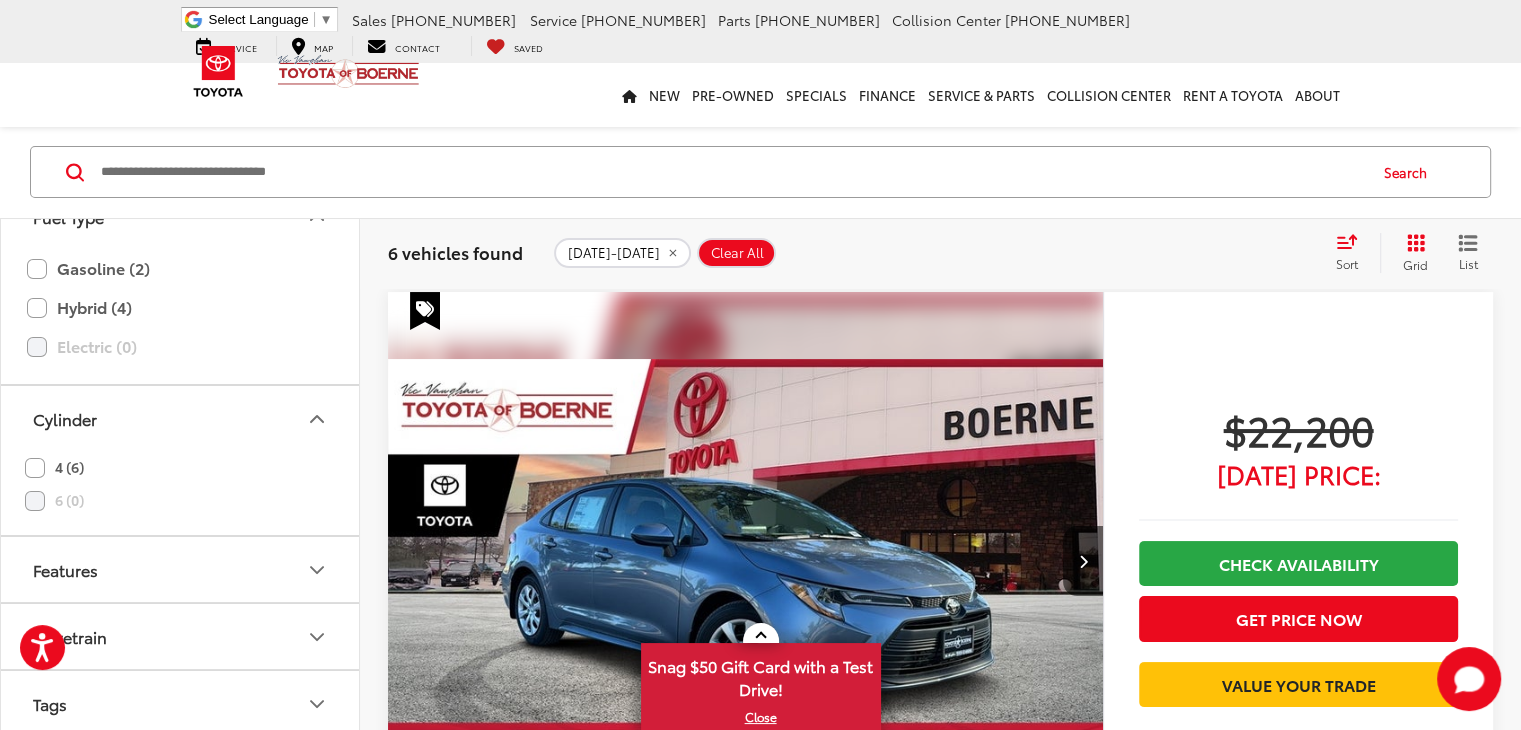 scroll, scrollTop: 800, scrollLeft: 0, axis: vertical 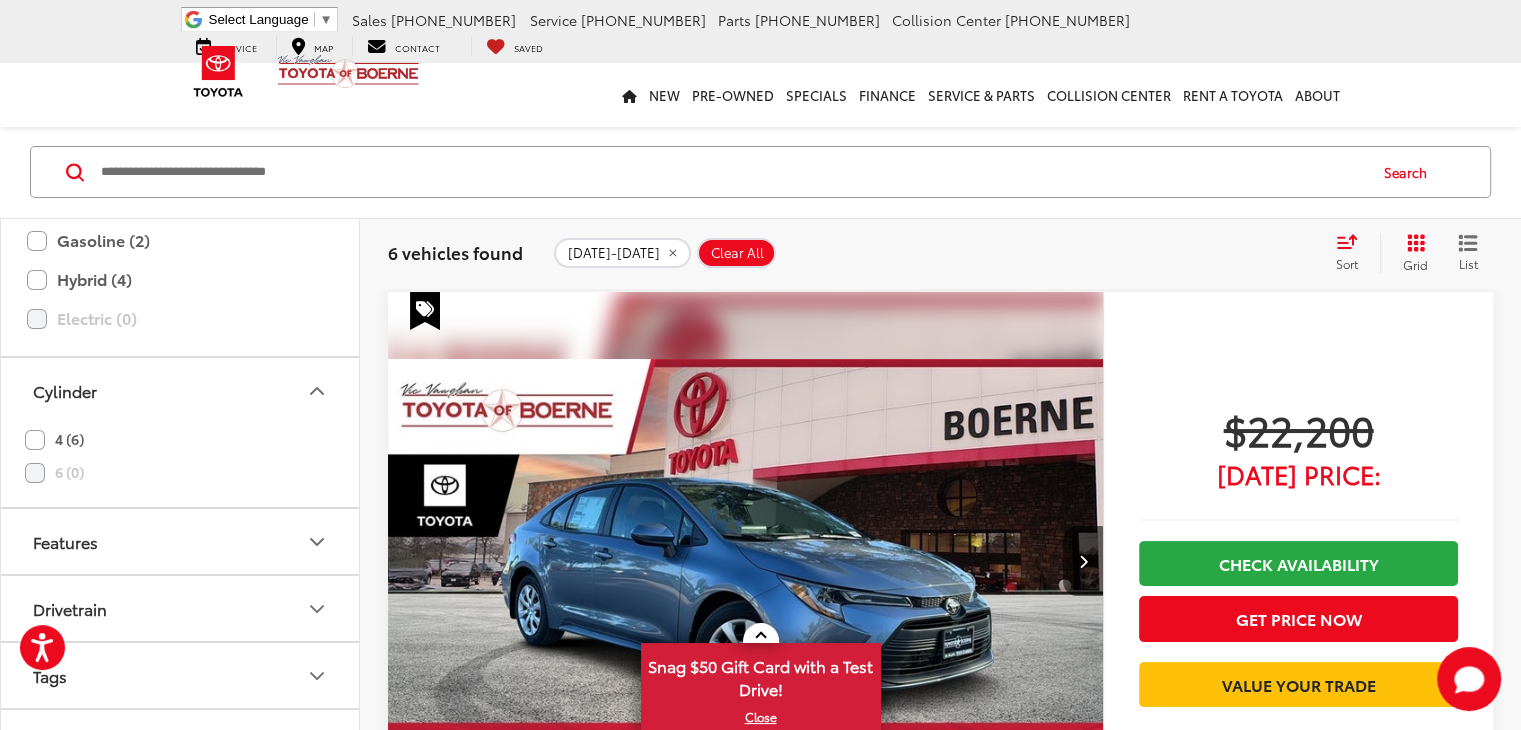 click on "4 (6)" 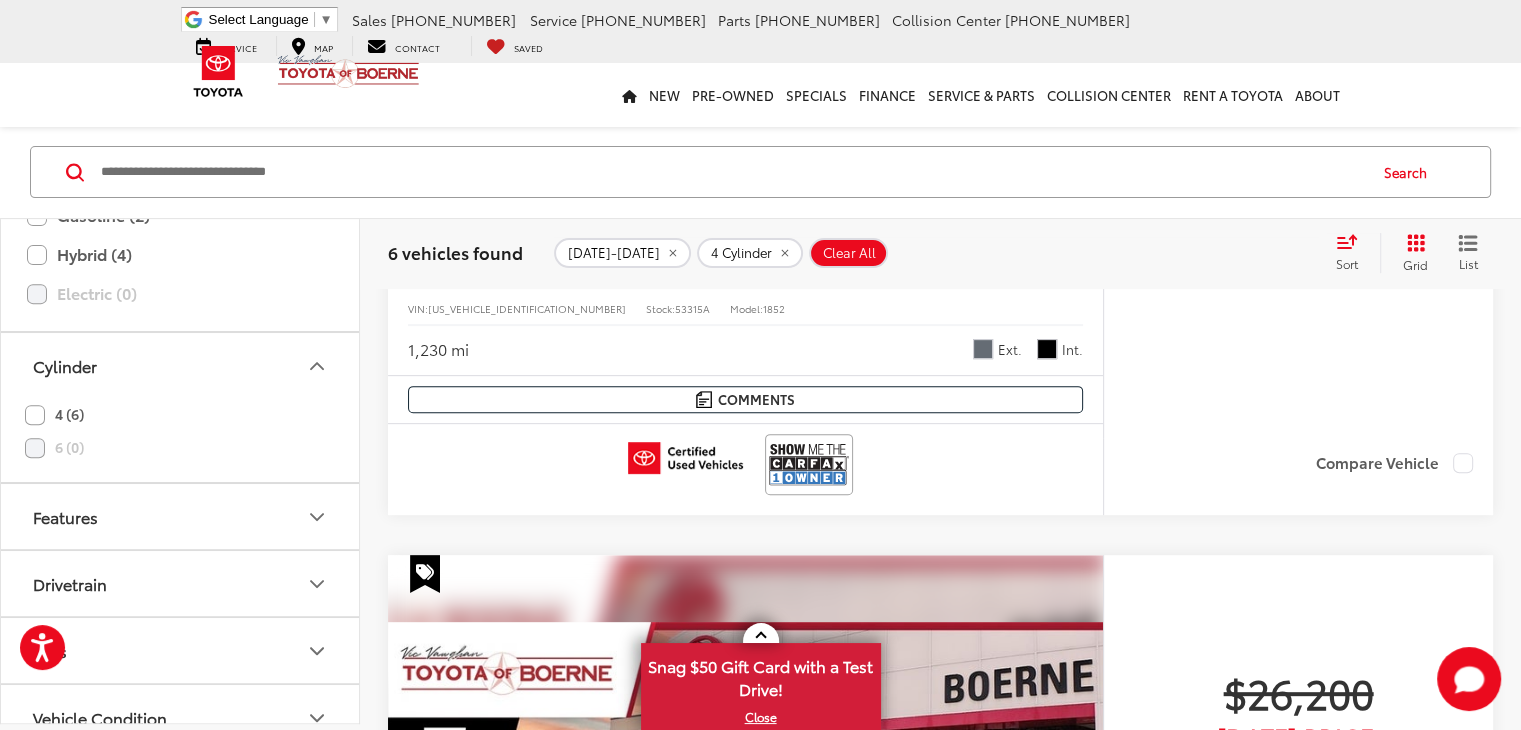 scroll, scrollTop: 680, scrollLeft: 0, axis: vertical 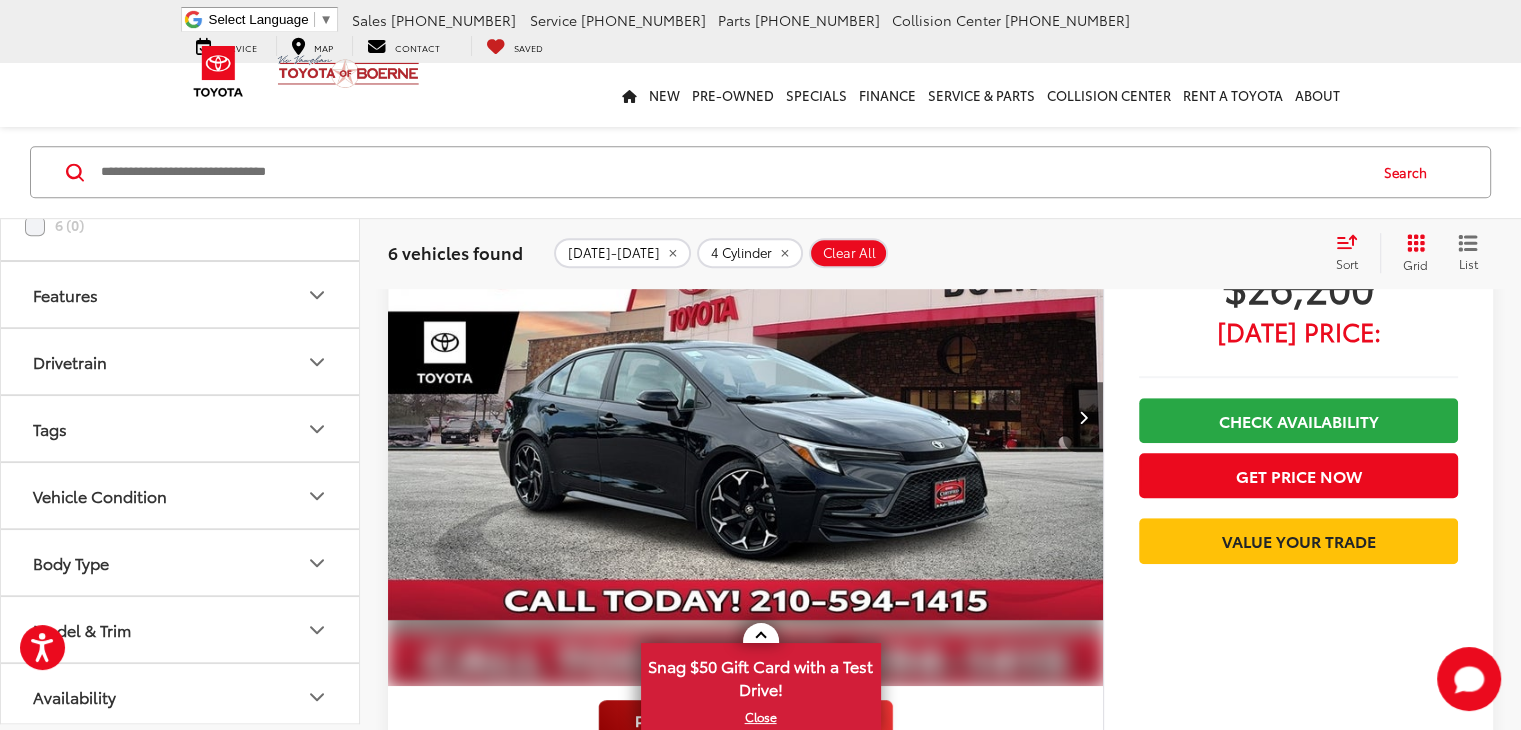click 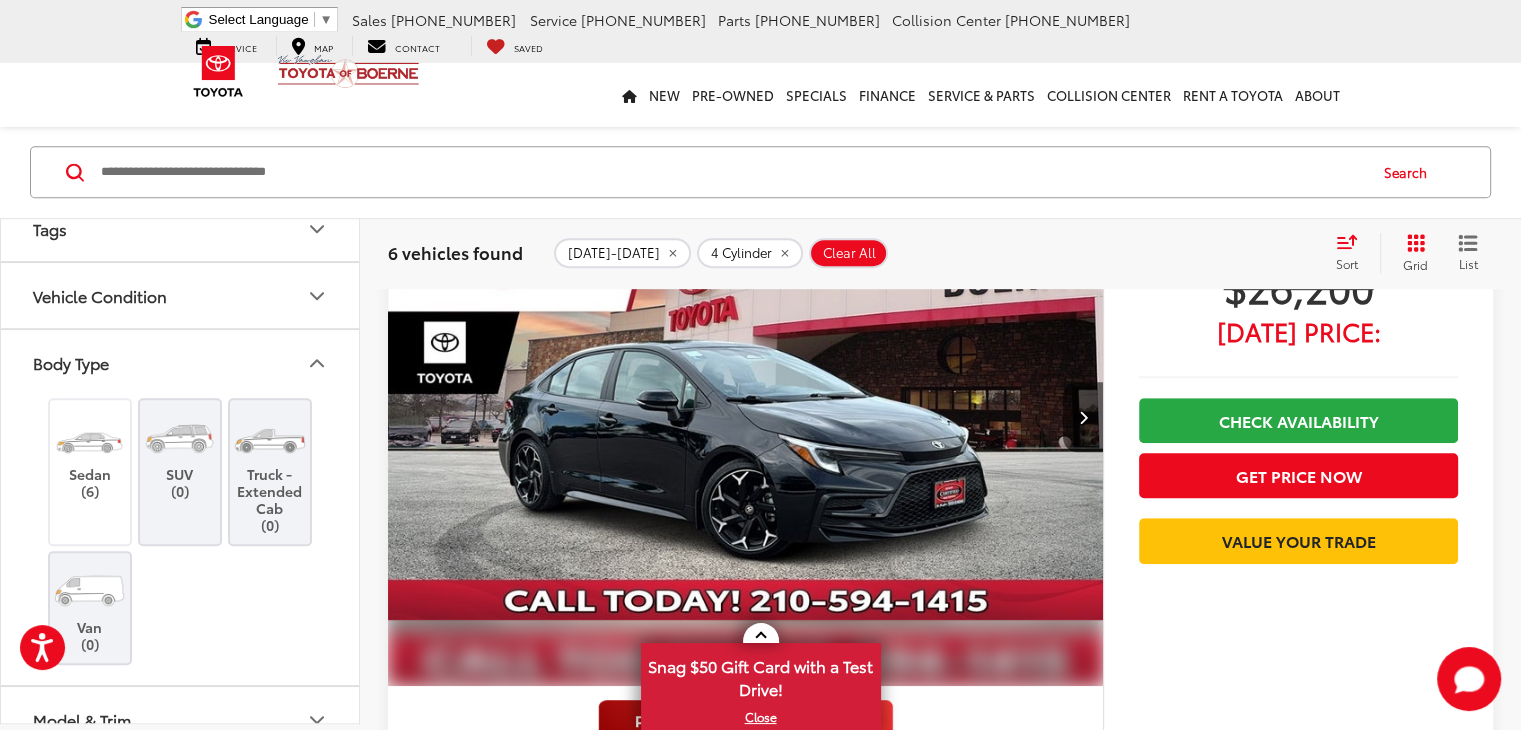 scroll, scrollTop: 1311, scrollLeft: 0, axis: vertical 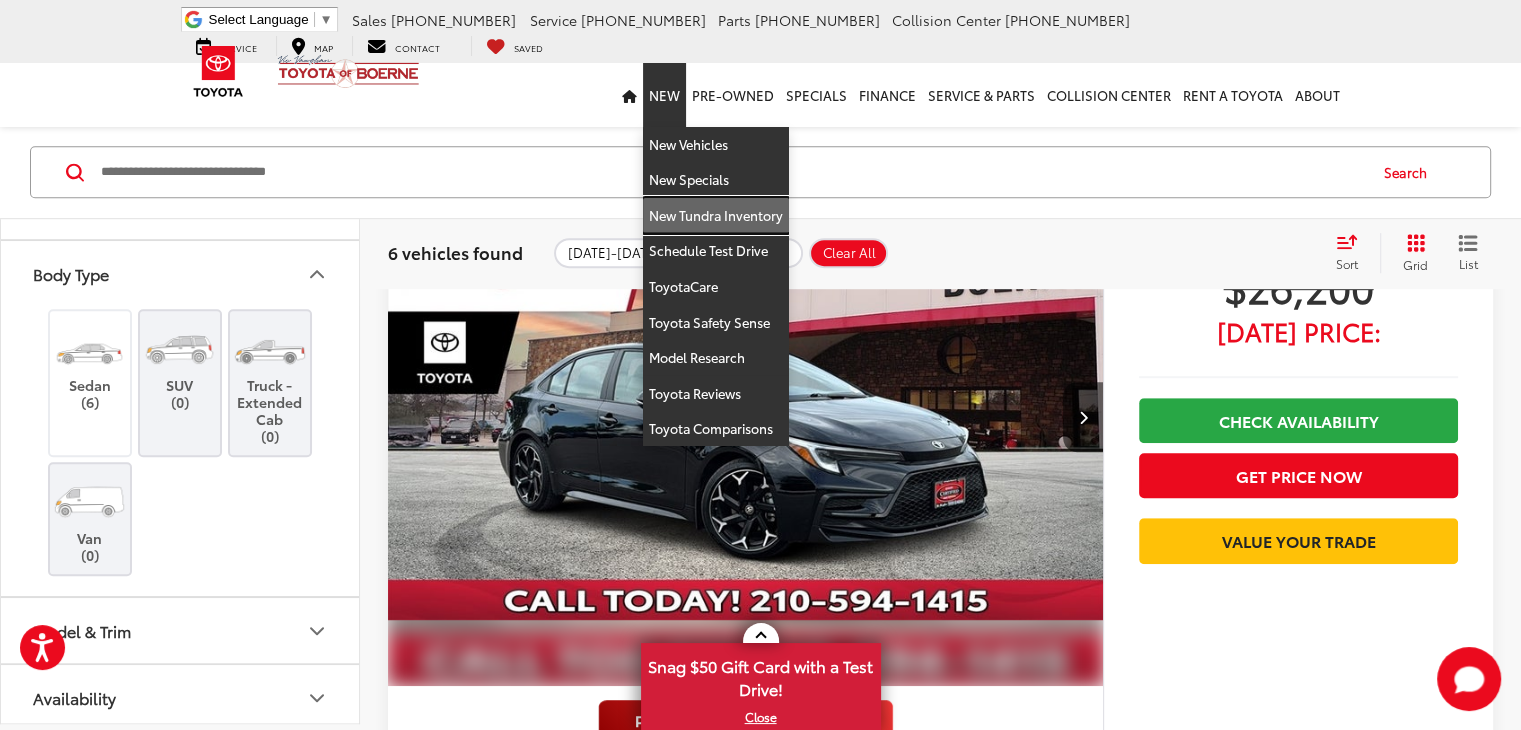 click on "New Tundra Inventory" at bounding box center [716, 216] 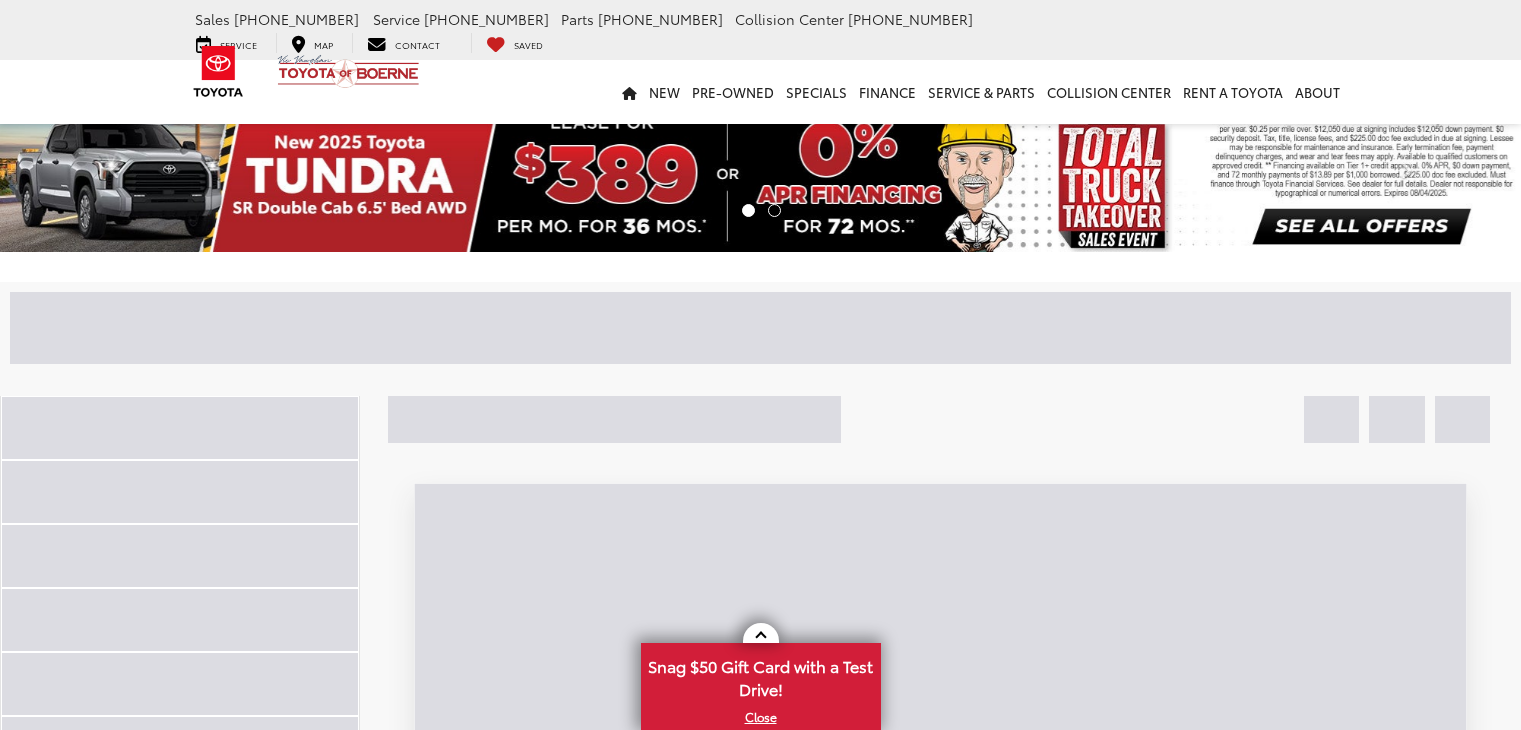 scroll, scrollTop: 0, scrollLeft: 0, axis: both 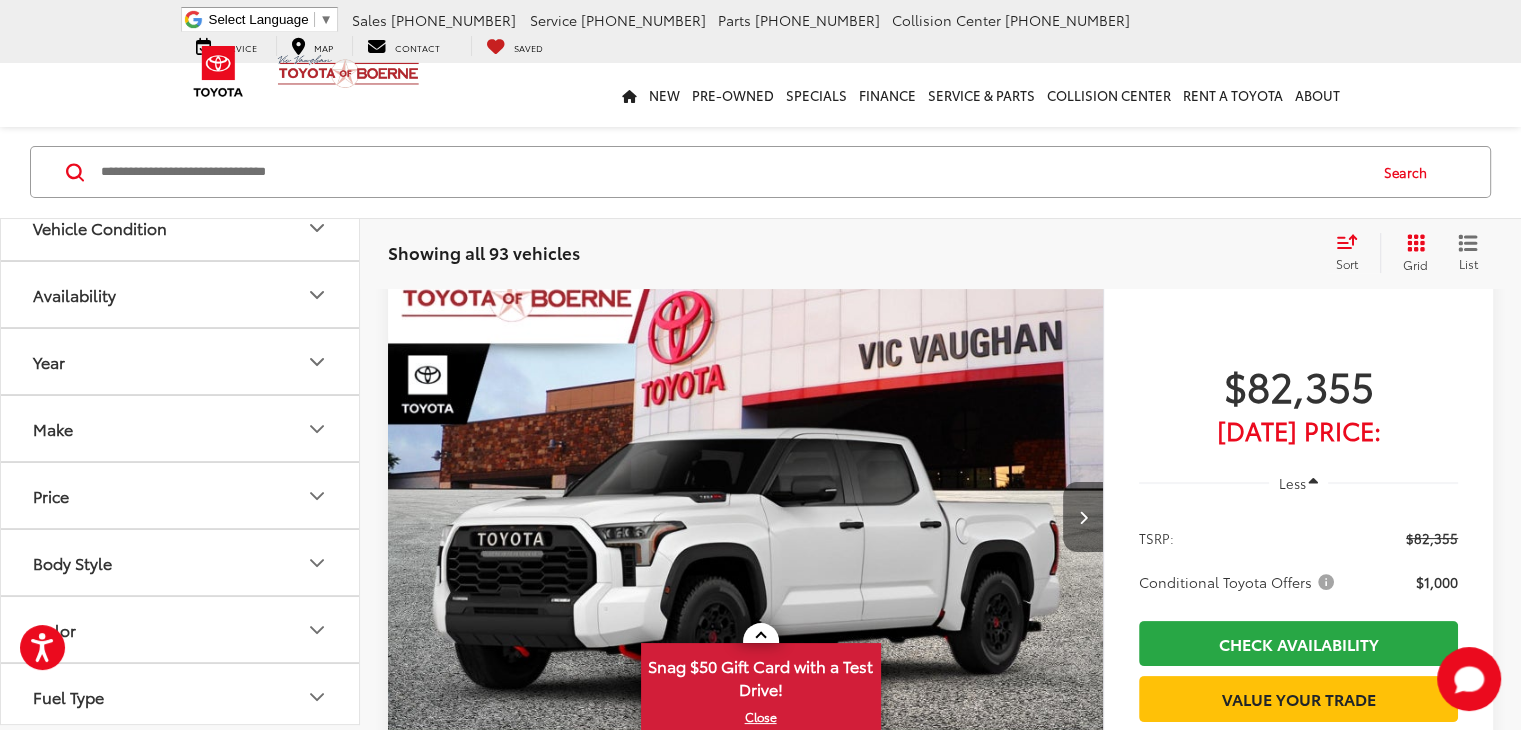 click at bounding box center [1083, 517] 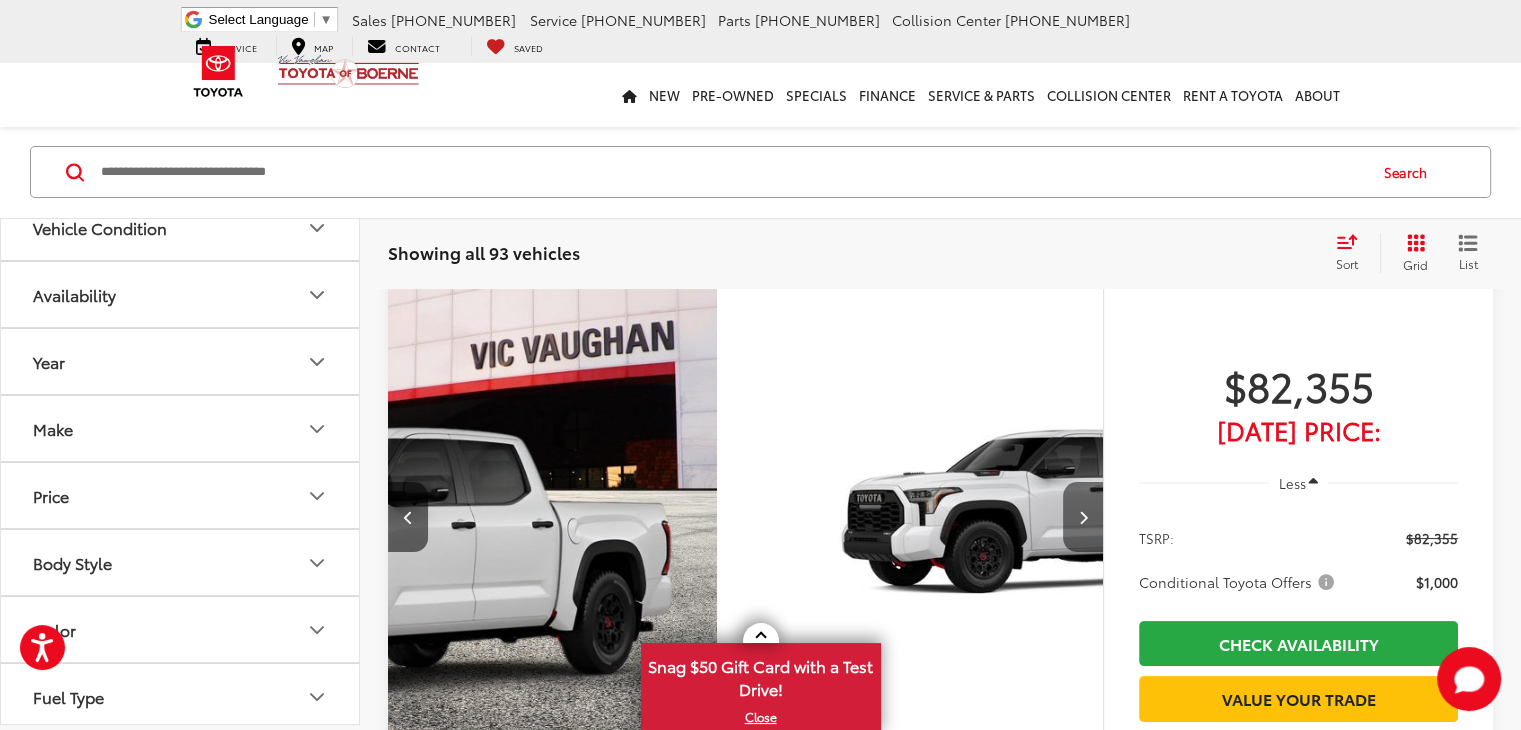 click at bounding box center [1083, 517] 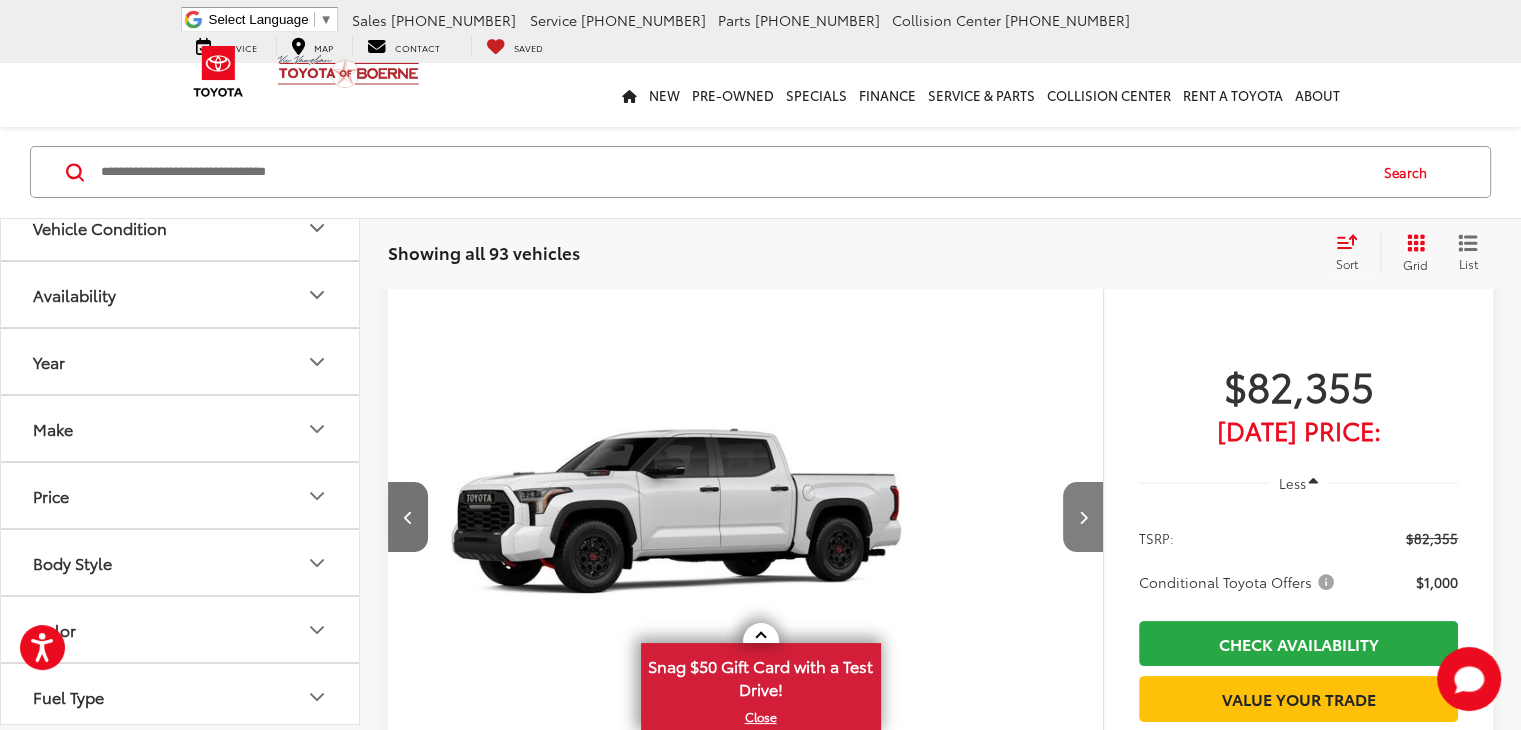 click at bounding box center [1082, 517] 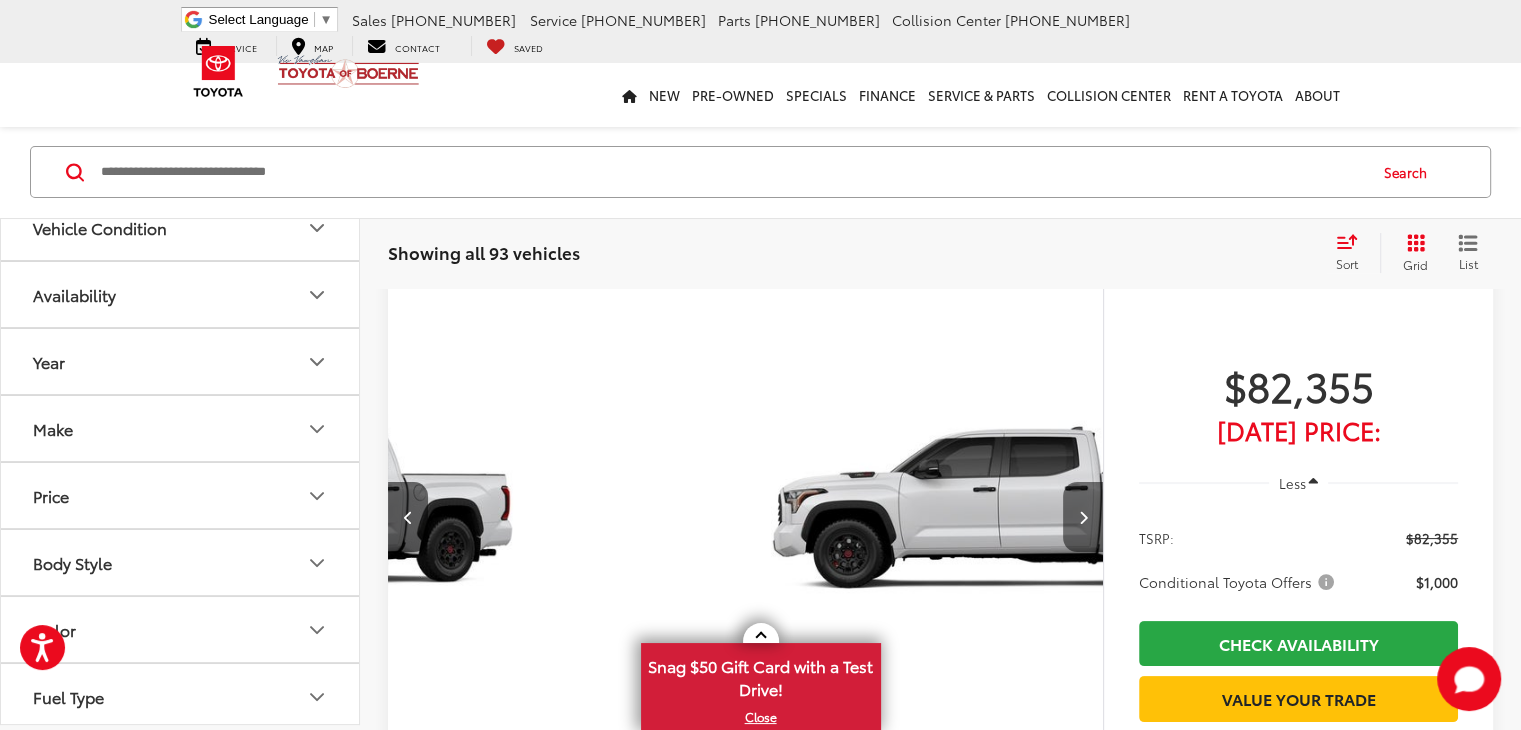 click at bounding box center [1082, 517] 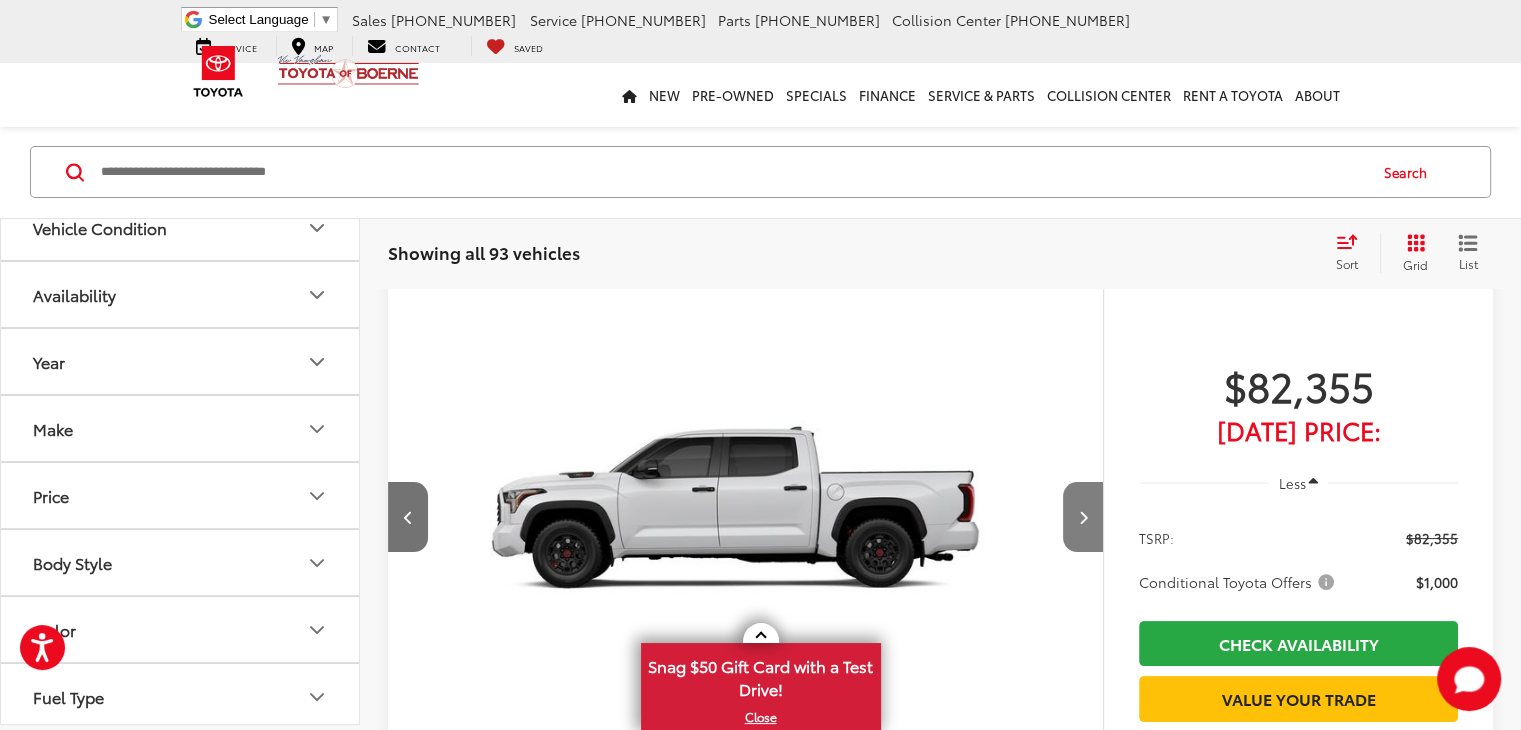 scroll, scrollTop: 0, scrollLeft: 1556, axis: horizontal 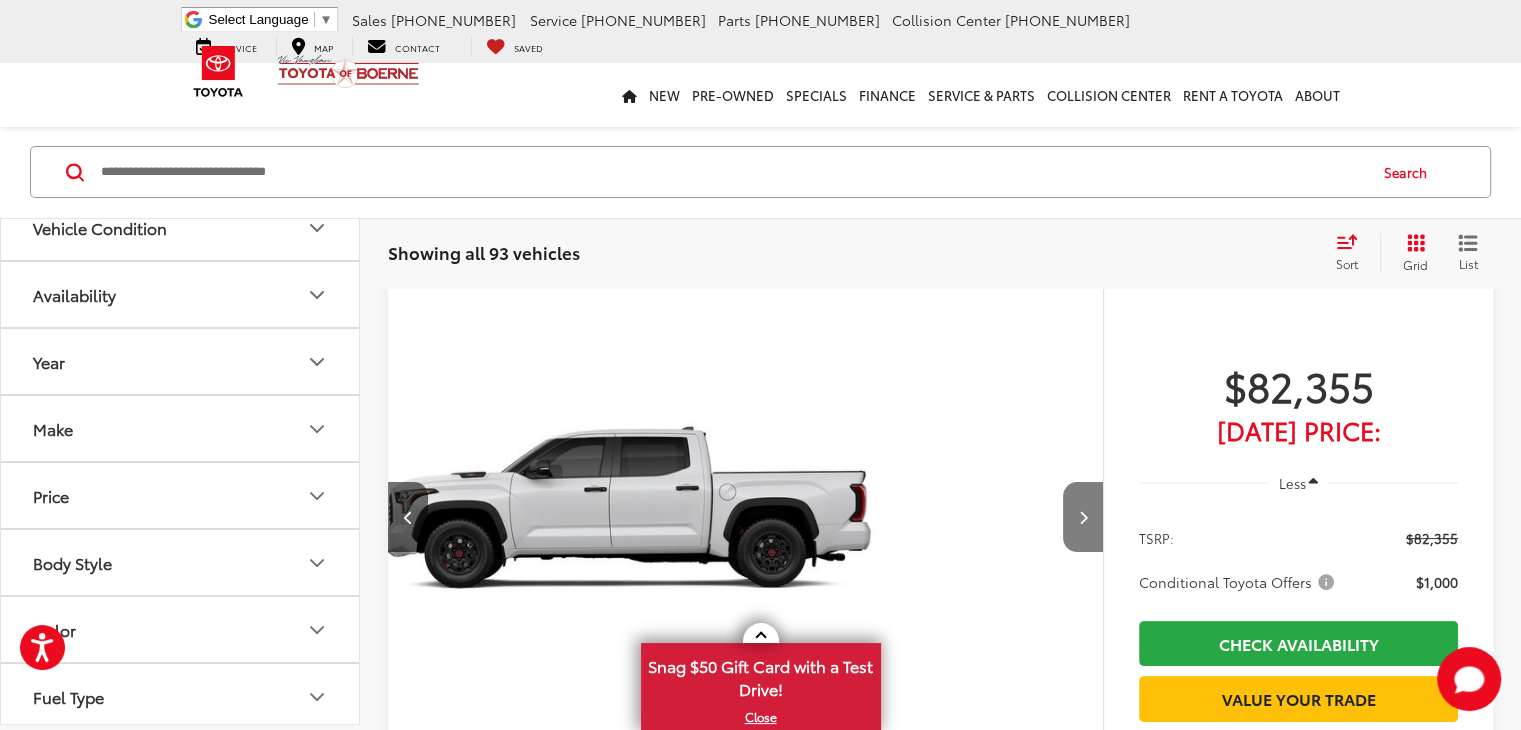 click at bounding box center [1082, 517] 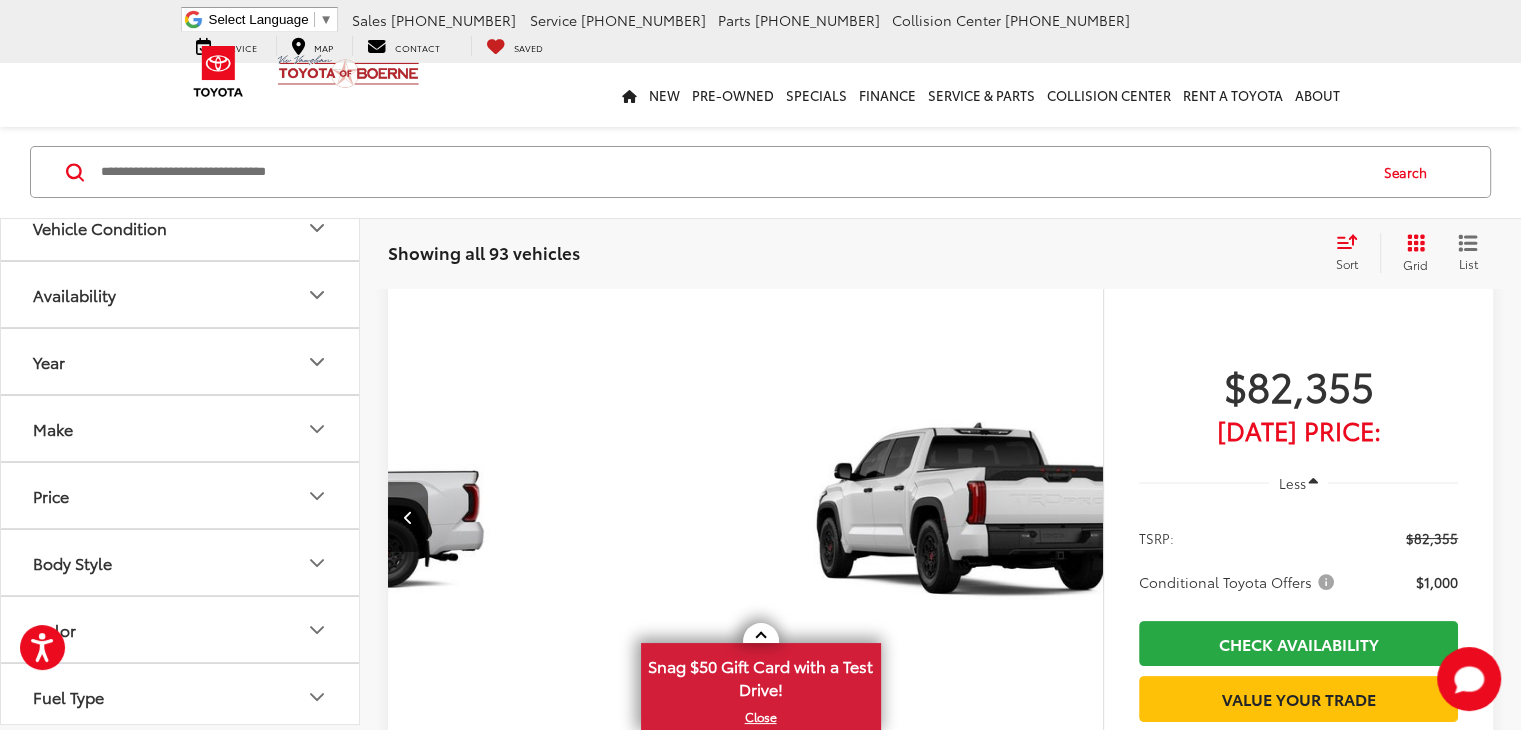 scroll, scrollTop: 0, scrollLeft: 1944, axis: horizontal 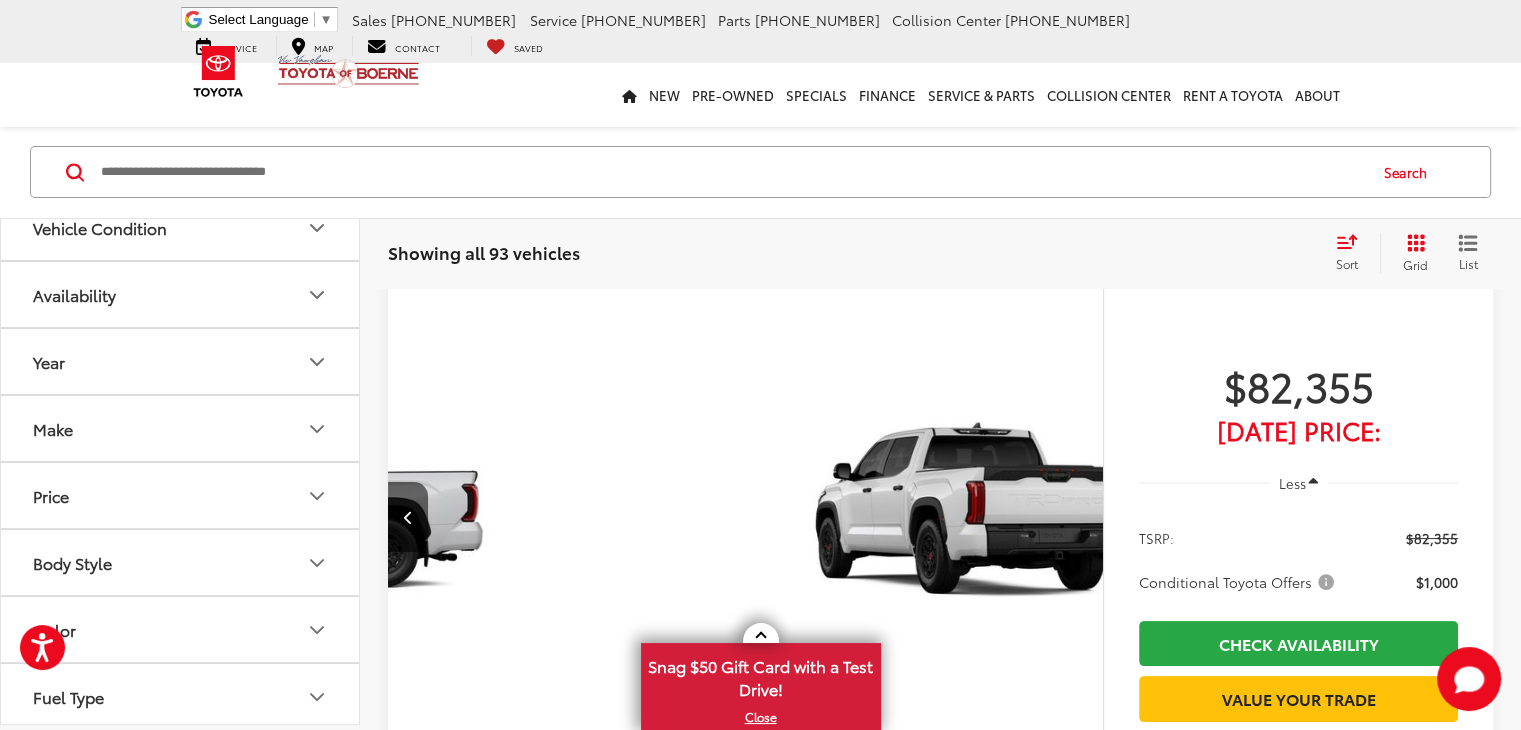 click on "View More" at bounding box center [2391, 517] 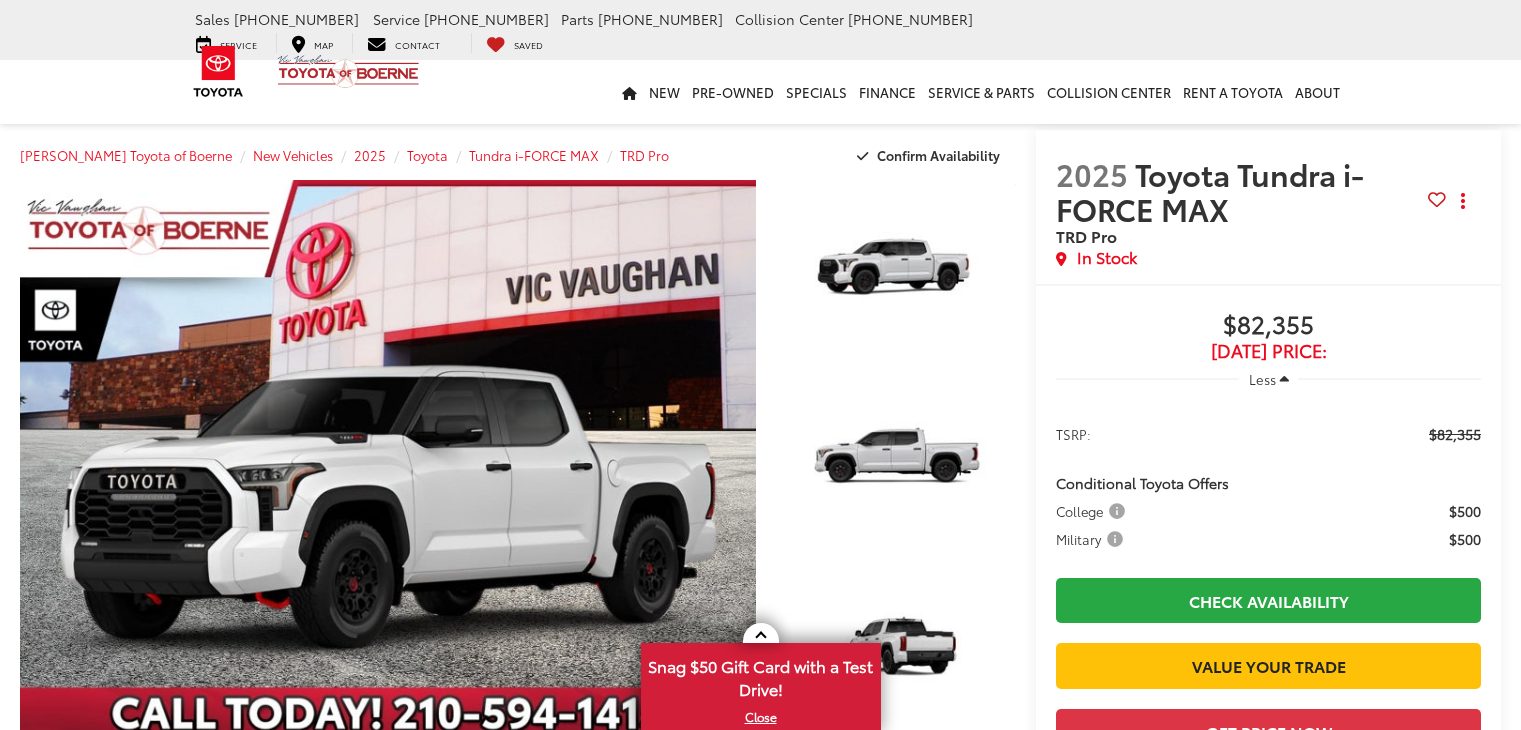 scroll, scrollTop: 0, scrollLeft: 0, axis: both 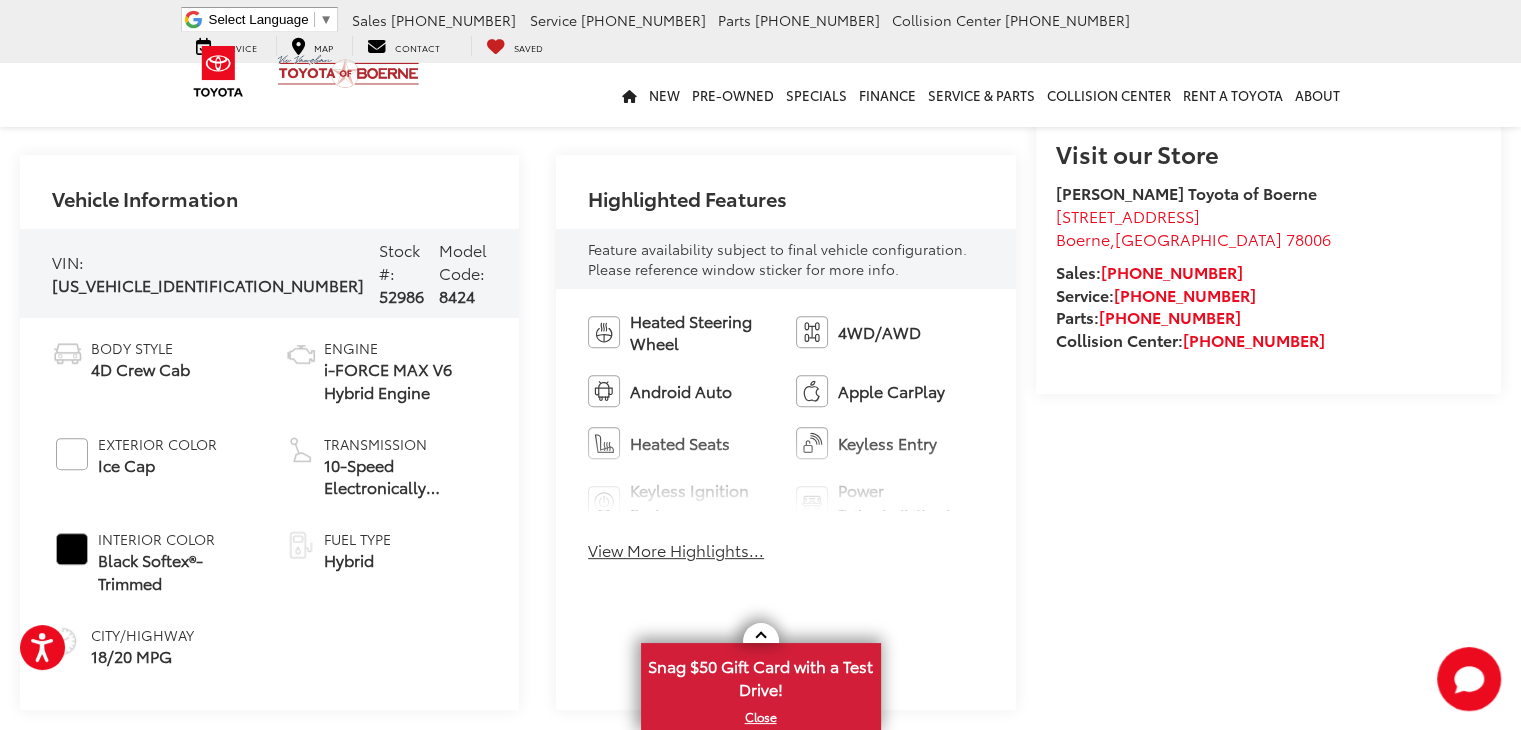 click on "View More Highlights..." at bounding box center (676, 550) 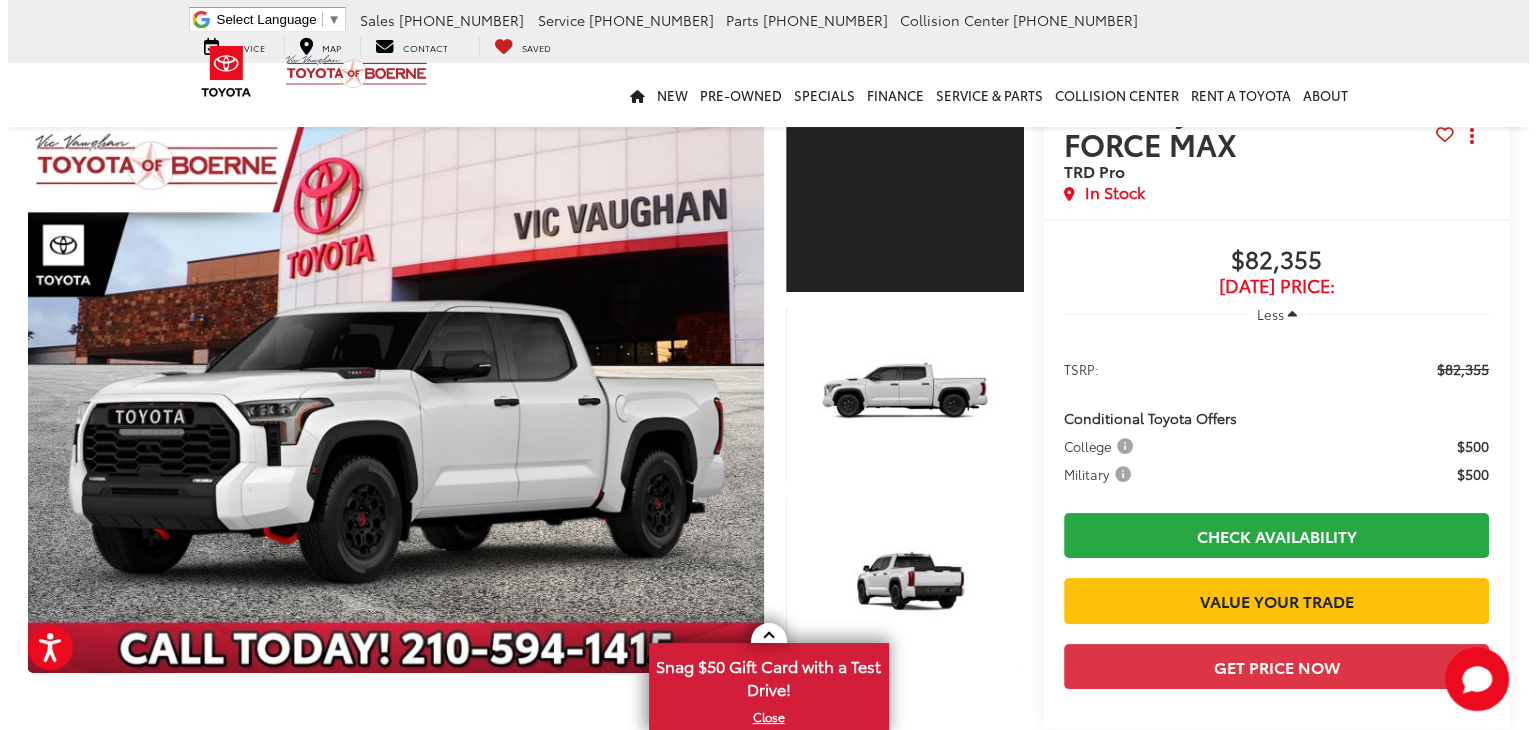 scroll, scrollTop: 100, scrollLeft: 0, axis: vertical 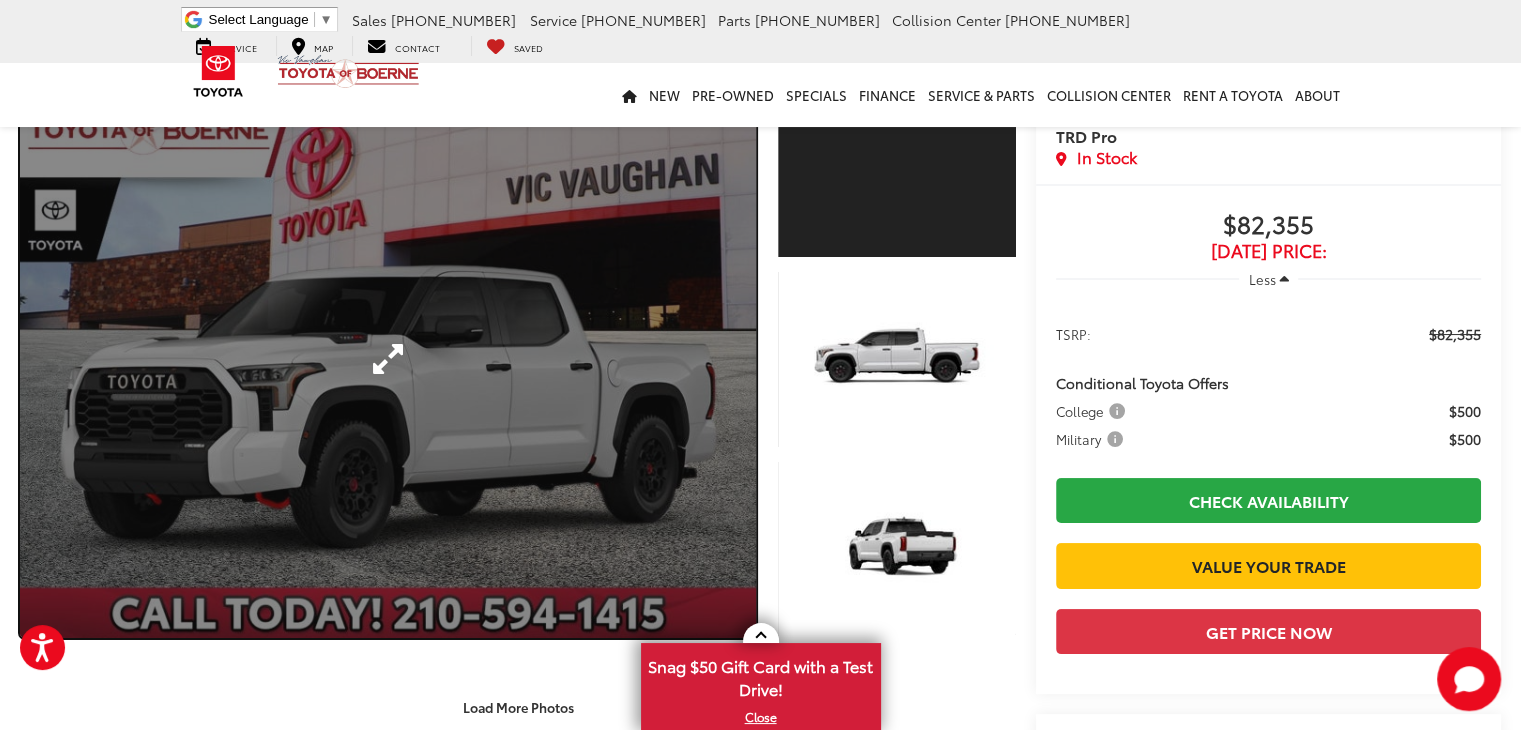 click at bounding box center [388, 359] 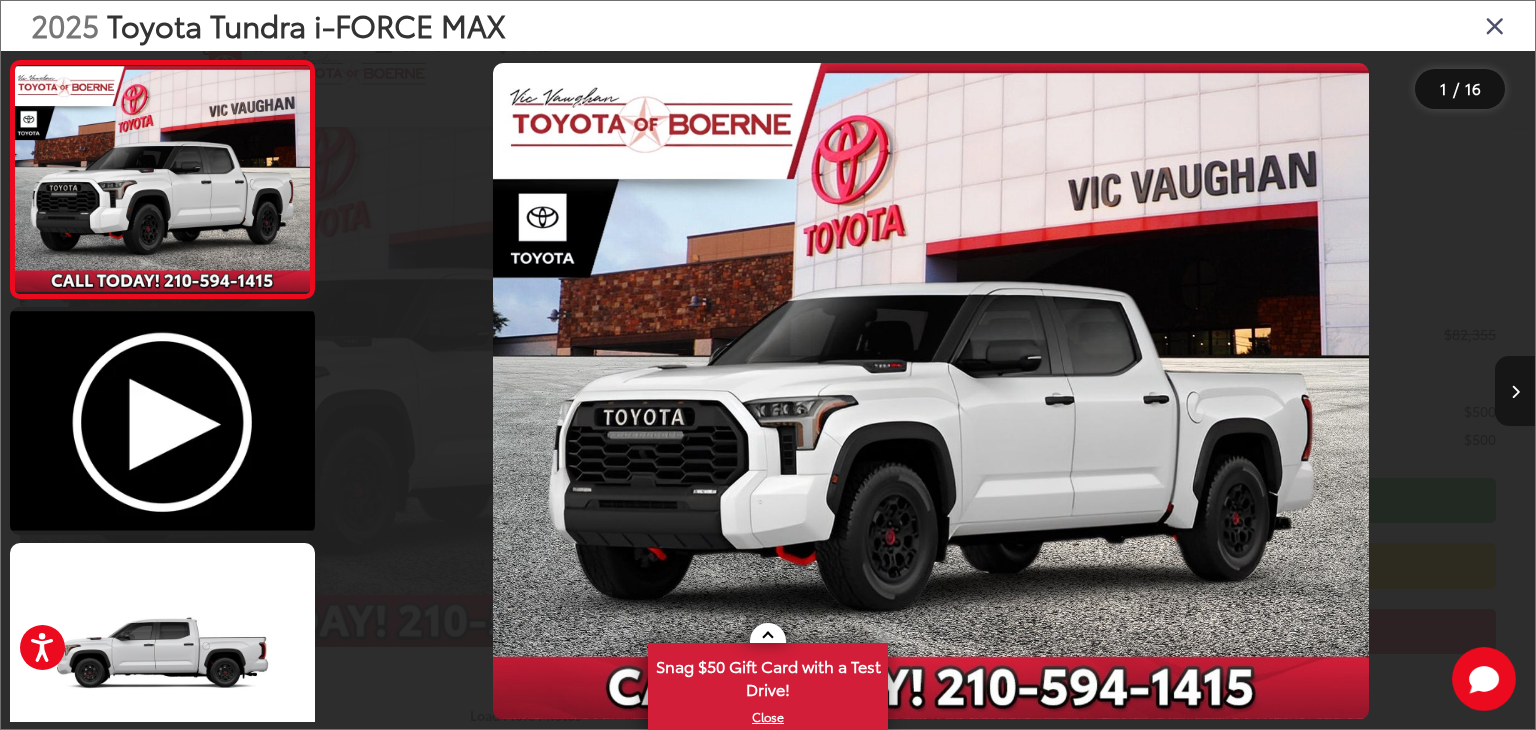 click at bounding box center (1515, 391) 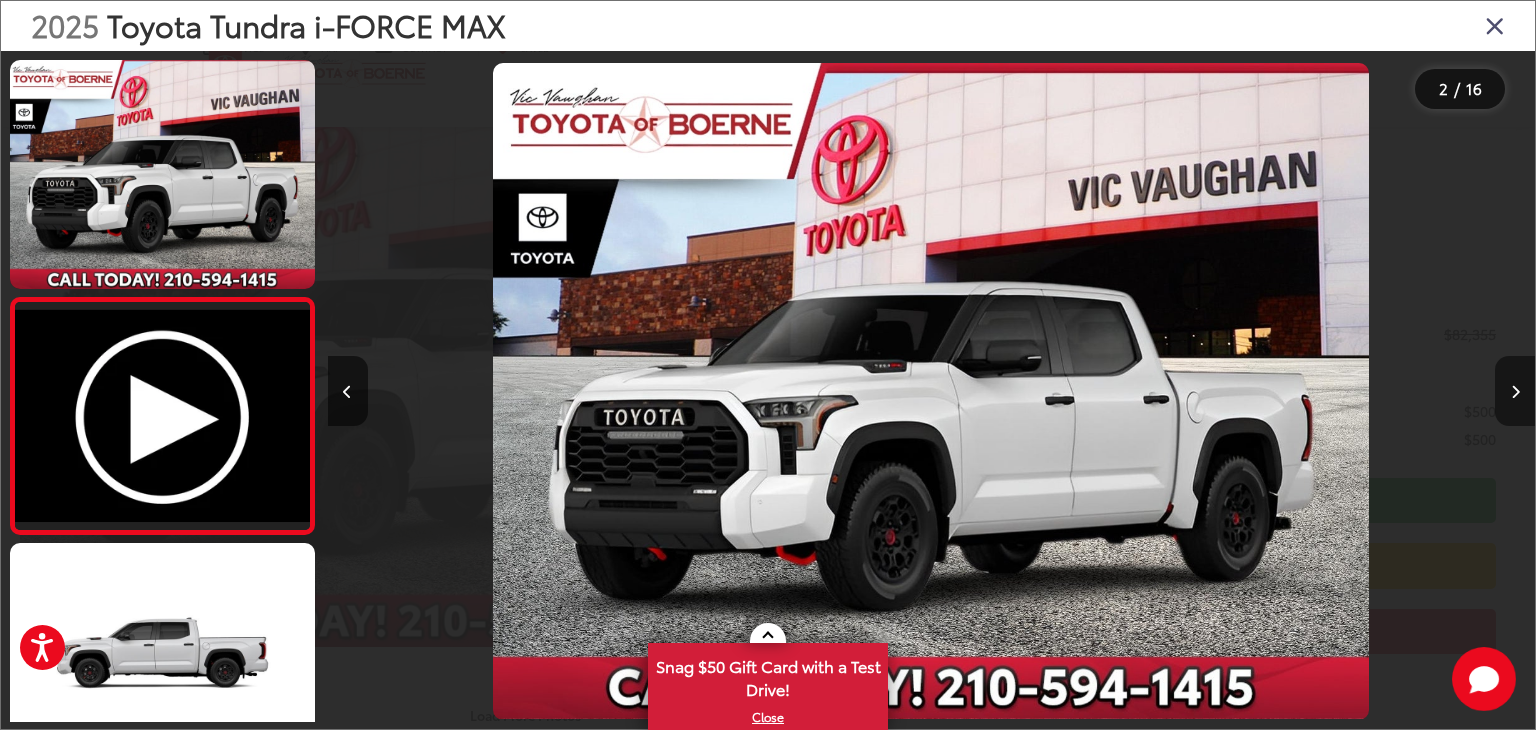 scroll, scrollTop: 0, scrollLeft: 79, axis: horizontal 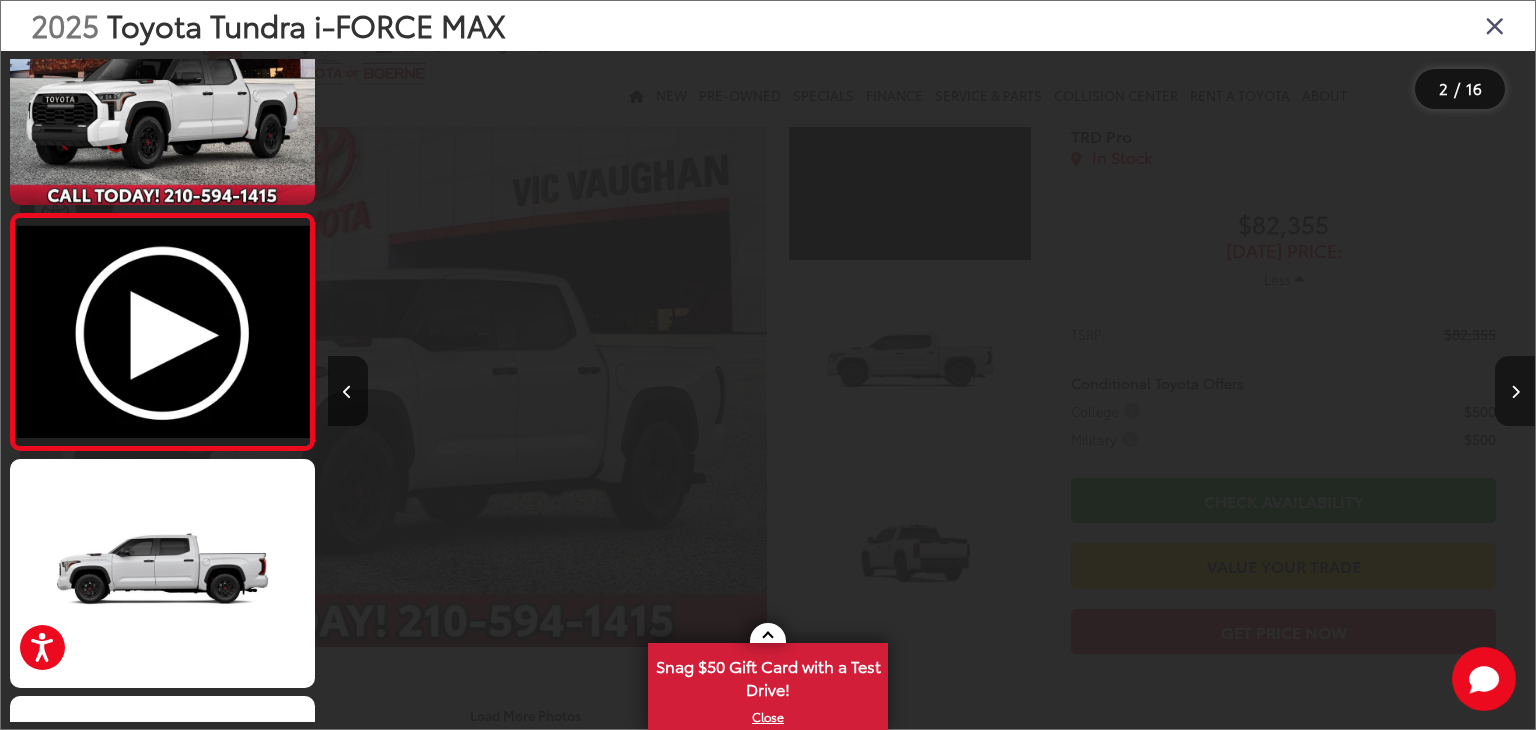 click at bounding box center (1515, 391) 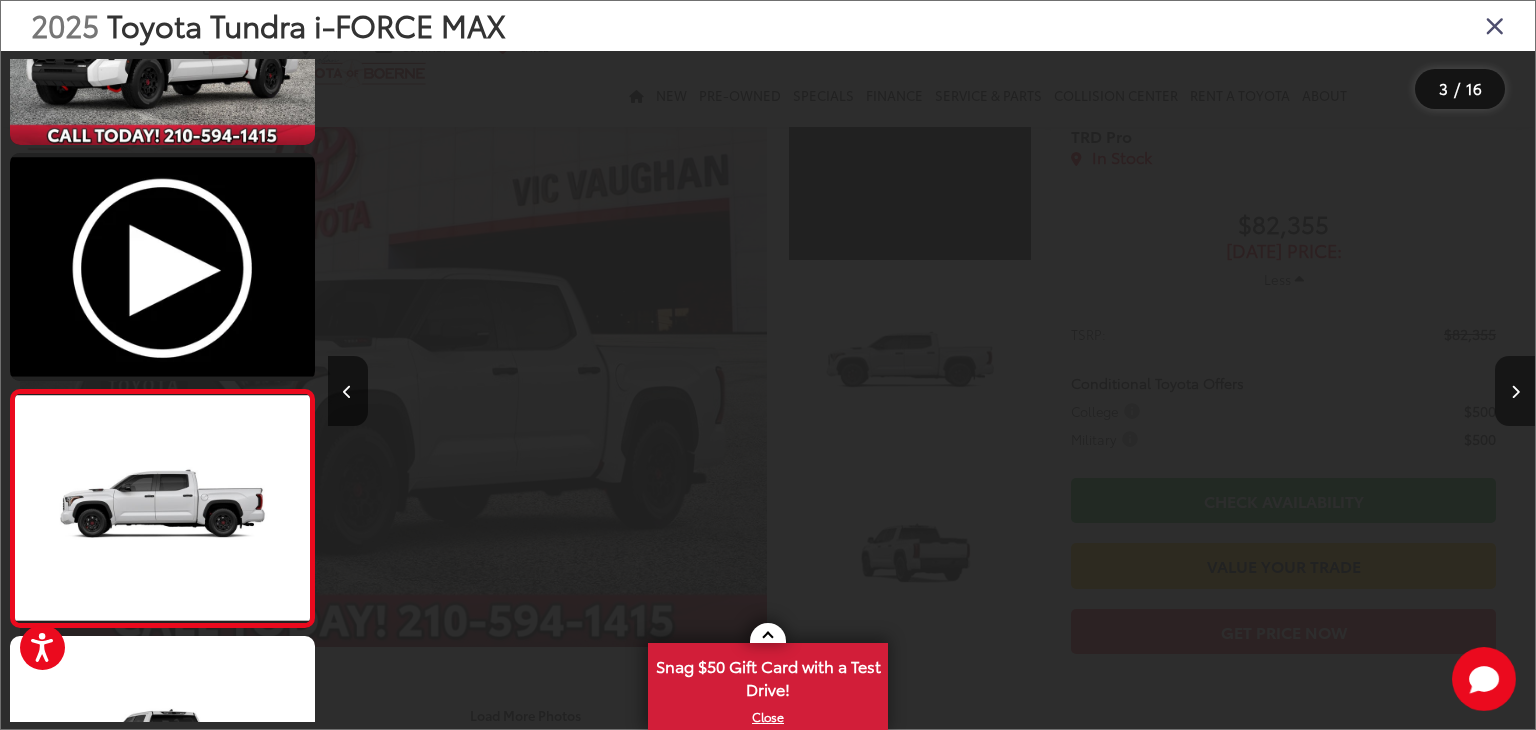 scroll, scrollTop: 291, scrollLeft: 0, axis: vertical 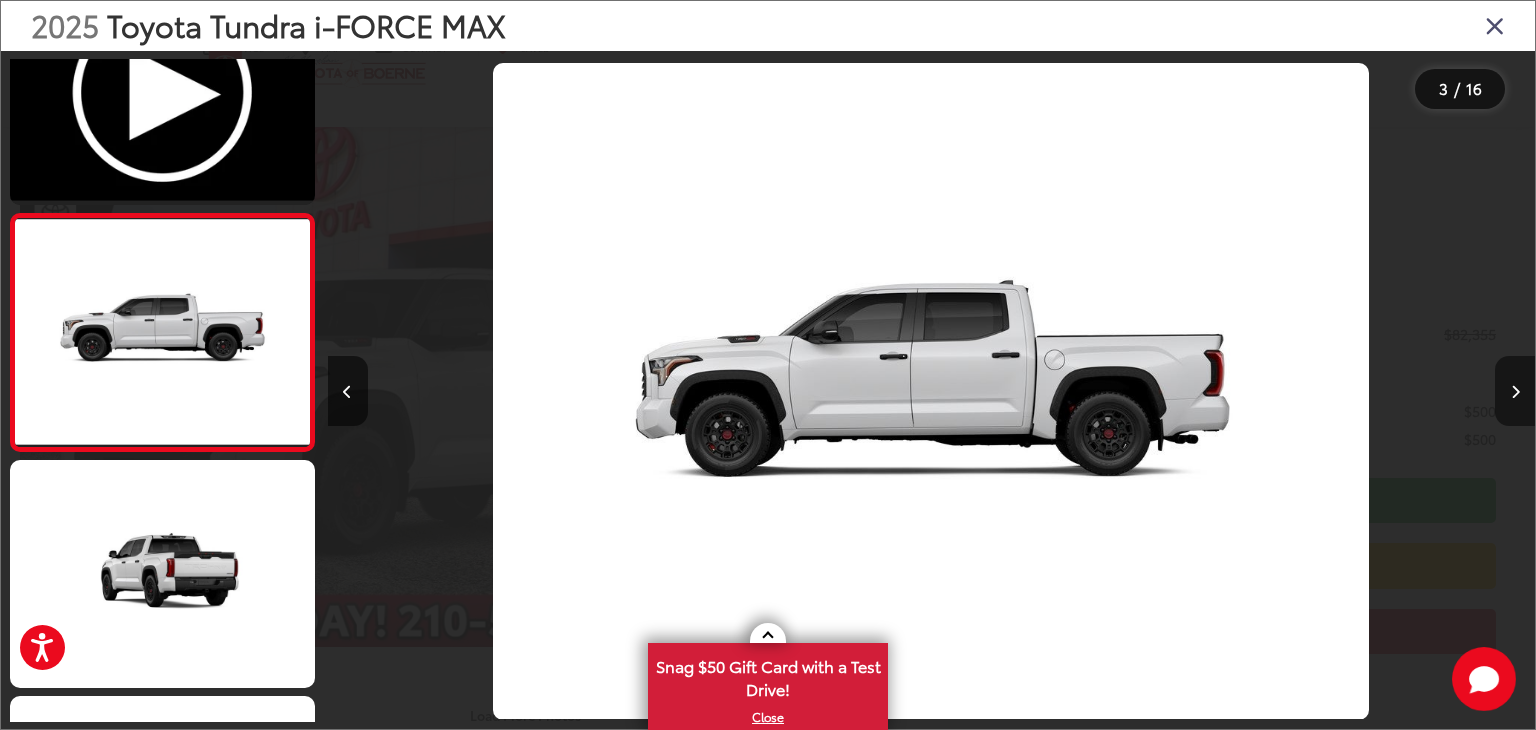 click at bounding box center (1515, 391) 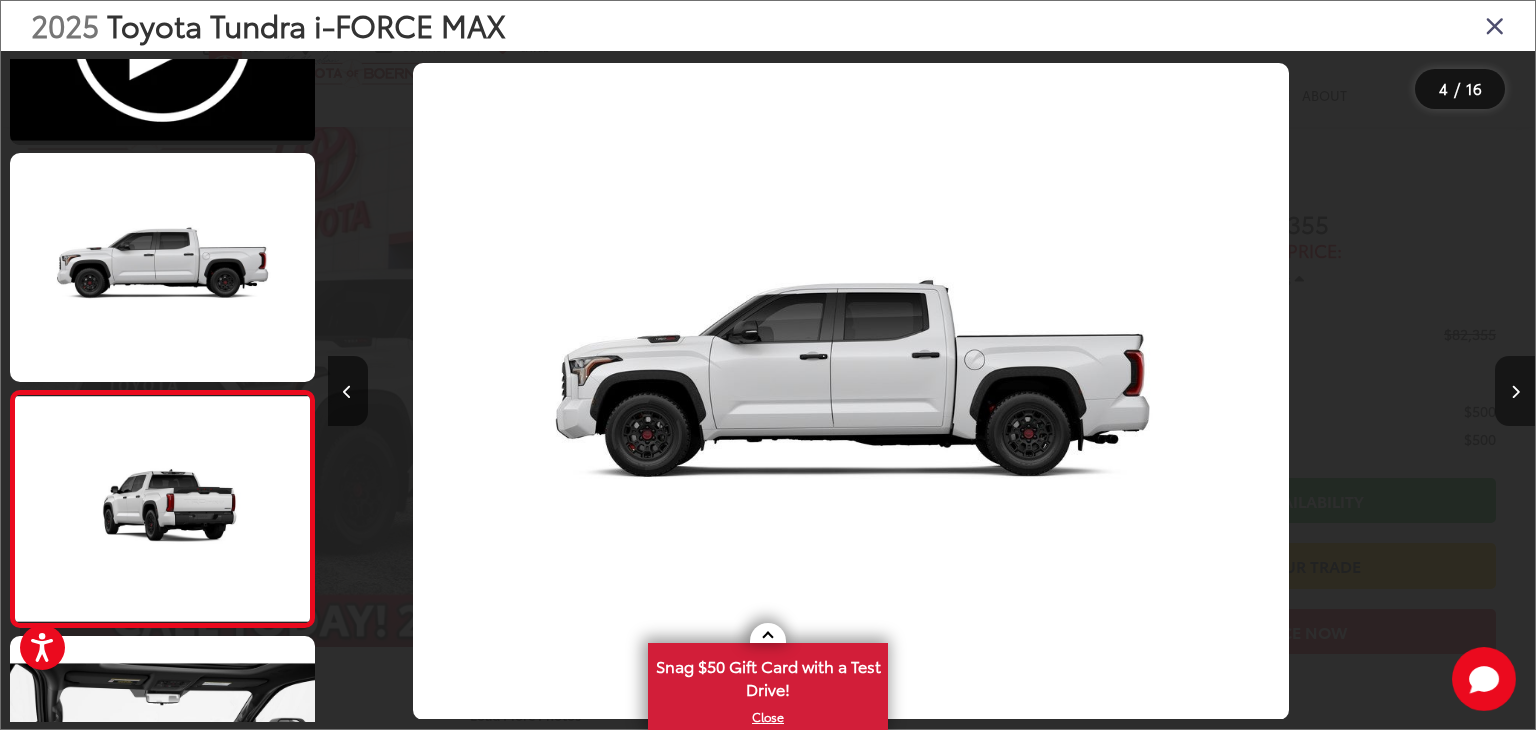 scroll, scrollTop: 511, scrollLeft: 0, axis: vertical 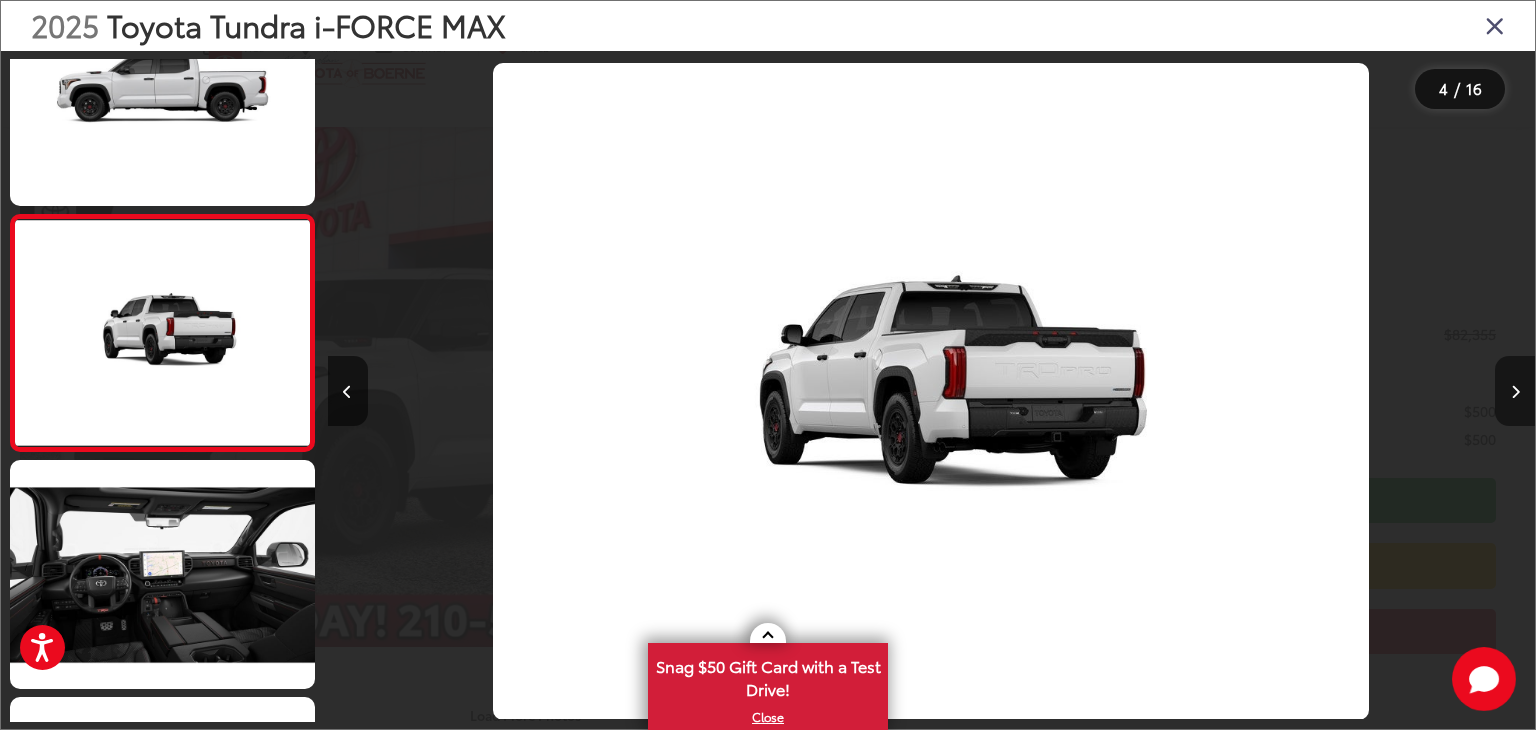 click at bounding box center (1515, 391) 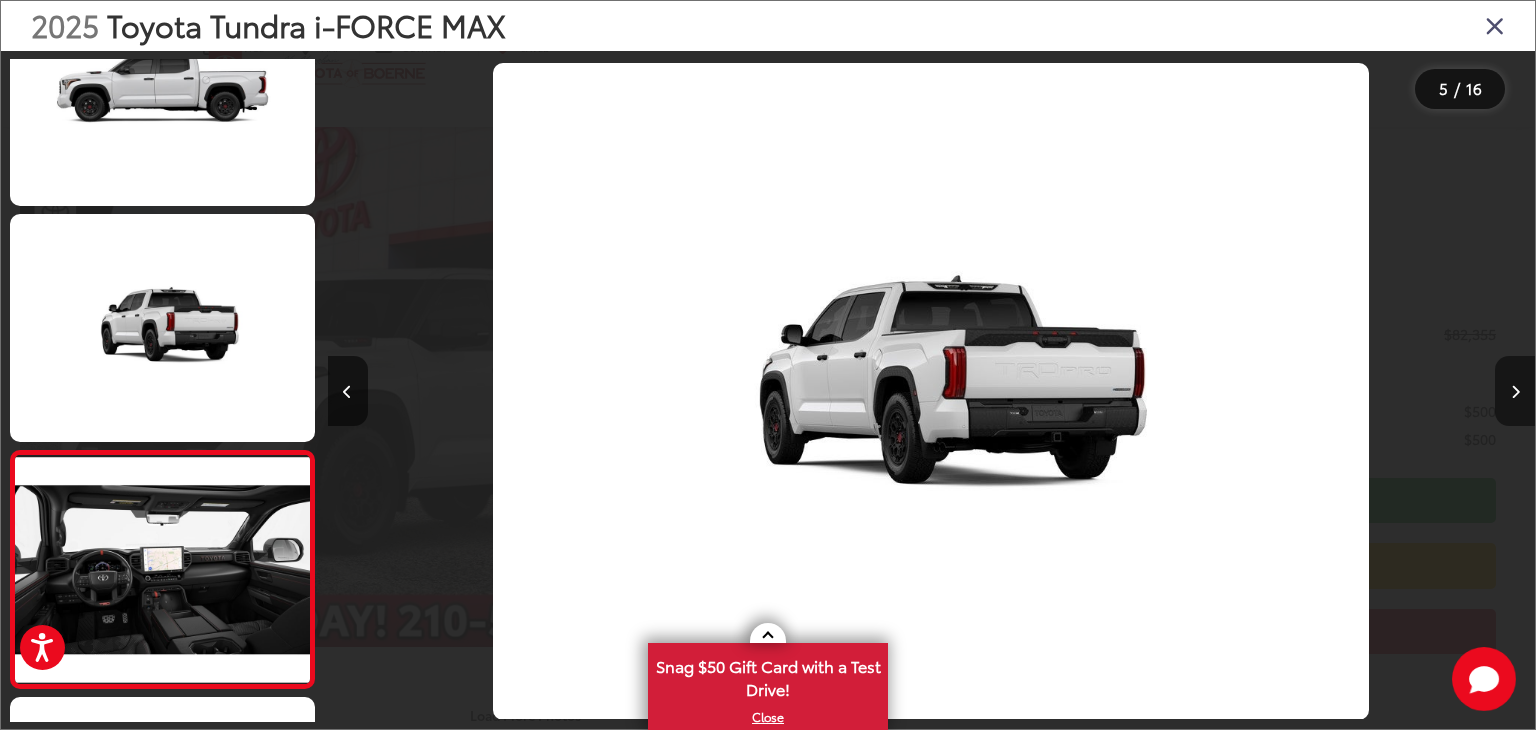 scroll, scrollTop: 0, scrollLeft: 3701, axis: horizontal 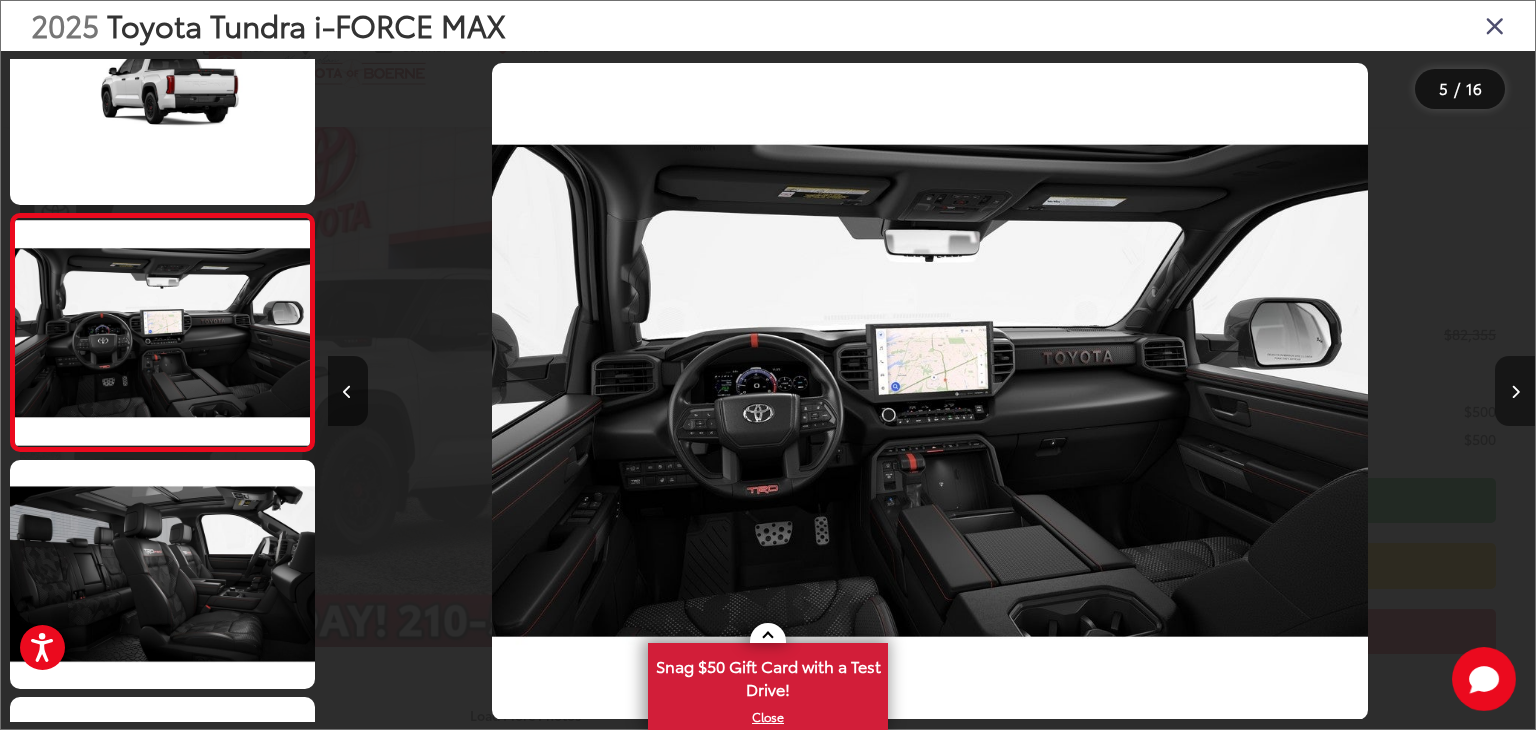 click at bounding box center [1515, 391] 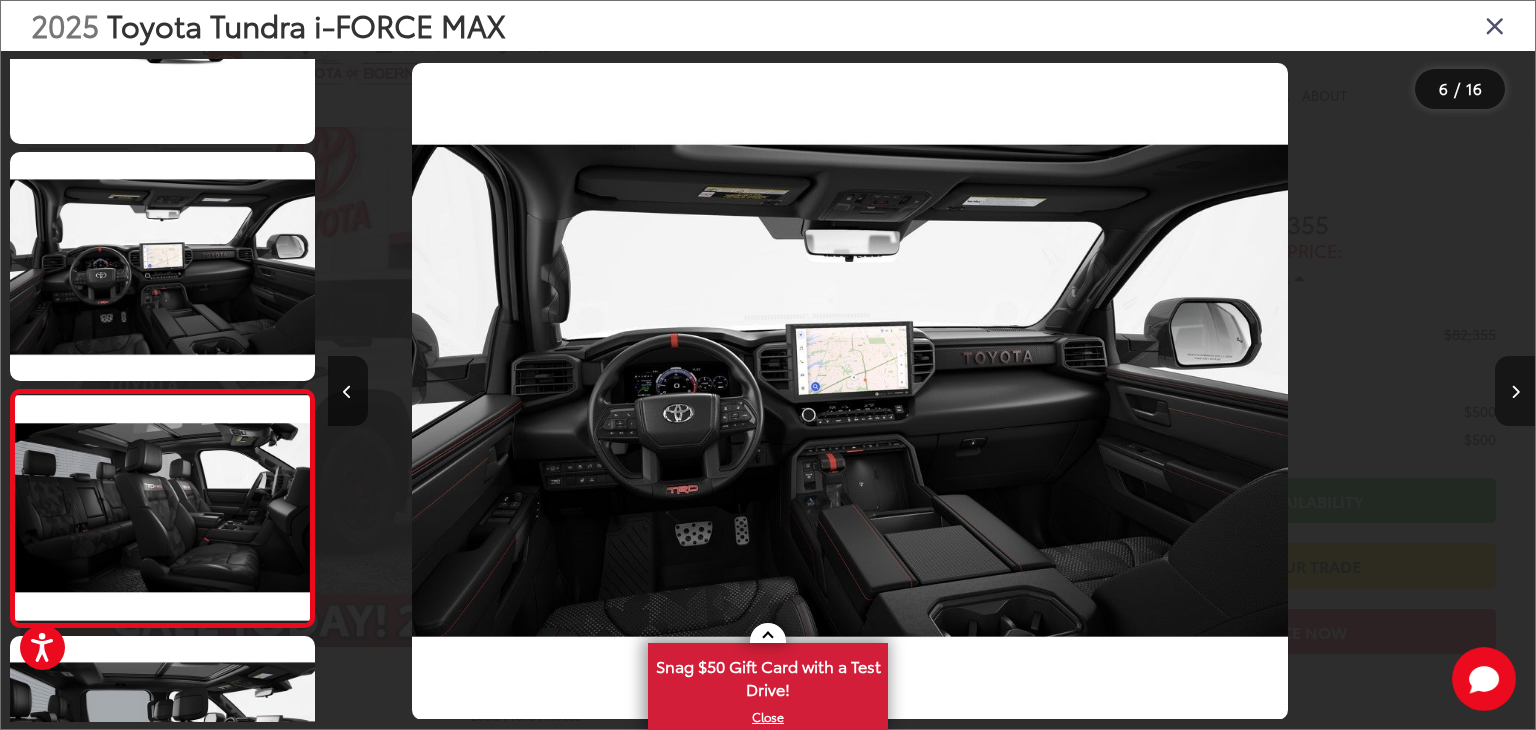 scroll, scrollTop: 984, scrollLeft: 0, axis: vertical 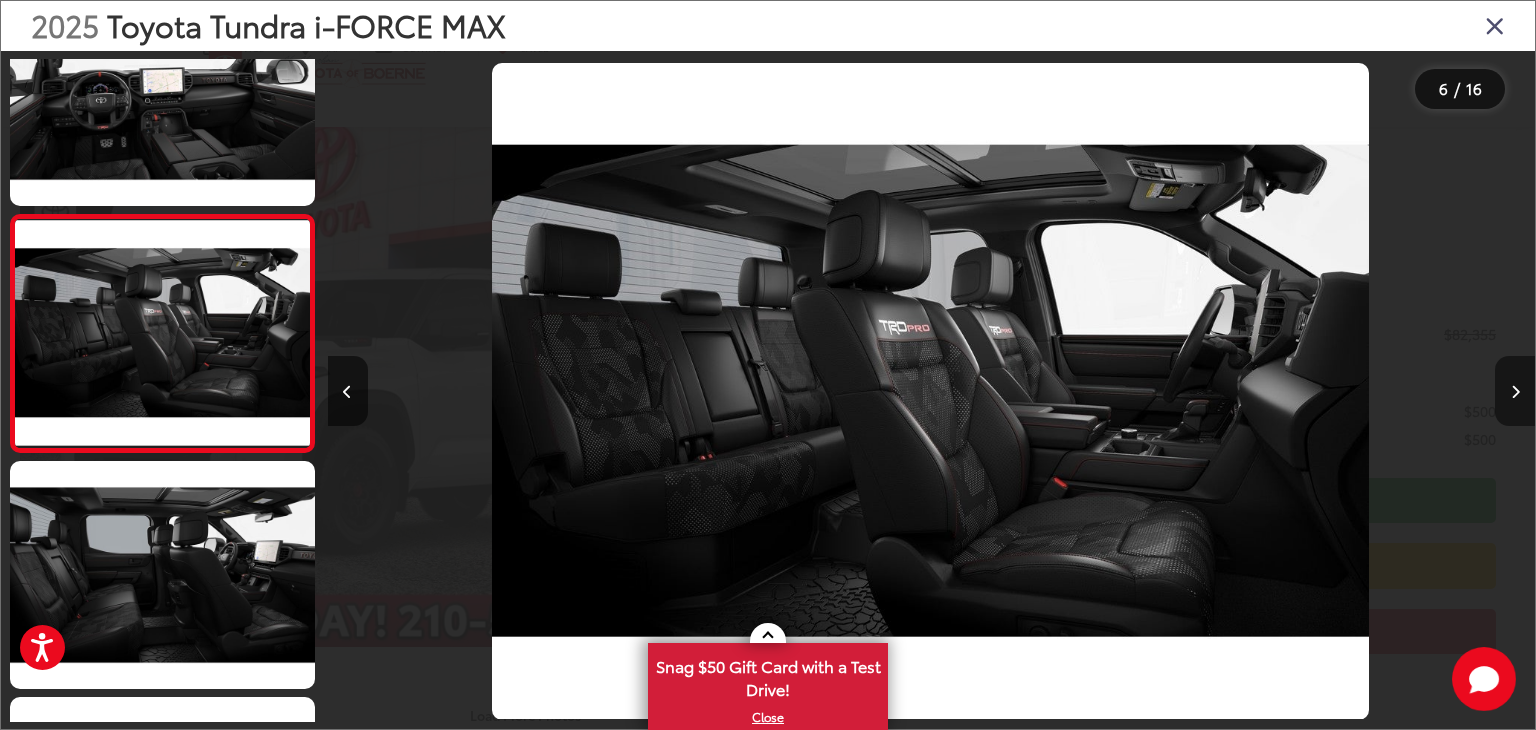 click at bounding box center [1515, 391] 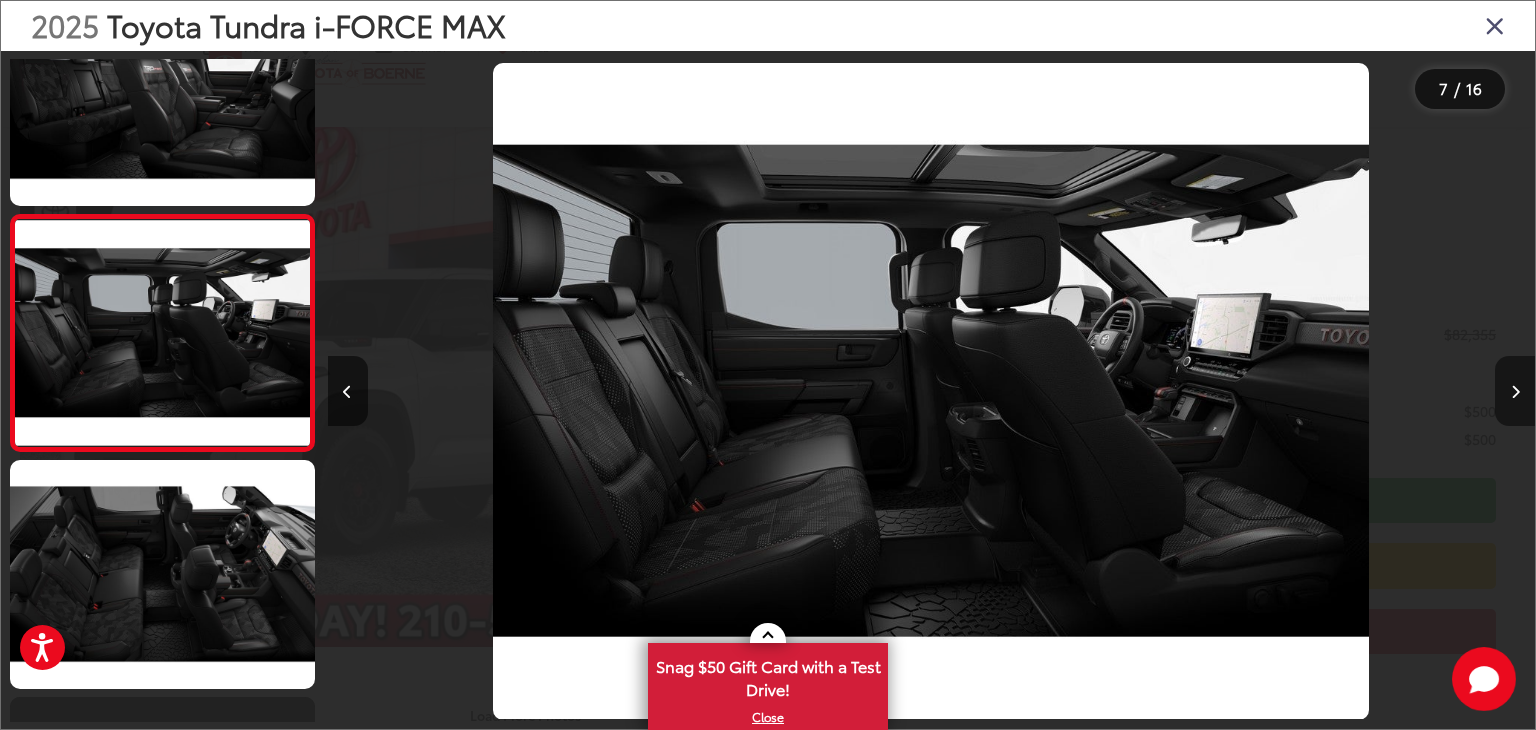 click at bounding box center (1515, 391) 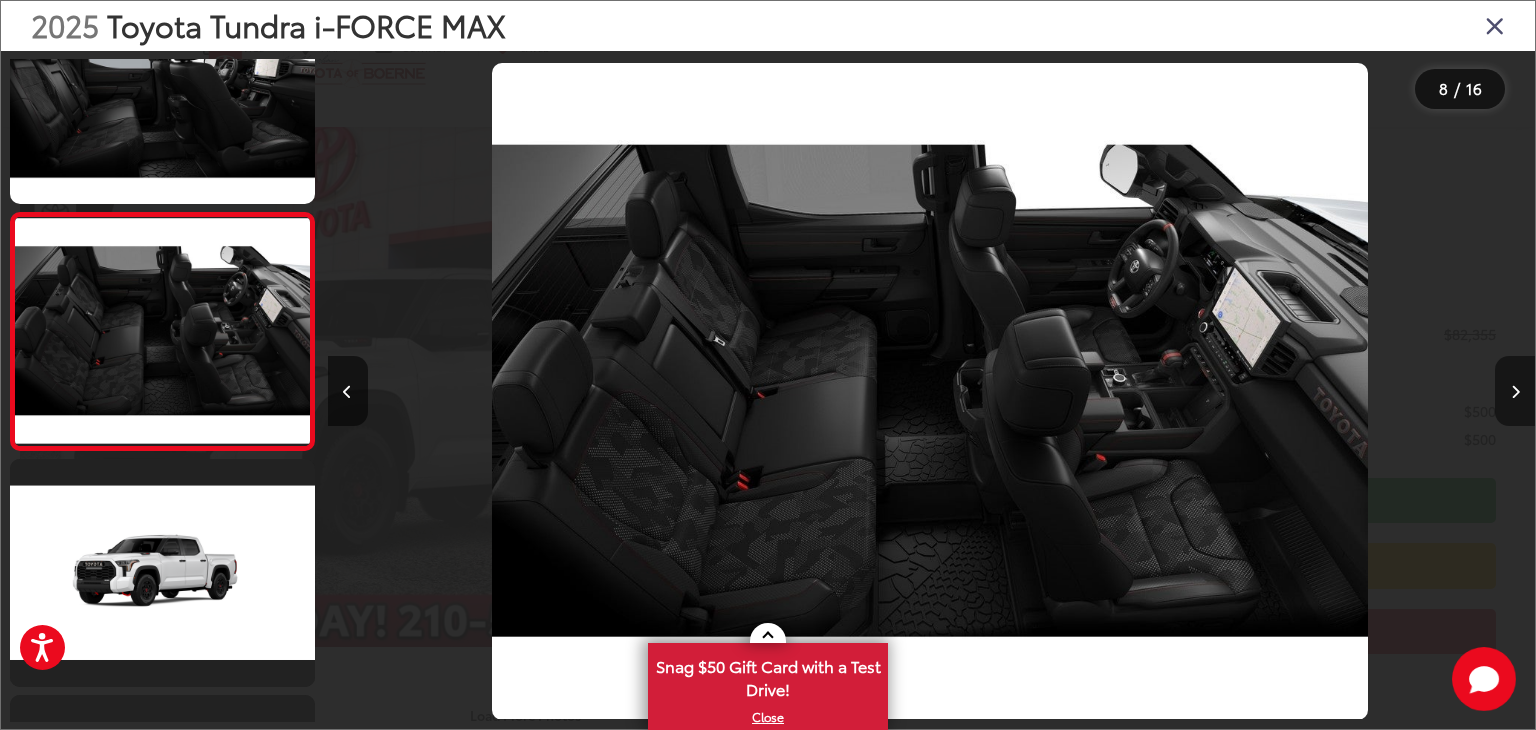 click at bounding box center (1515, 391) 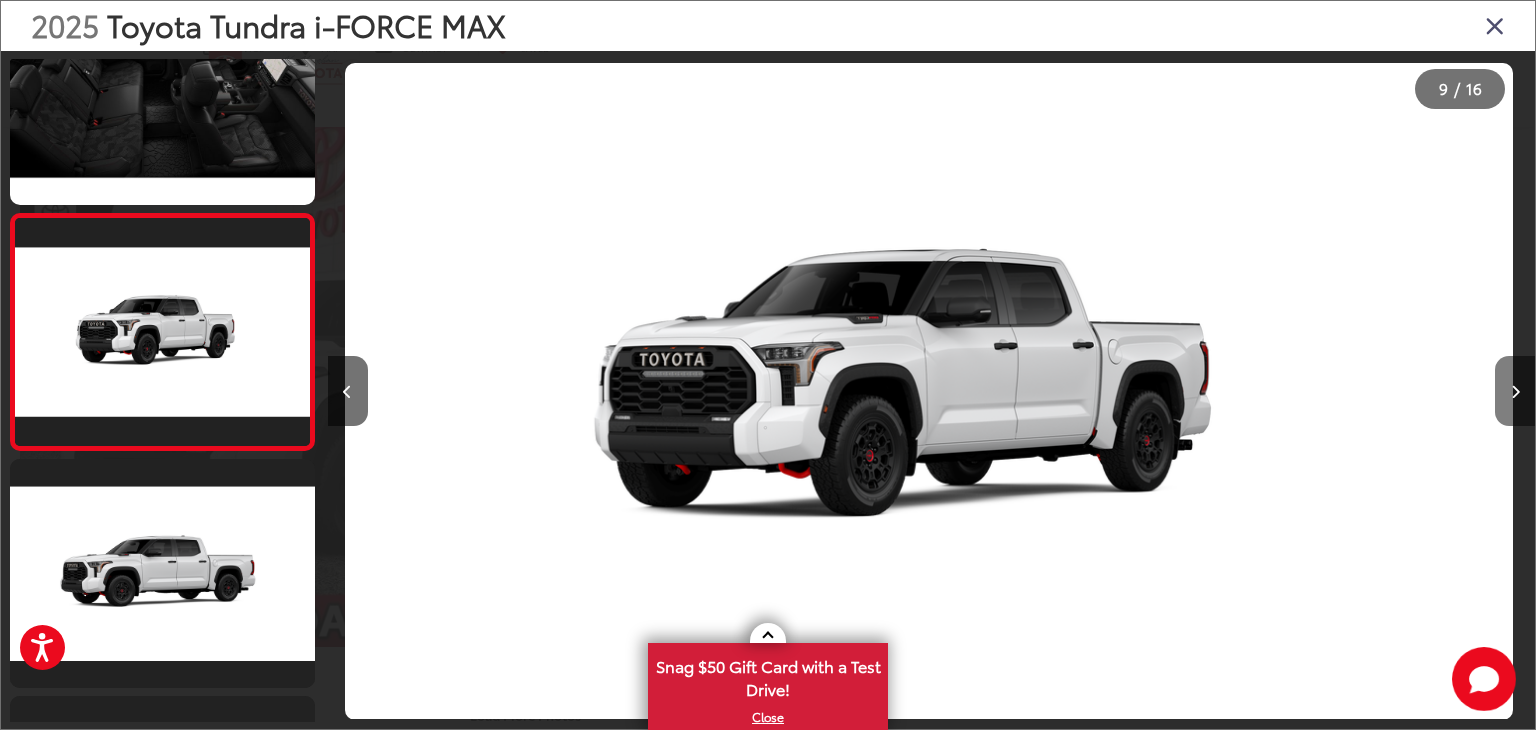 click at bounding box center [1515, 391] 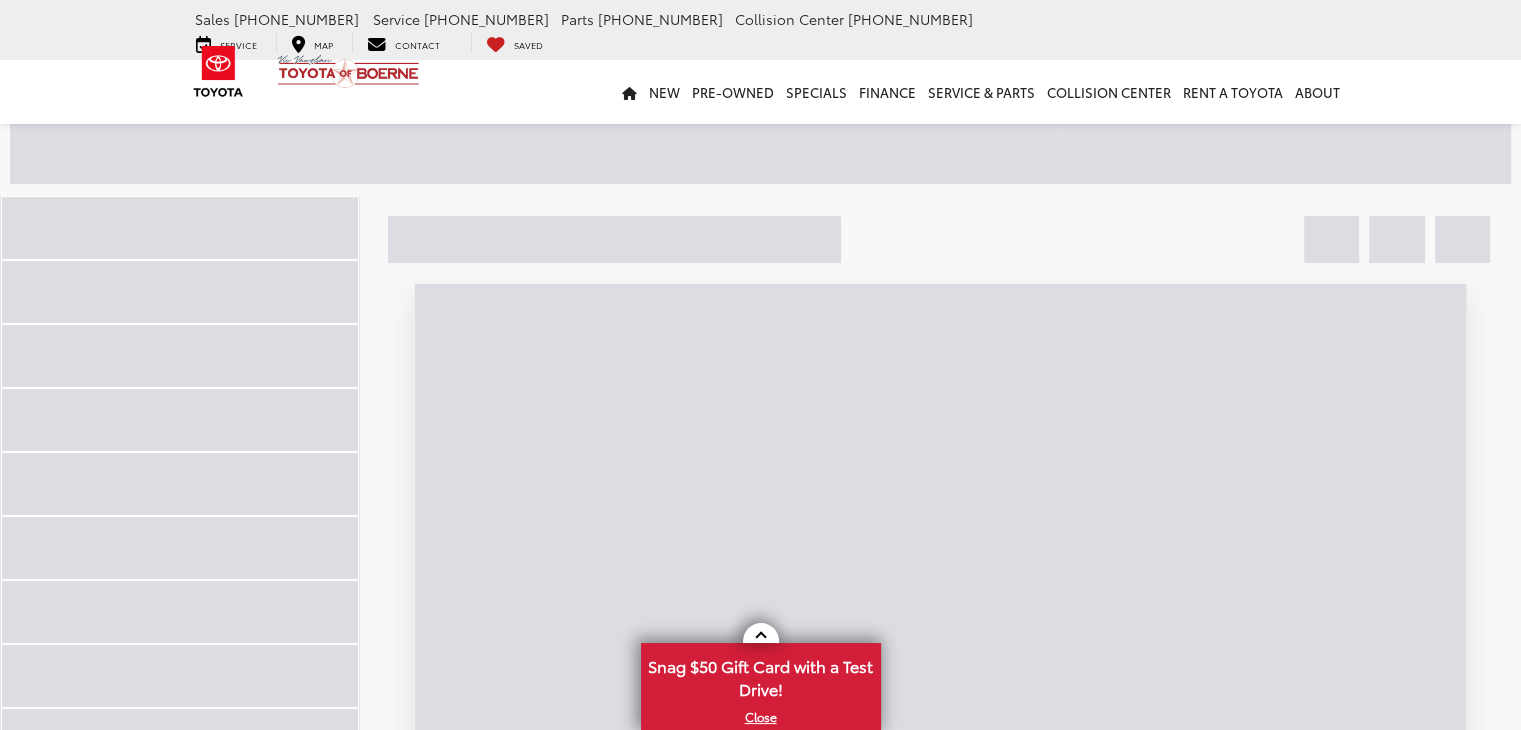 scroll, scrollTop: 200, scrollLeft: 0, axis: vertical 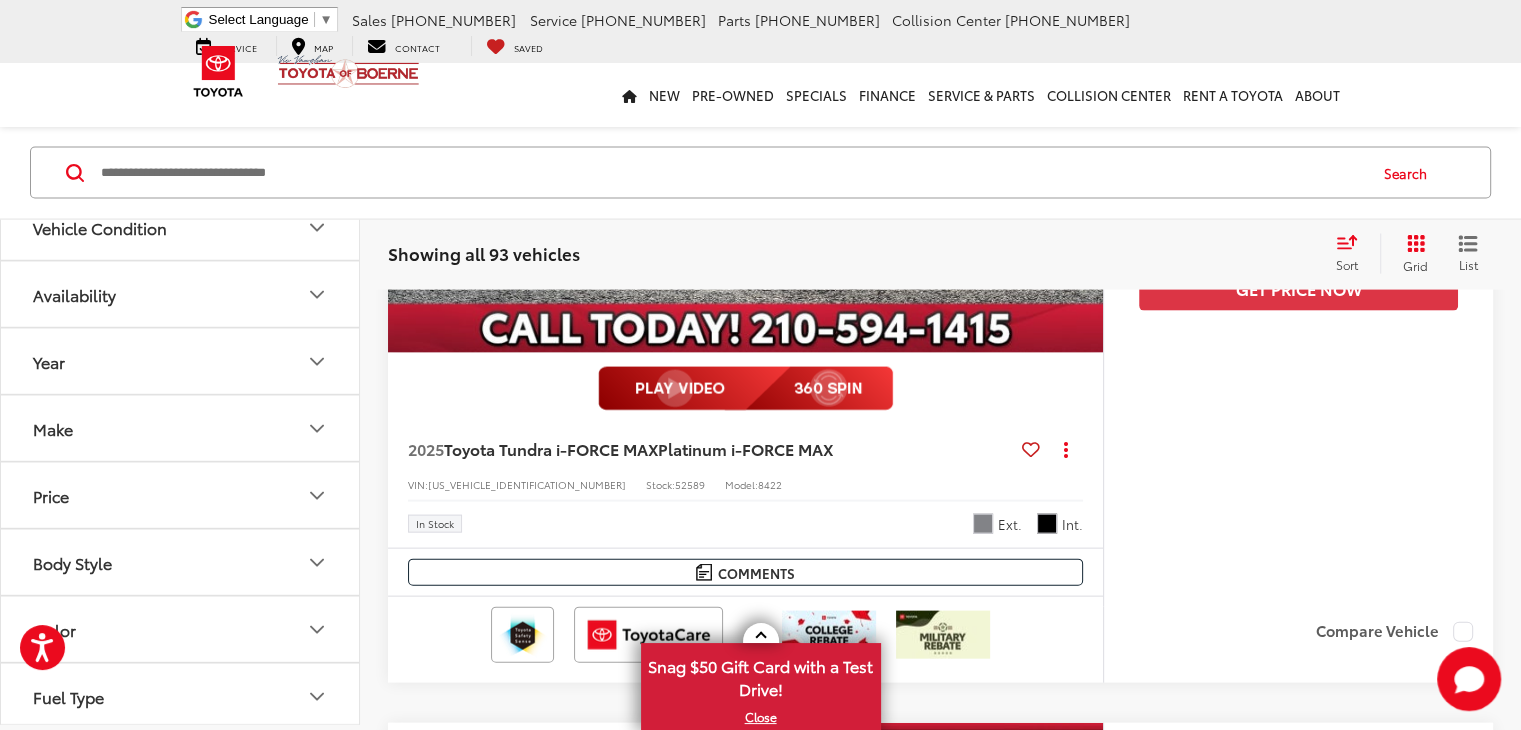 click at bounding box center [1047, 1431] 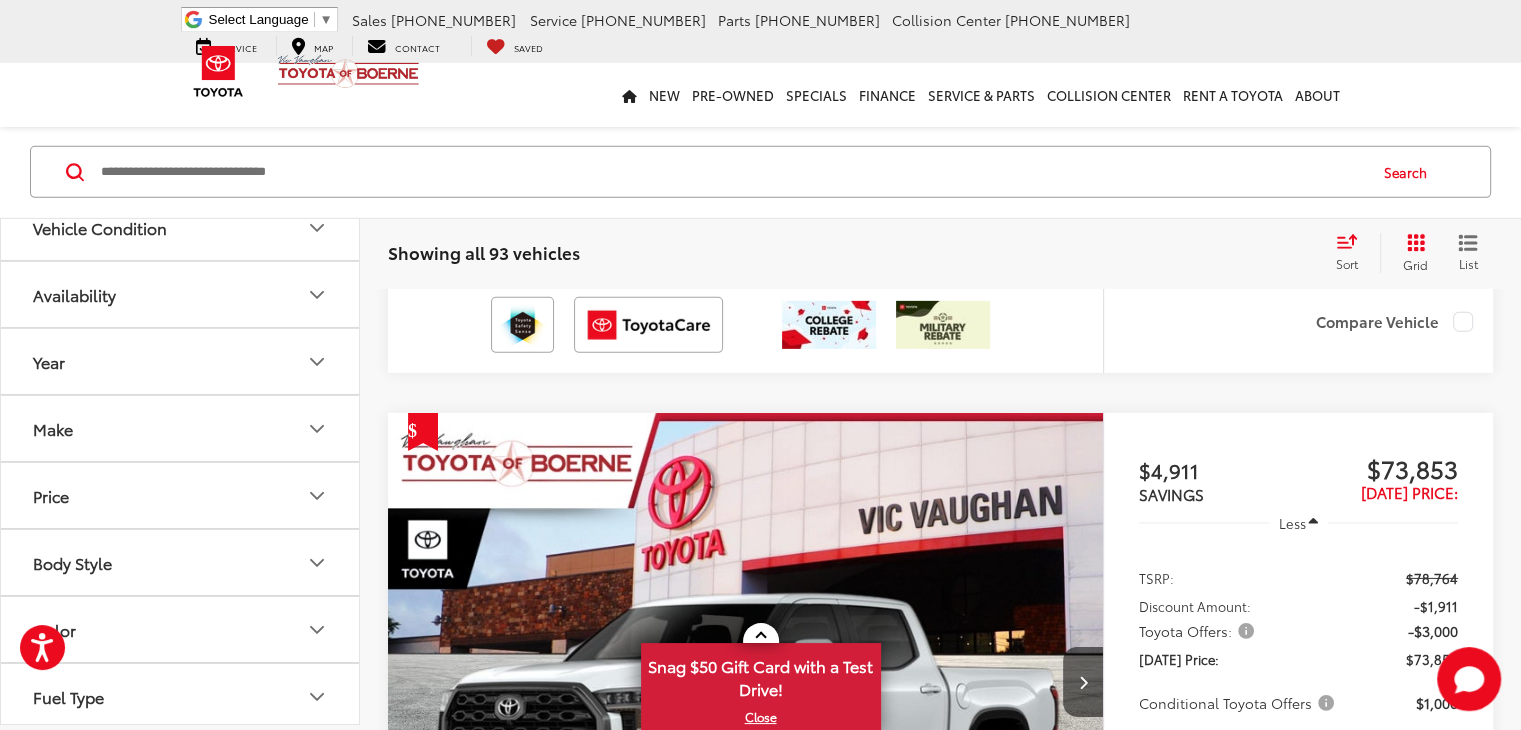 scroll, scrollTop: 6300, scrollLeft: 0, axis: vertical 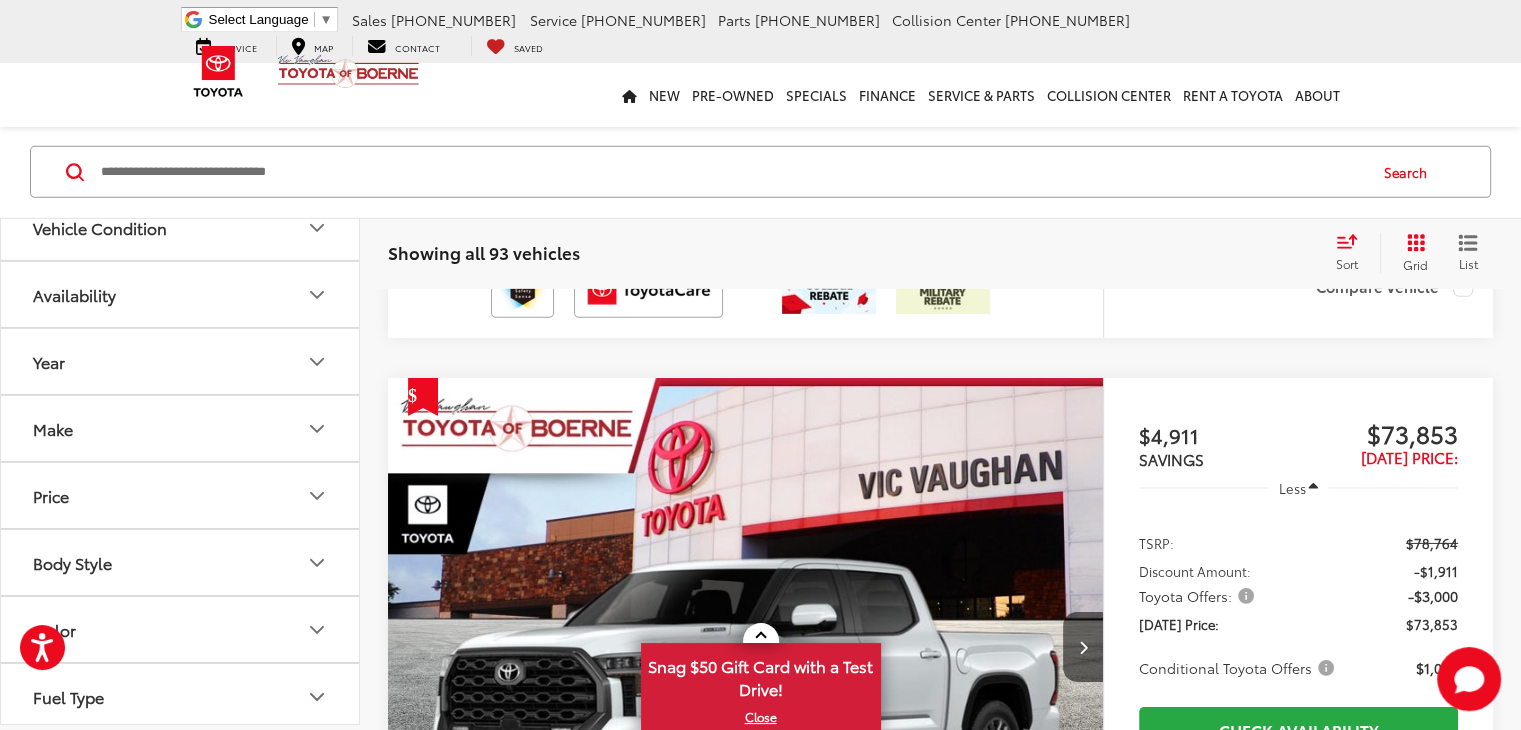 click at bounding box center [746, 1496] 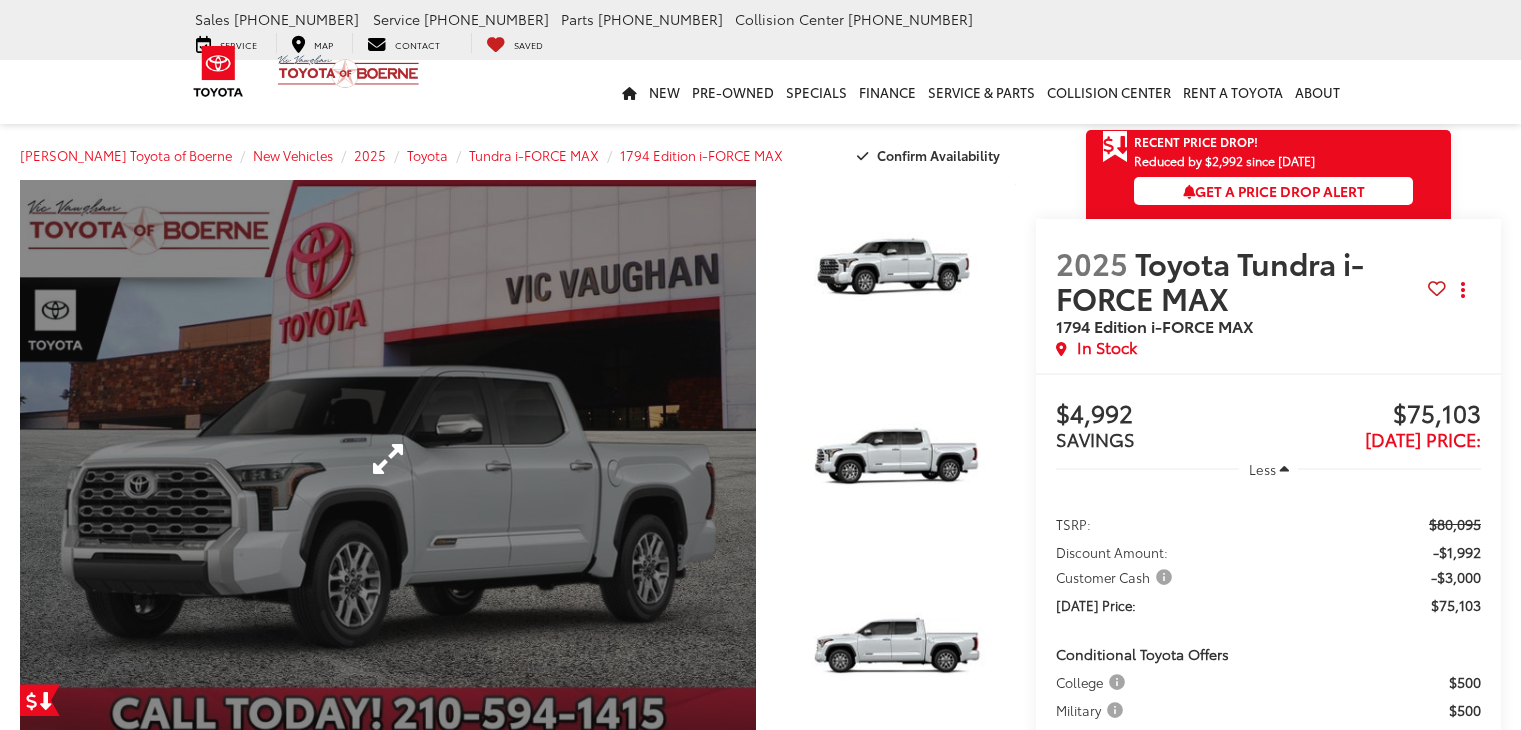 scroll, scrollTop: 0, scrollLeft: 0, axis: both 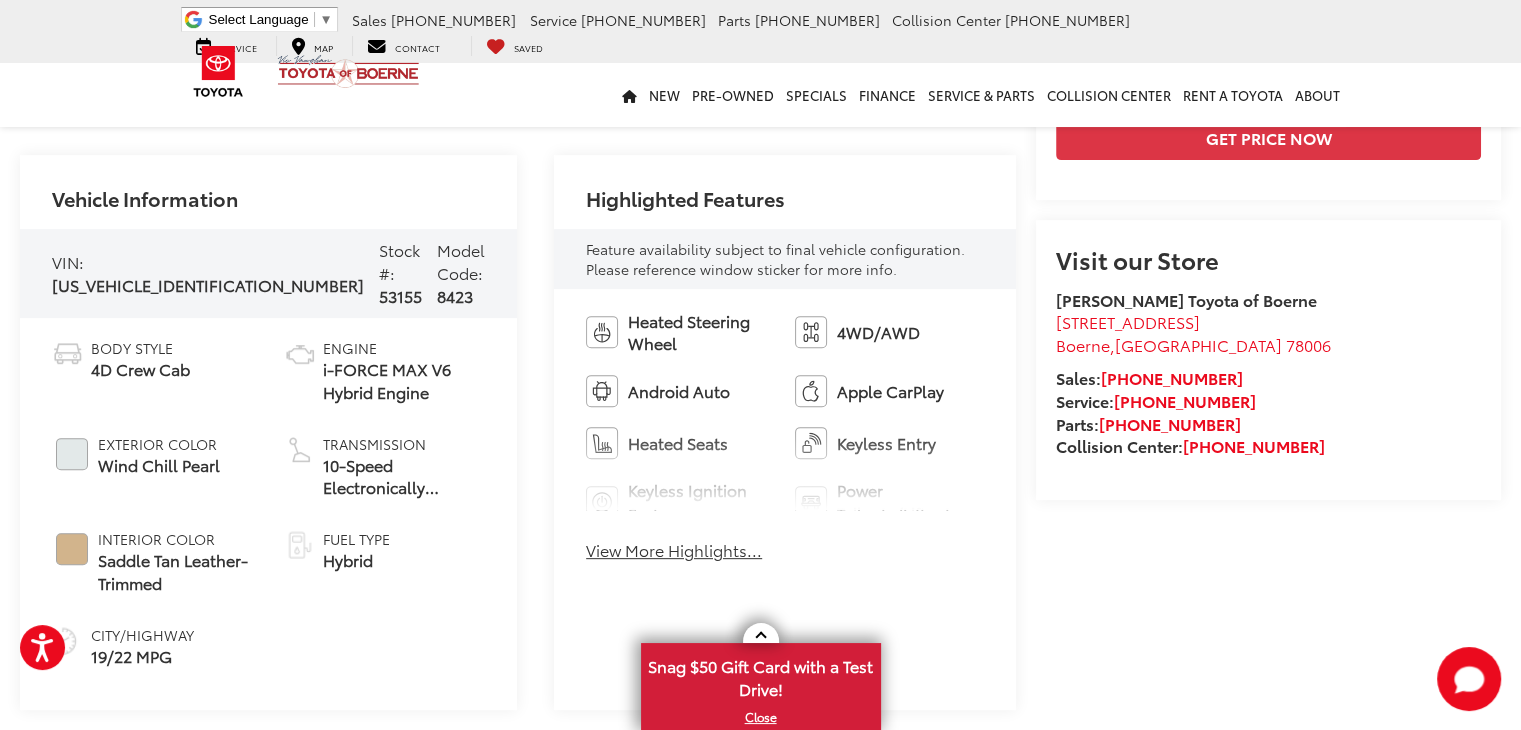 click on "View More Highlights..." at bounding box center (674, 550) 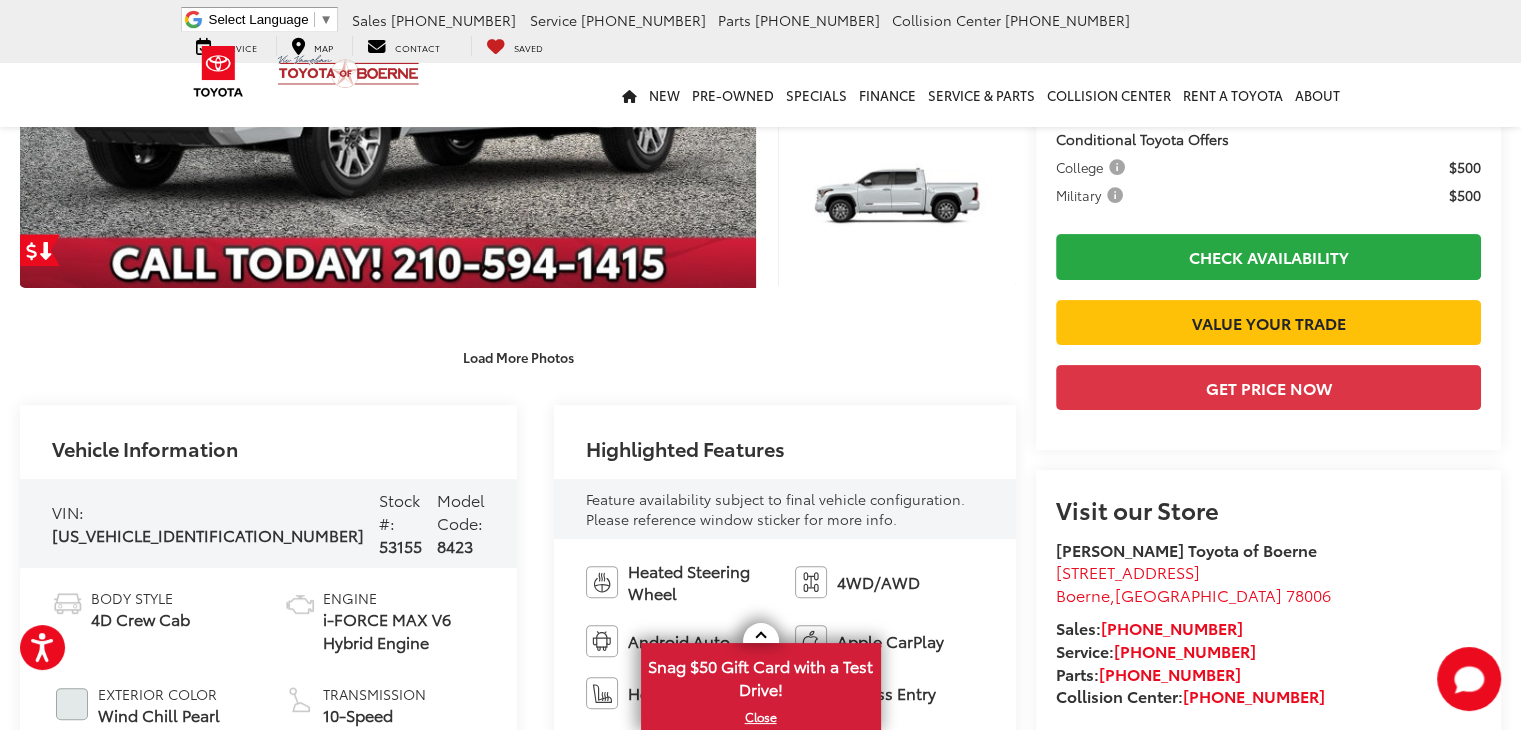 scroll, scrollTop: 300, scrollLeft: 0, axis: vertical 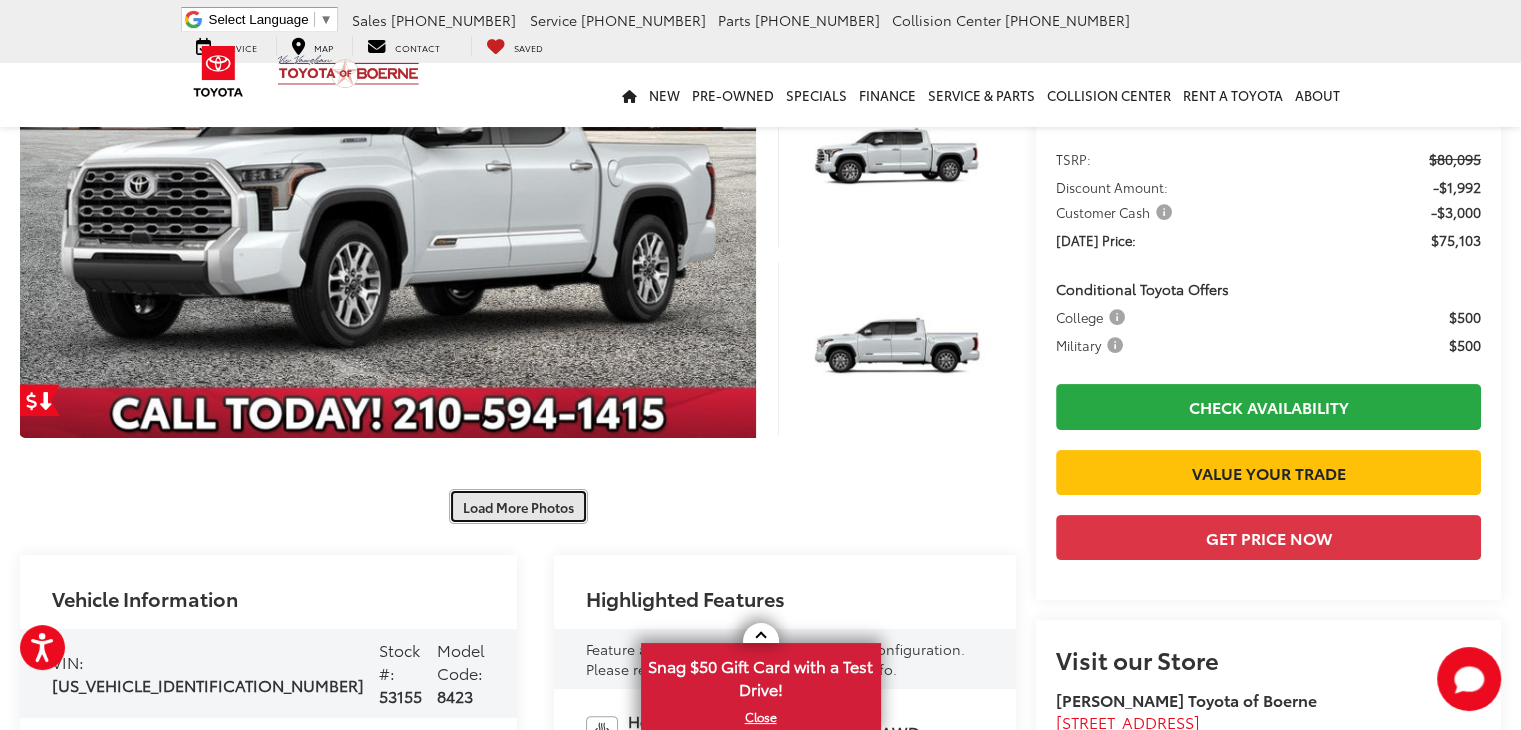 click on "Load More Photos" at bounding box center (518, 506) 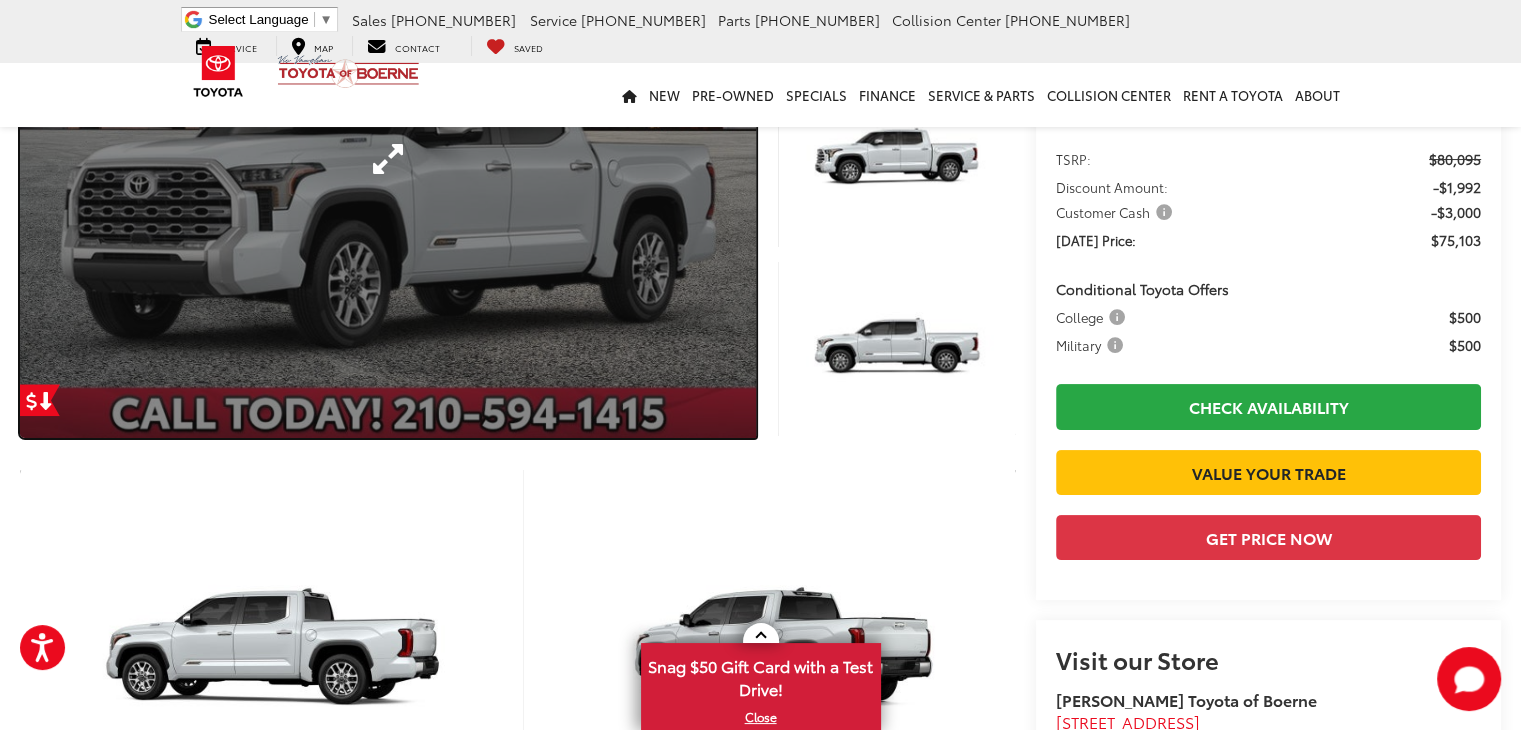 click at bounding box center (388, 159) 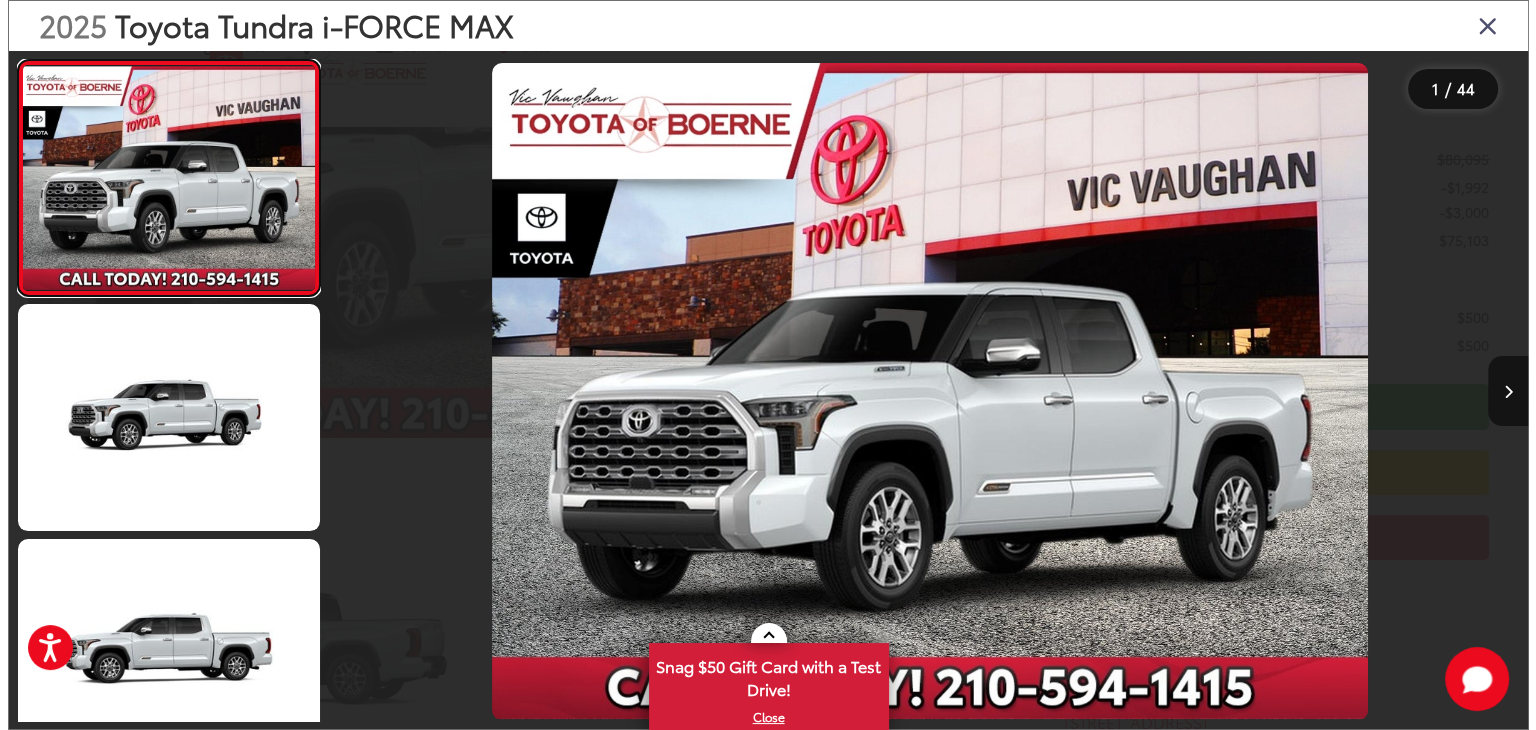 scroll, scrollTop: 308, scrollLeft: 0, axis: vertical 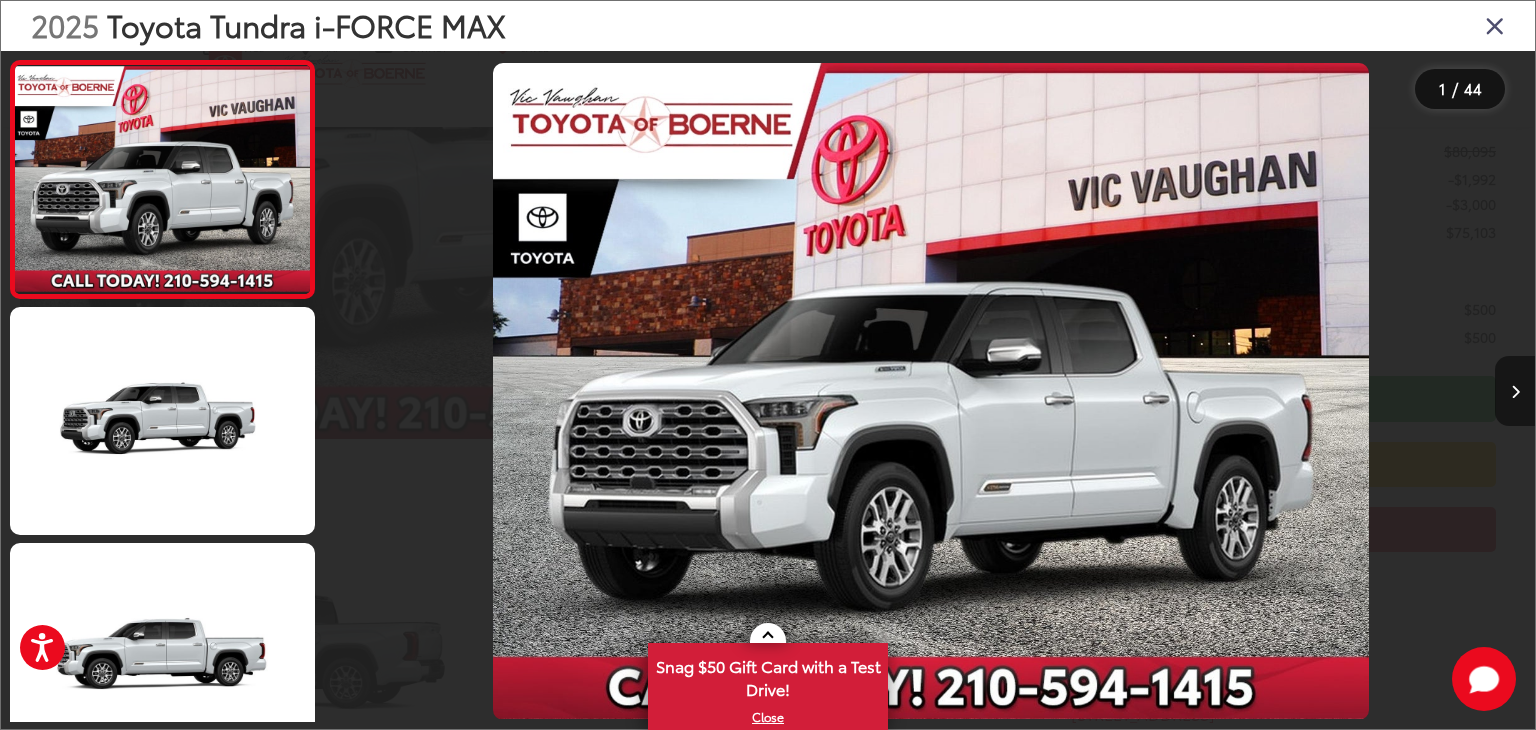 click at bounding box center (1515, 391) 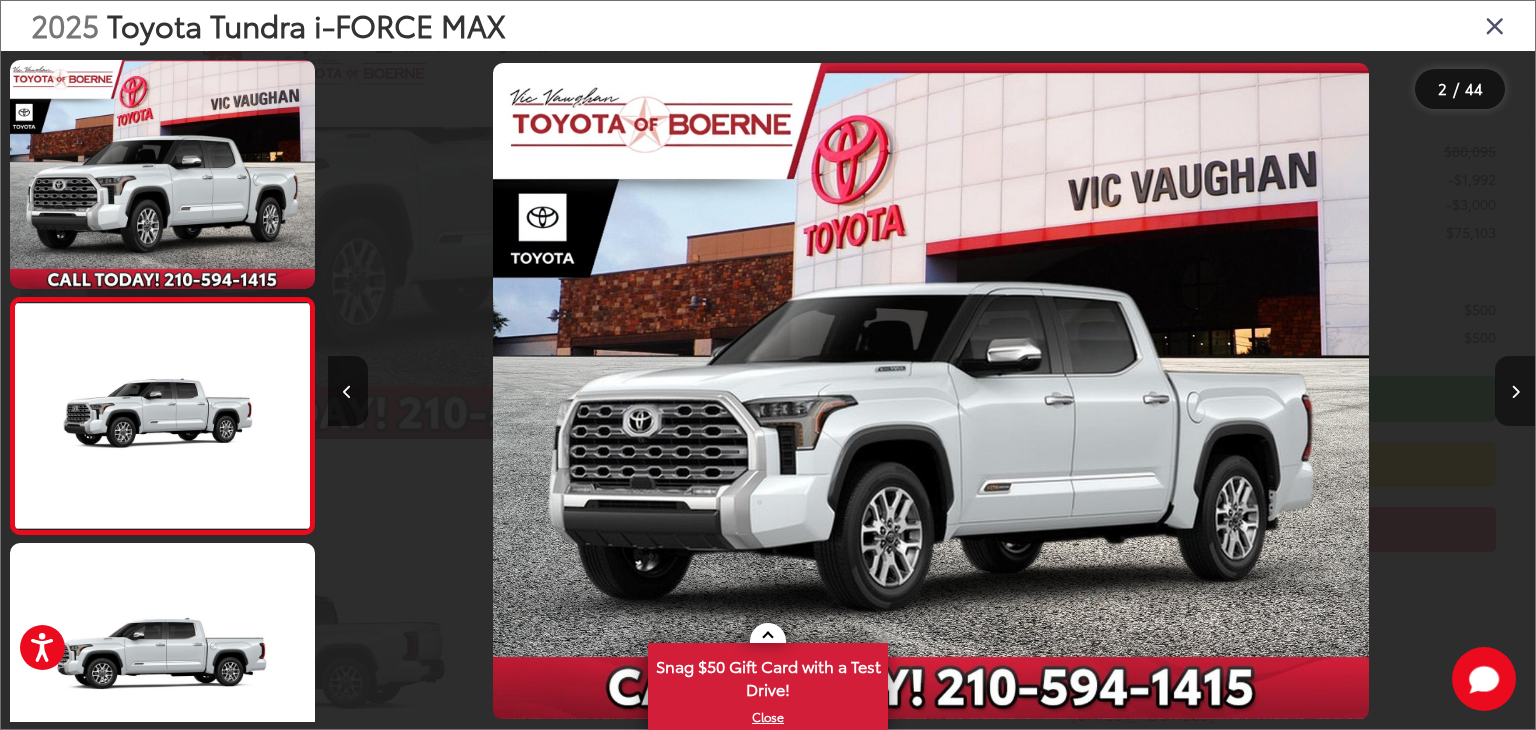 scroll, scrollTop: 0, scrollLeft: 327, axis: horizontal 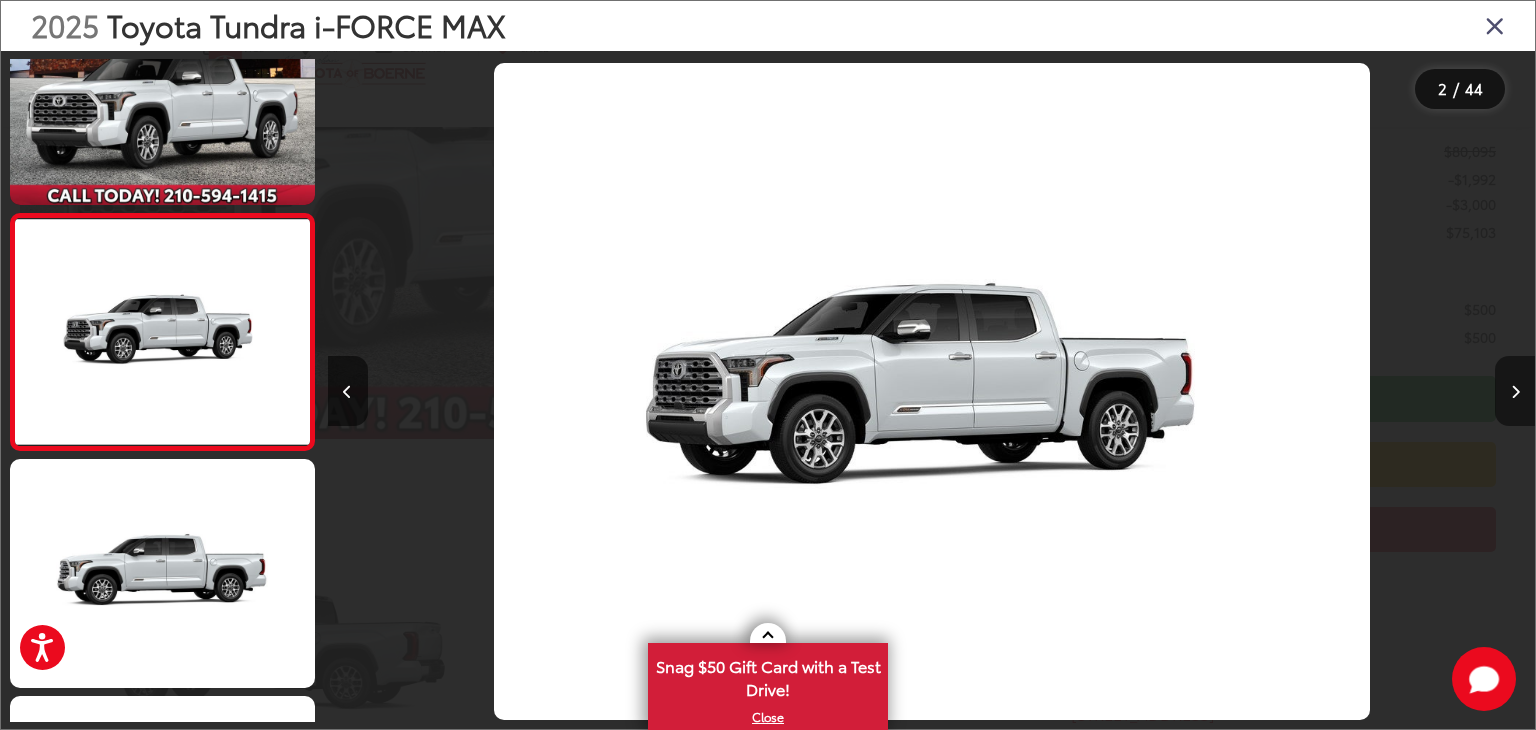 click at bounding box center (1515, 391) 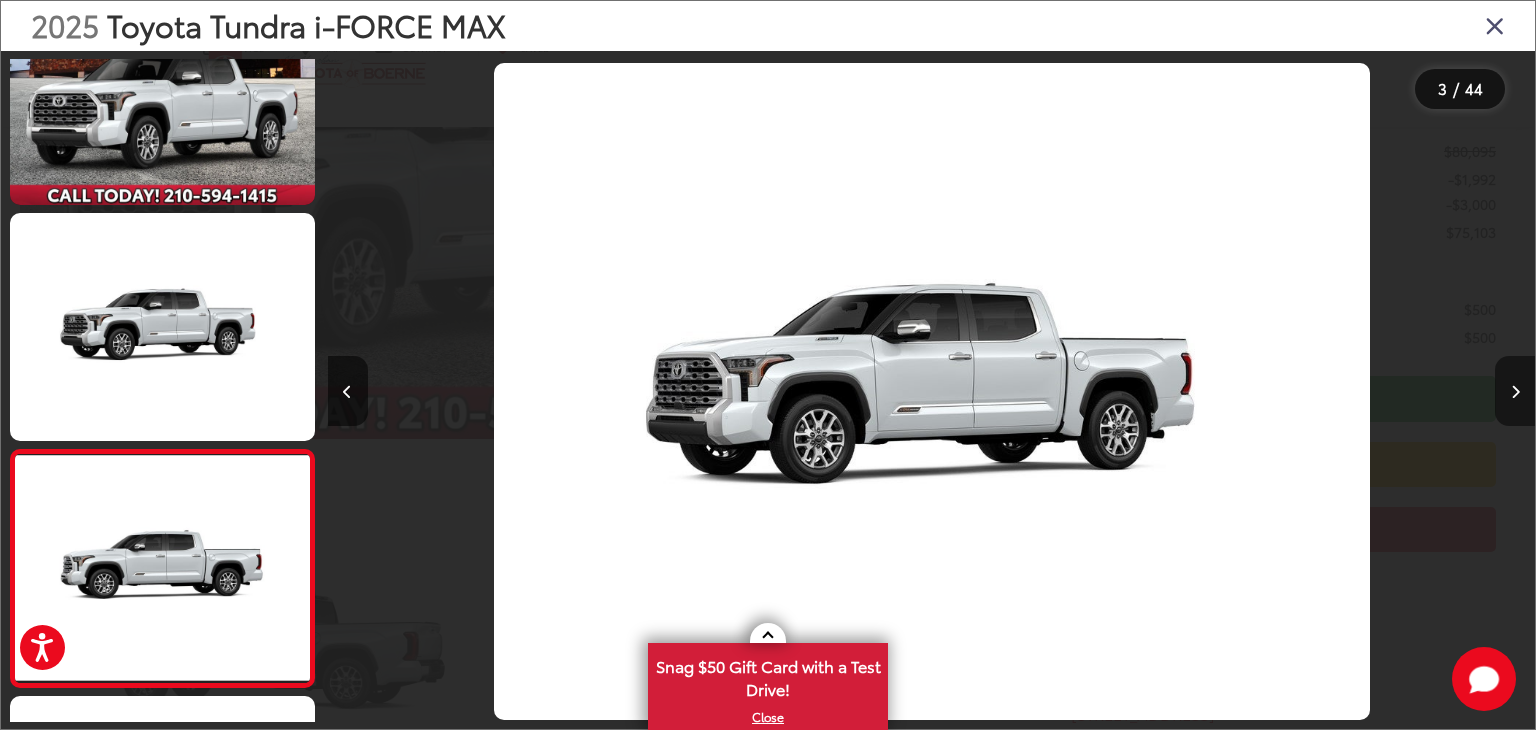 scroll, scrollTop: 0, scrollLeft: 1581, axis: horizontal 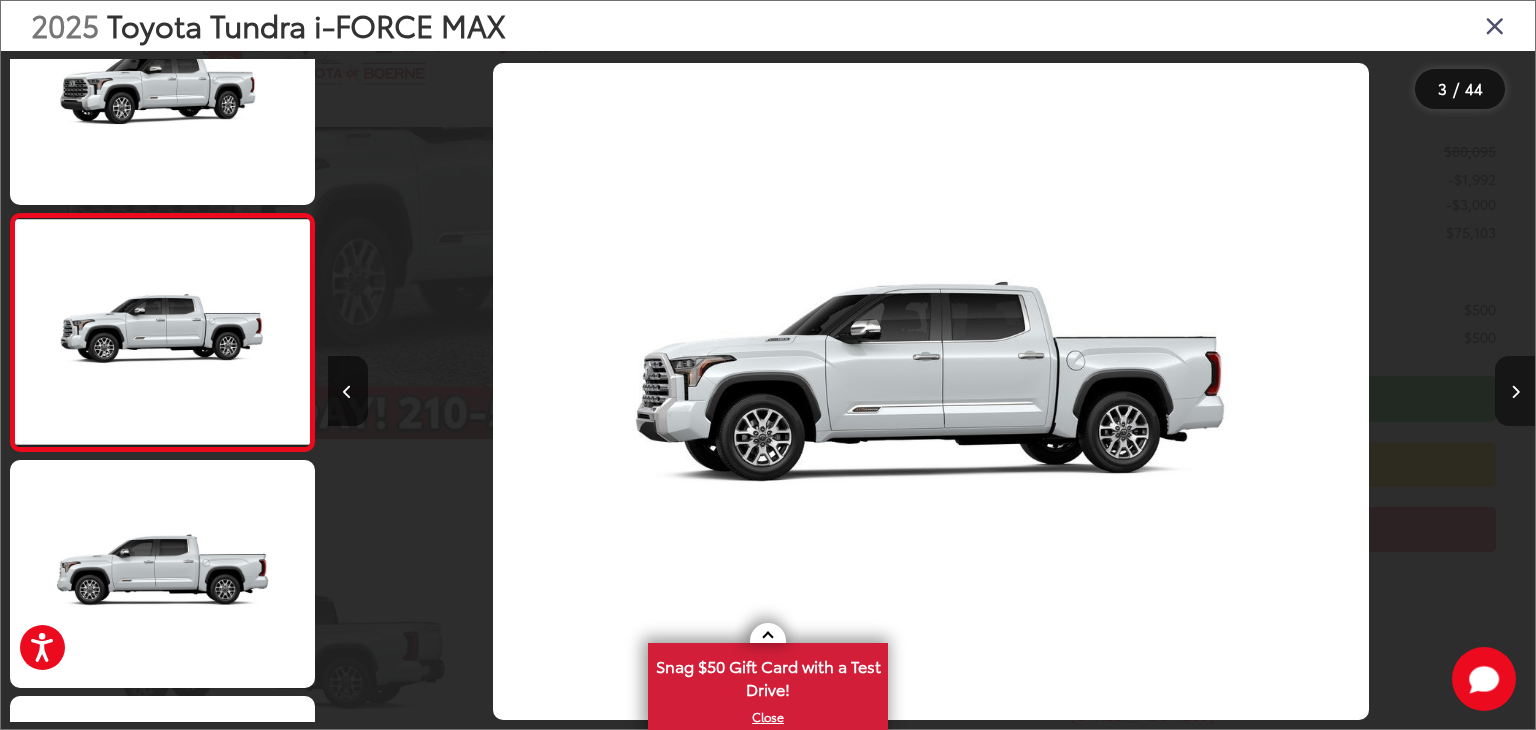 click at bounding box center (1515, 391) 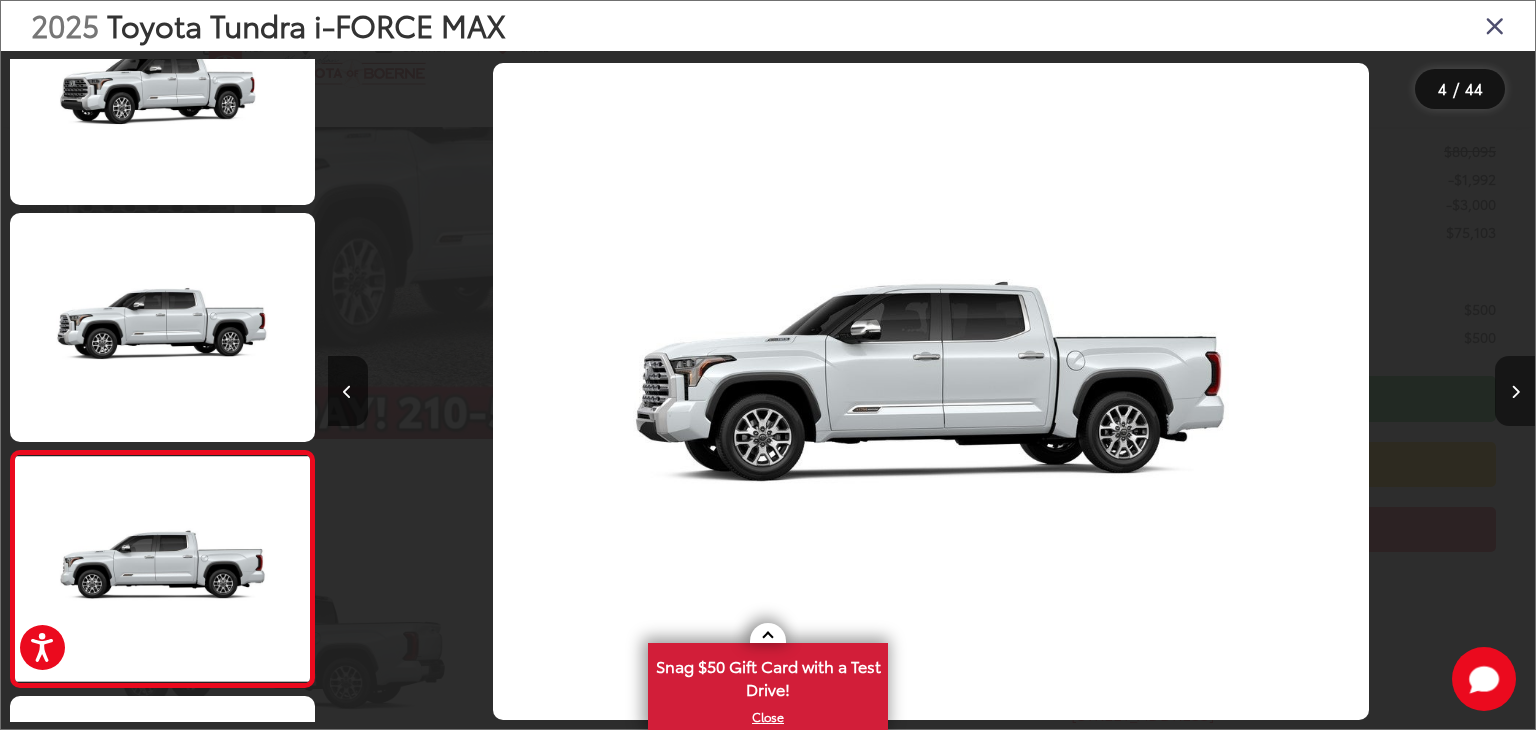 scroll, scrollTop: 0, scrollLeft: 2495, axis: horizontal 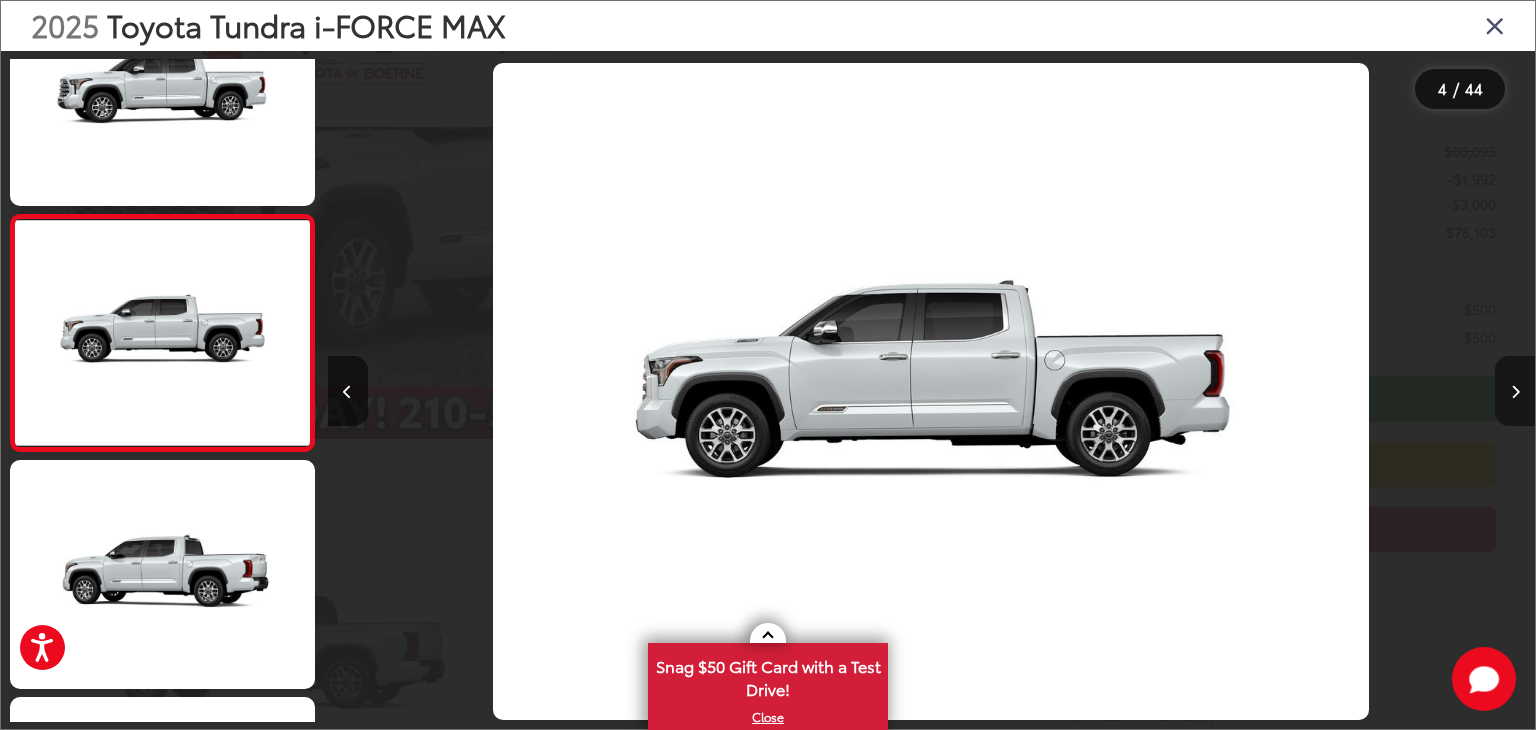 click at bounding box center [1515, 391] 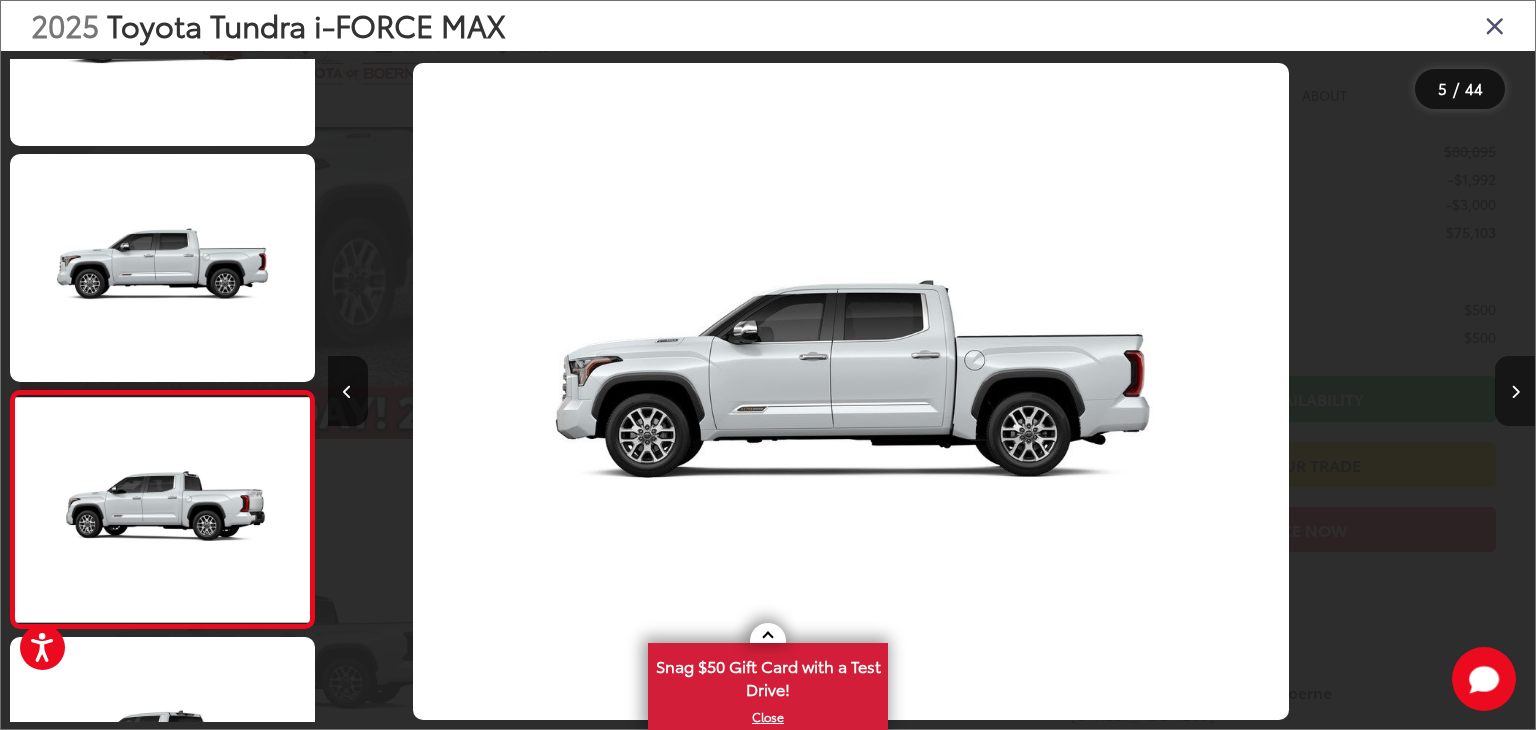 scroll, scrollTop: 793, scrollLeft: 0, axis: vertical 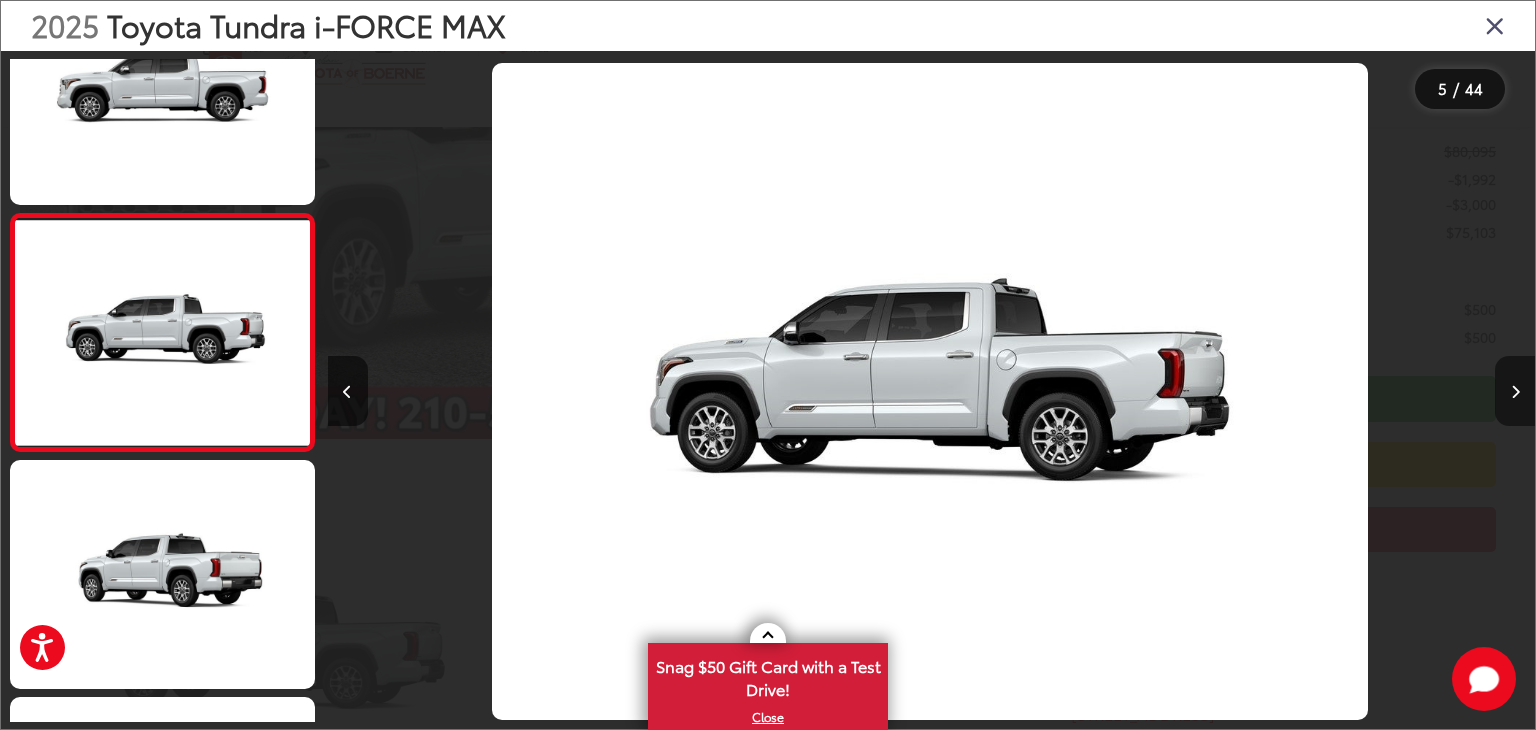 click at bounding box center [1515, 391] 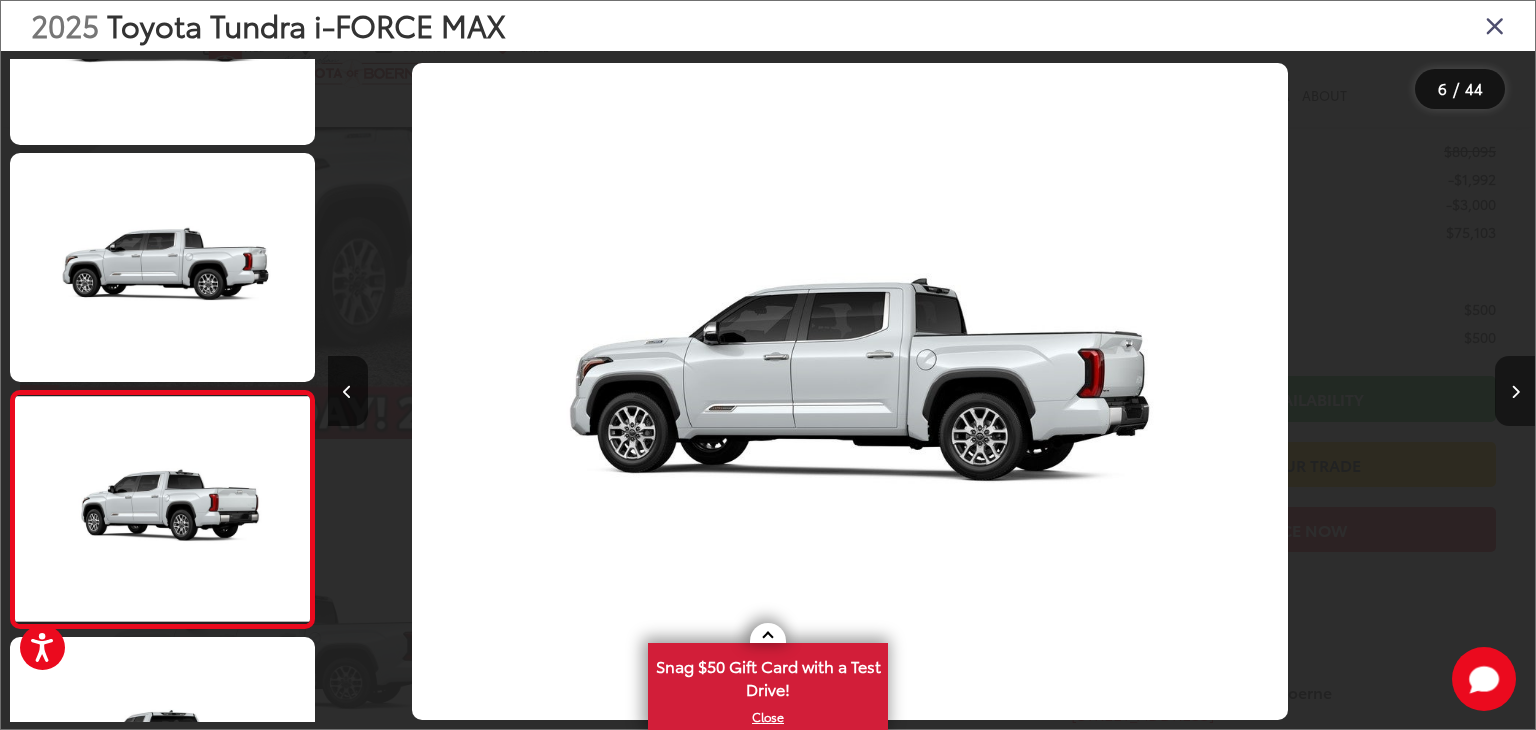 scroll, scrollTop: 1000, scrollLeft: 0, axis: vertical 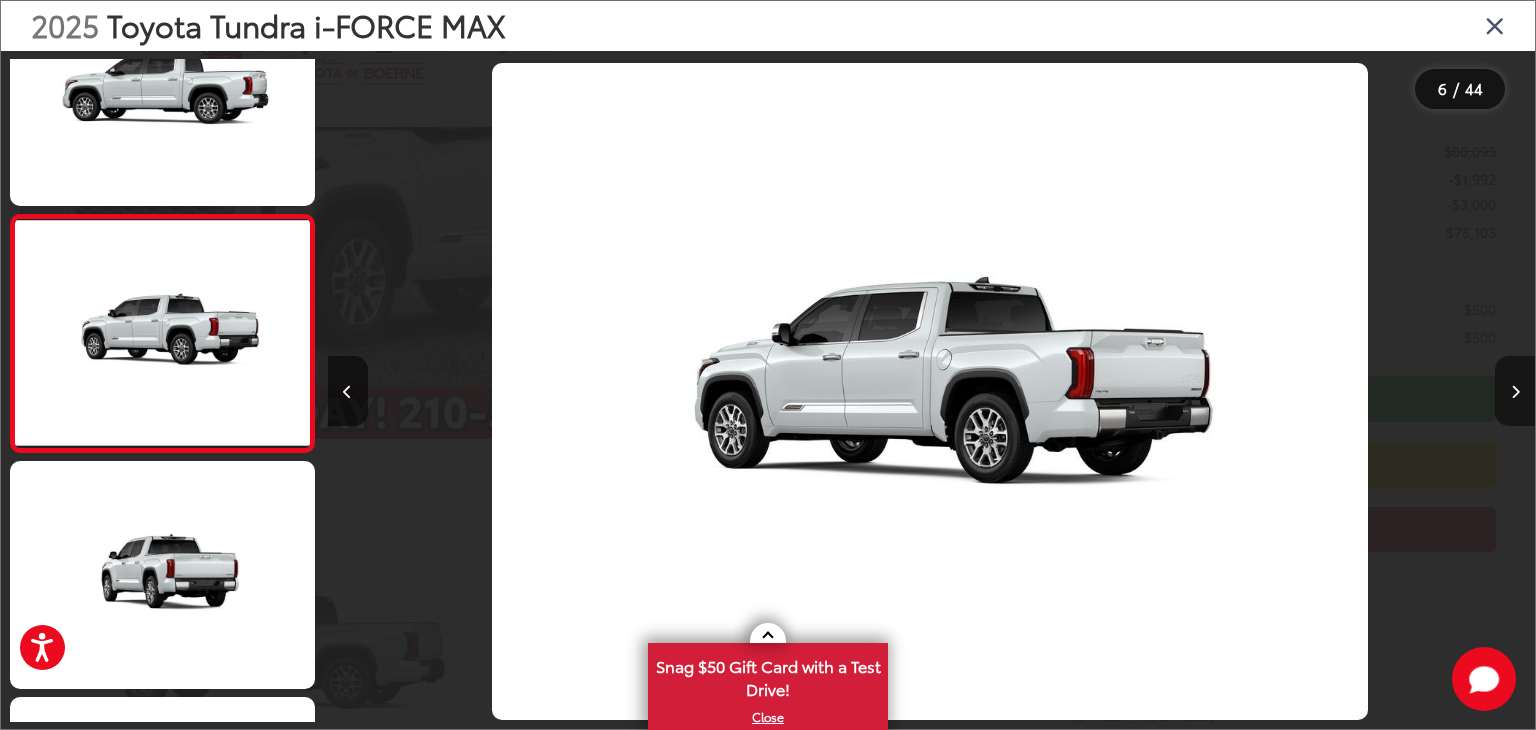 click at bounding box center [1515, 391] 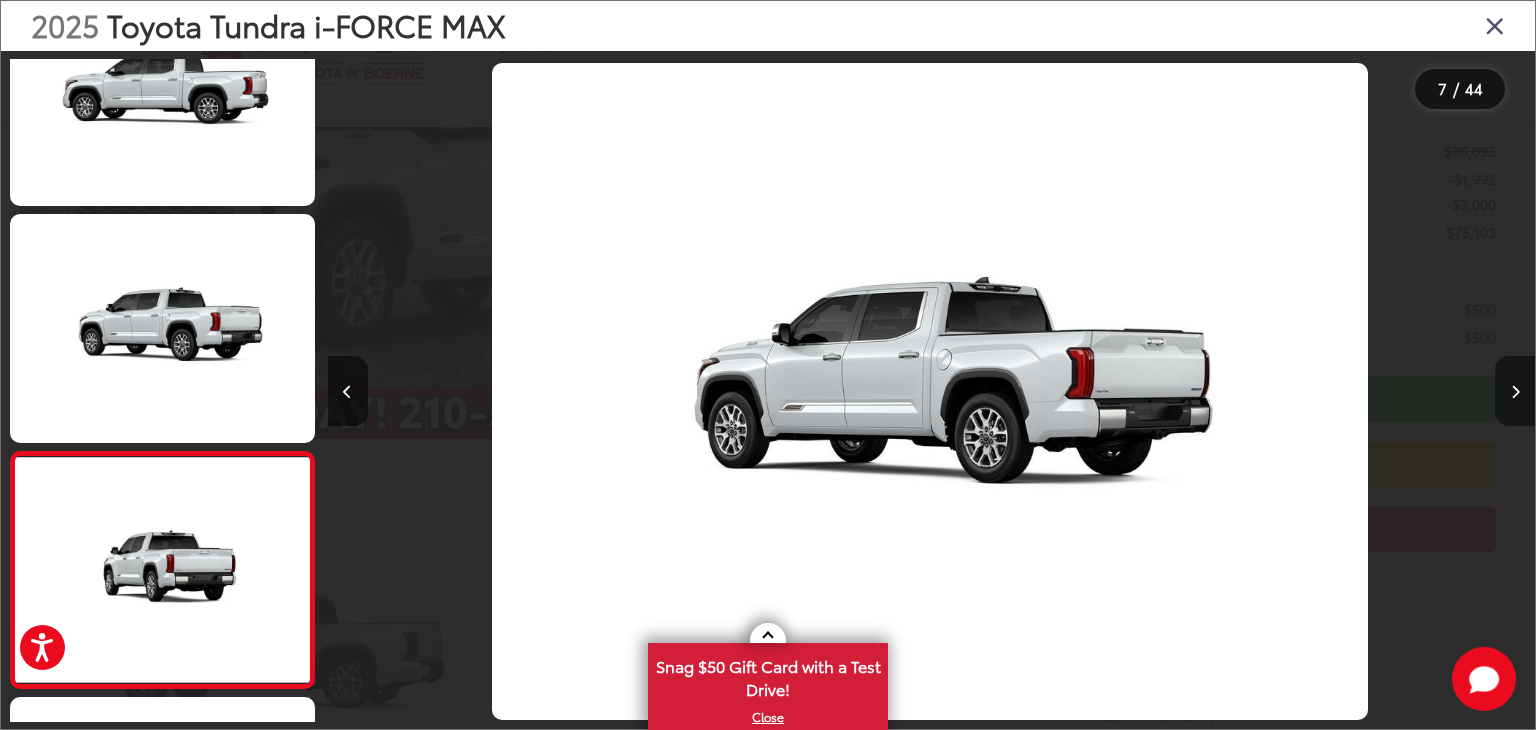scroll, scrollTop: 0, scrollLeft: 6364, axis: horizontal 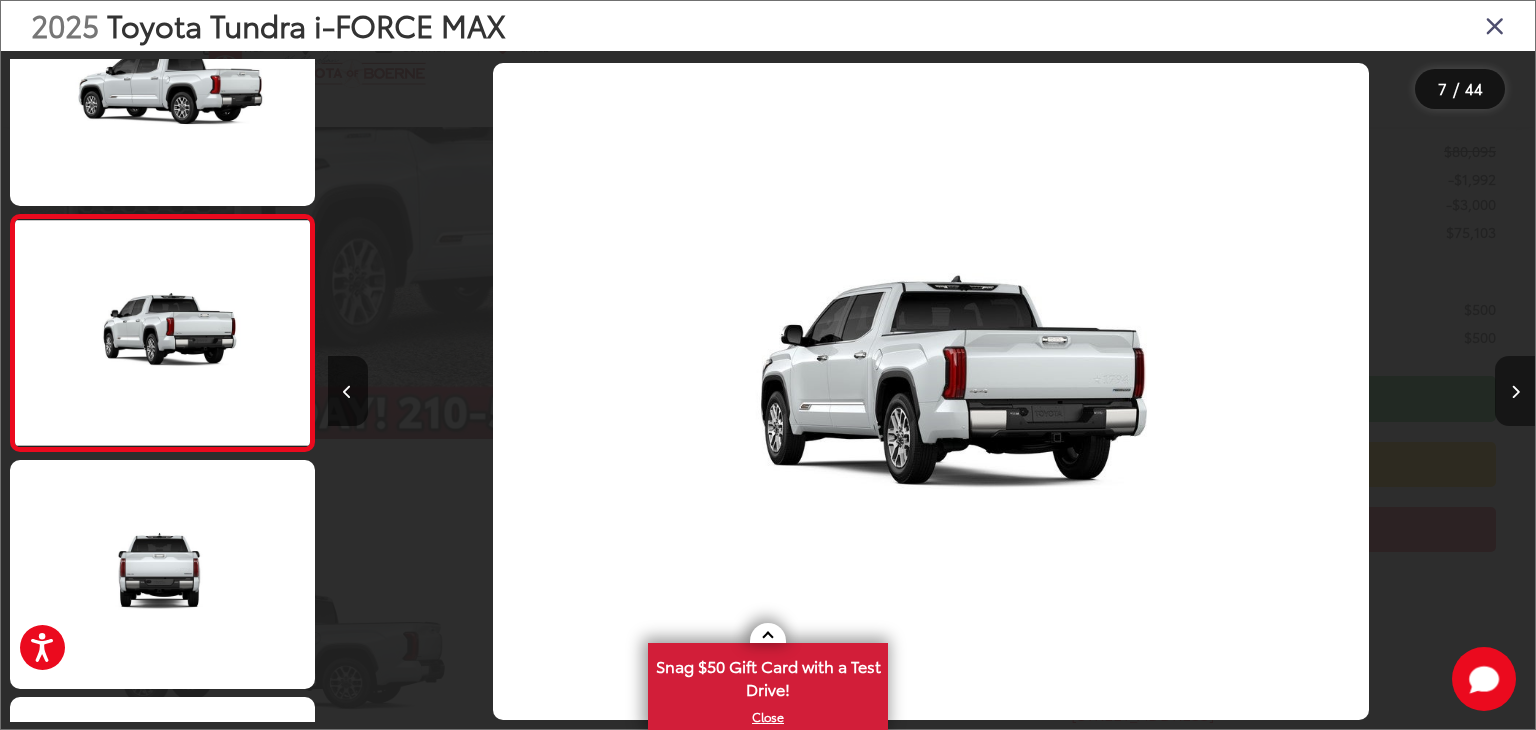 click at bounding box center [1515, 391] 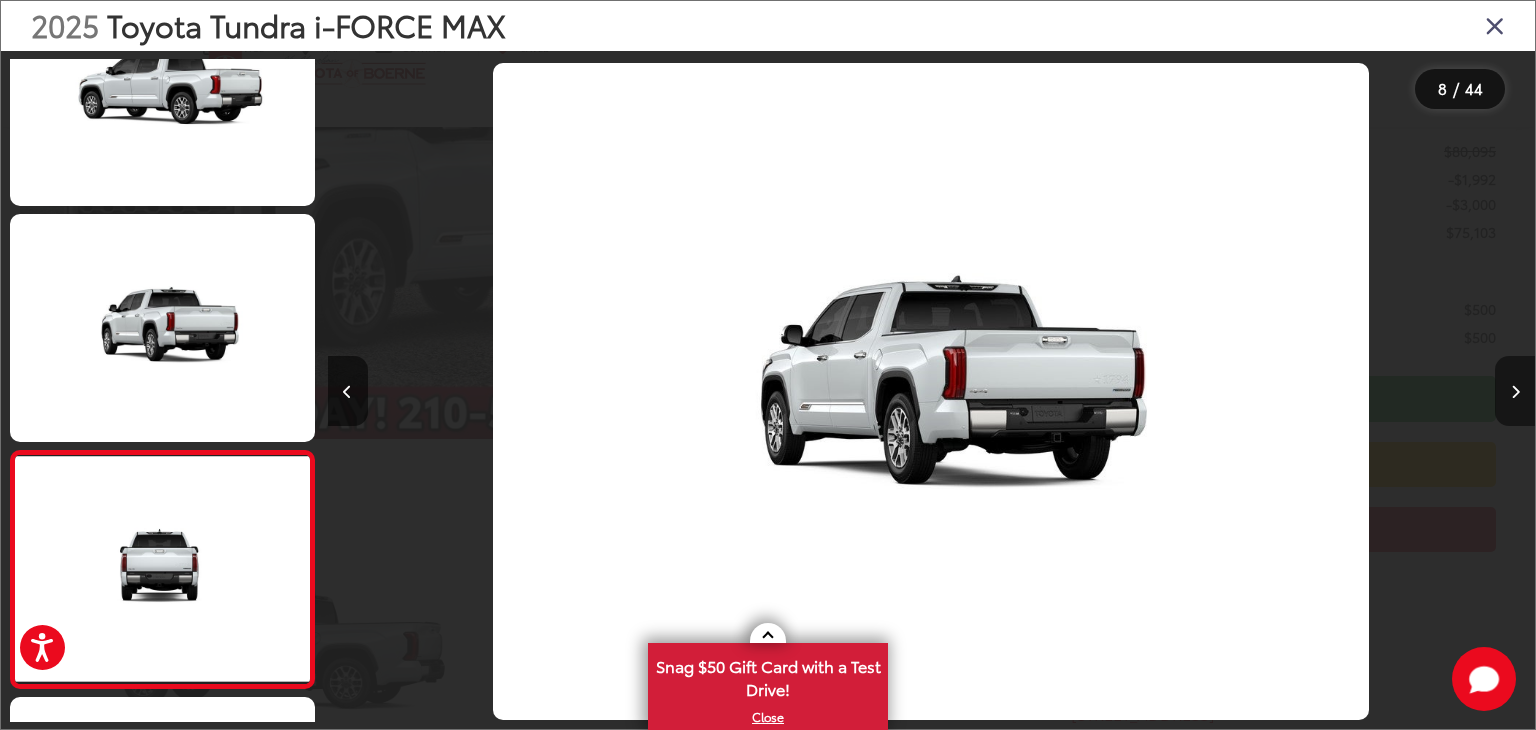 scroll, scrollTop: 0, scrollLeft: 7572, axis: horizontal 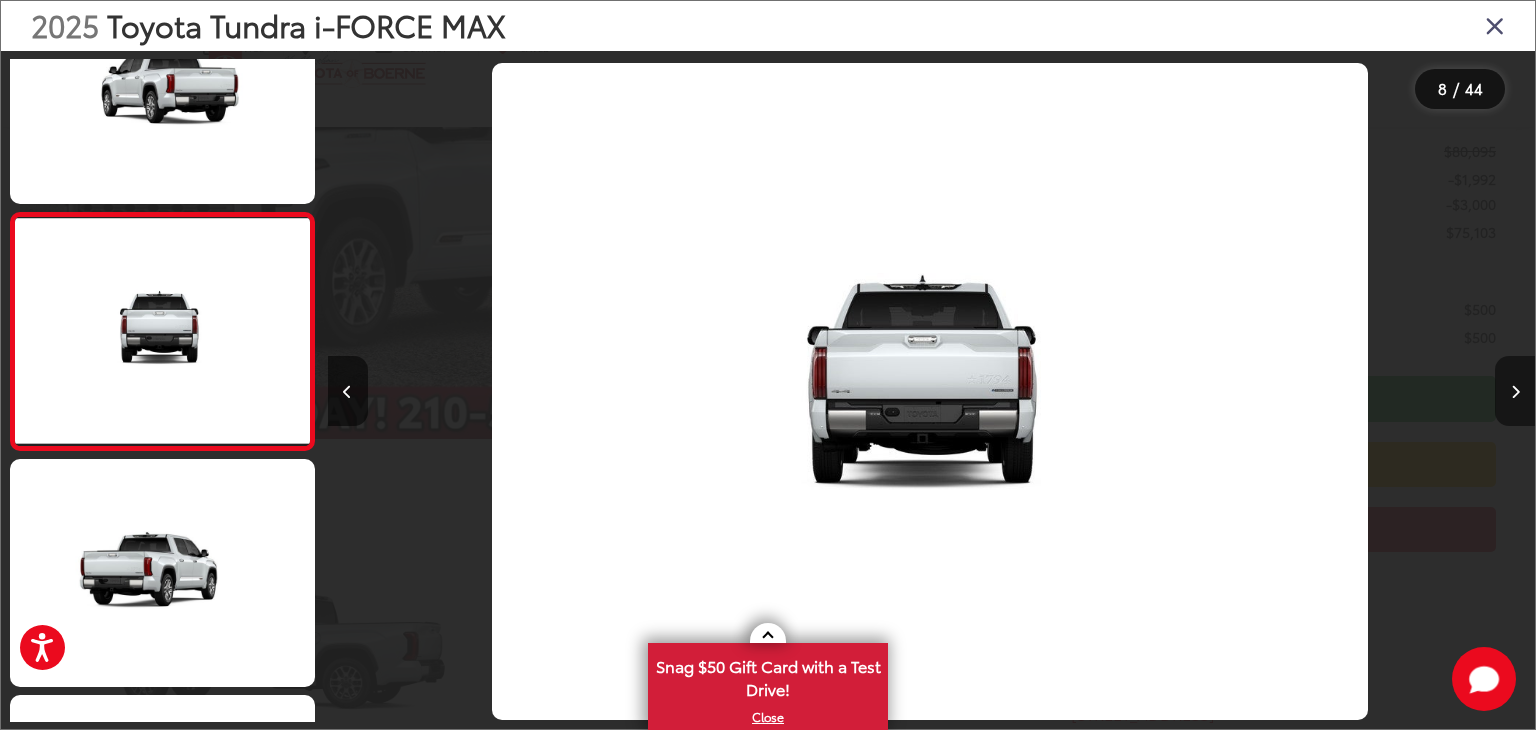 click at bounding box center [1515, 391] 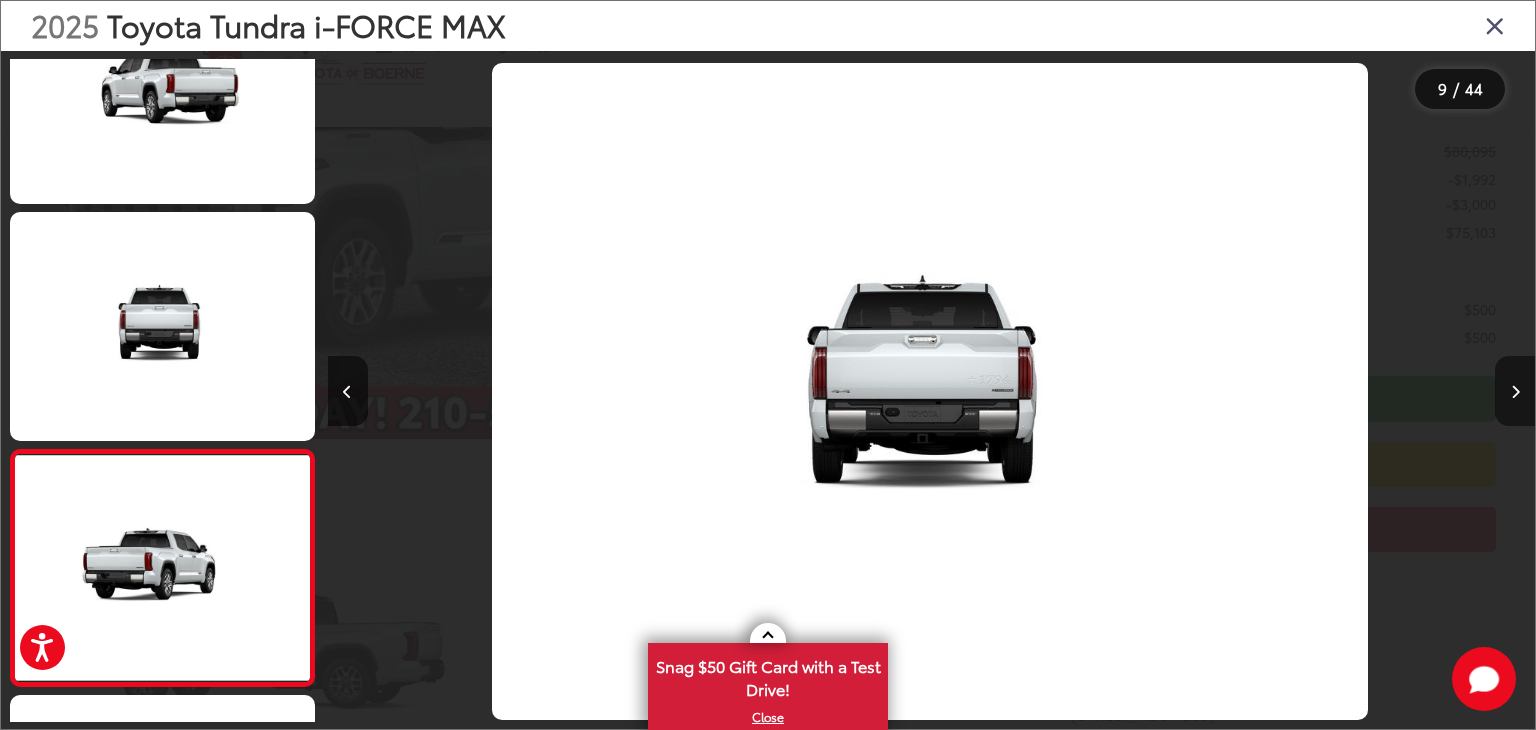 scroll, scrollTop: 0, scrollLeft: 8532, axis: horizontal 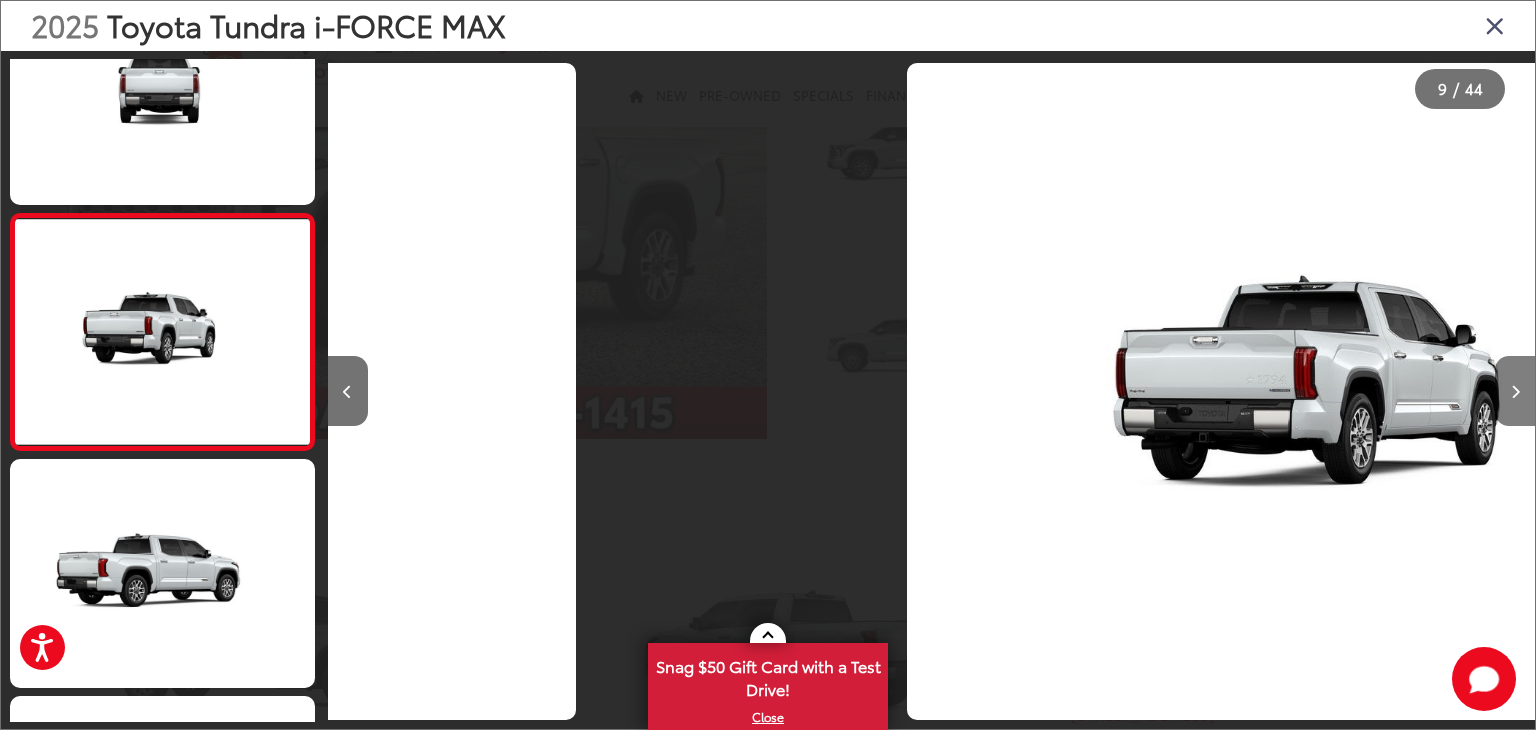 click at bounding box center (1515, 391) 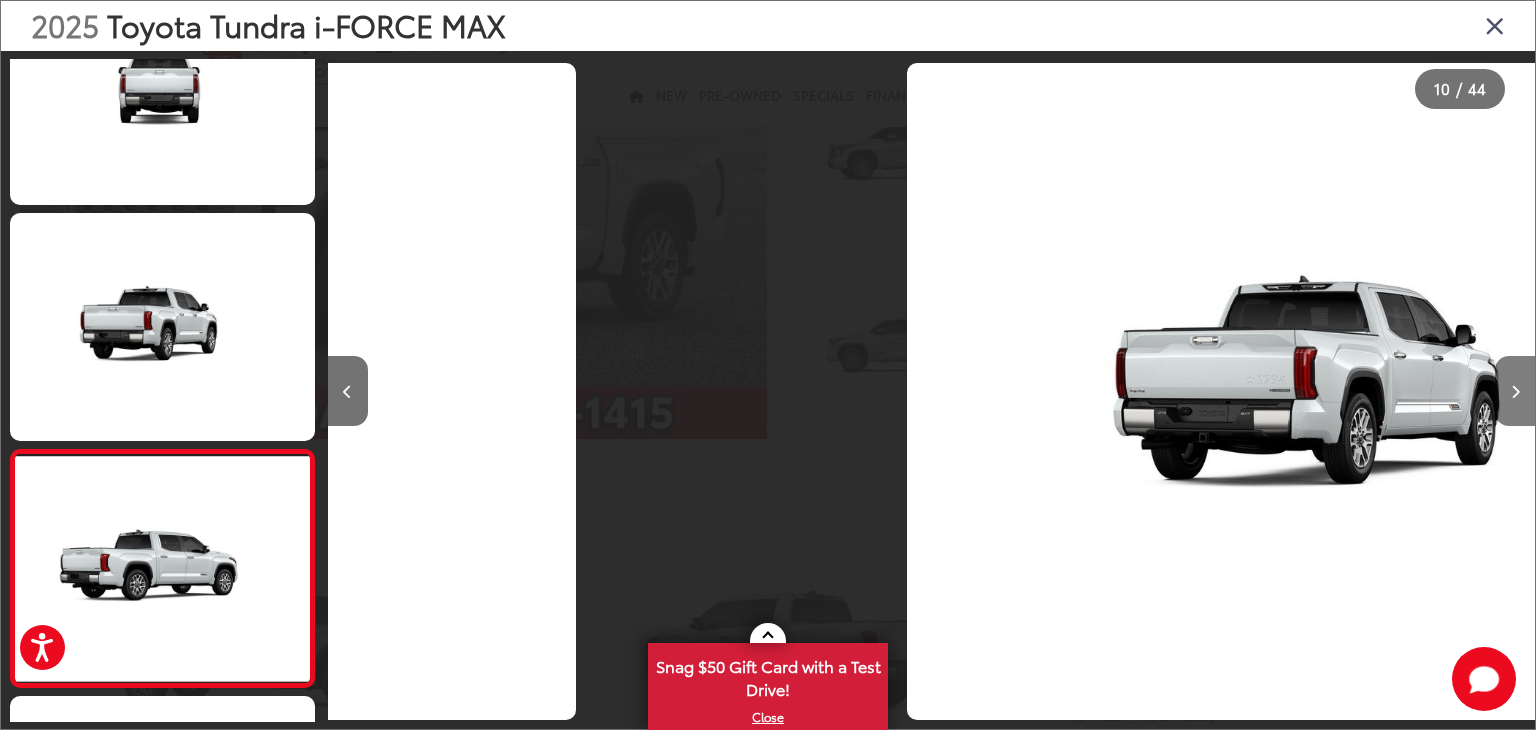 scroll, scrollTop: 0, scrollLeft: 9578, axis: horizontal 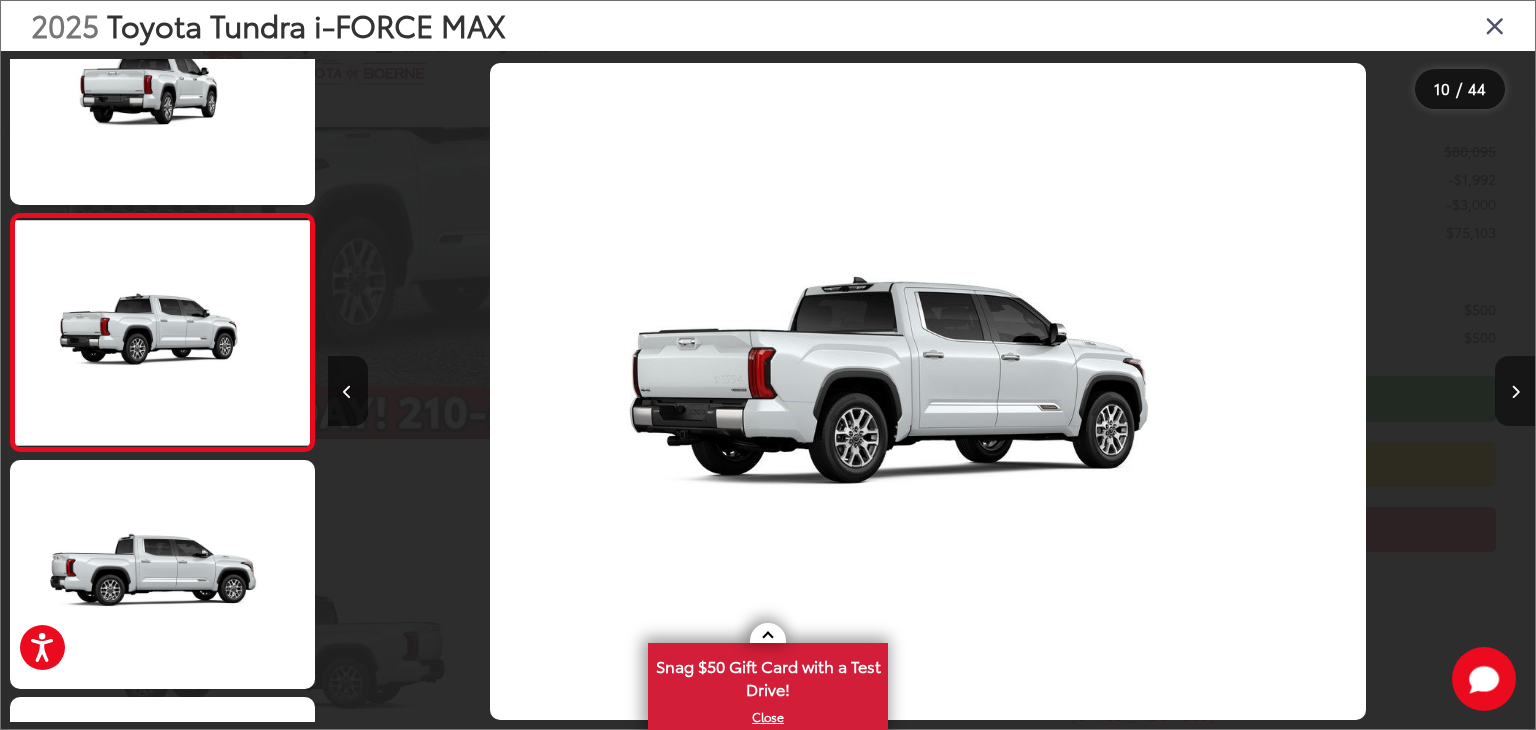 click at bounding box center (1515, 391) 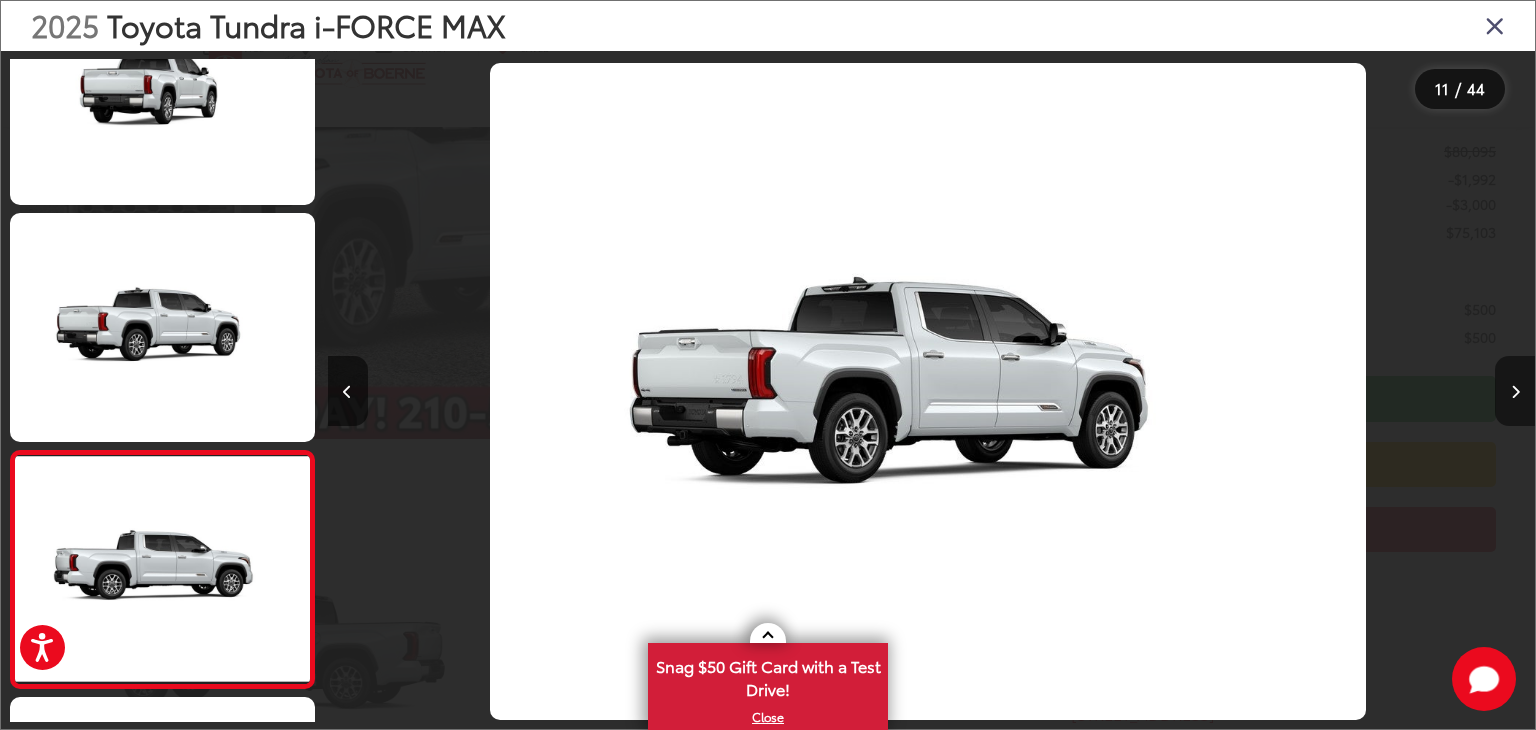 scroll, scrollTop: 0, scrollLeft: 11194, axis: horizontal 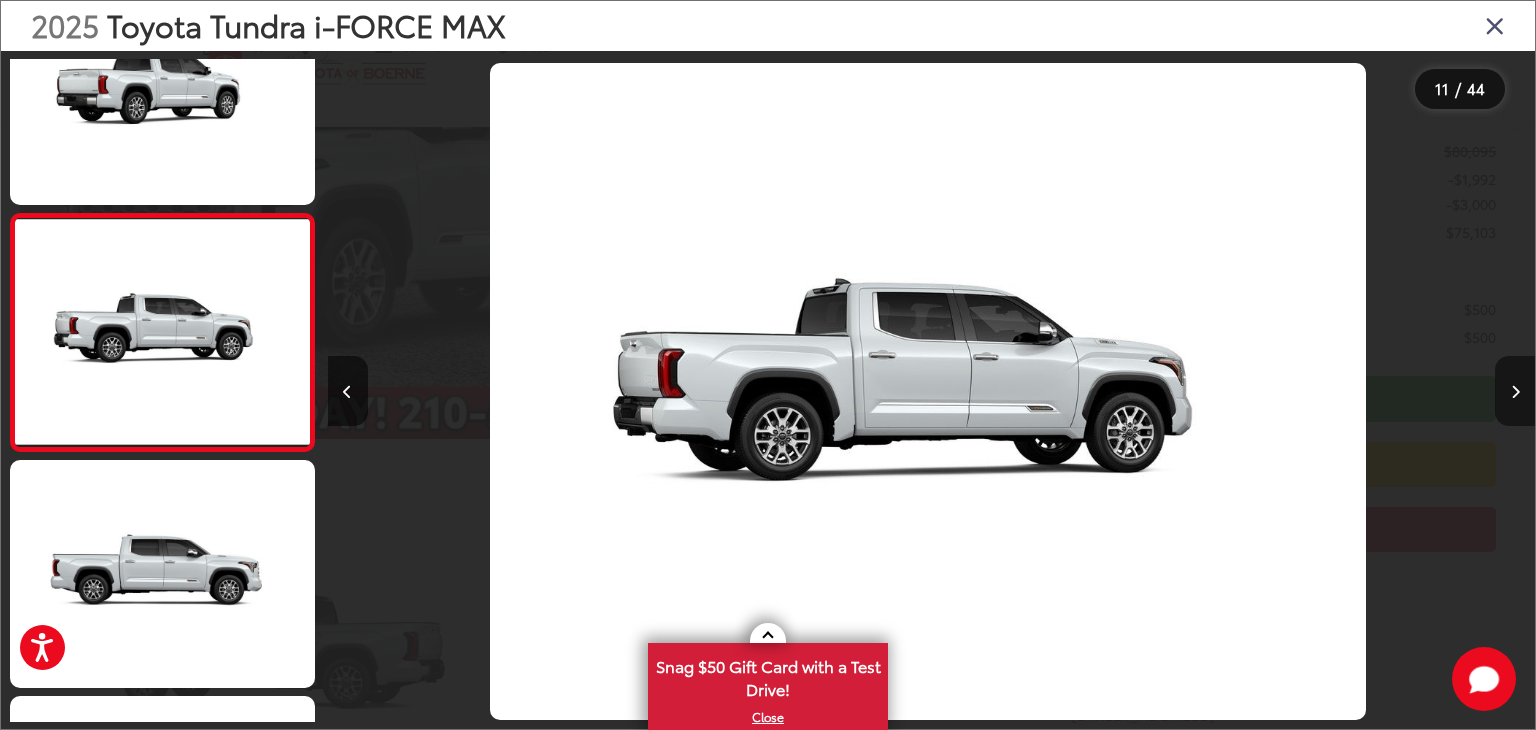 click at bounding box center (1515, 391) 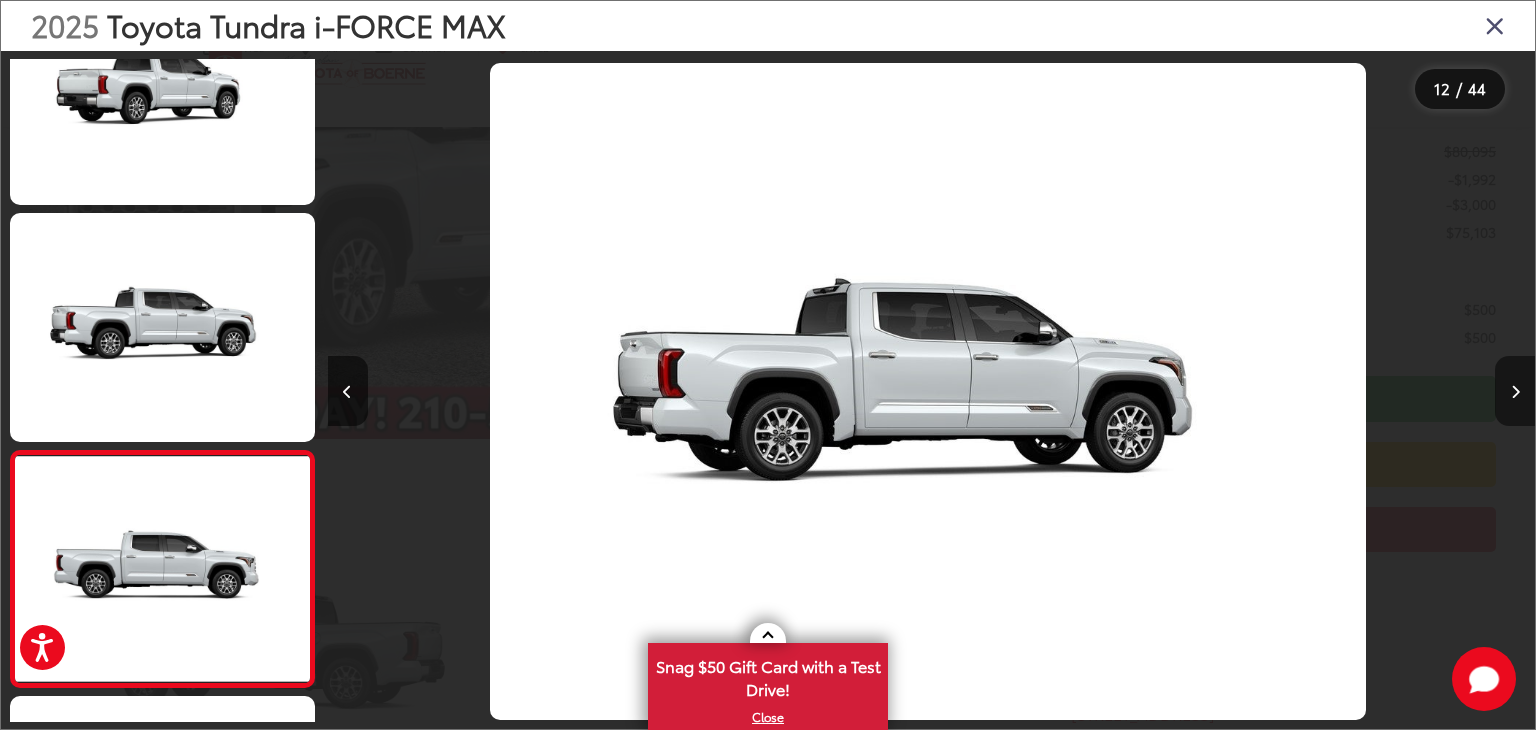scroll 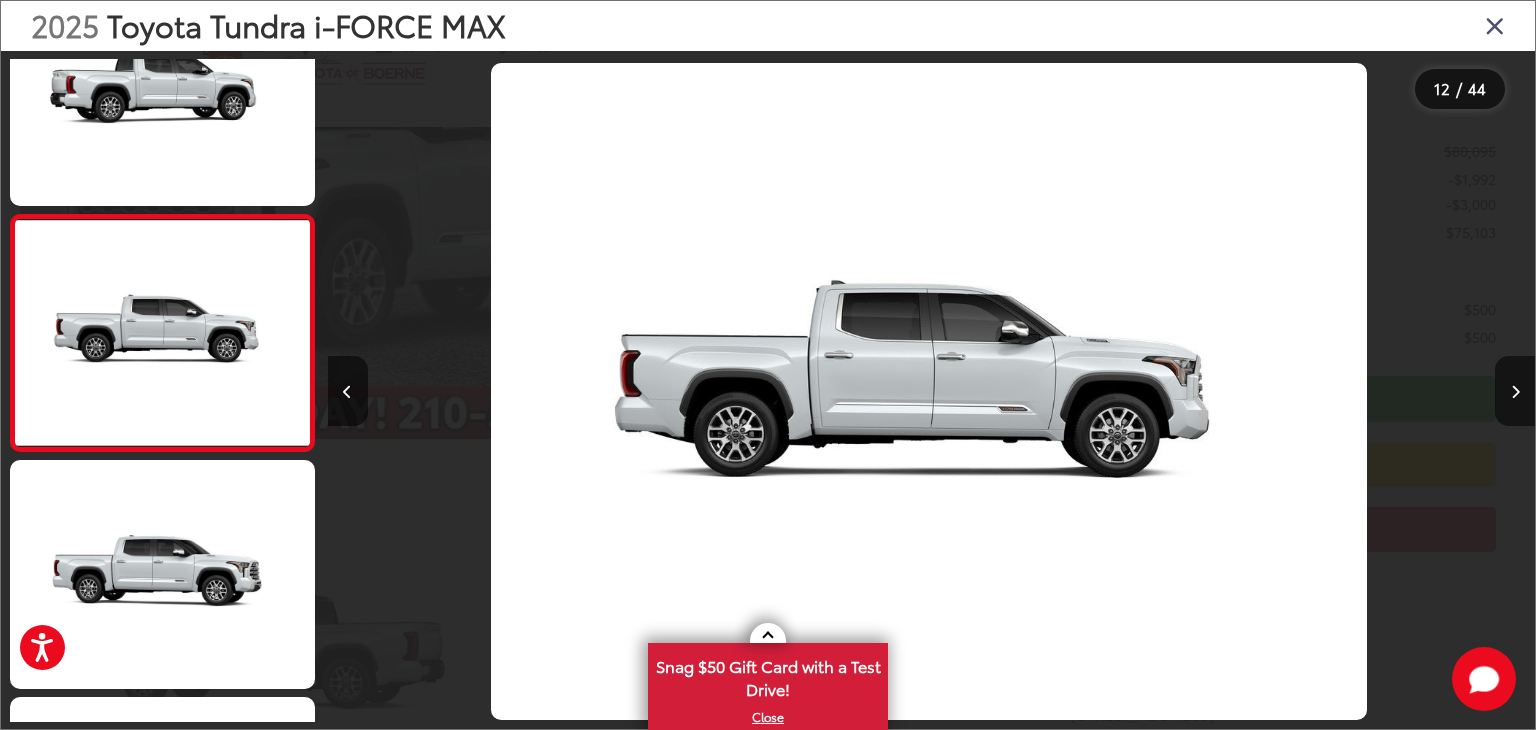 click at bounding box center (929, 391) 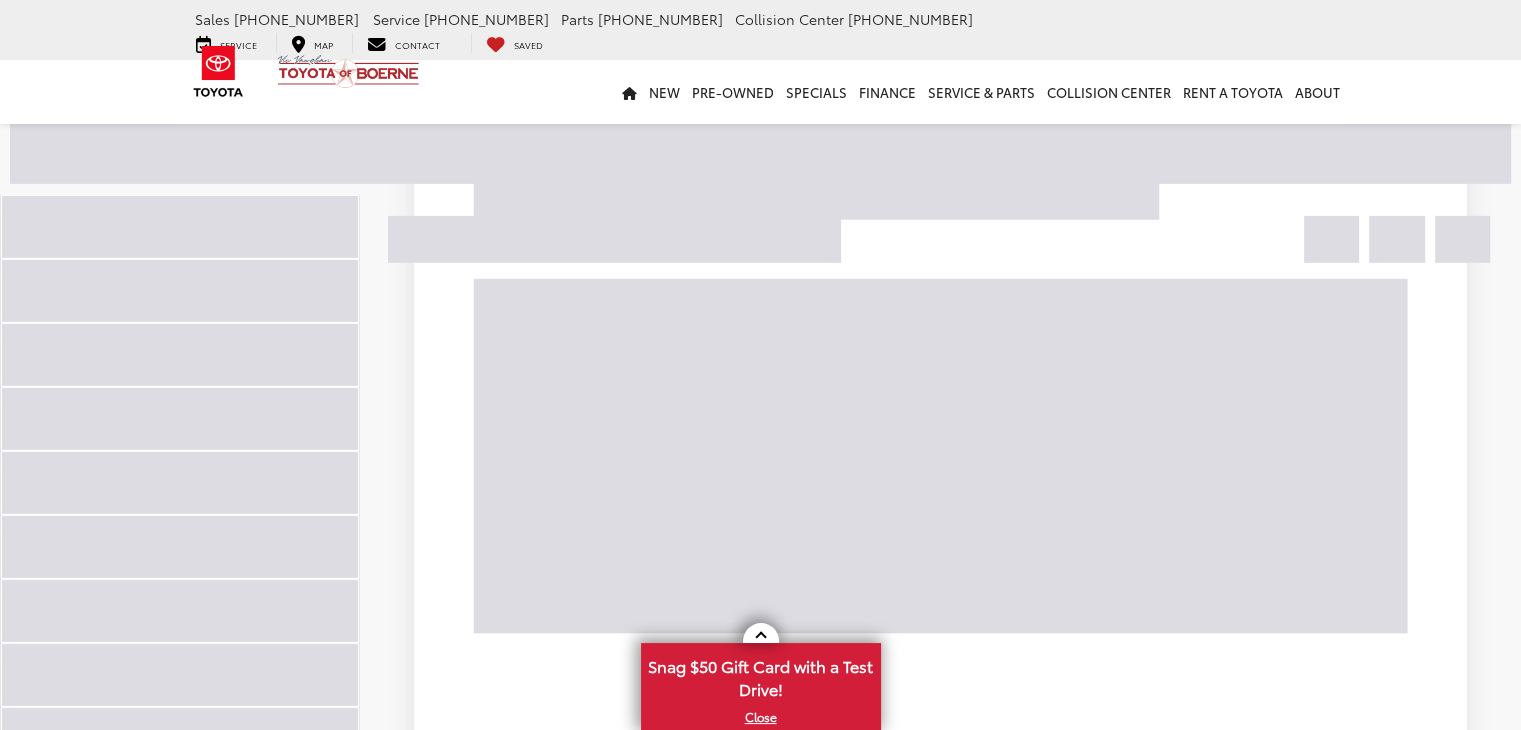scroll, scrollTop: 6278, scrollLeft: 0, axis: vertical 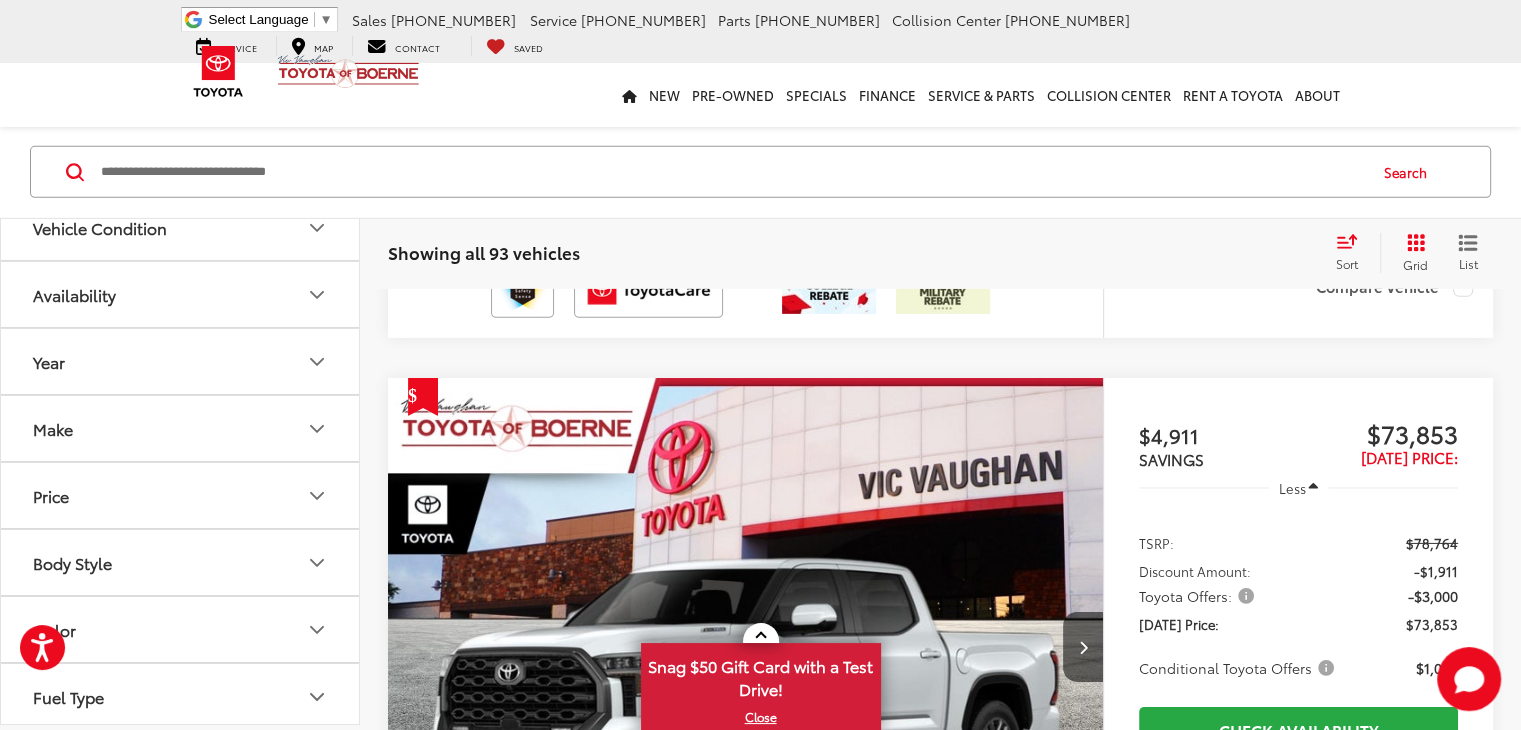 click at bounding box center (746, 1496) 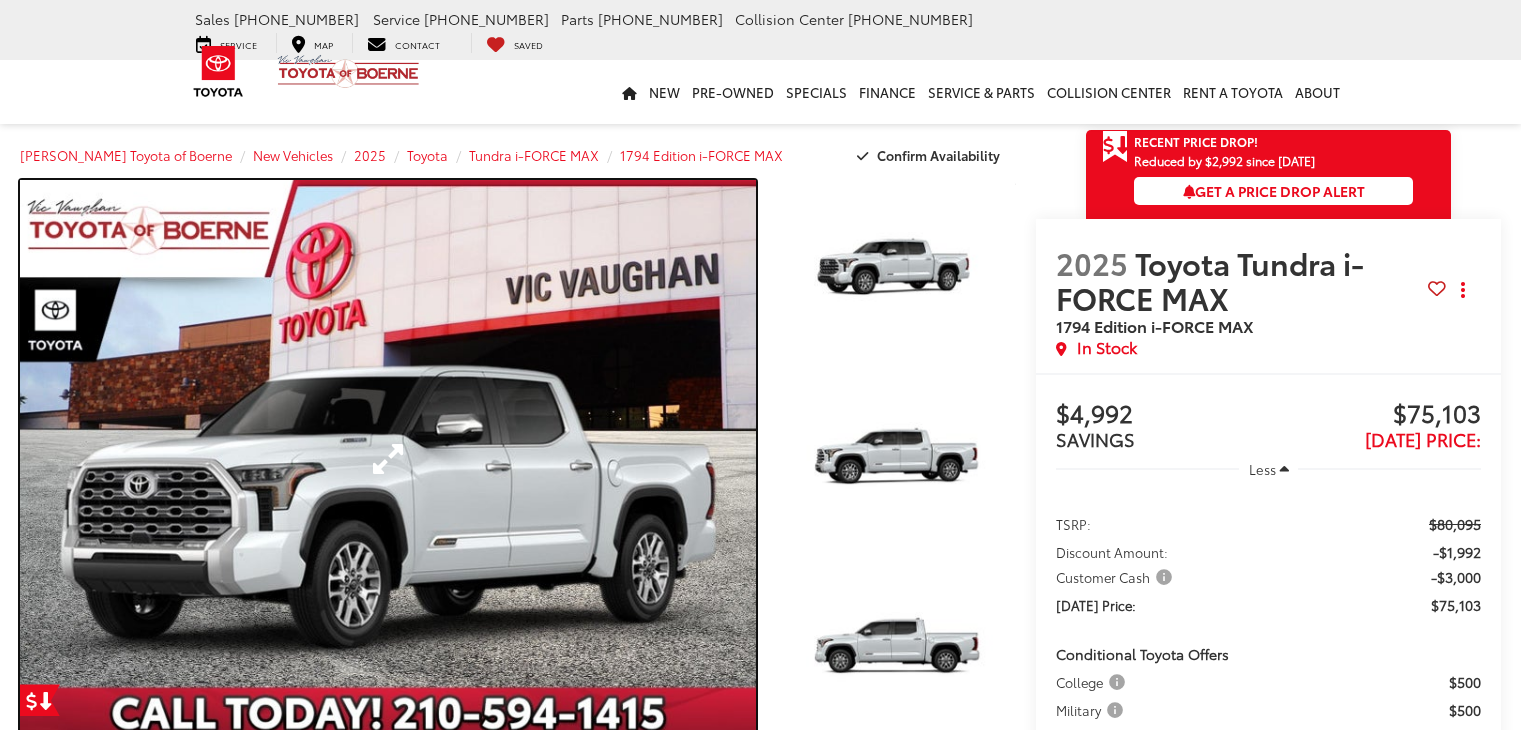 click at bounding box center [388, 459] 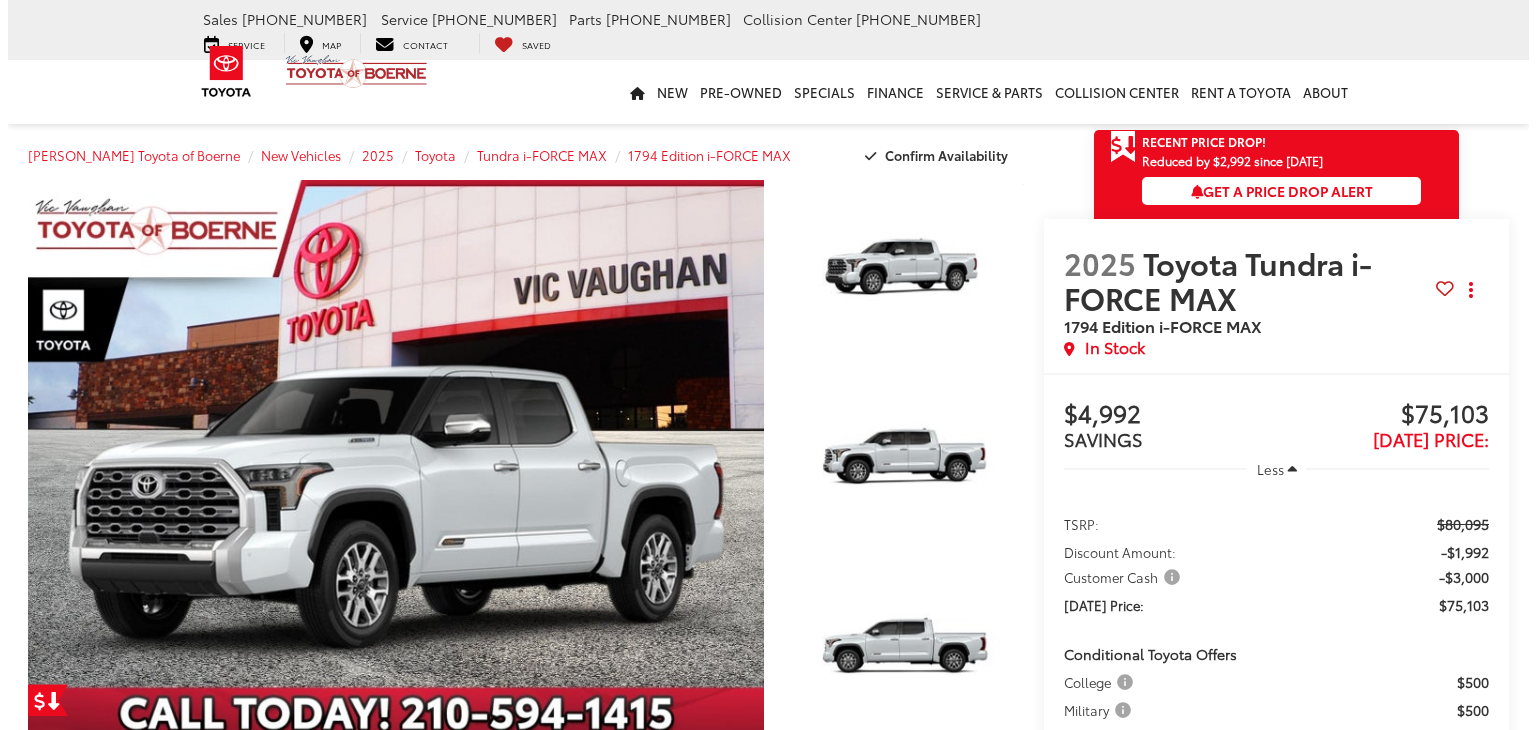 scroll, scrollTop: 0, scrollLeft: 0, axis: both 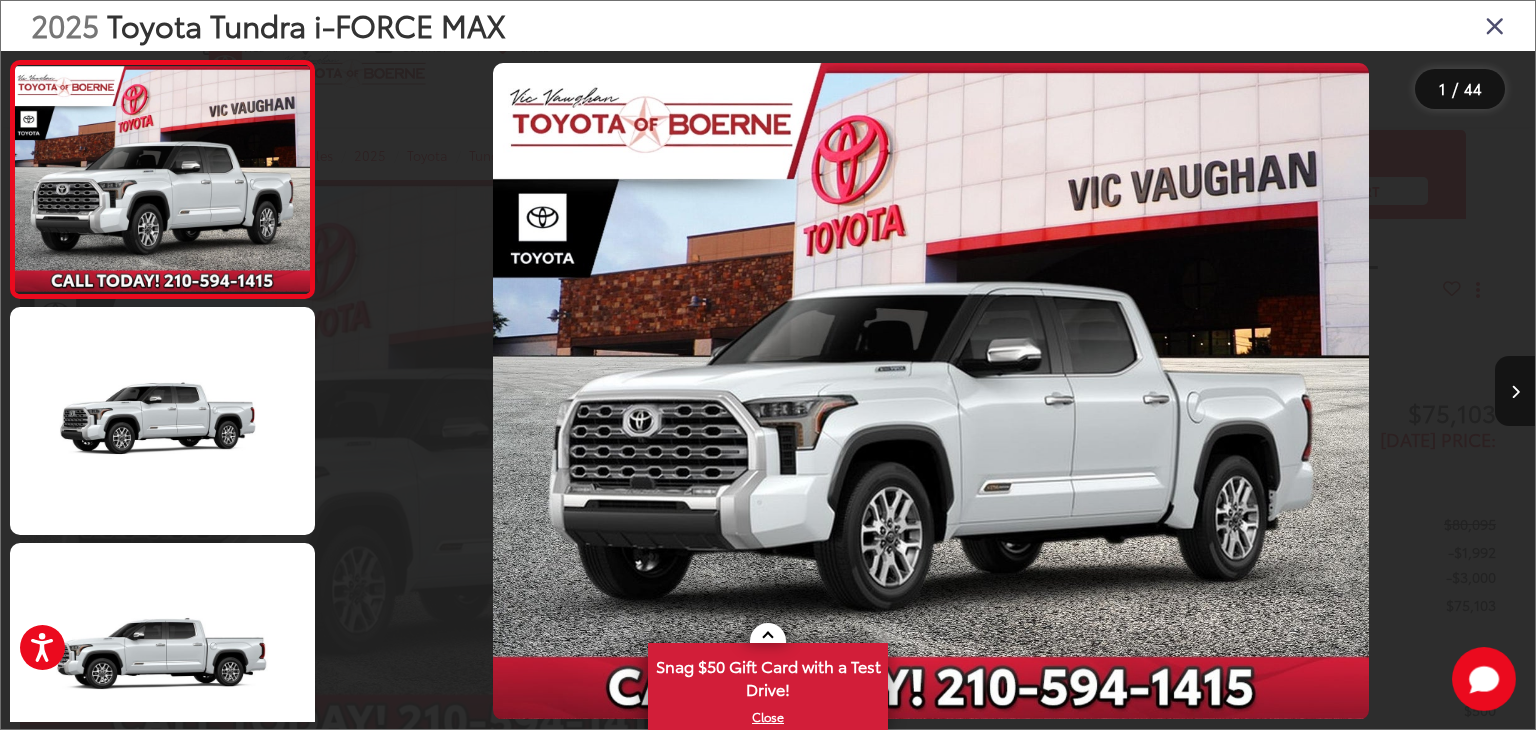 click at bounding box center [931, 391] 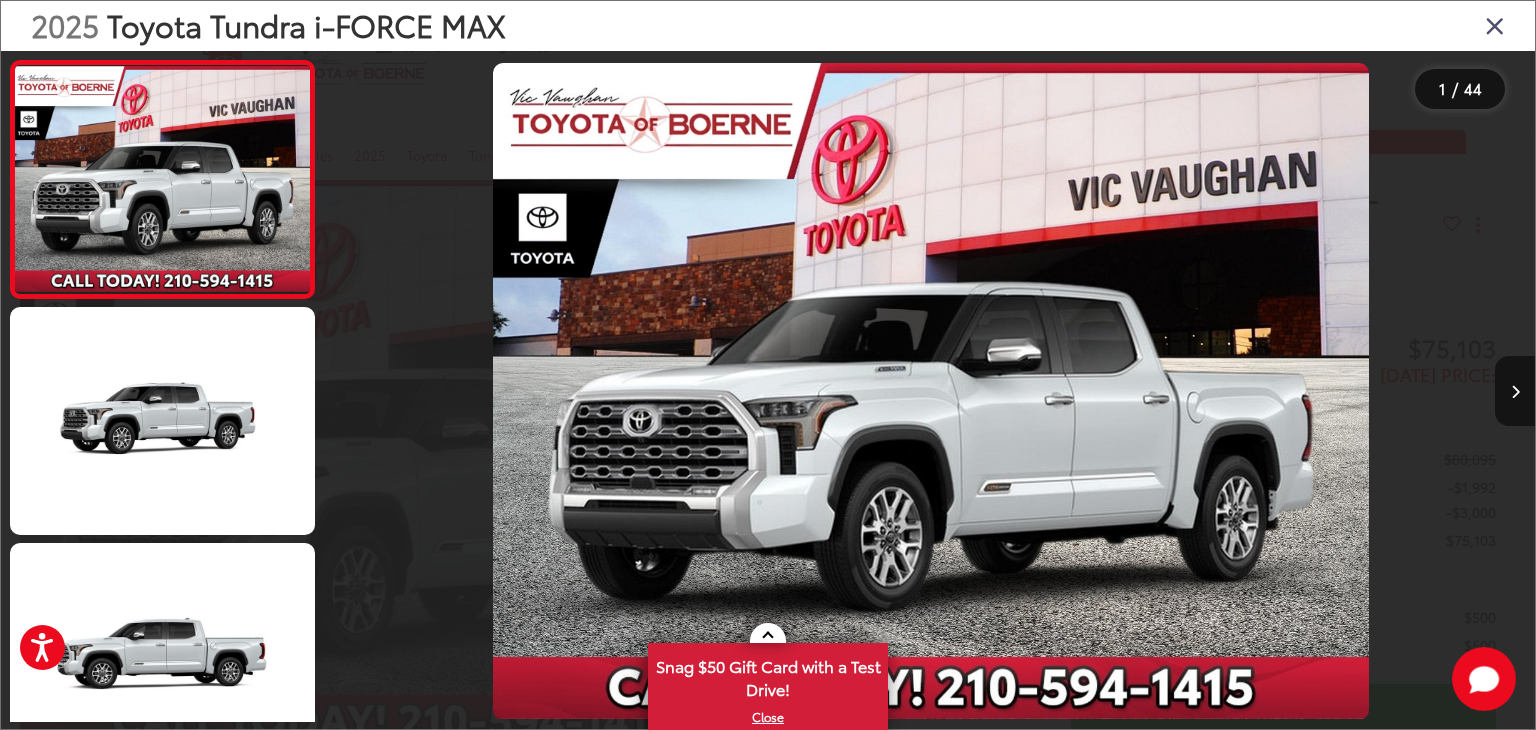 click at bounding box center (931, 391) 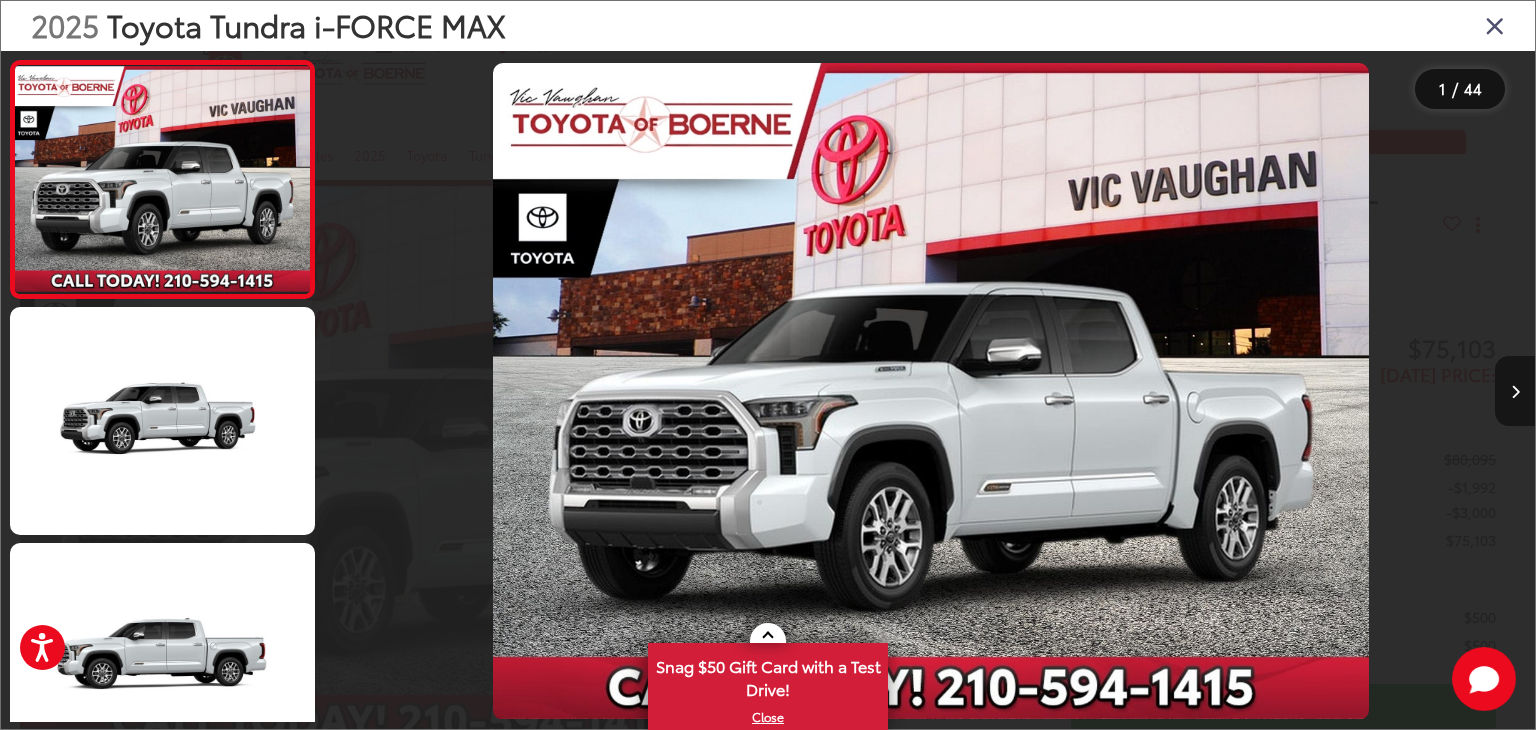 click at bounding box center [1515, 391] 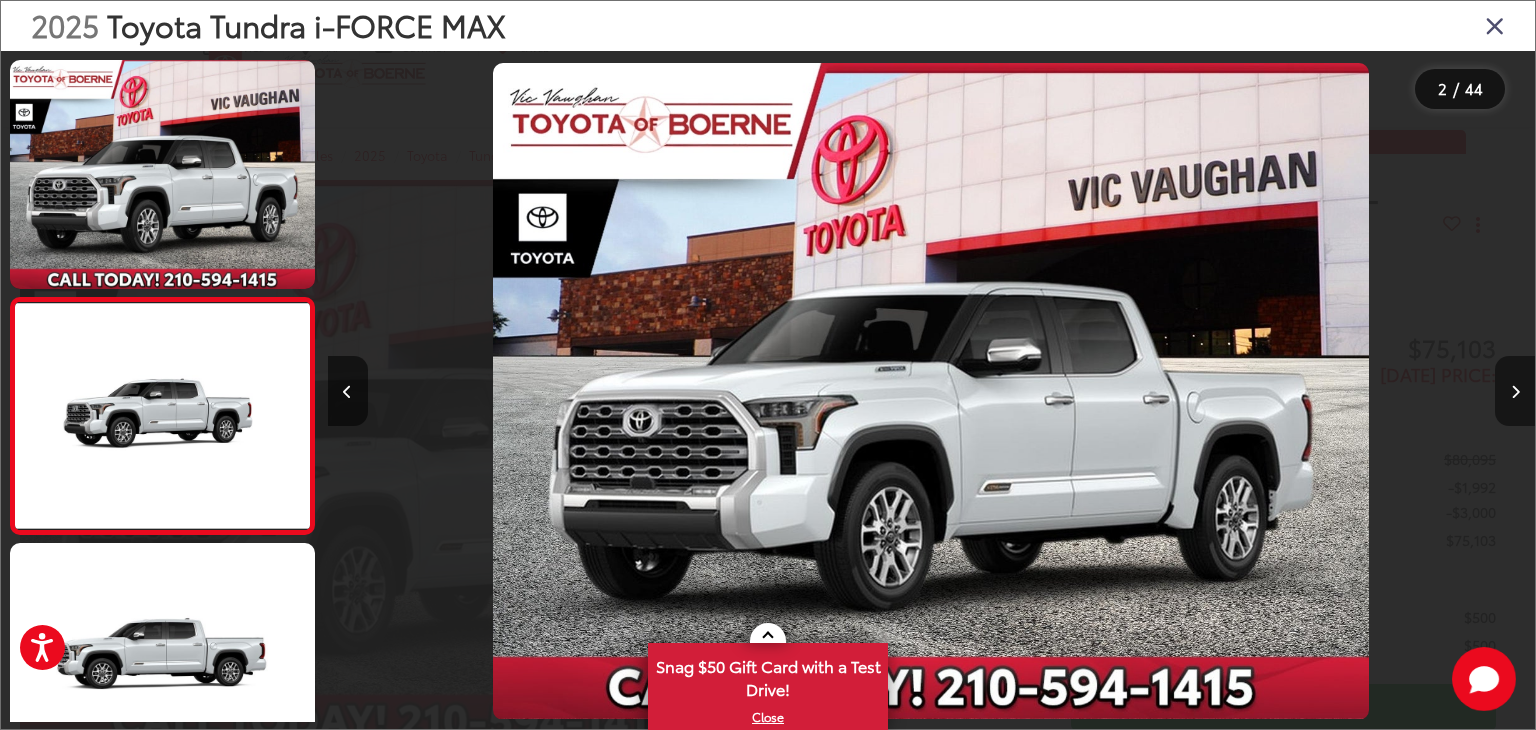 scroll, scrollTop: 0, scrollLeft: 79, axis: horizontal 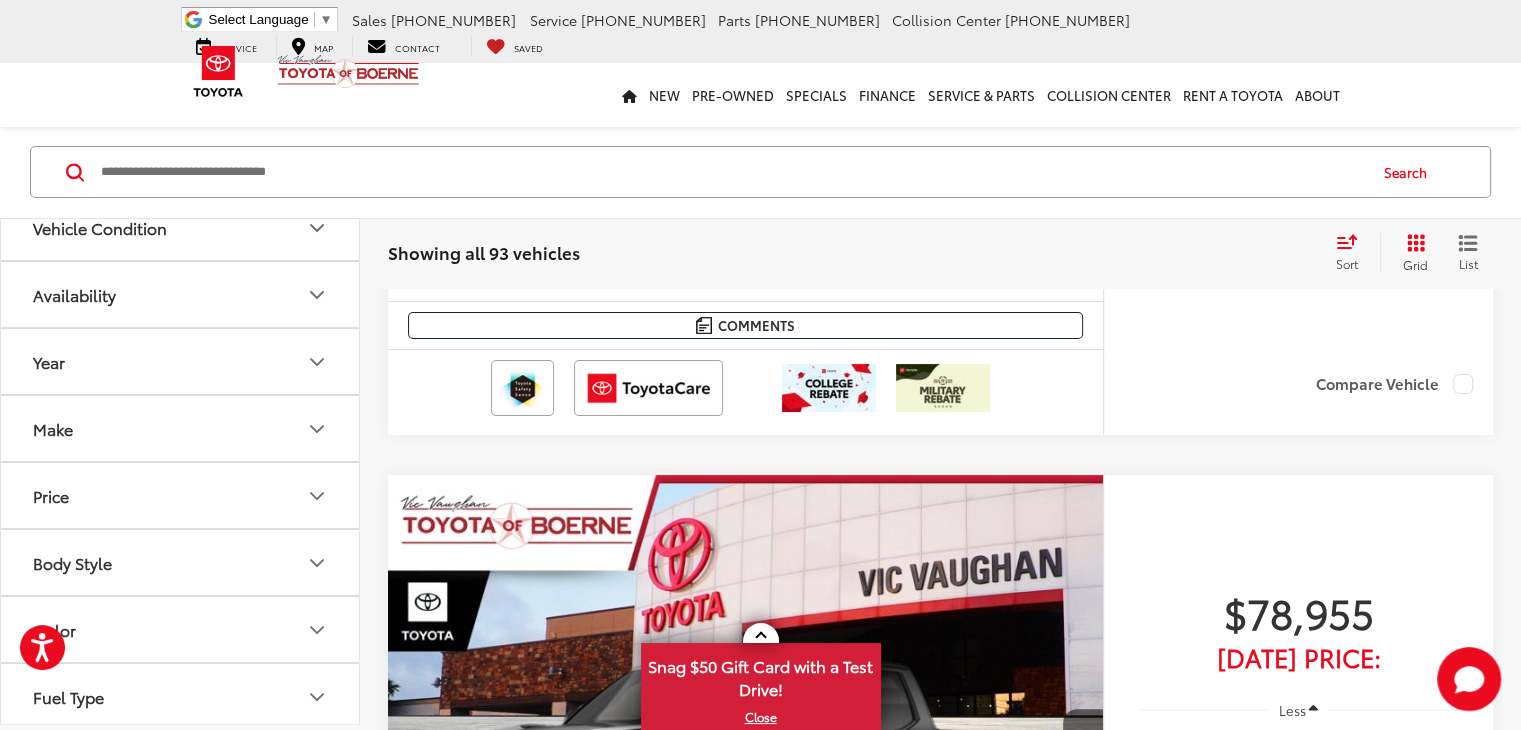 click at bounding box center [746, 1651] 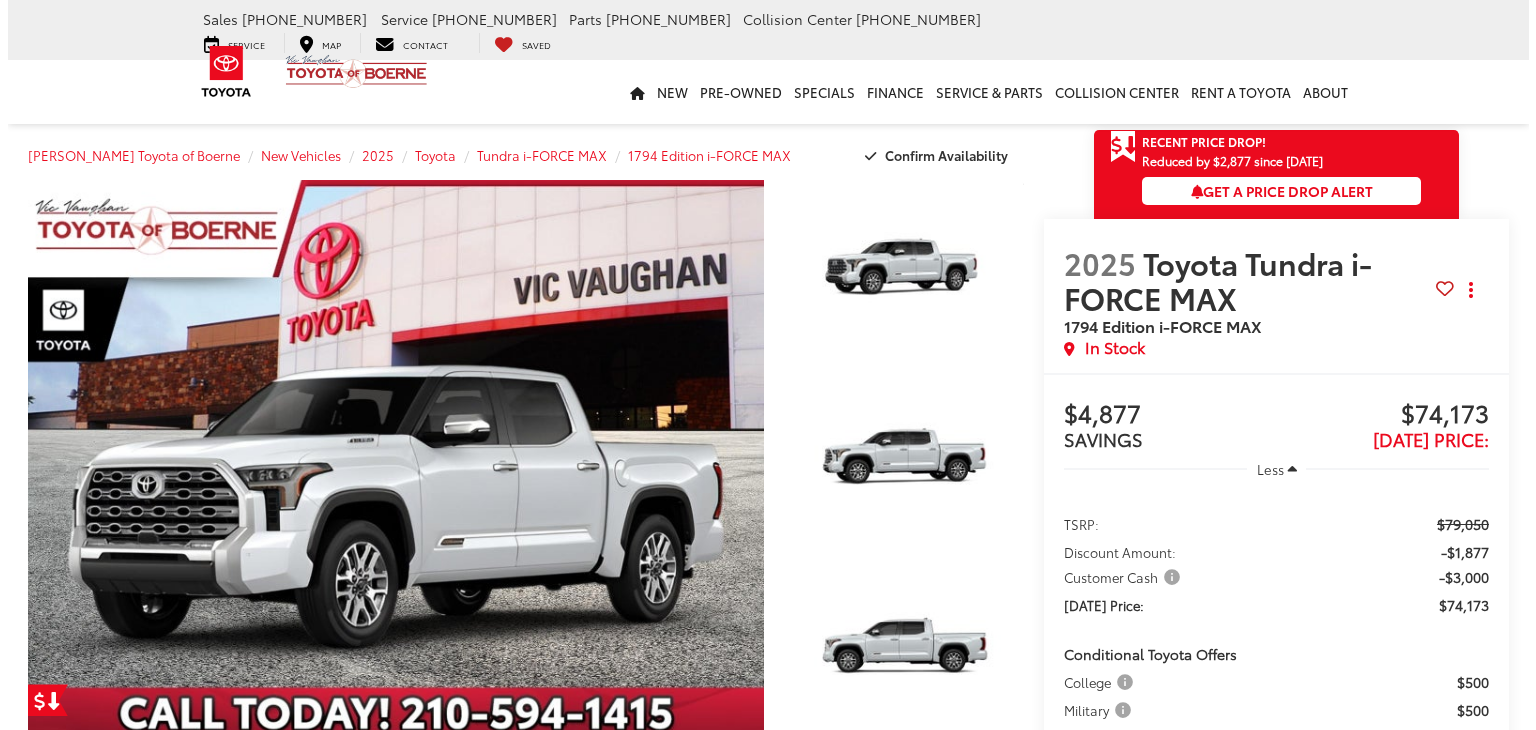 scroll, scrollTop: 0, scrollLeft: 0, axis: both 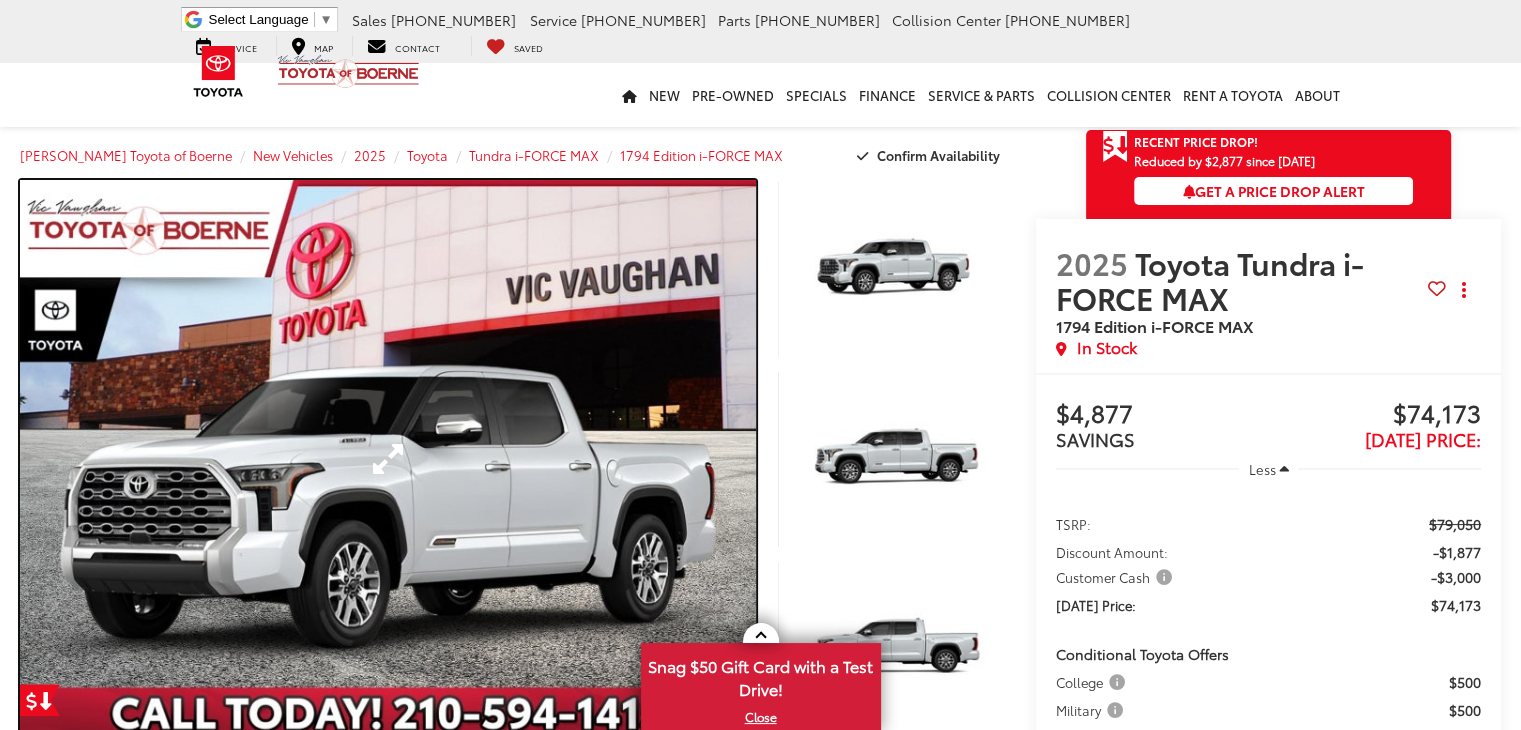 click at bounding box center [388, 459] 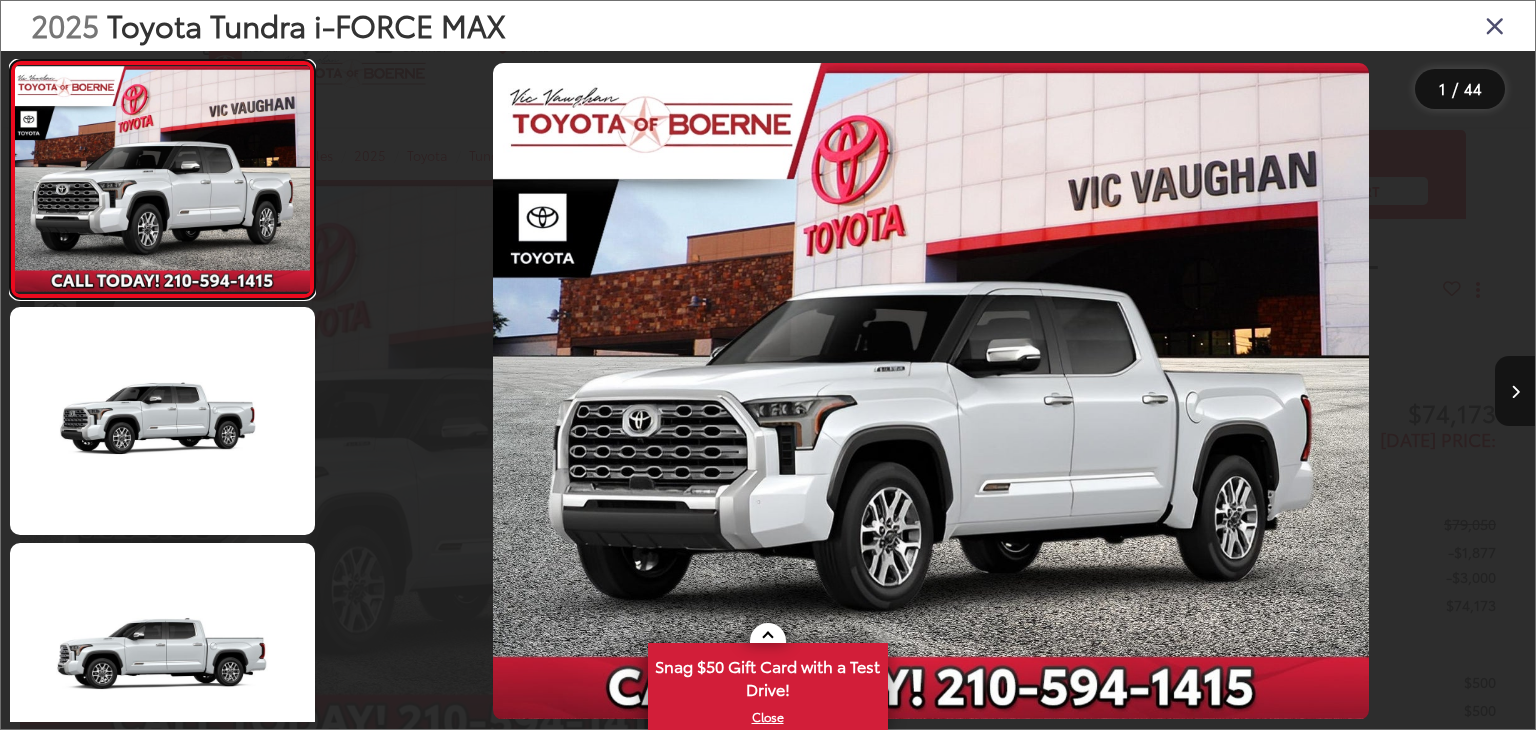 scroll, scrollTop: 0, scrollLeft: 0, axis: both 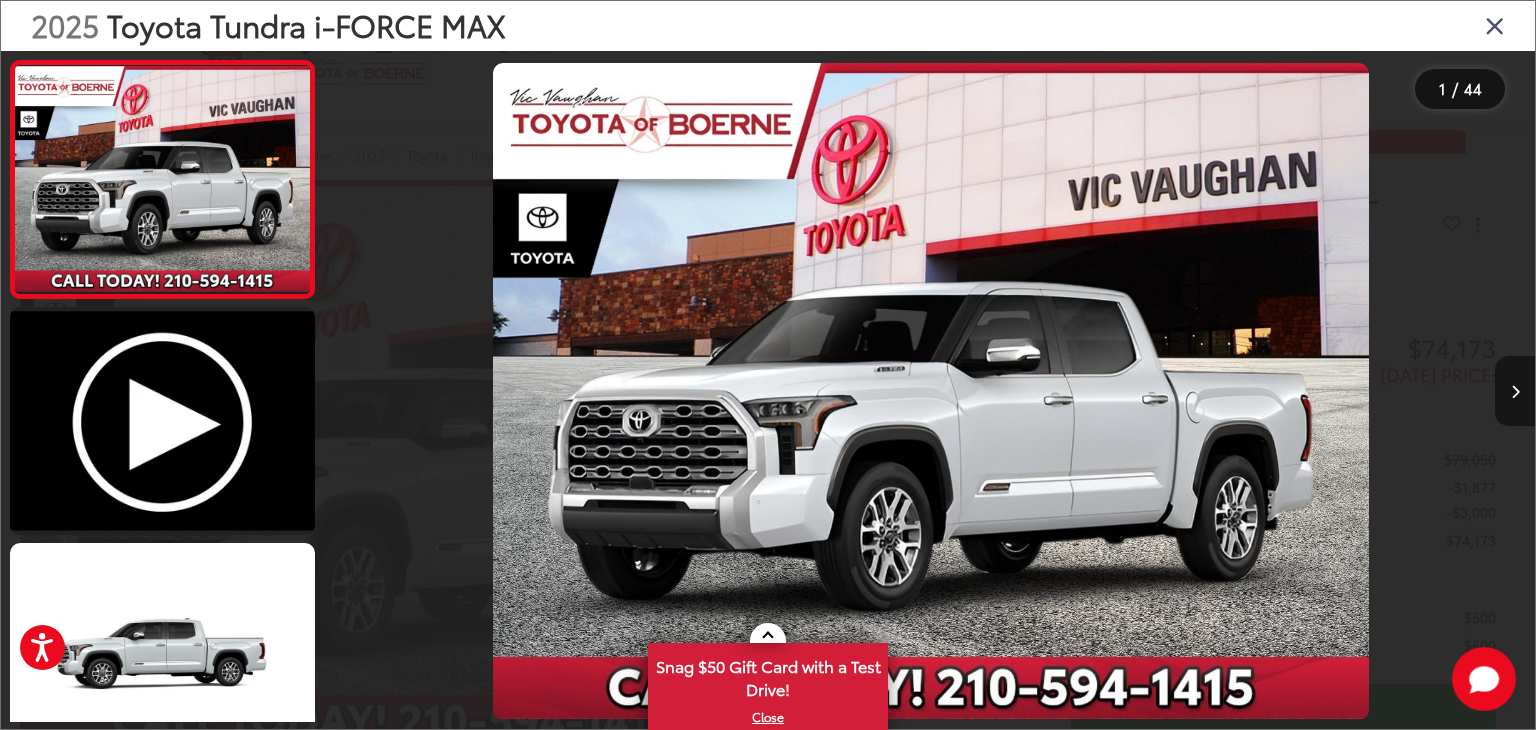 click at bounding box center (1515, 391) 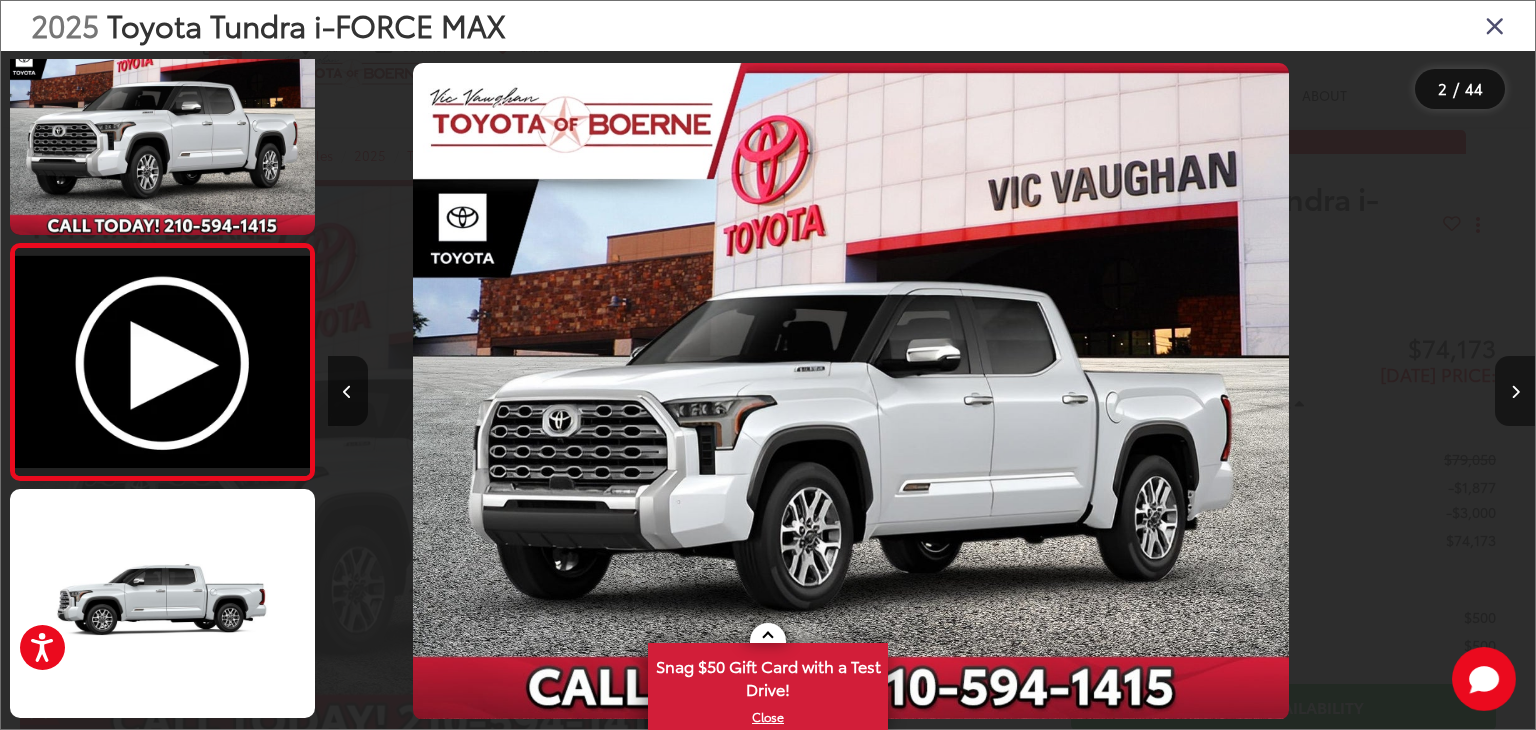 scroll, scrollTop: 84, scrollLeft: 0, axis: vertical 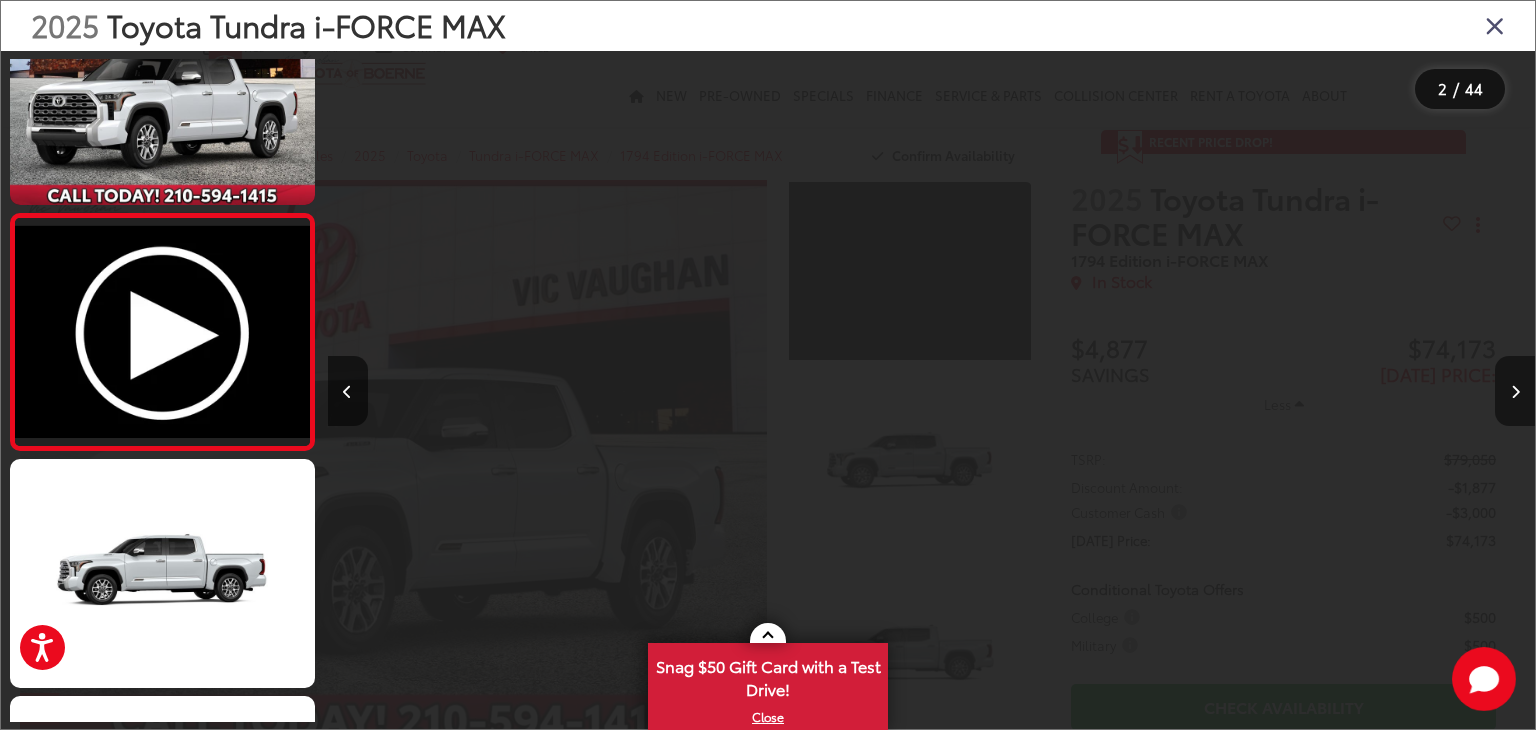 click at bounding box center [1515, 391] 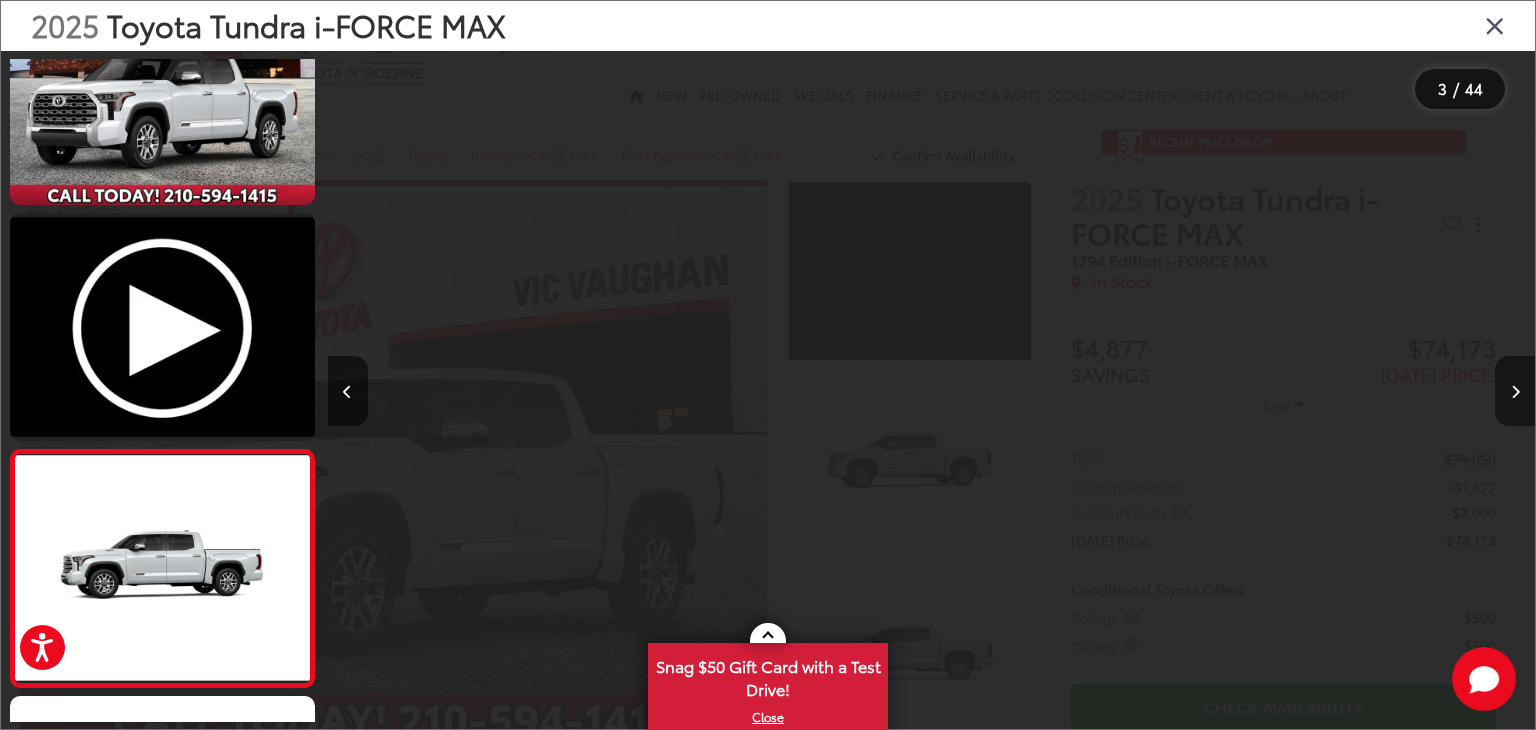scroll, scrollTop: 0, scrollLeft: 1286, axis: horizontal 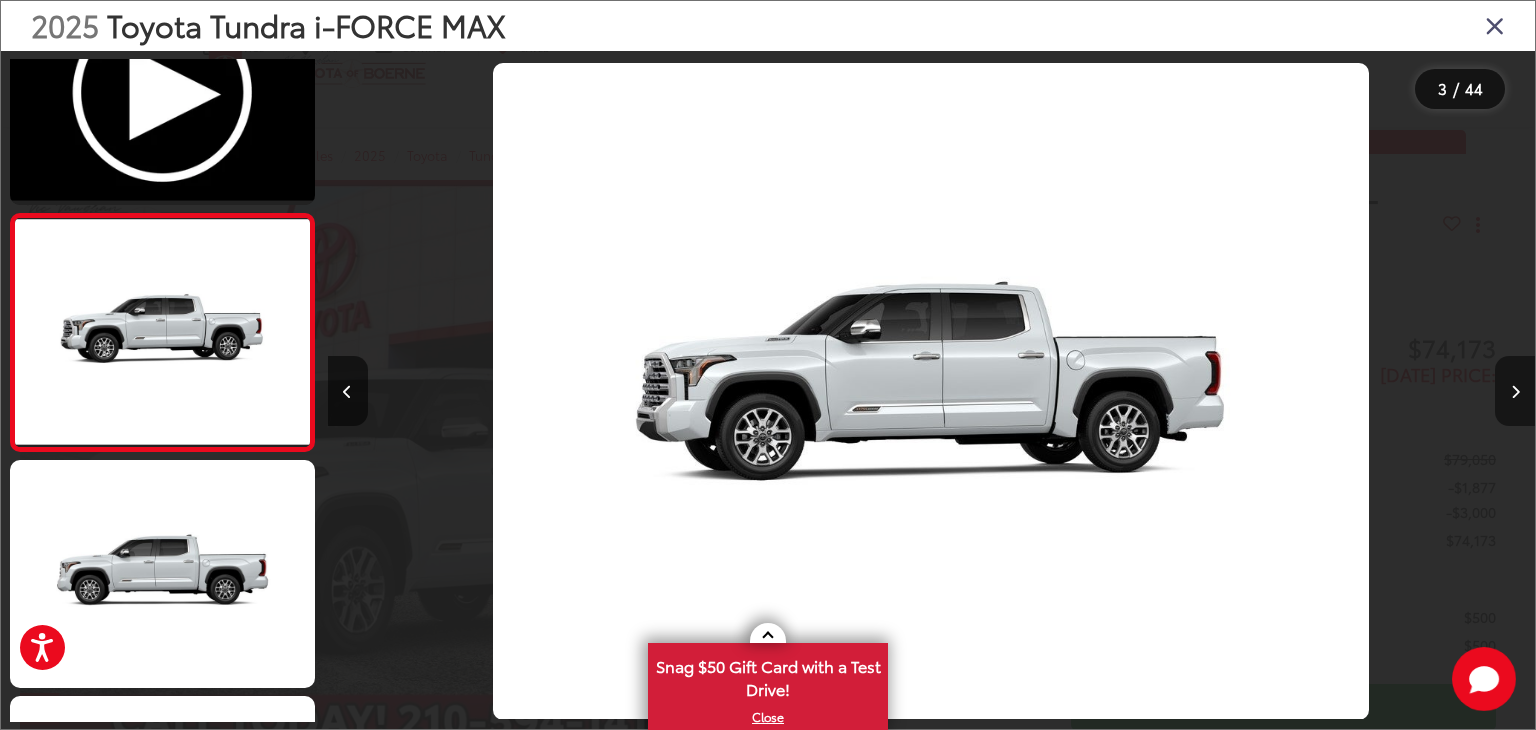 click at bounding box center (1515, 391) 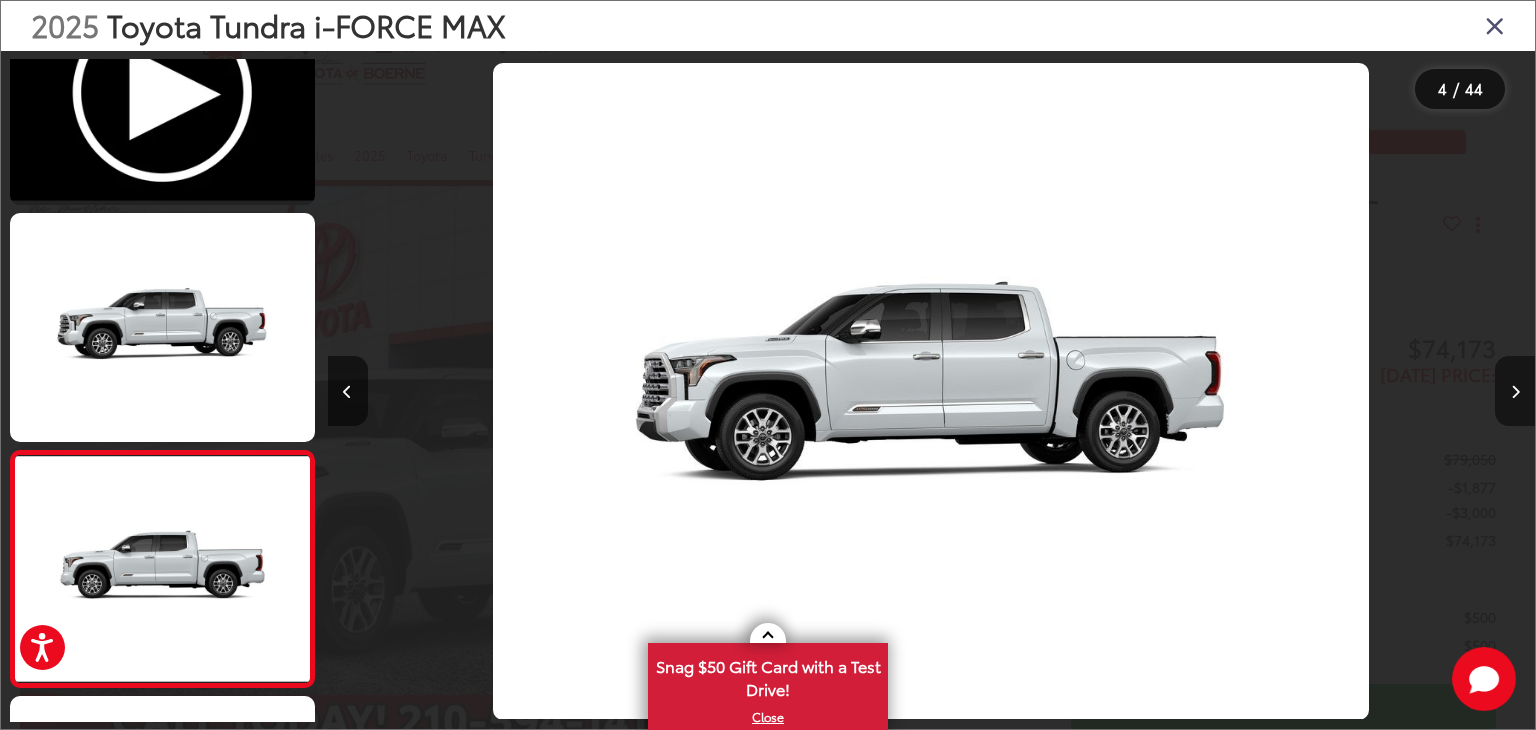 scroll, scrollTop: 0, scrollLeft: 2741, axis: horizontal 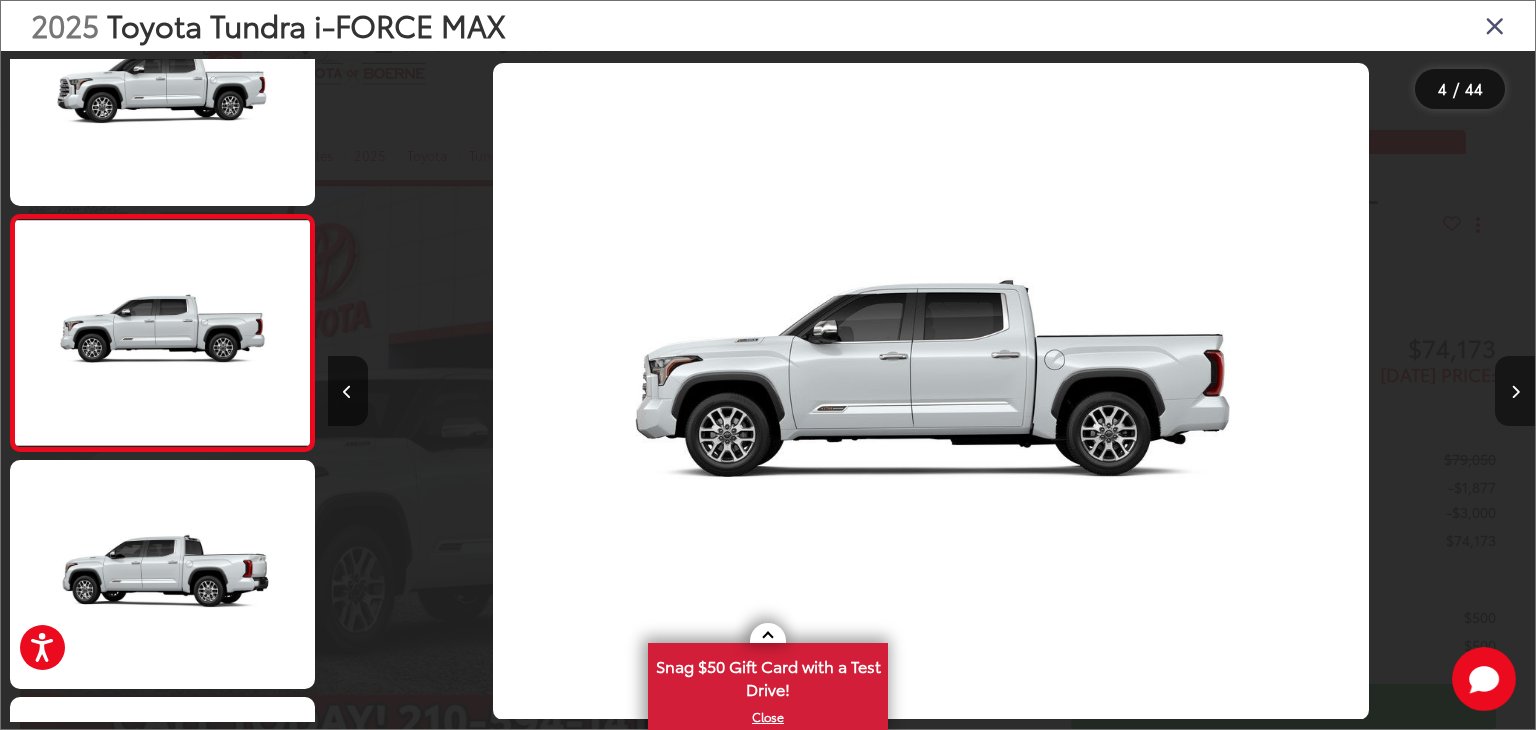 click at bounding box center [1515, 391] 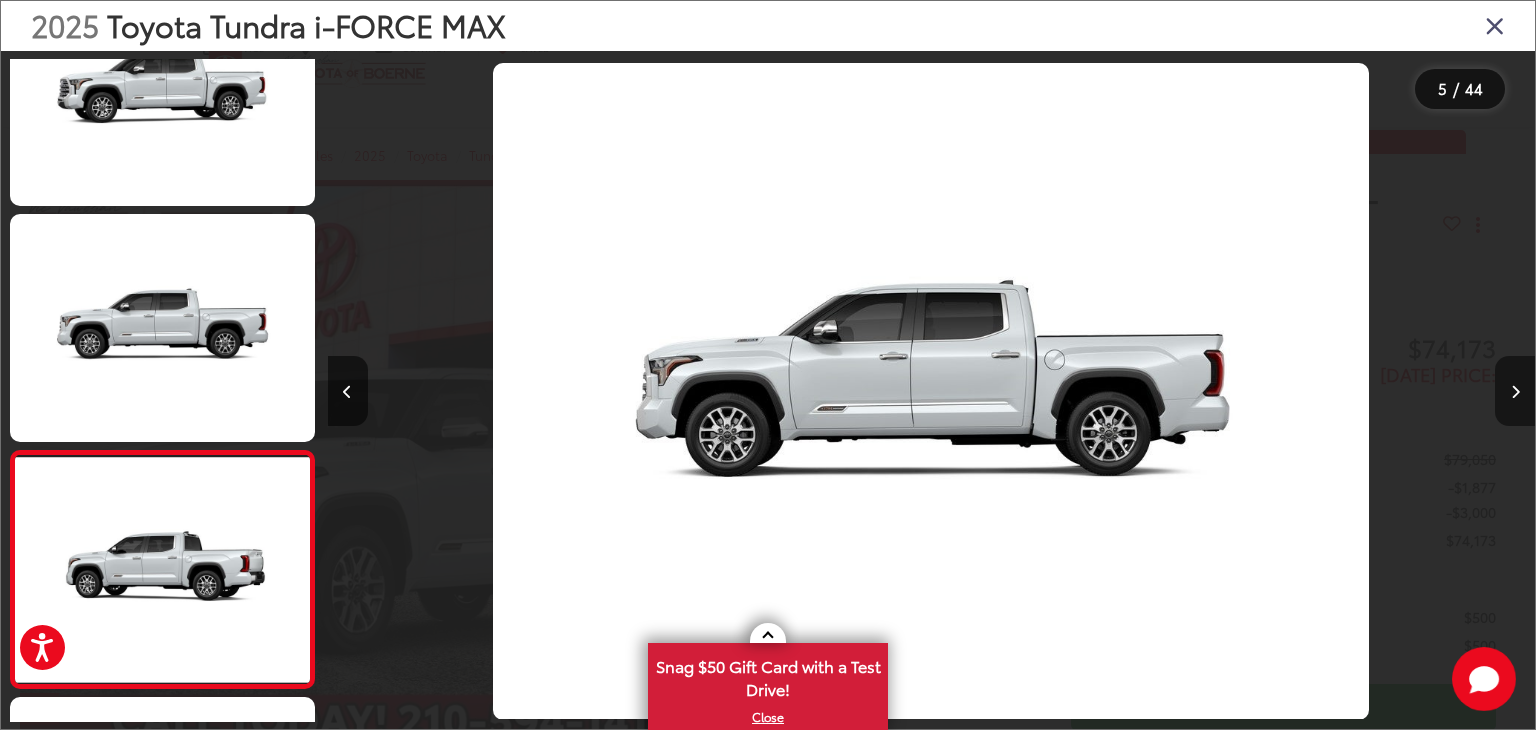 scroll, scrollTop: 0, scrollLeft: 3948, axis: horizontal 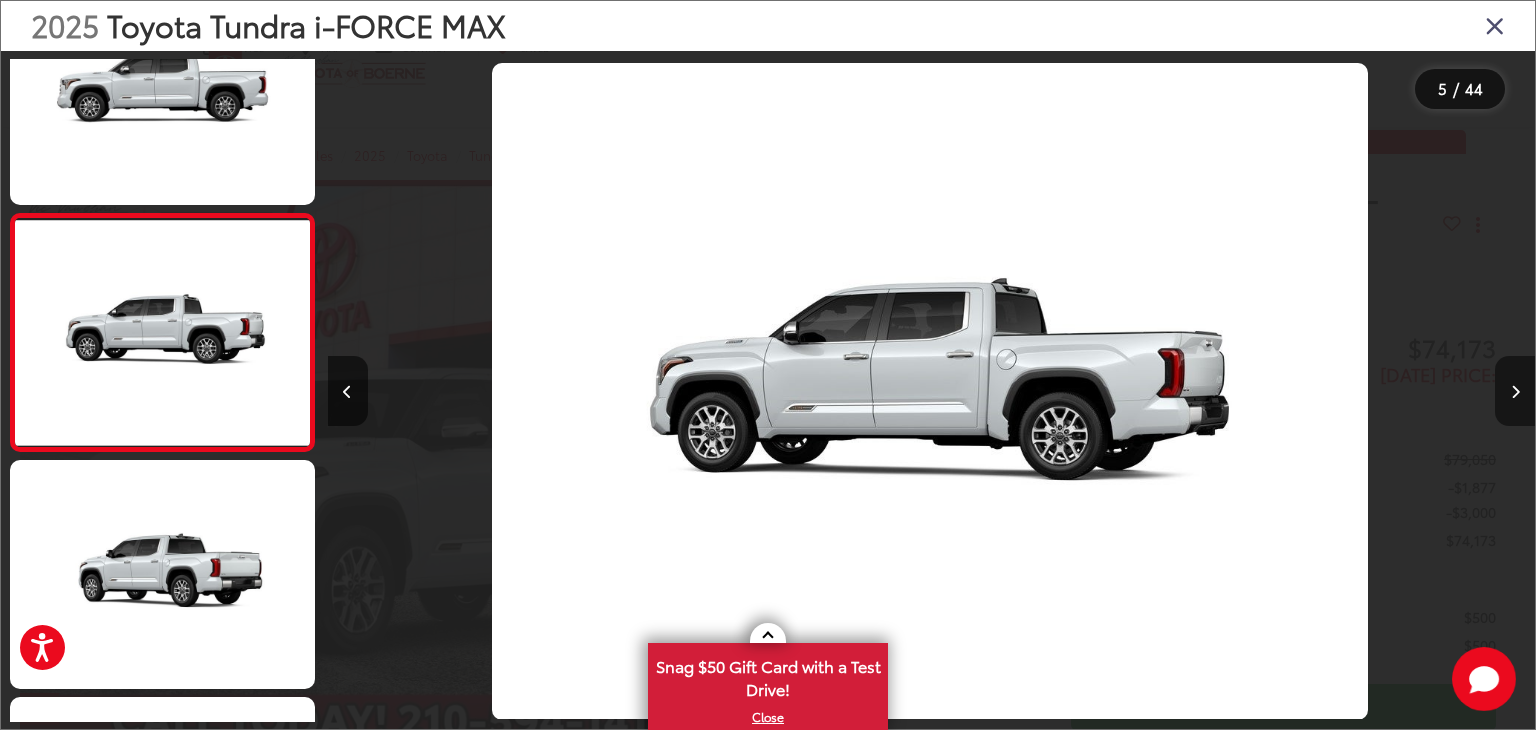 click at bounding box center [1515, 391] 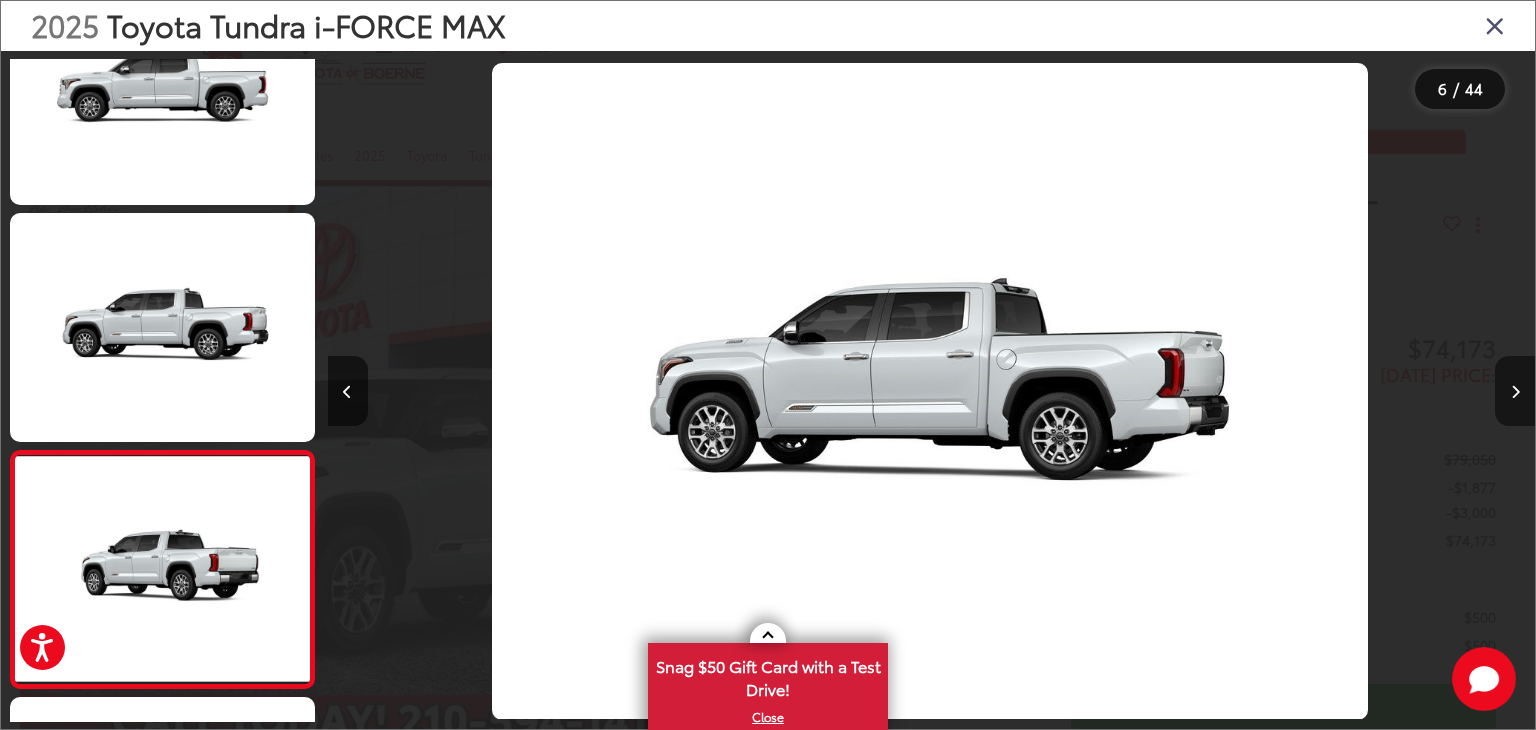 scroll, scrollTop: 0, scrollLeft: 4909, axis: horizontal 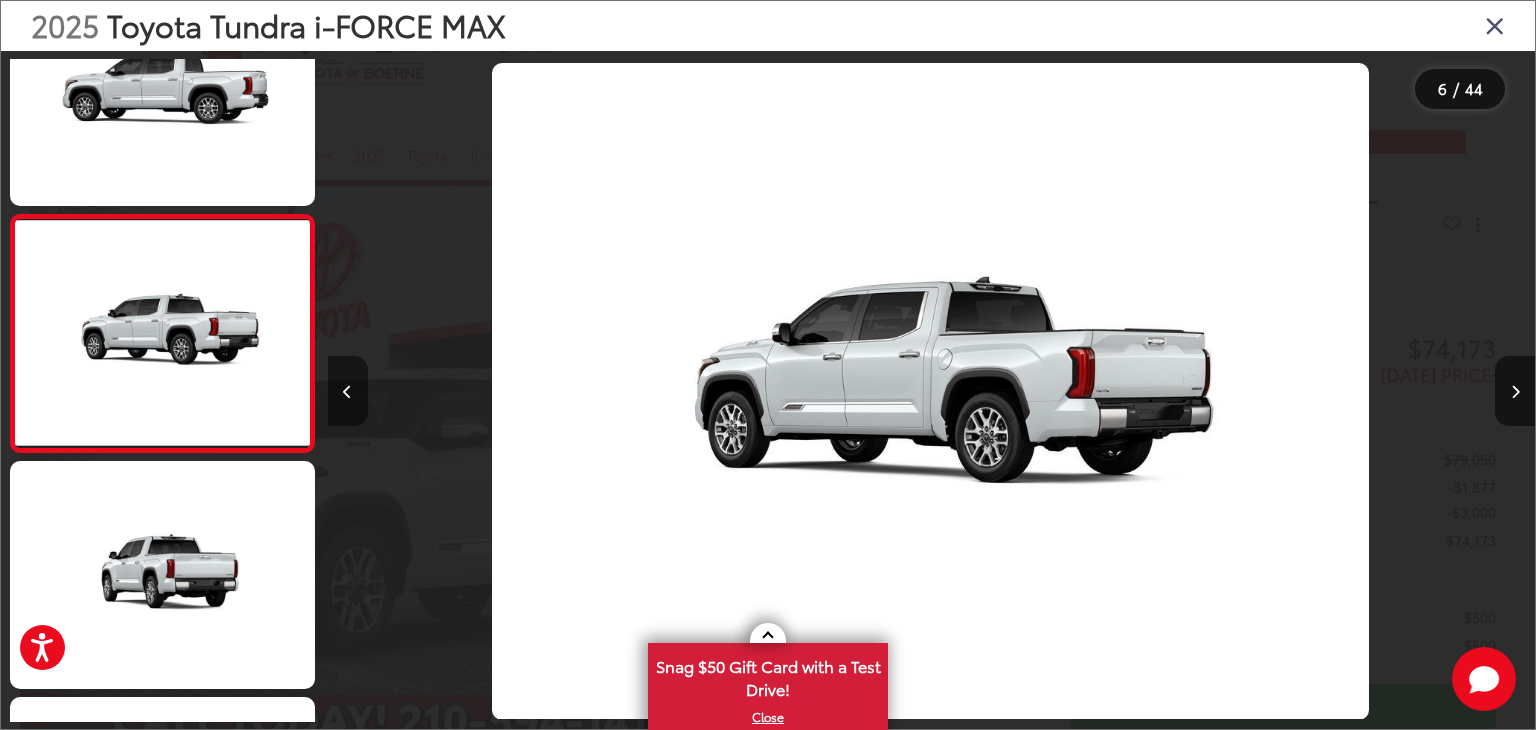 click at bounding box center (348, 391) 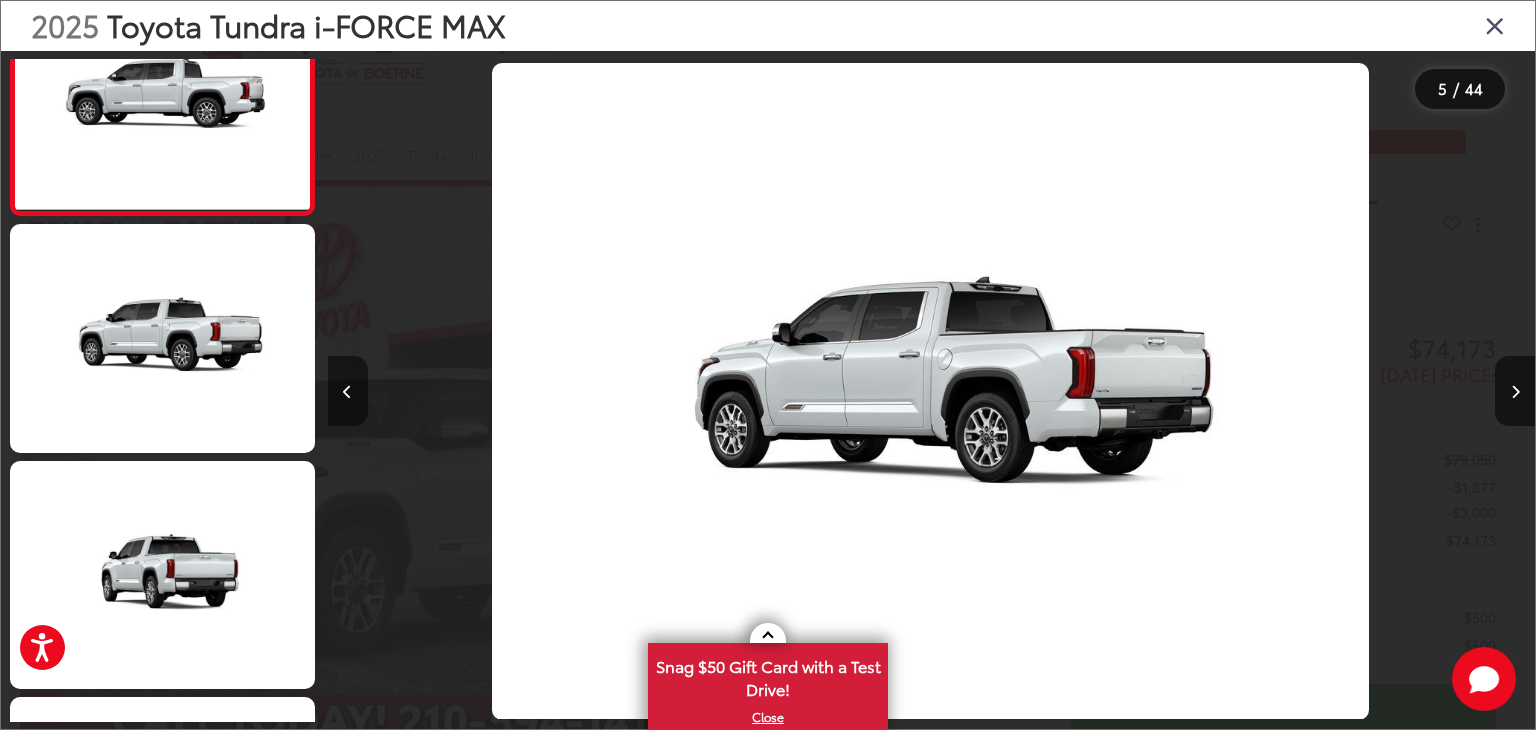 scroll, scrollTop: 992, scrollLeft: 0, axis: vertical 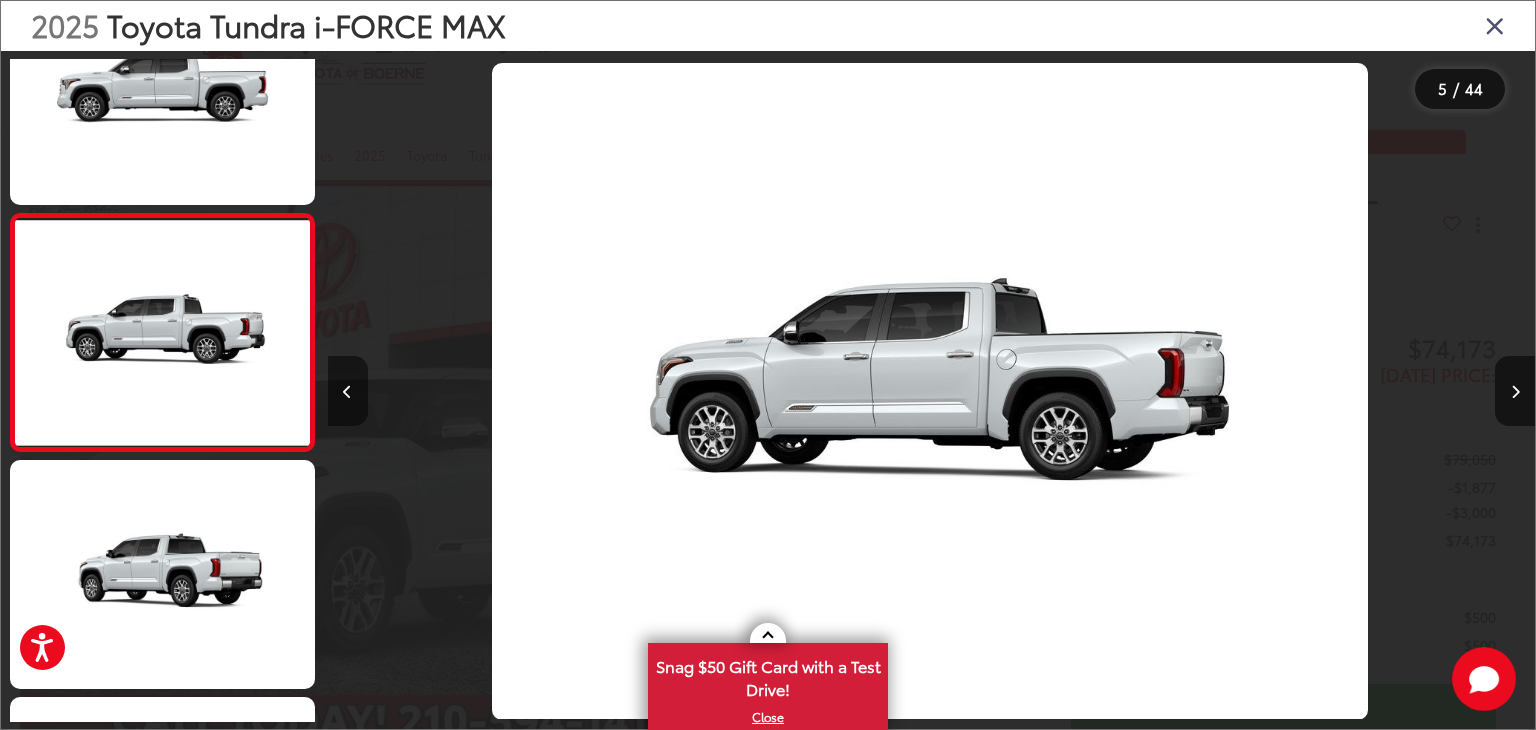 click at bounding box center (348, 391) 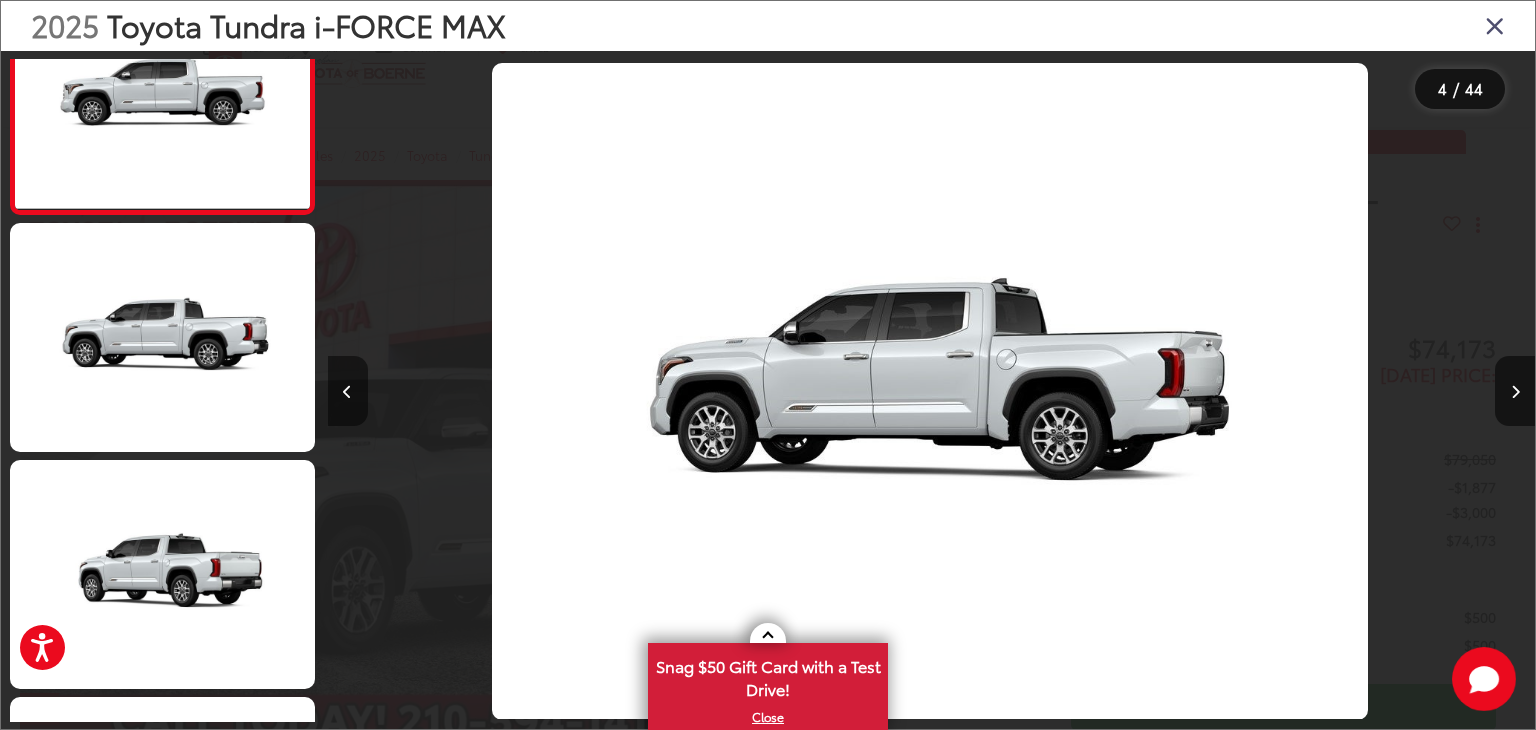 scroll, scrollTop: 604, scrollLeft: 0, axis: vertical 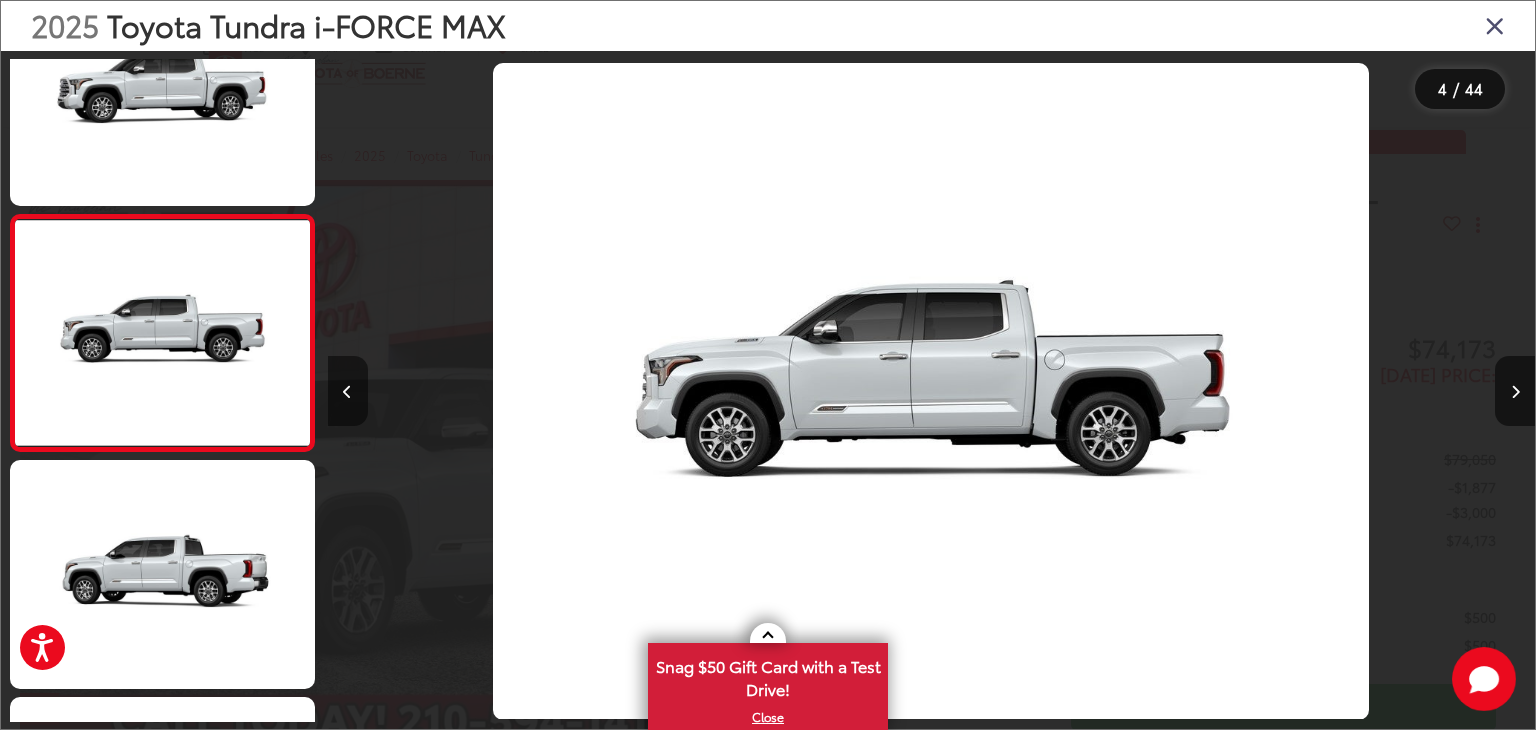 click at bounding box center [348, 391] 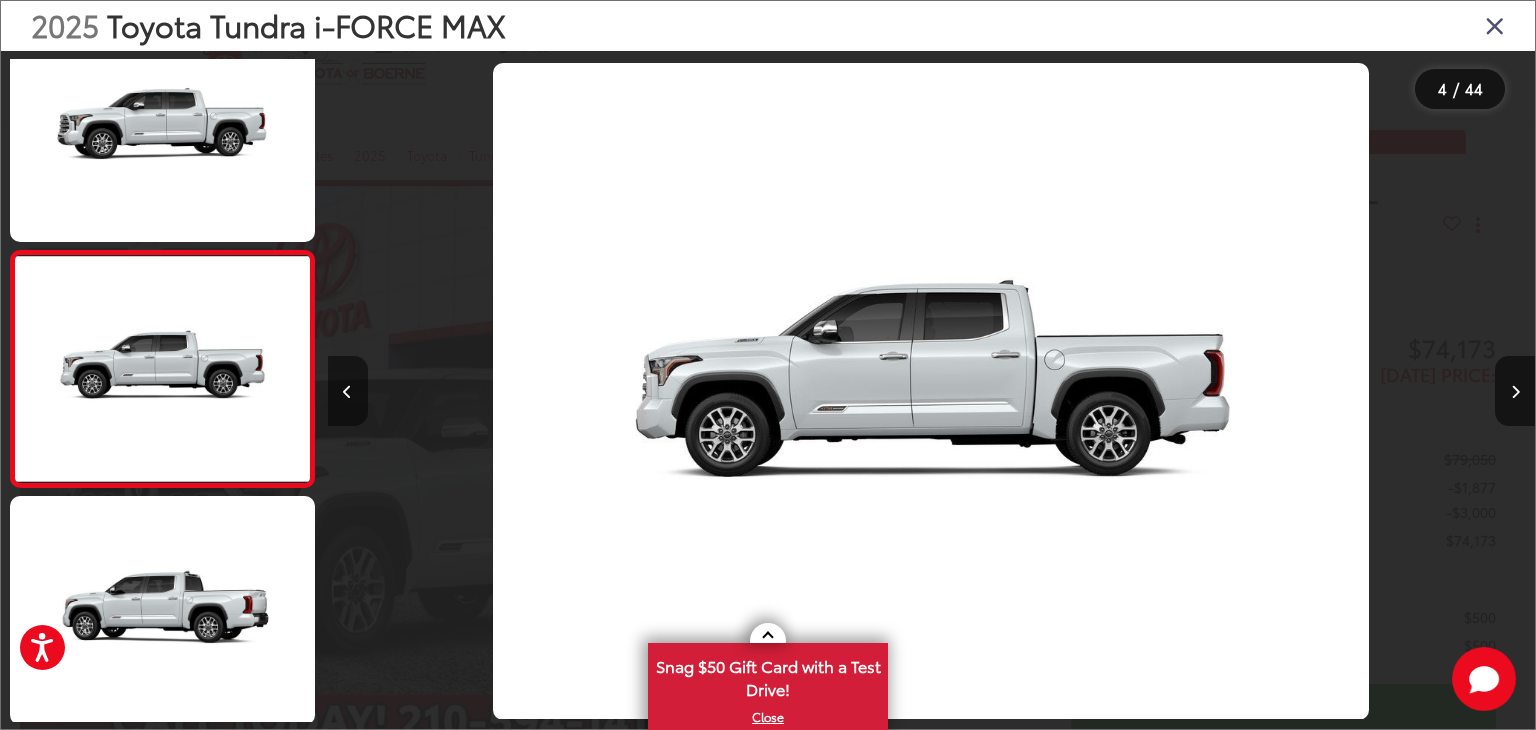 scroll 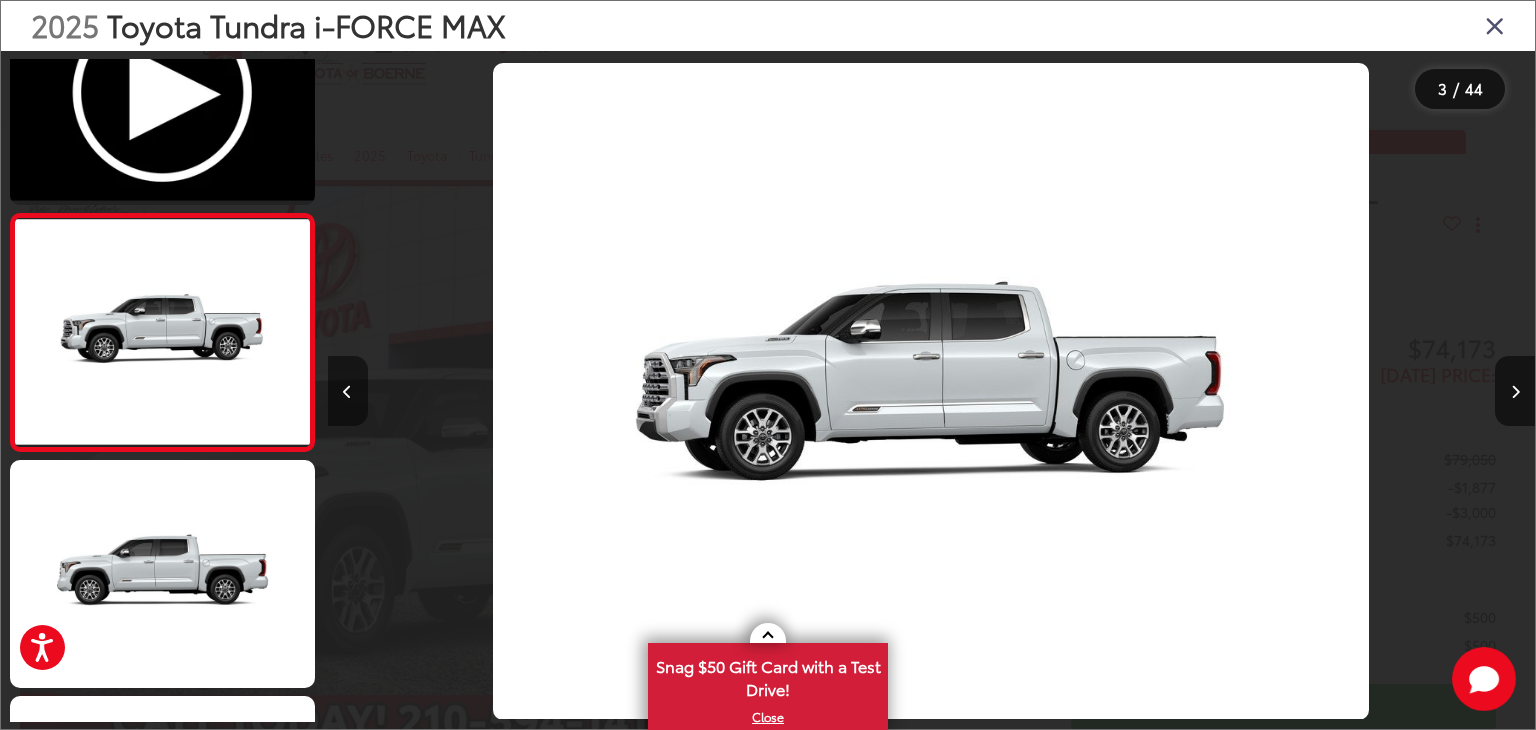 click at bounding box center [348, 391] 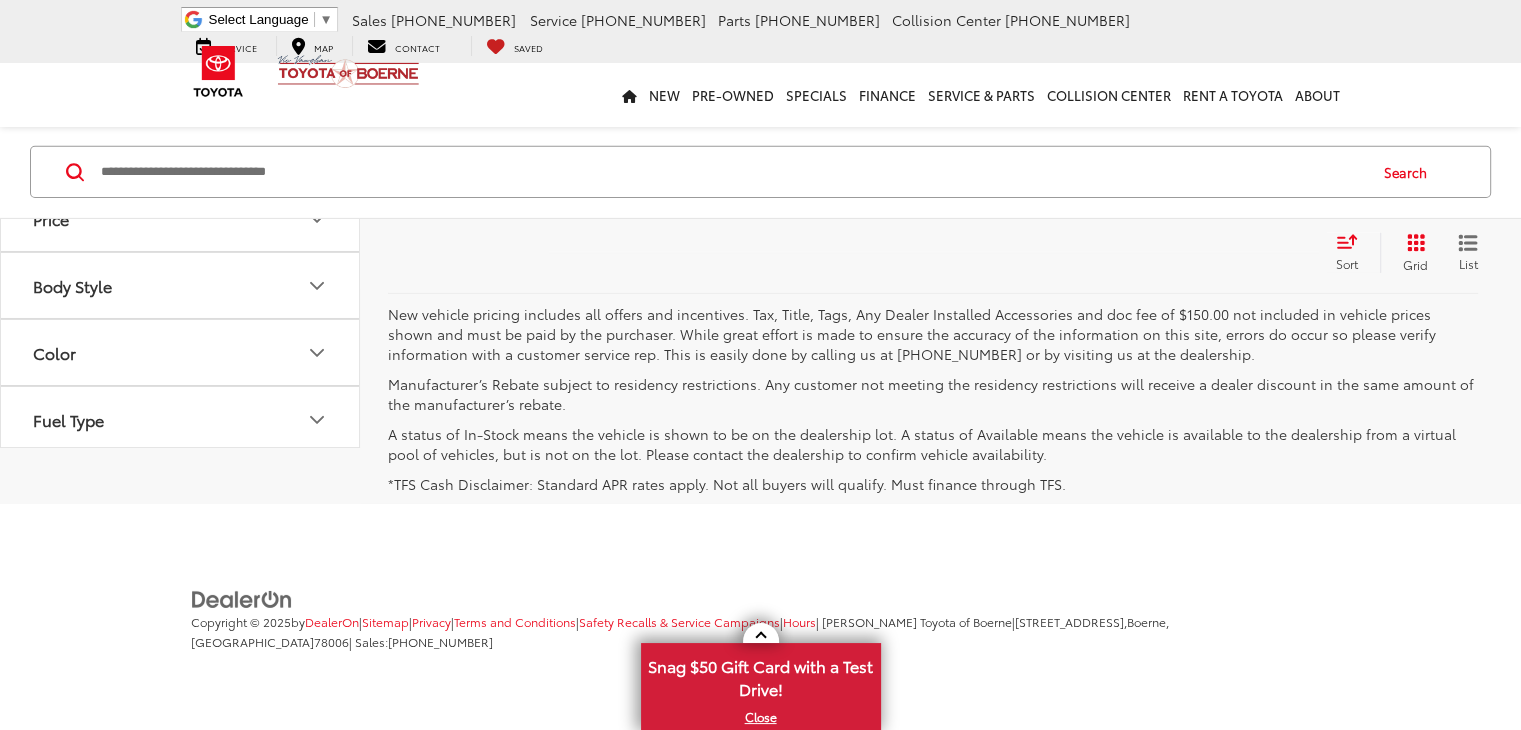 scroll, scrollTop: 3584, scrollLeft: 0, axis: vertical 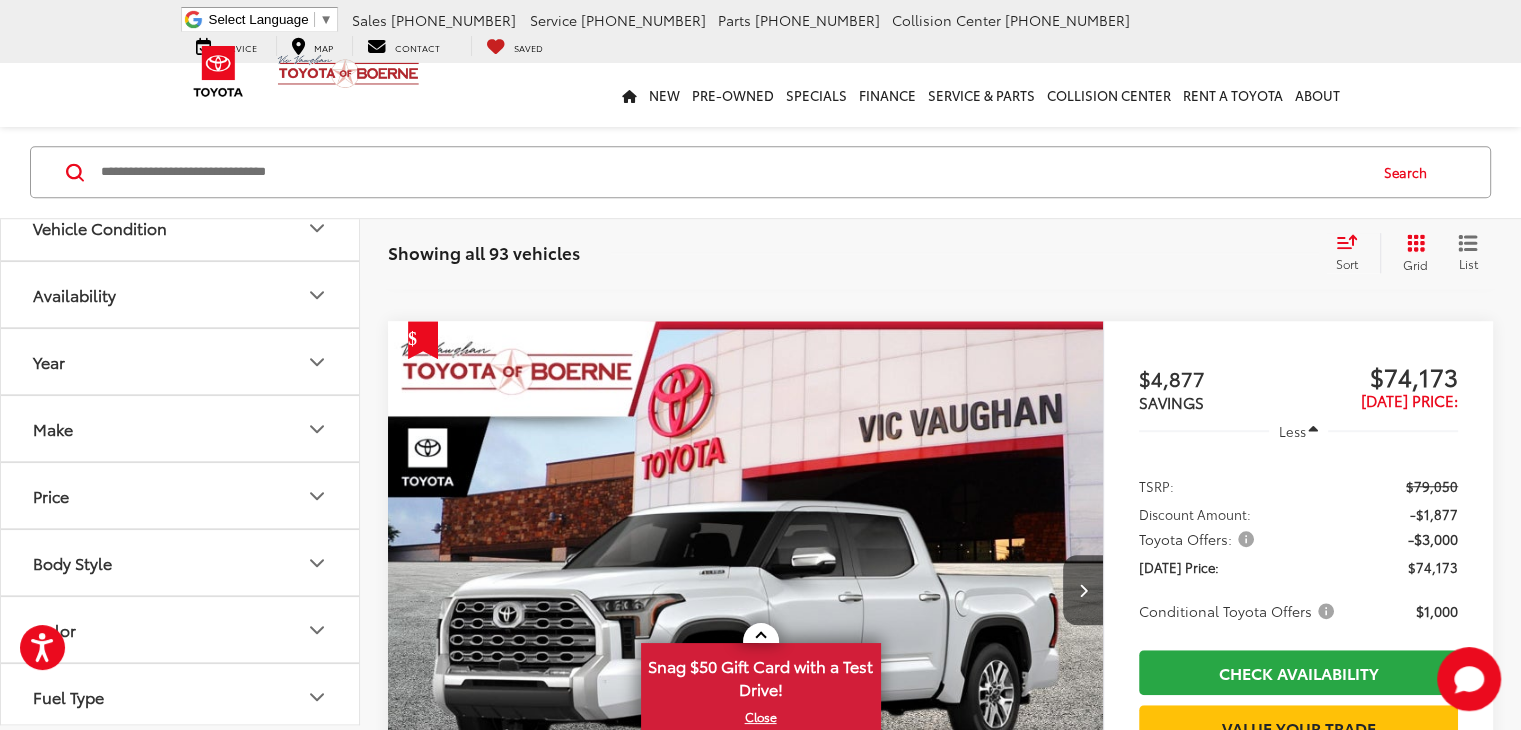 click on "2" at bounding box center (1135, 2086) 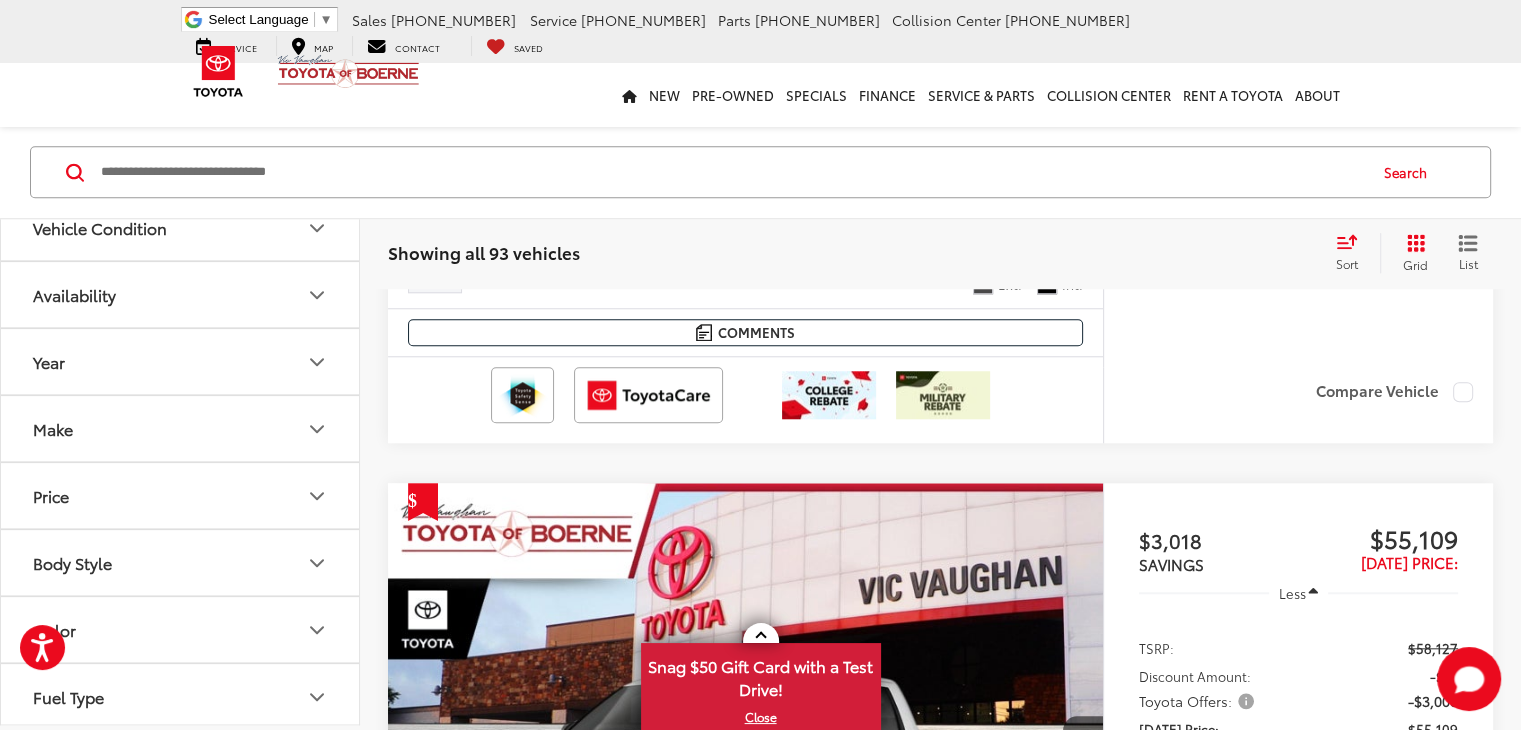 scroll, scrollTop: 9383, scrollLeft: 0, axis: vertical 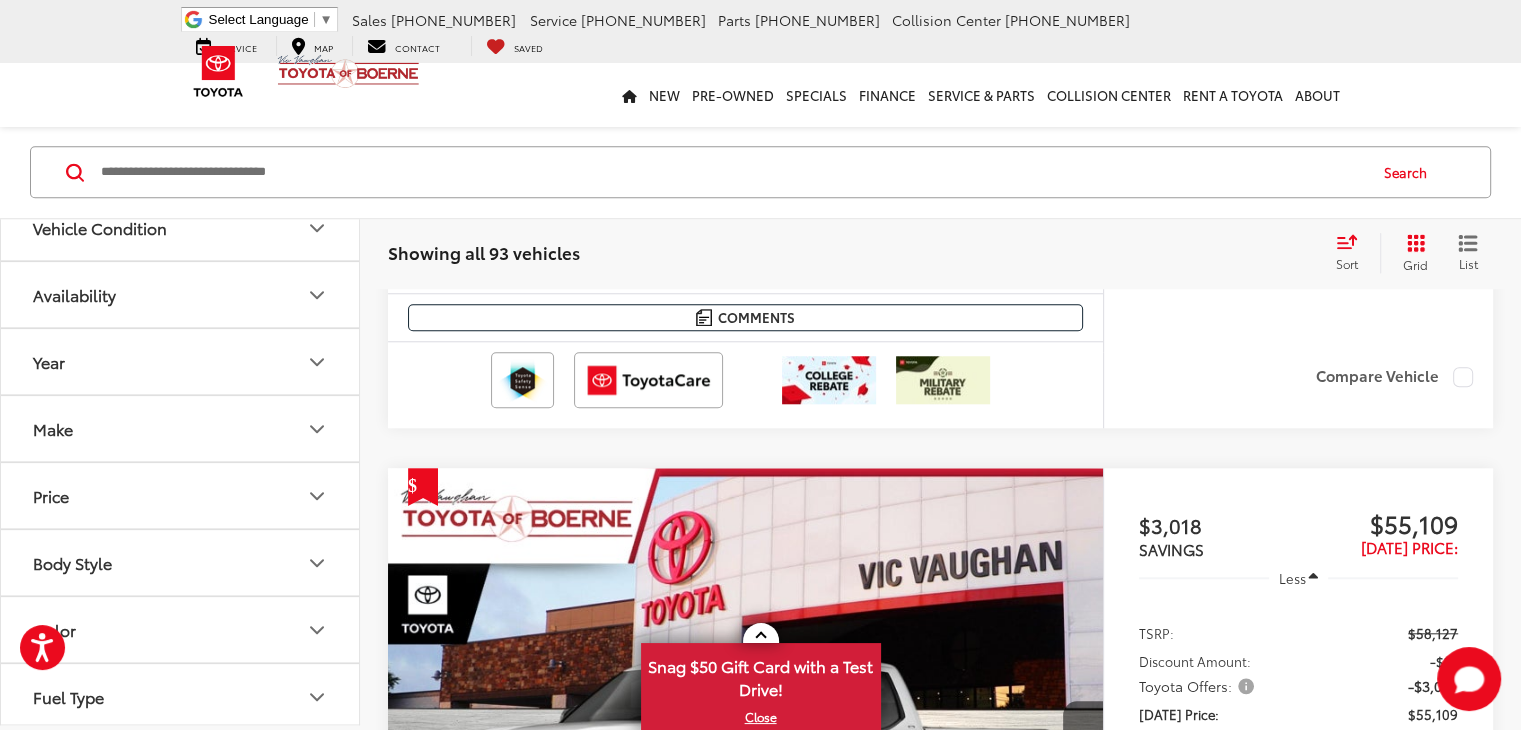 click on "3" at bounding box center (1165, 1374) 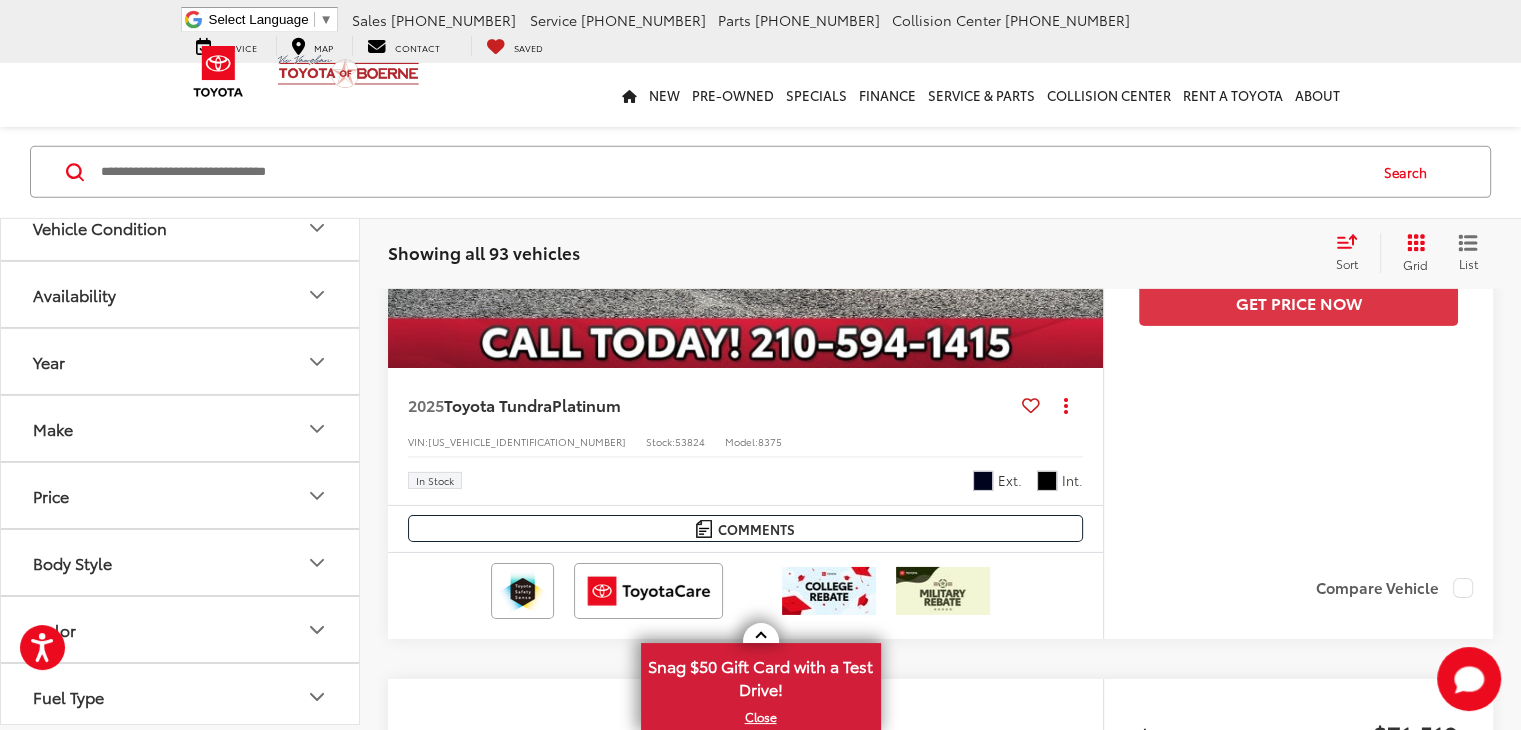 scroll, scrollTop: 6556, scrollLeft: 0, axis: vertical 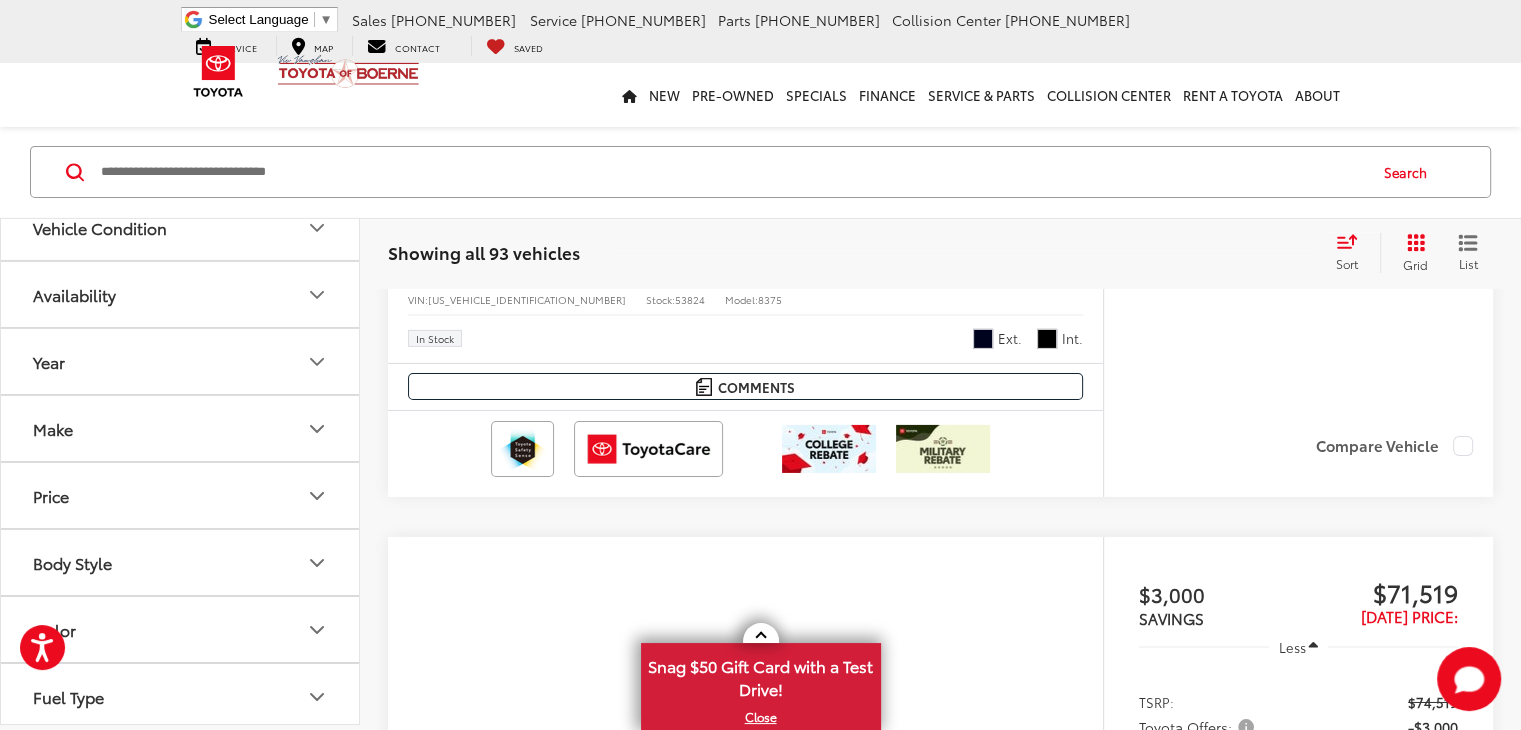 click on "Platinum" at bounding box center [586, 1111] 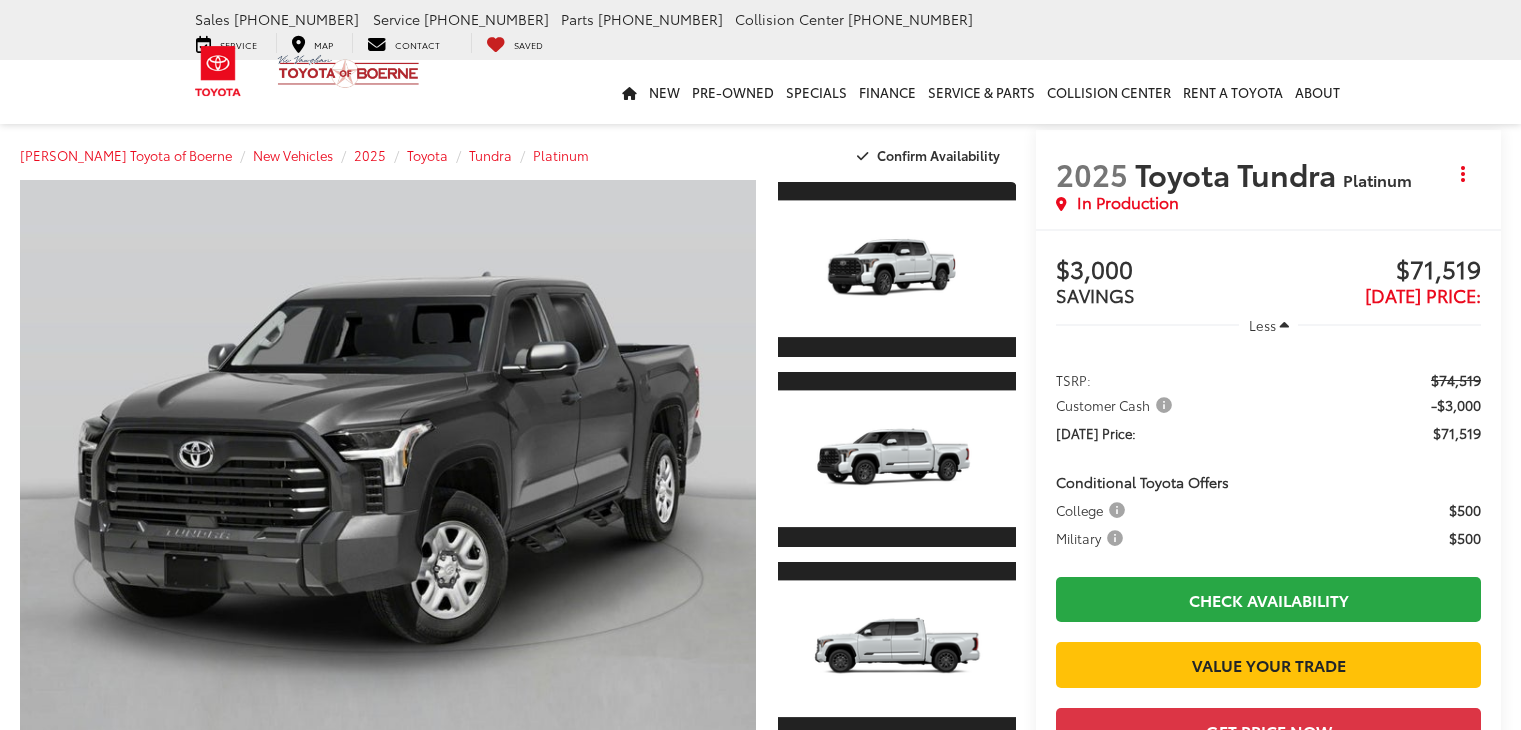 scroll, scrollTop: 0, scrollLeft: 0, axis: both 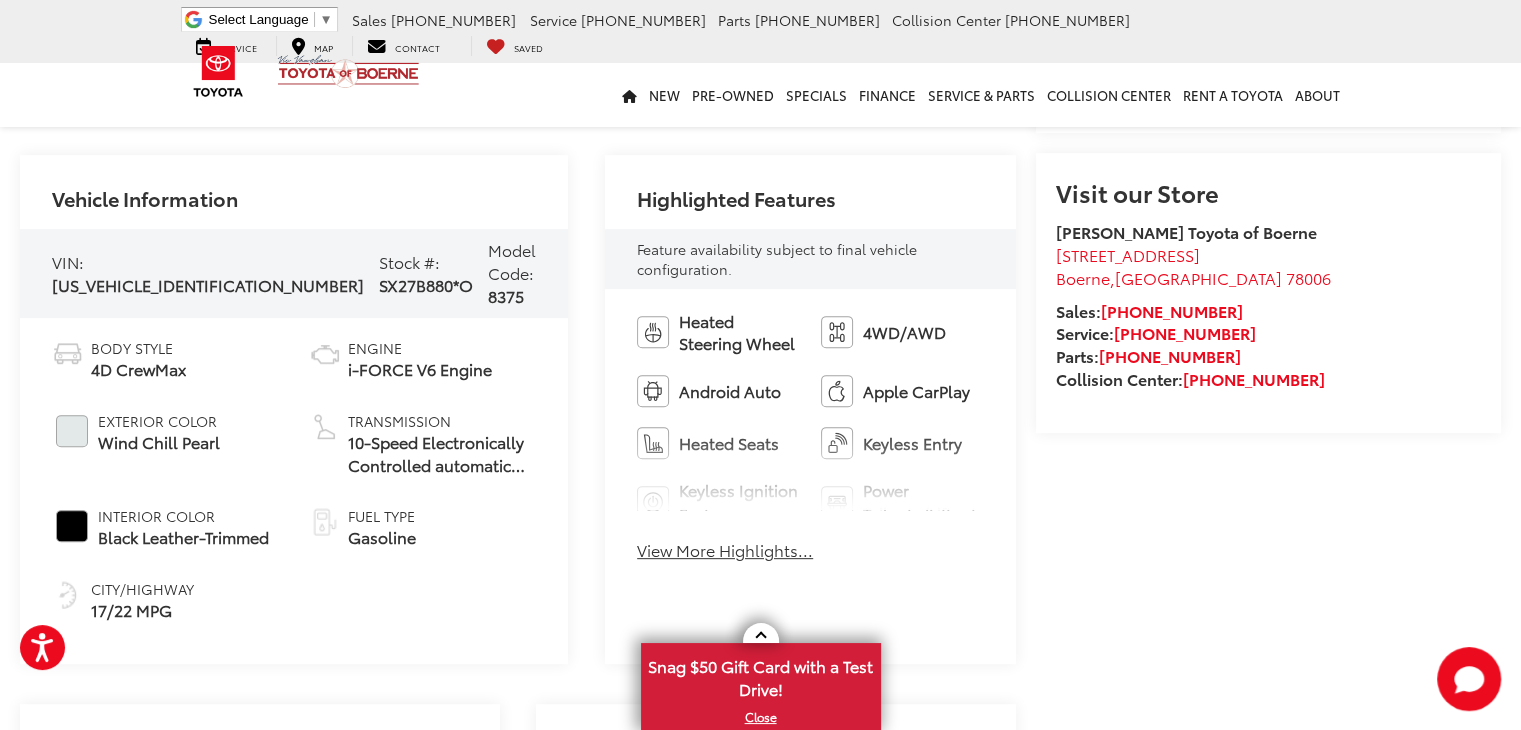 click on "View More Highlights..." at bounding box center [725, 550] 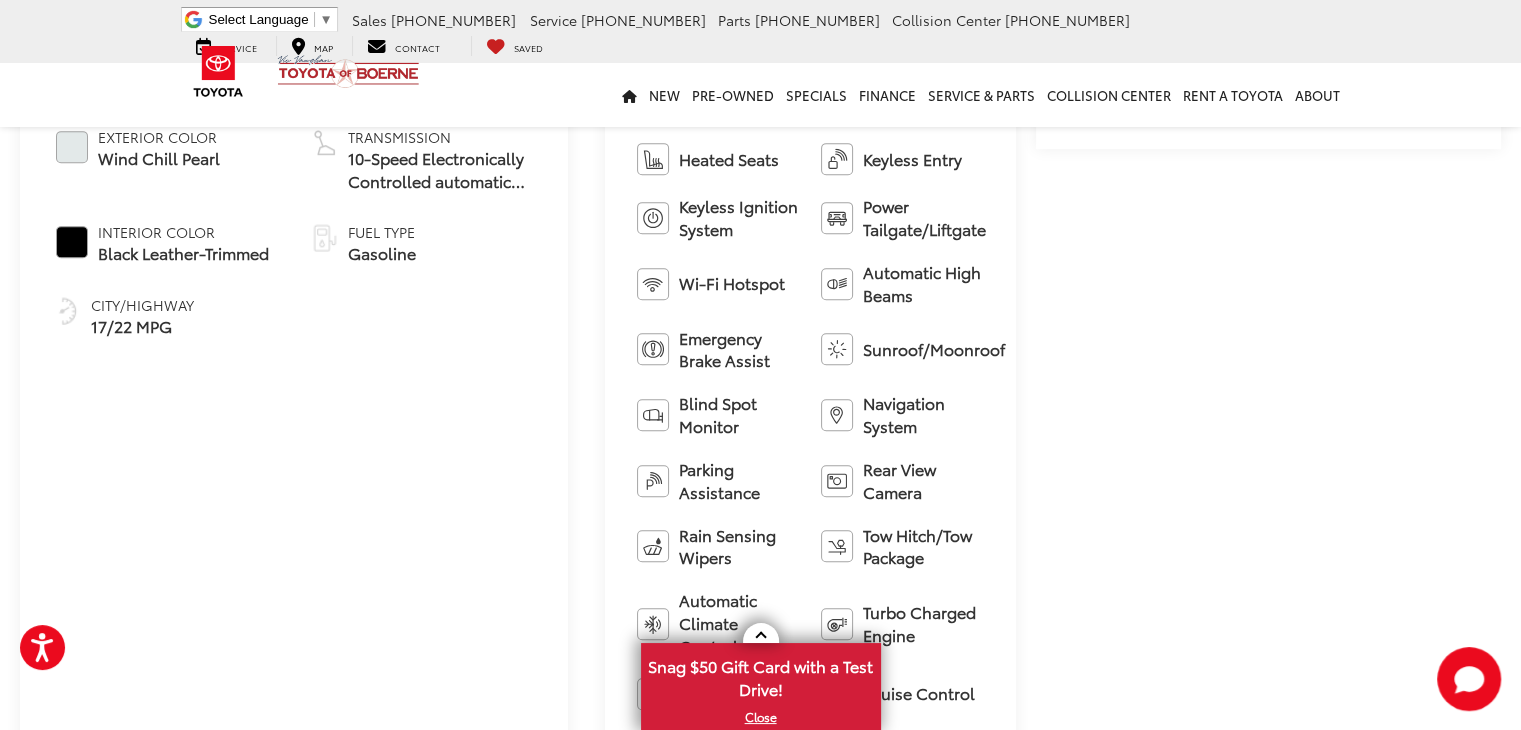 scroll, scrollTop: 700, scrollLeft: 0, axis: vertical 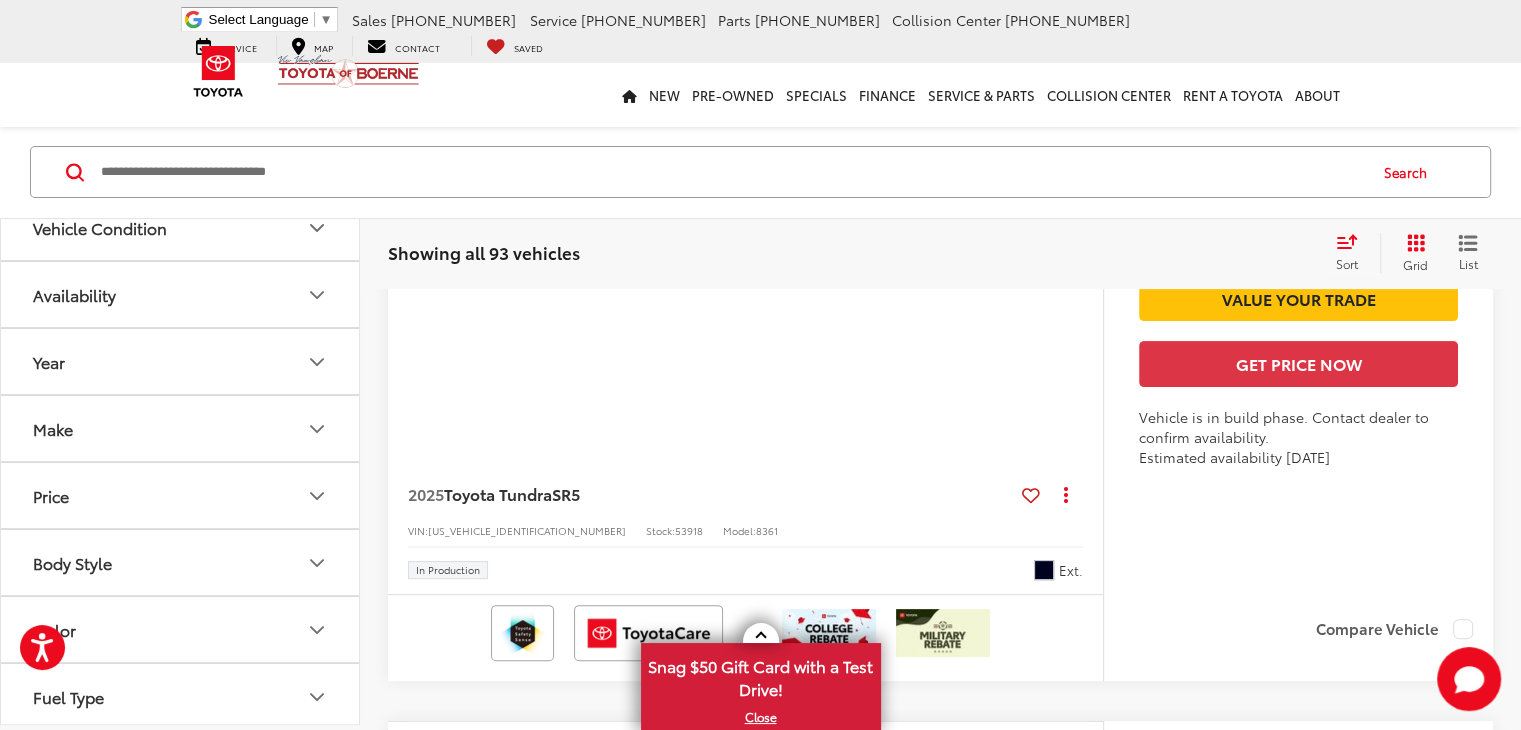 click at bounding box center [746, 990] 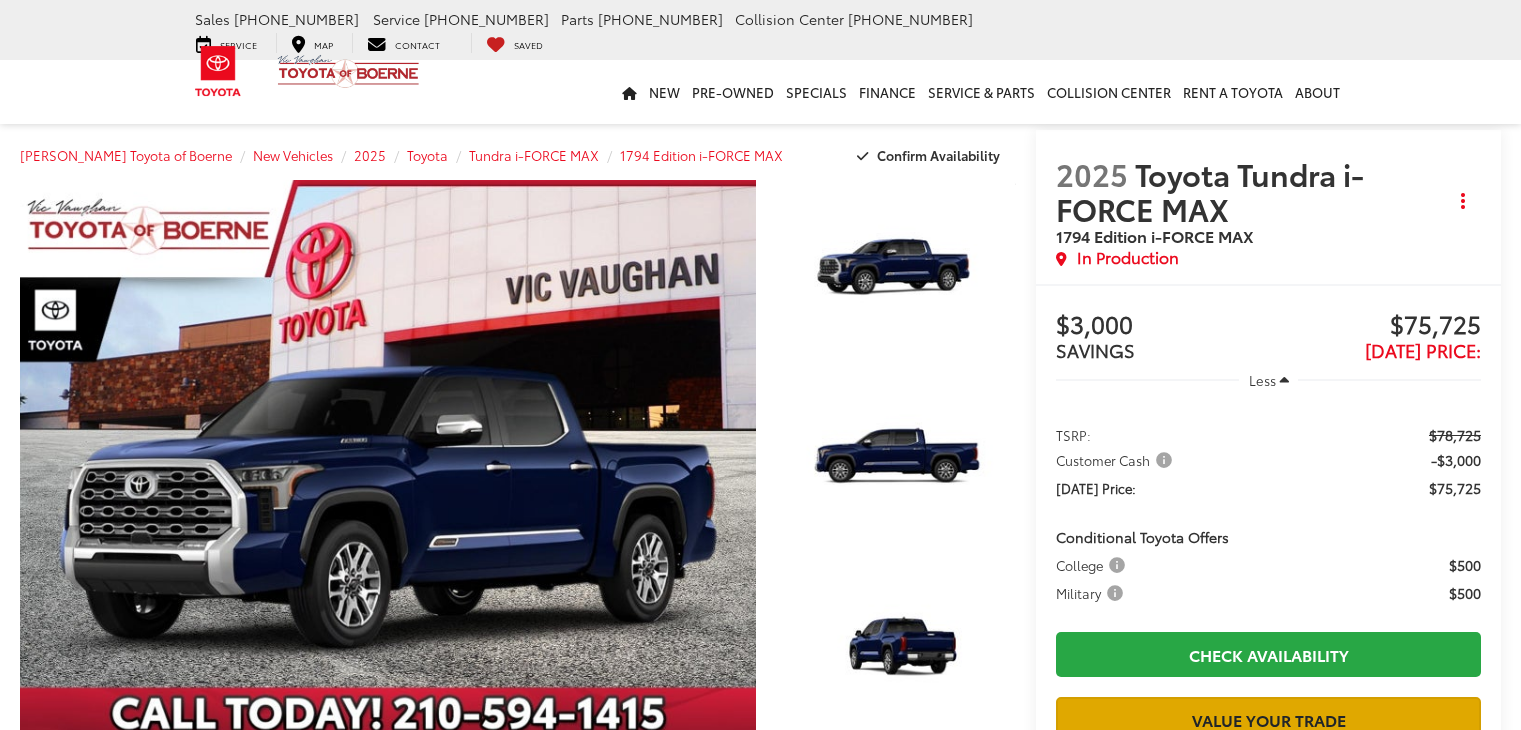 scroll, scrollTop: 0, scrollLeft: 0, axis: both 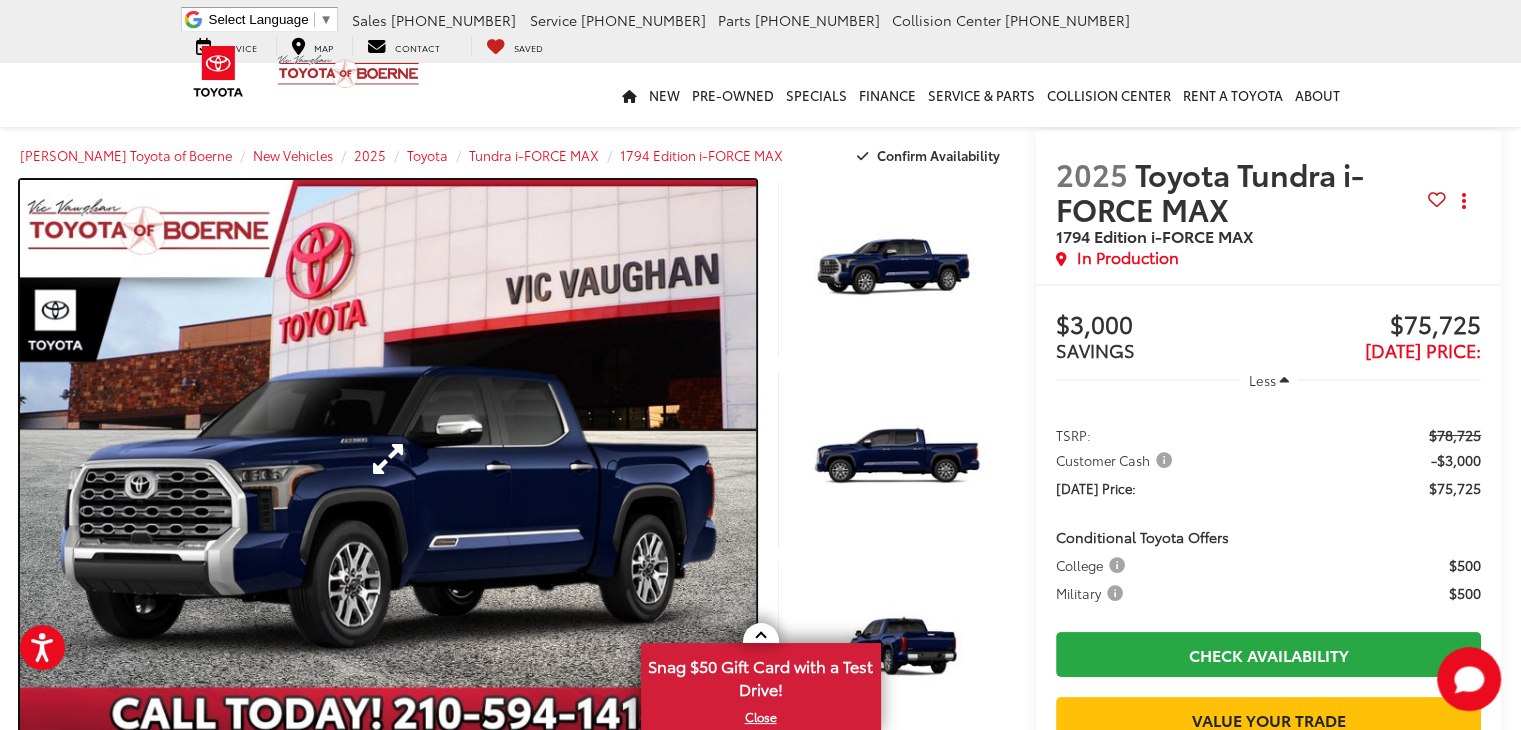 click at bounding box center (388, 459) 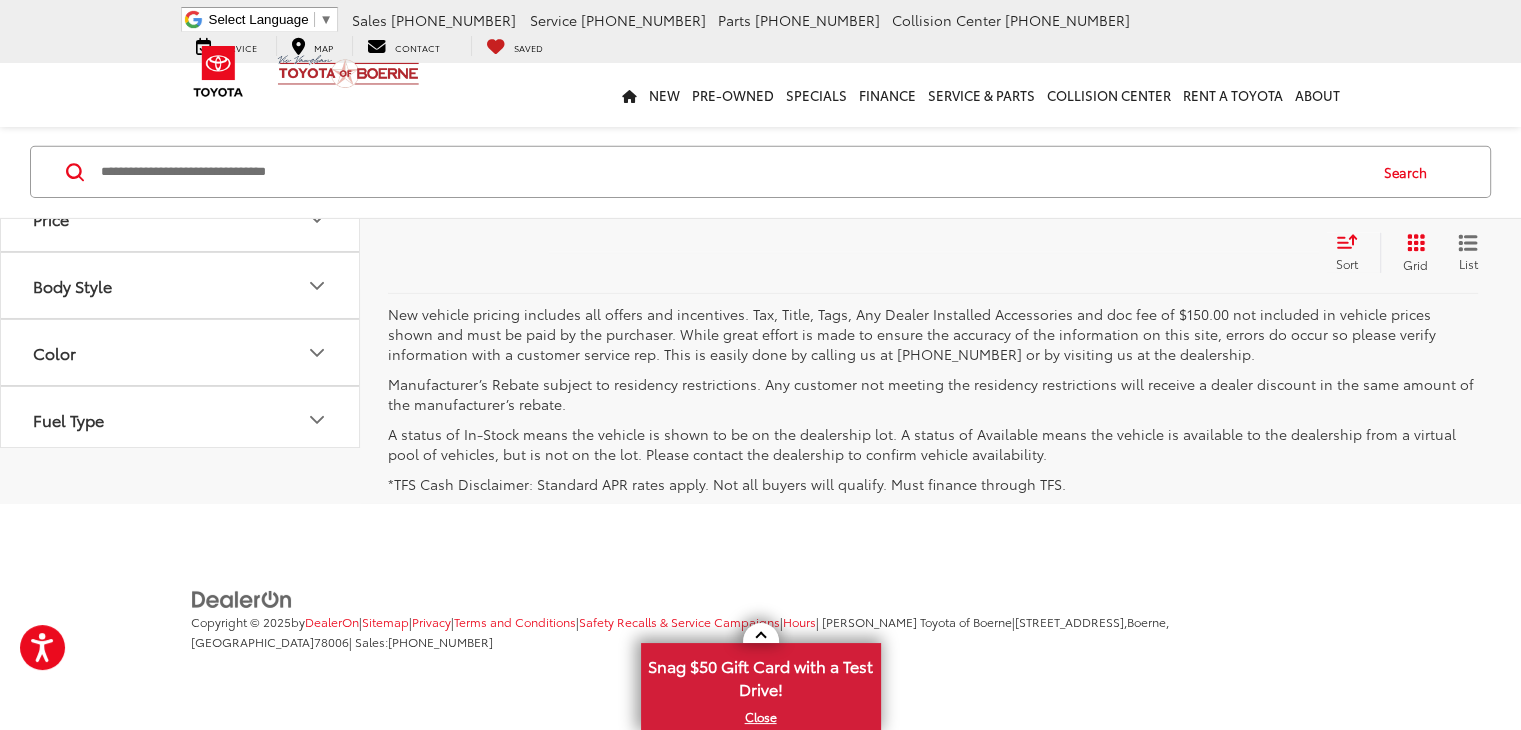 scroll, scrollTop: 3659, scrollLeft: 0, axis: vertical 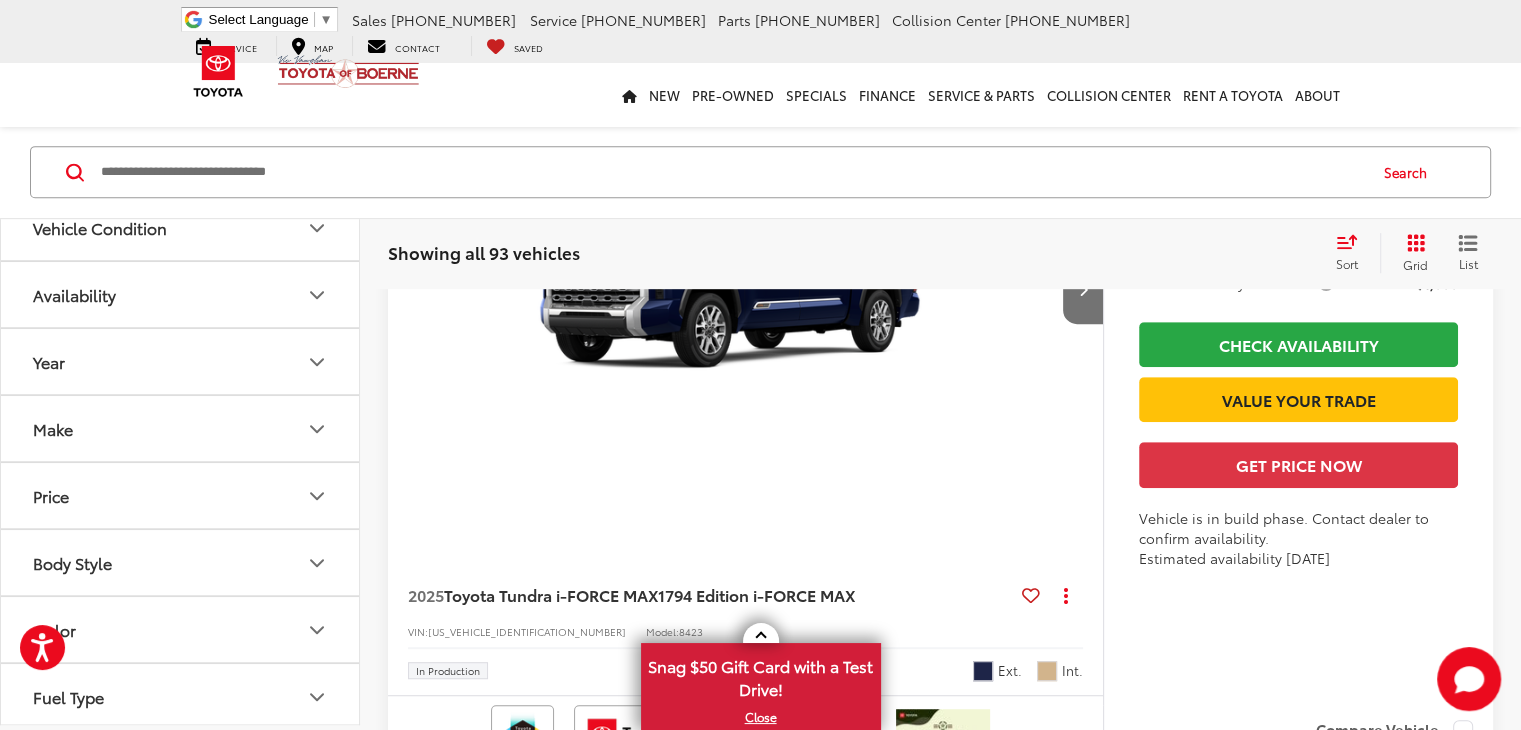 click at bounding box center (746, 1090) 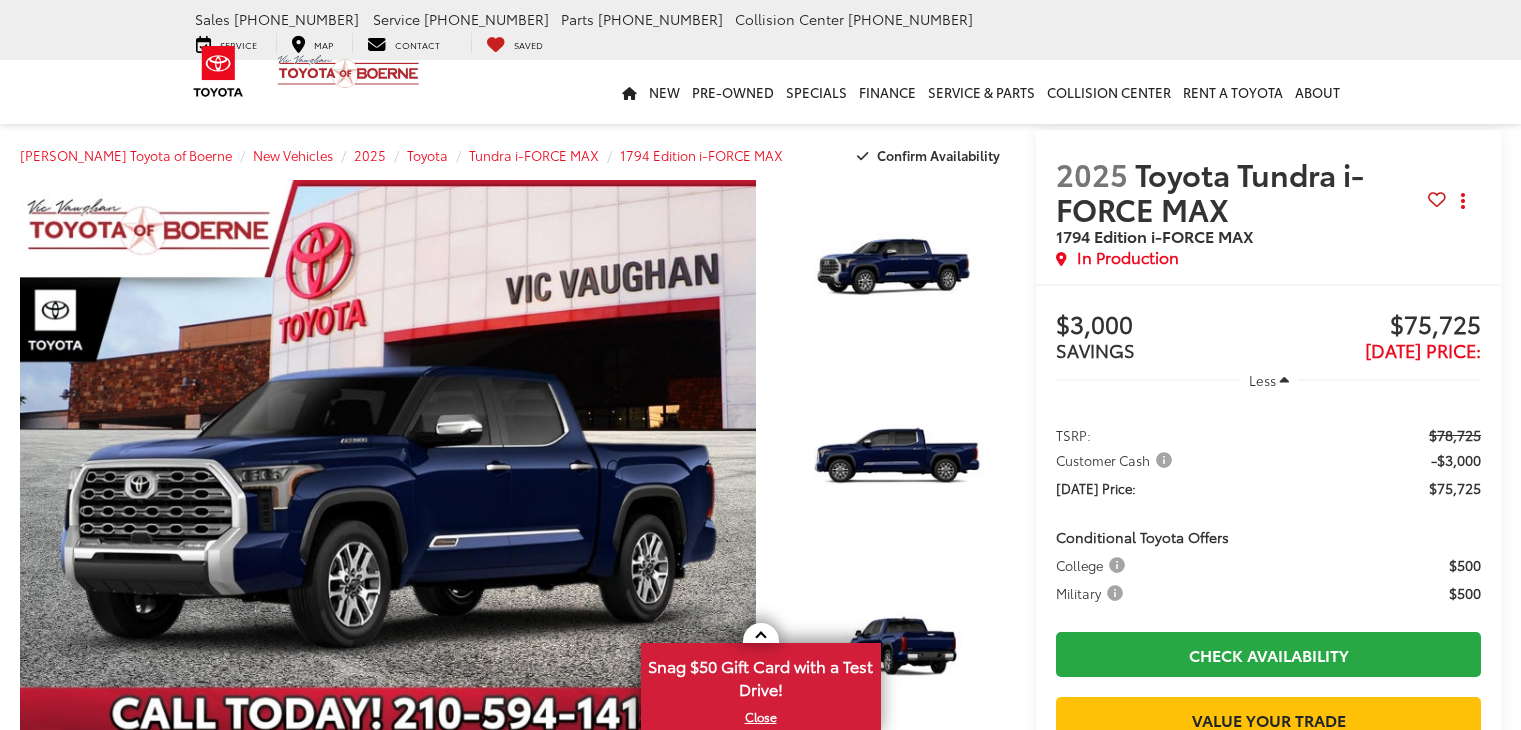 scroll, scrollTop: 0, scrollLeft: 0, axis: both 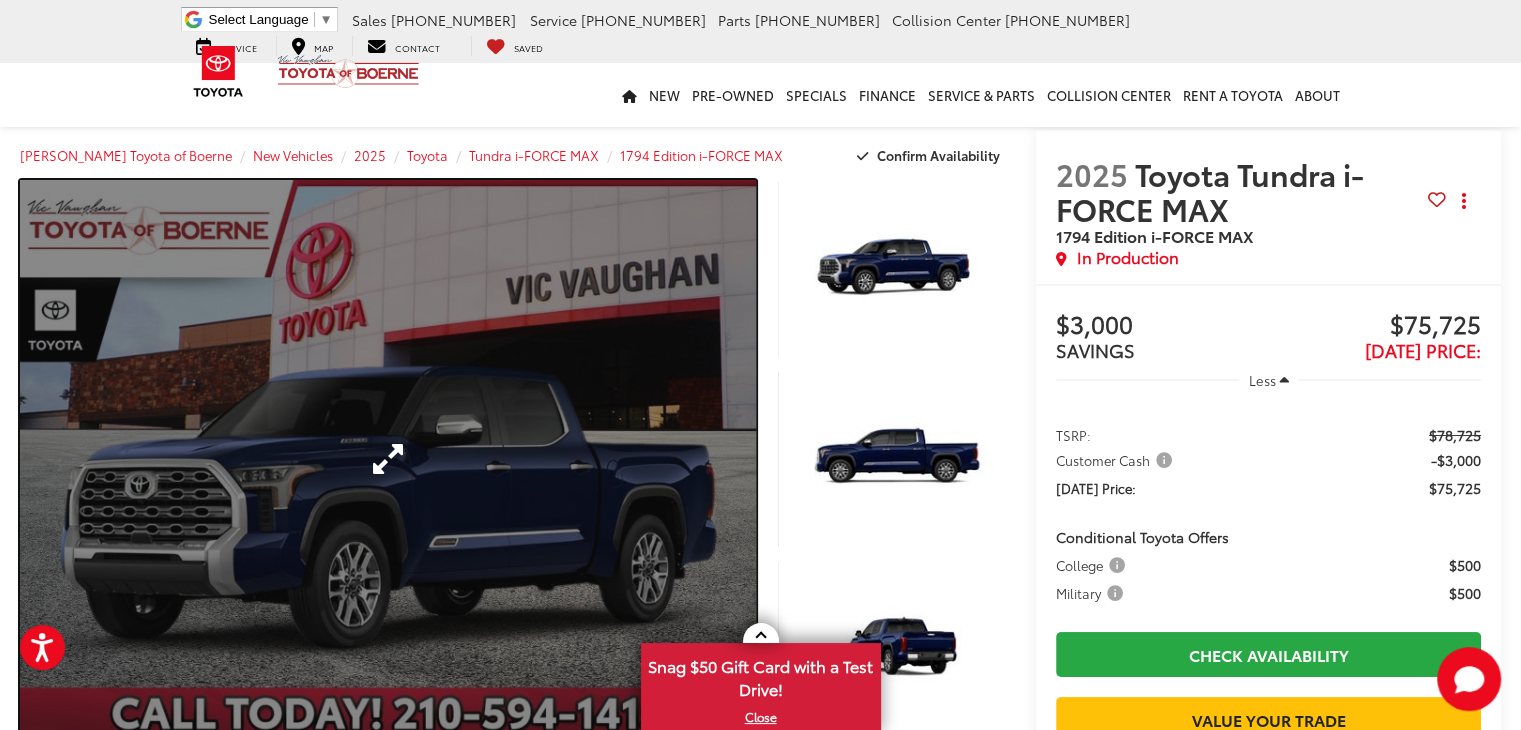 click at bounding box center [388, 459] 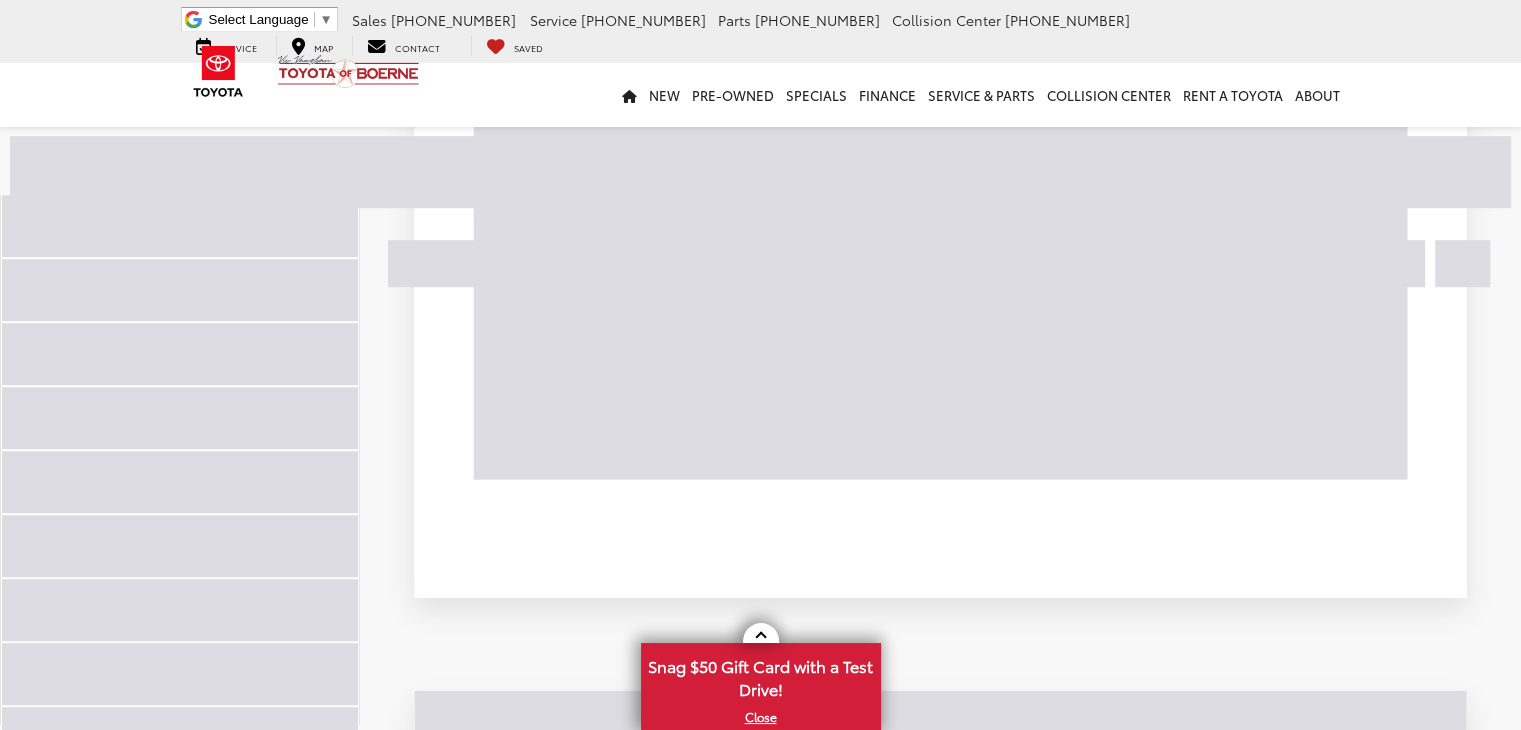 scroll, scrollTop: 0, scrollLeft: 0, axis: both 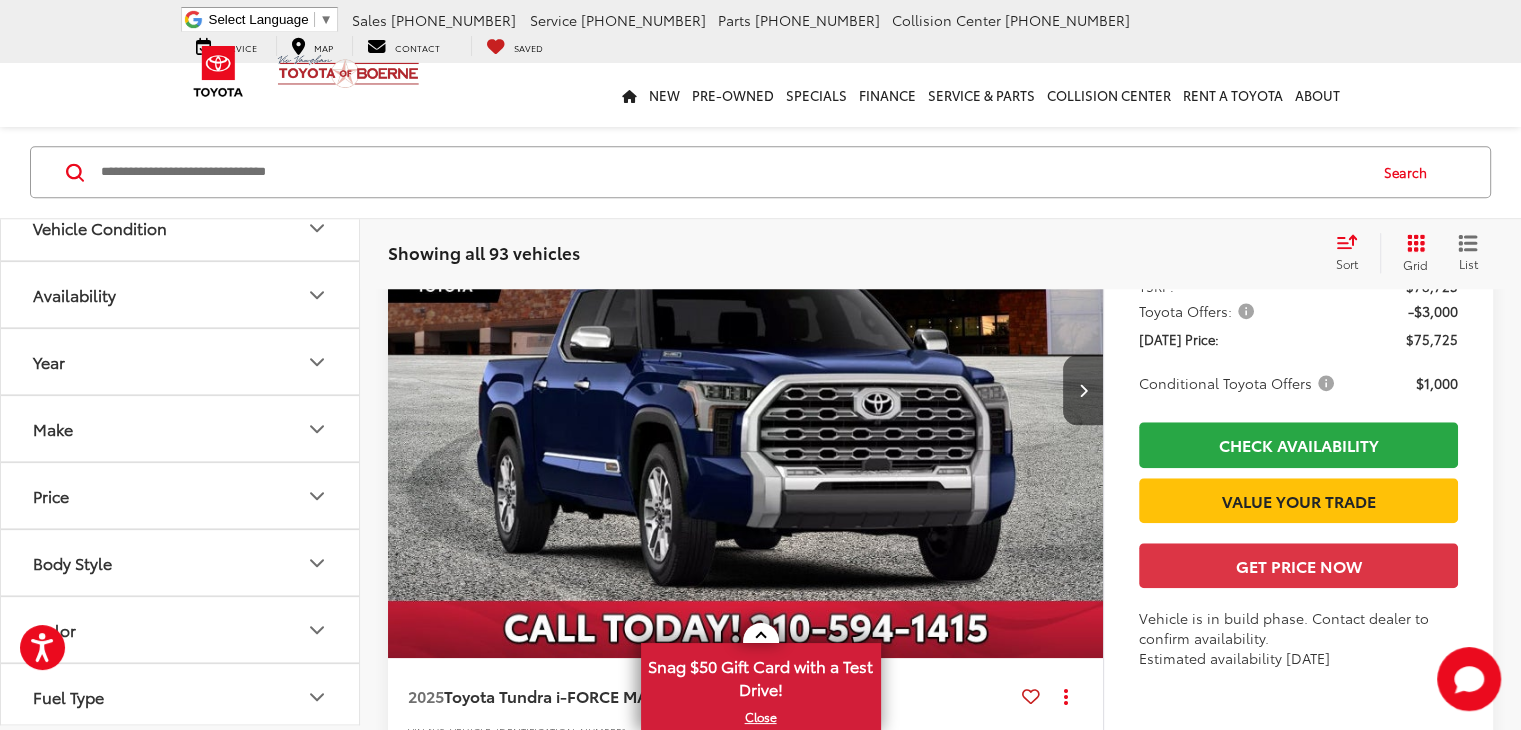 click on "4" at bounding box center (1195, 980) 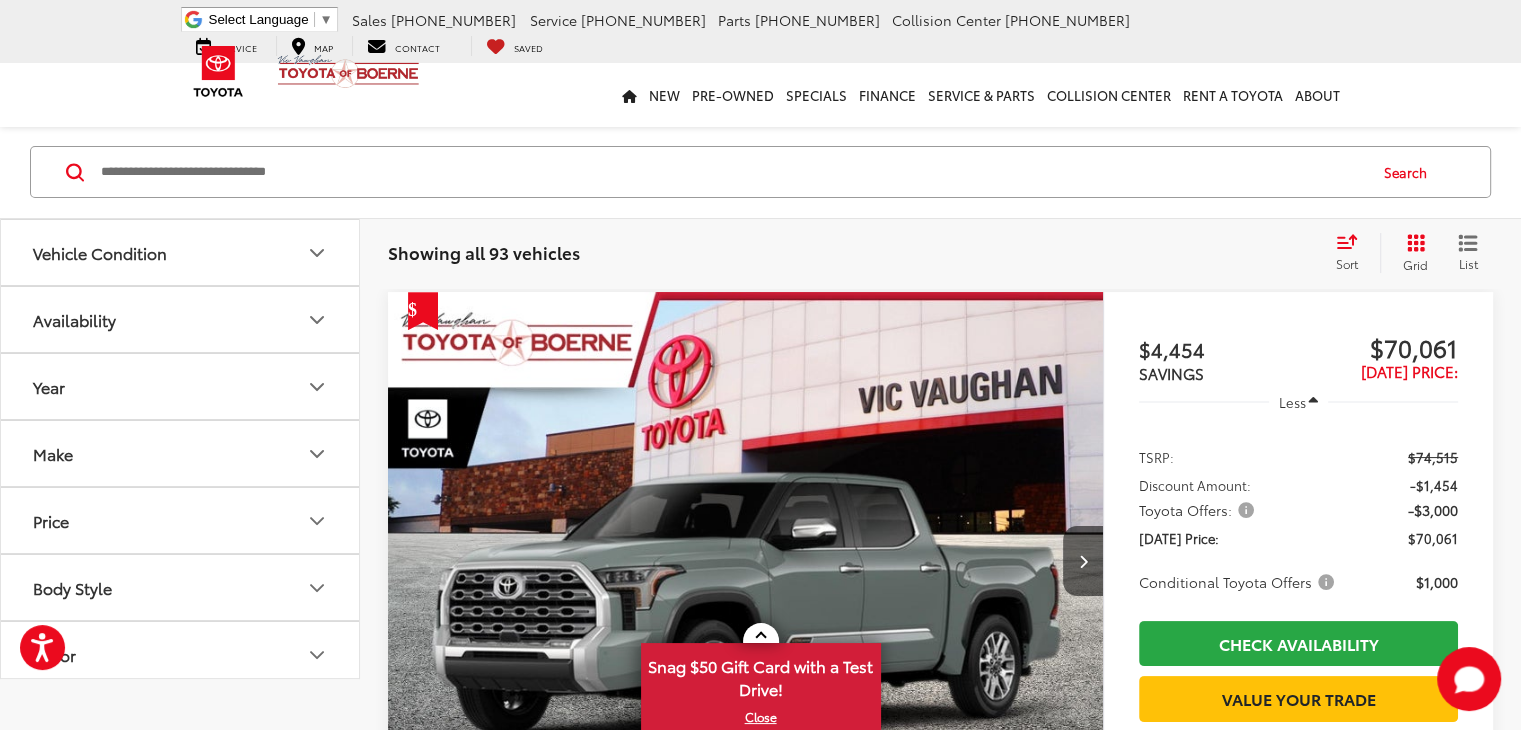 scroll, scrollTop: 56, scrollLeft: 0, axis: vertical 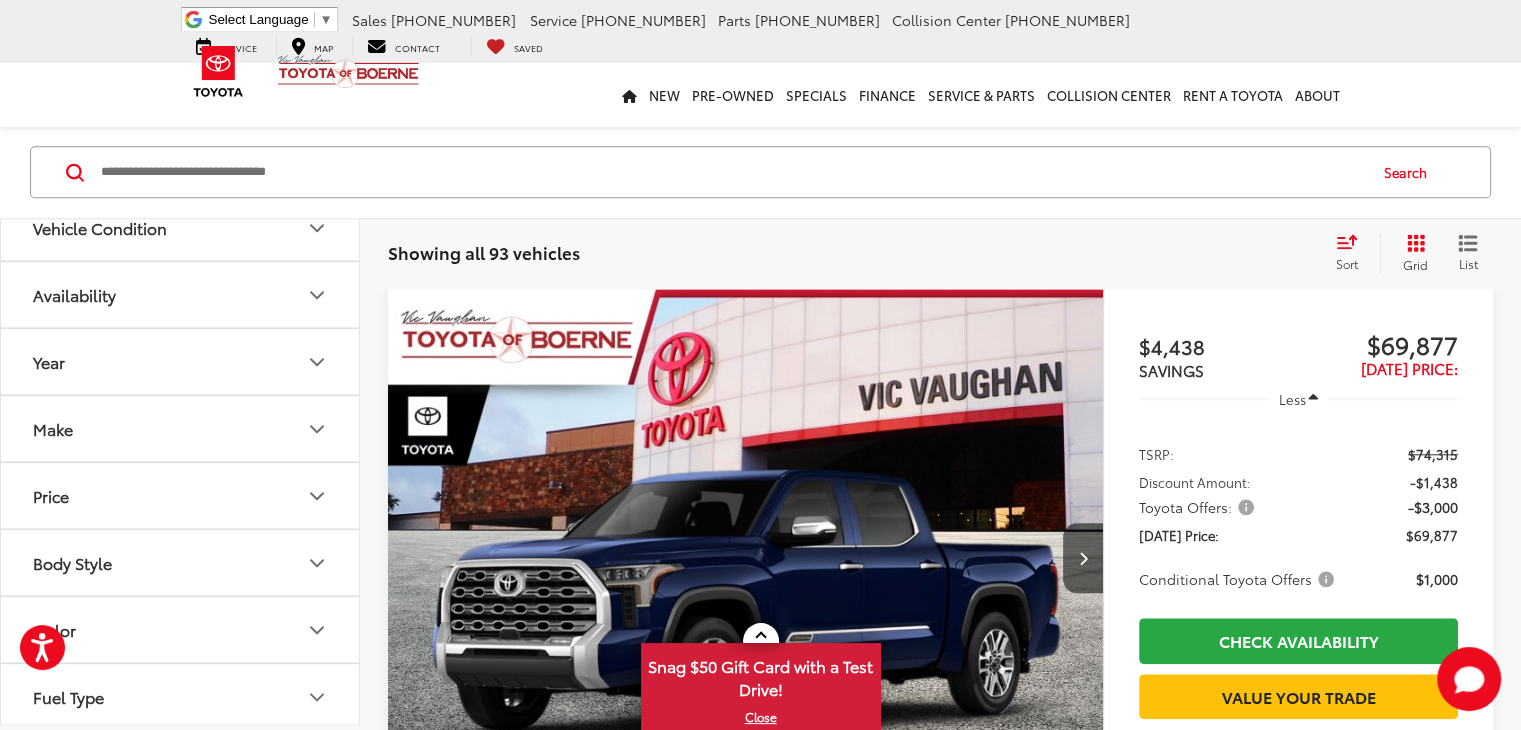 click at bounding box center (1031, 864) 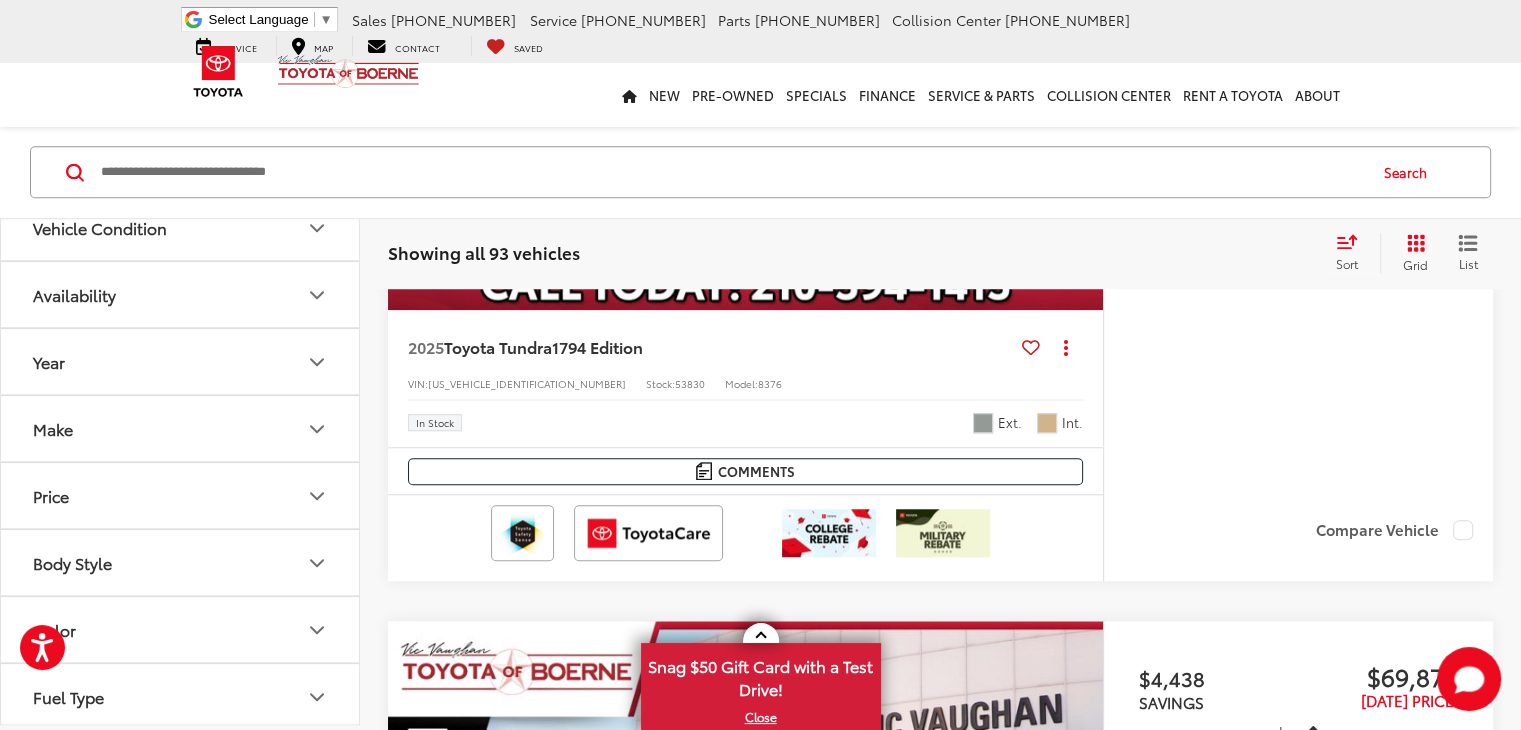 scroll, scrollTop: 1756, scrollLeft: 0, axis: vertical 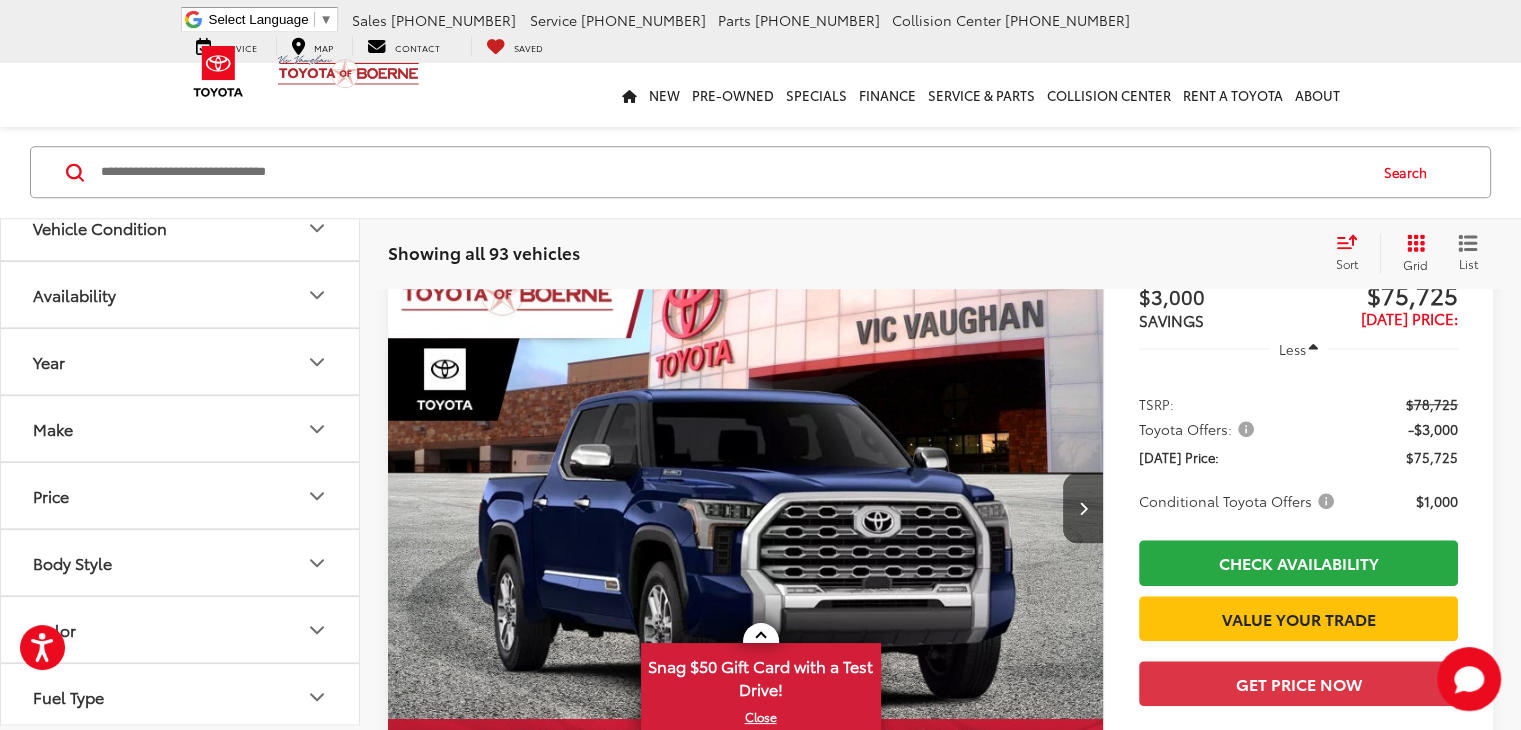 click on "4" at bounding box center [1195, 1098] 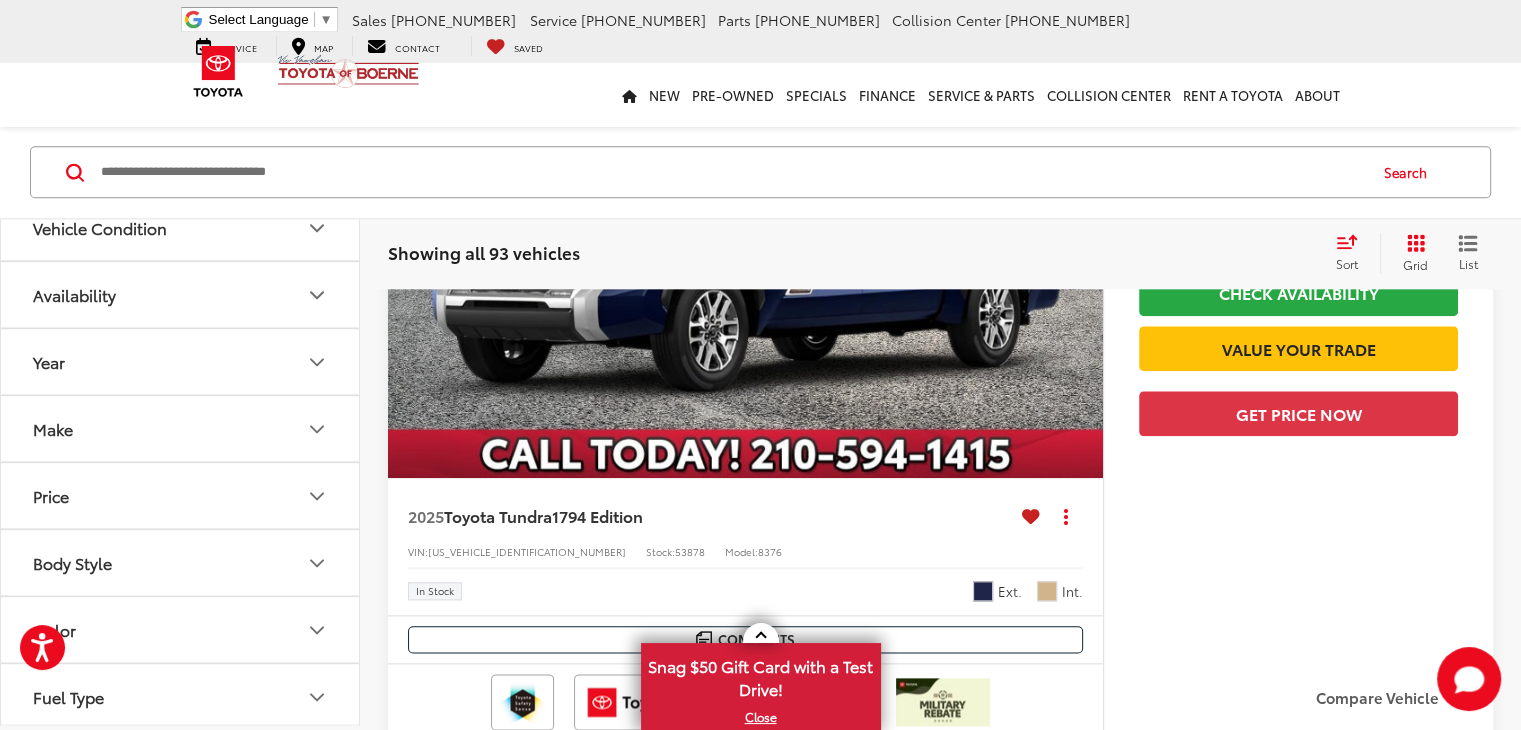 scroll, scrollTop: 2382, scrollLeft: 0, axis: vertical 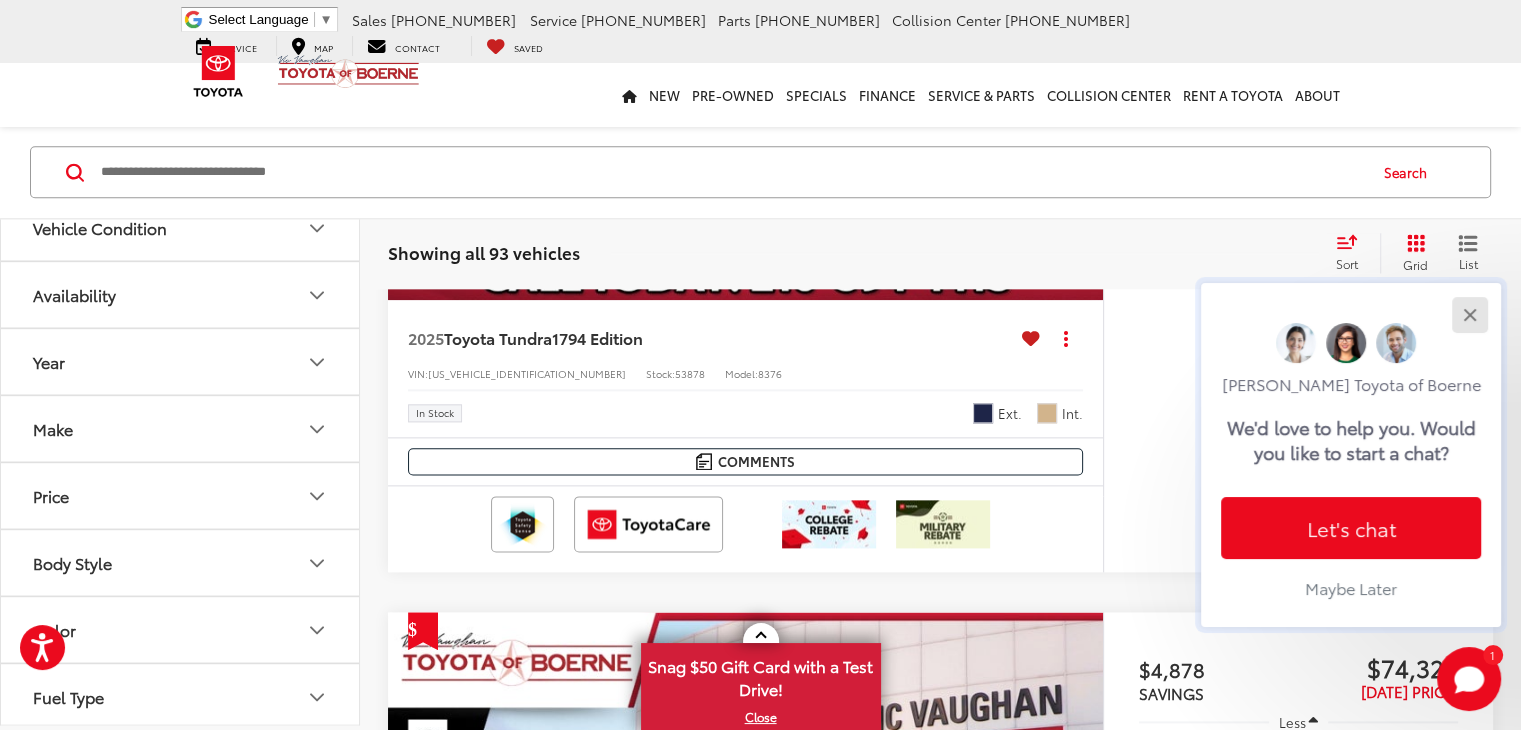 click at bounding box center [1469, 314] 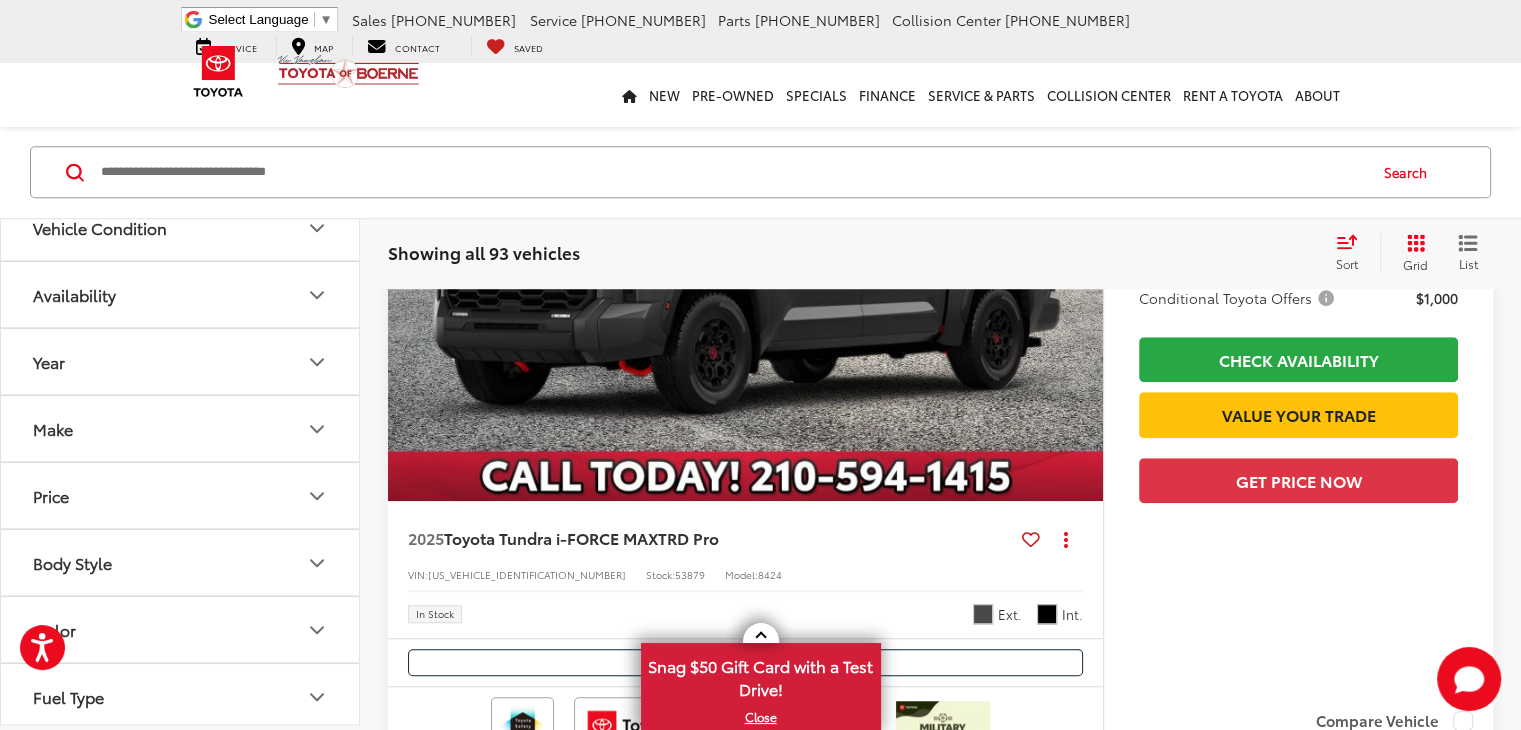 scroll, scrollTop: 9082, scrollLeft: 0, axis: vertical 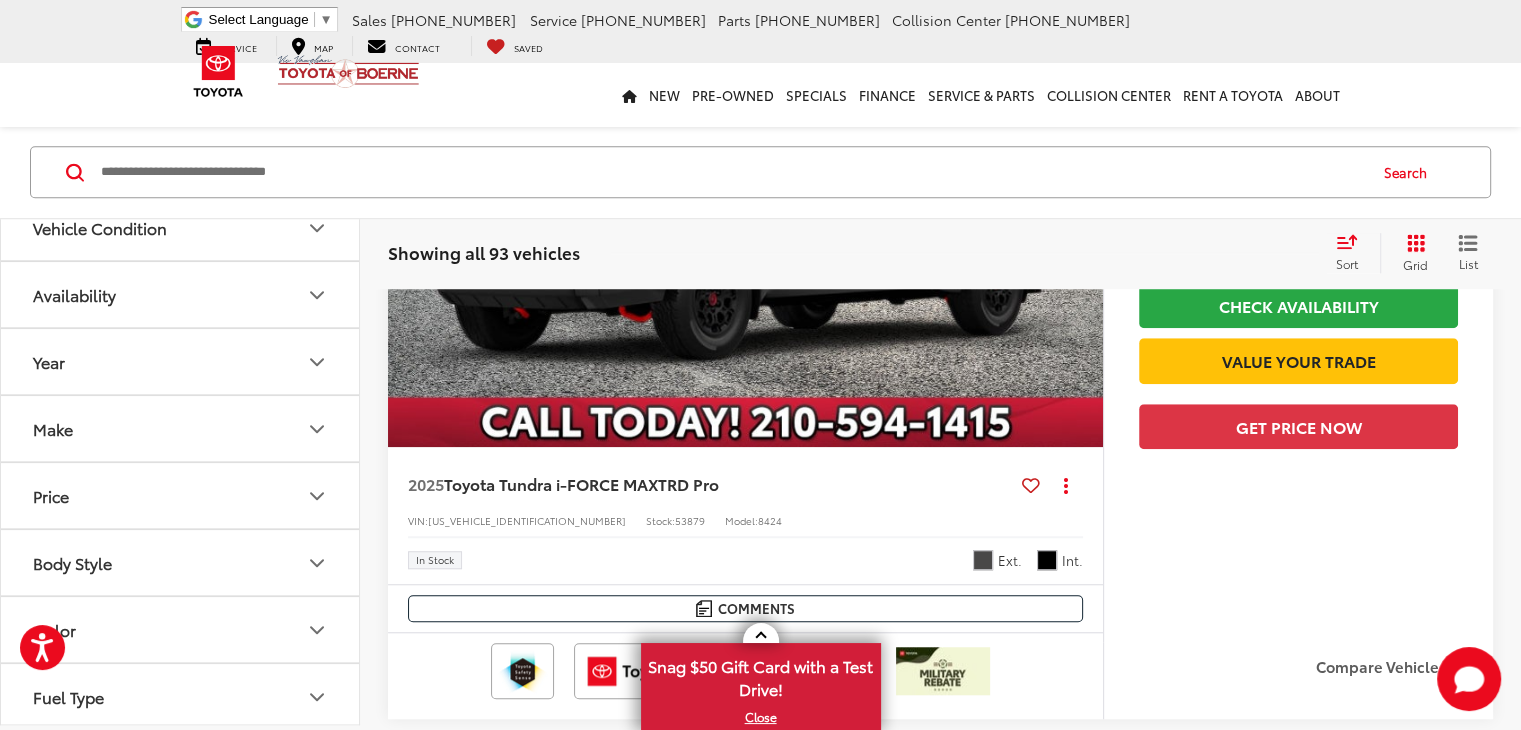 click on "5" at bounding box center (1195, 1715) 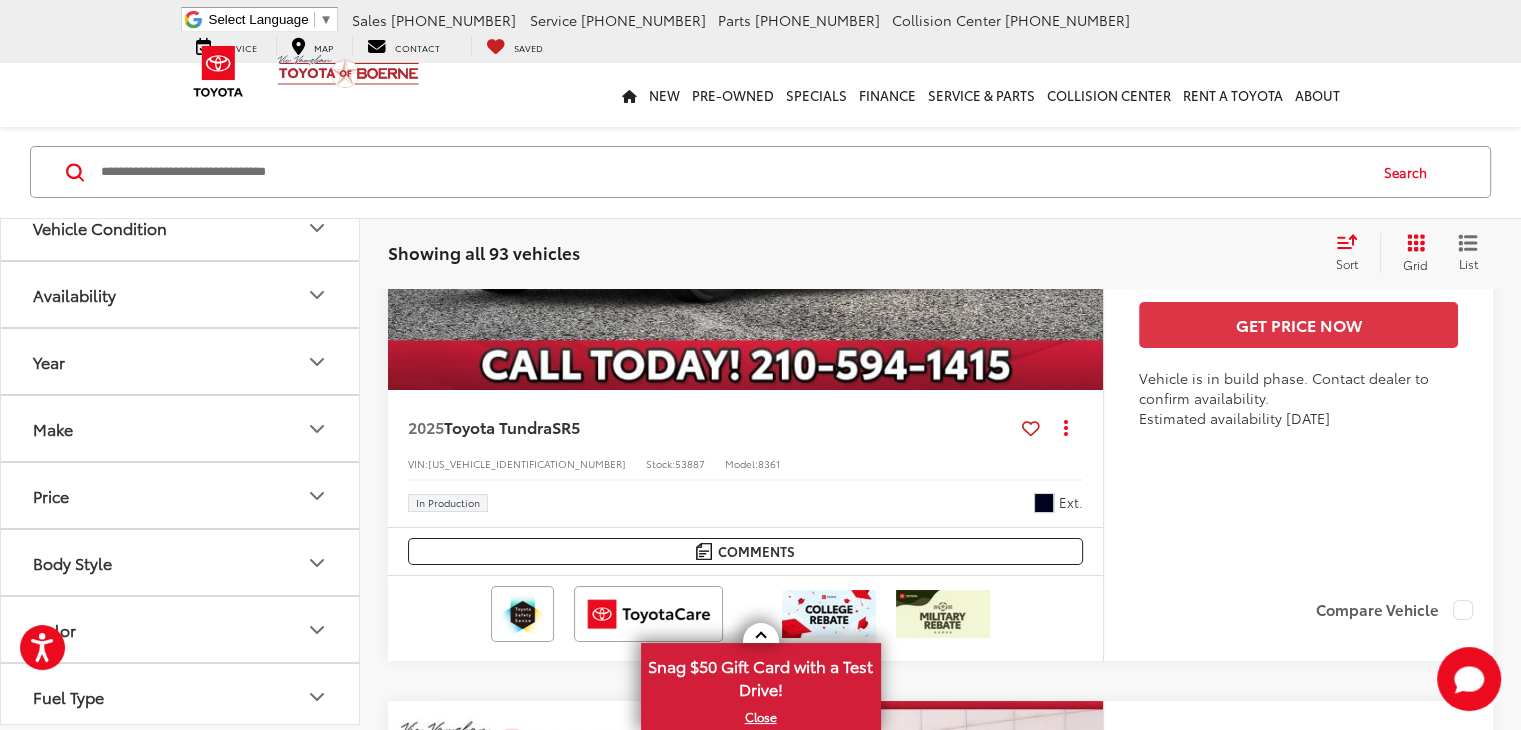 scroll, scrollTop: 7456, scrollLeft: 0, axis: vertical 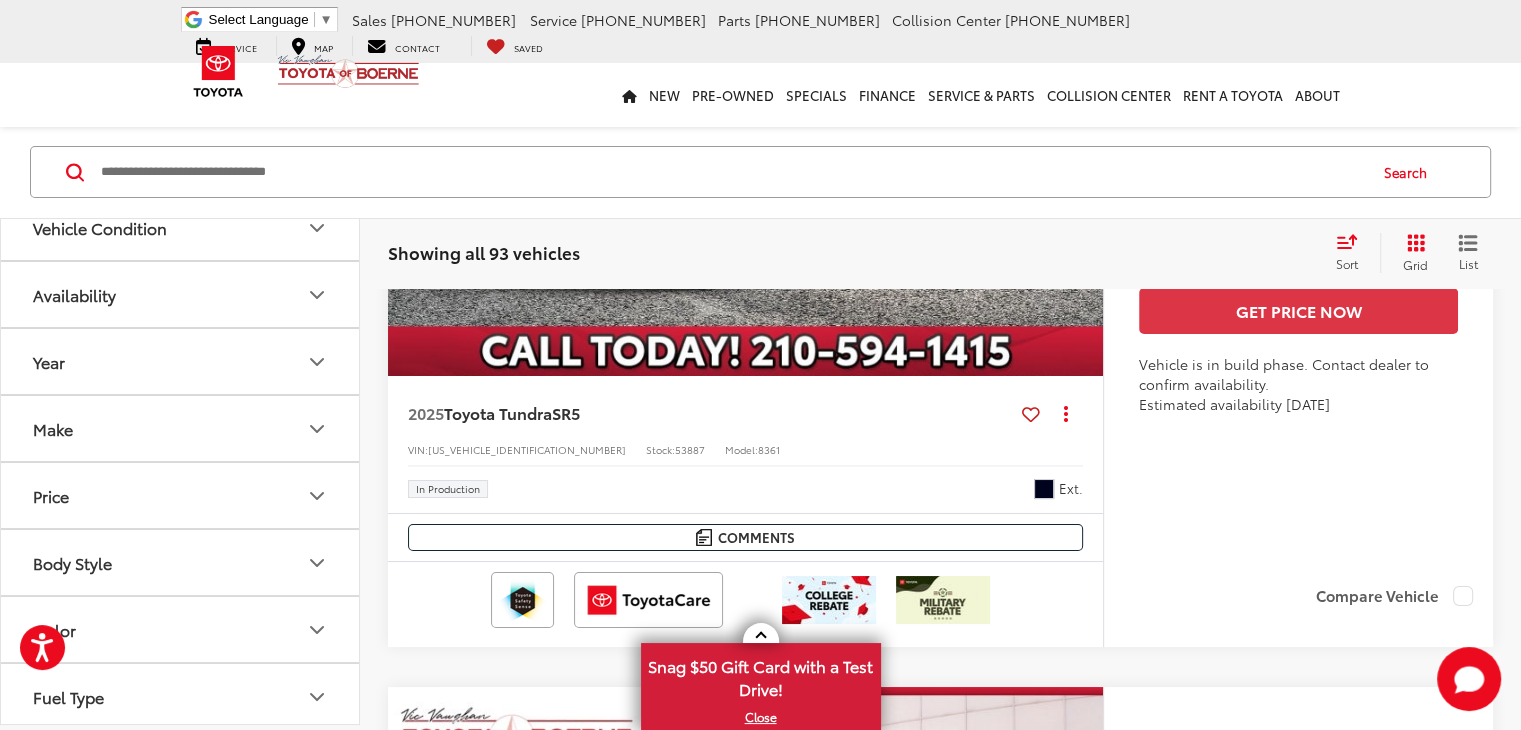 click at bounding box center [746, 956] 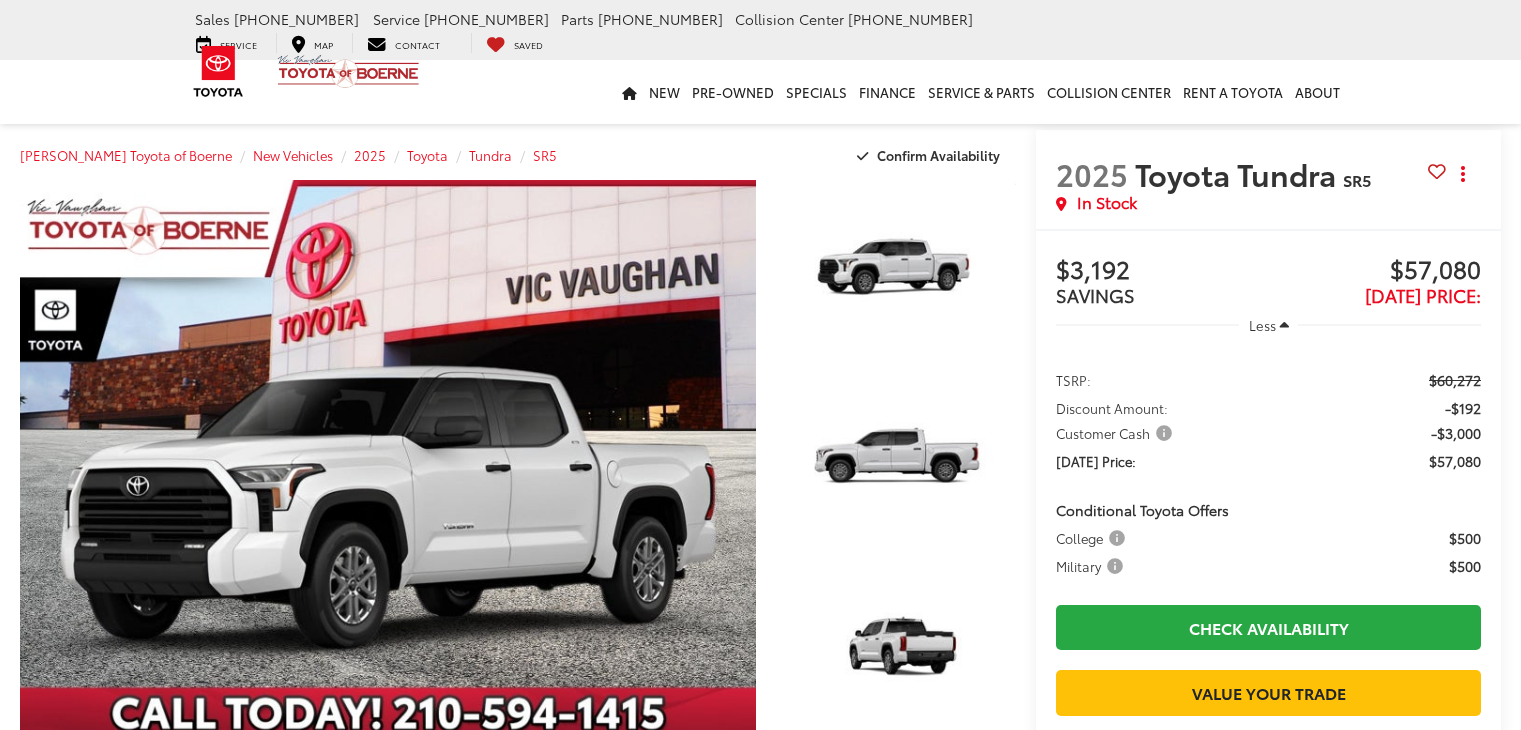 scroll, scrollTop: 0, scrollLeft: 0, axis: both 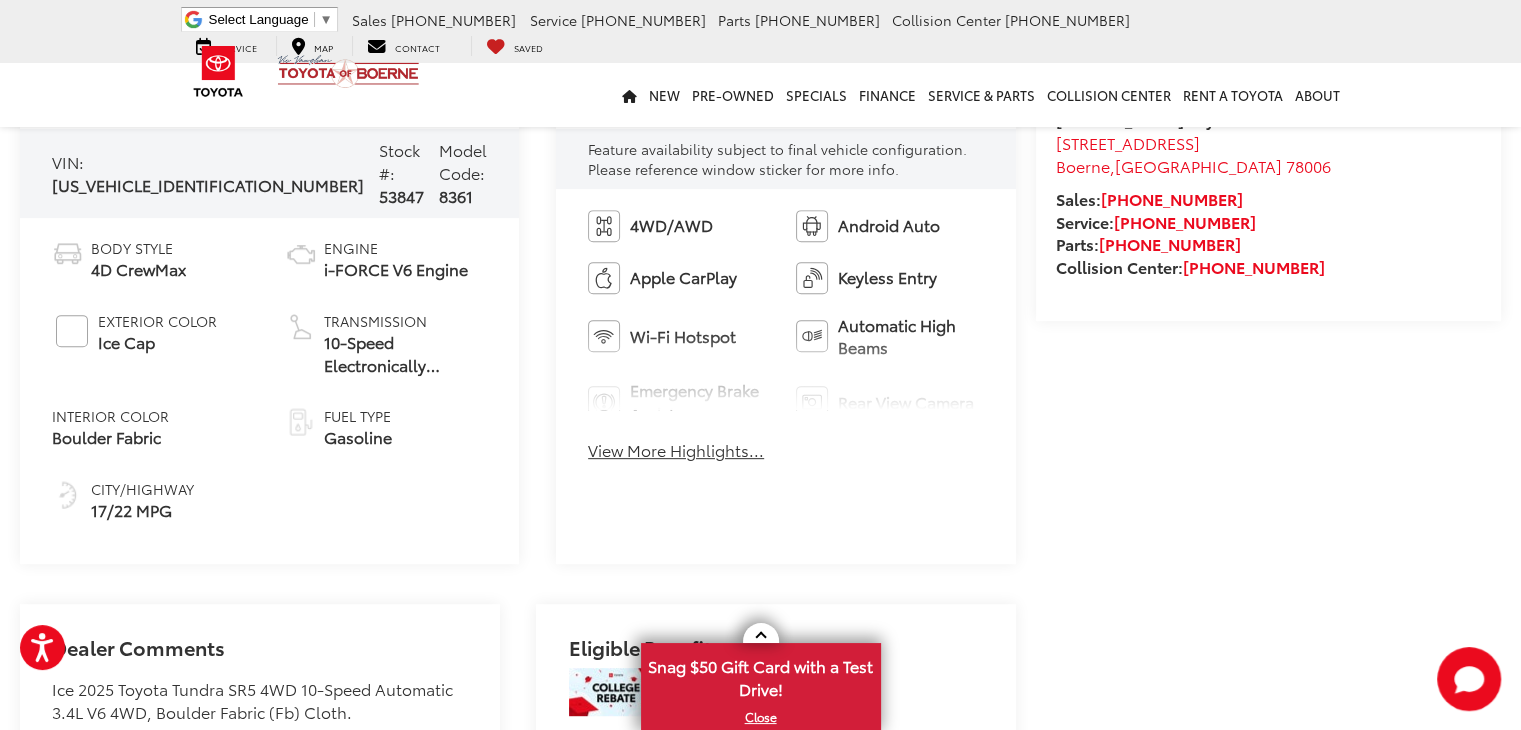 click on "View More Highlights..." at bounding box center [676, 450] 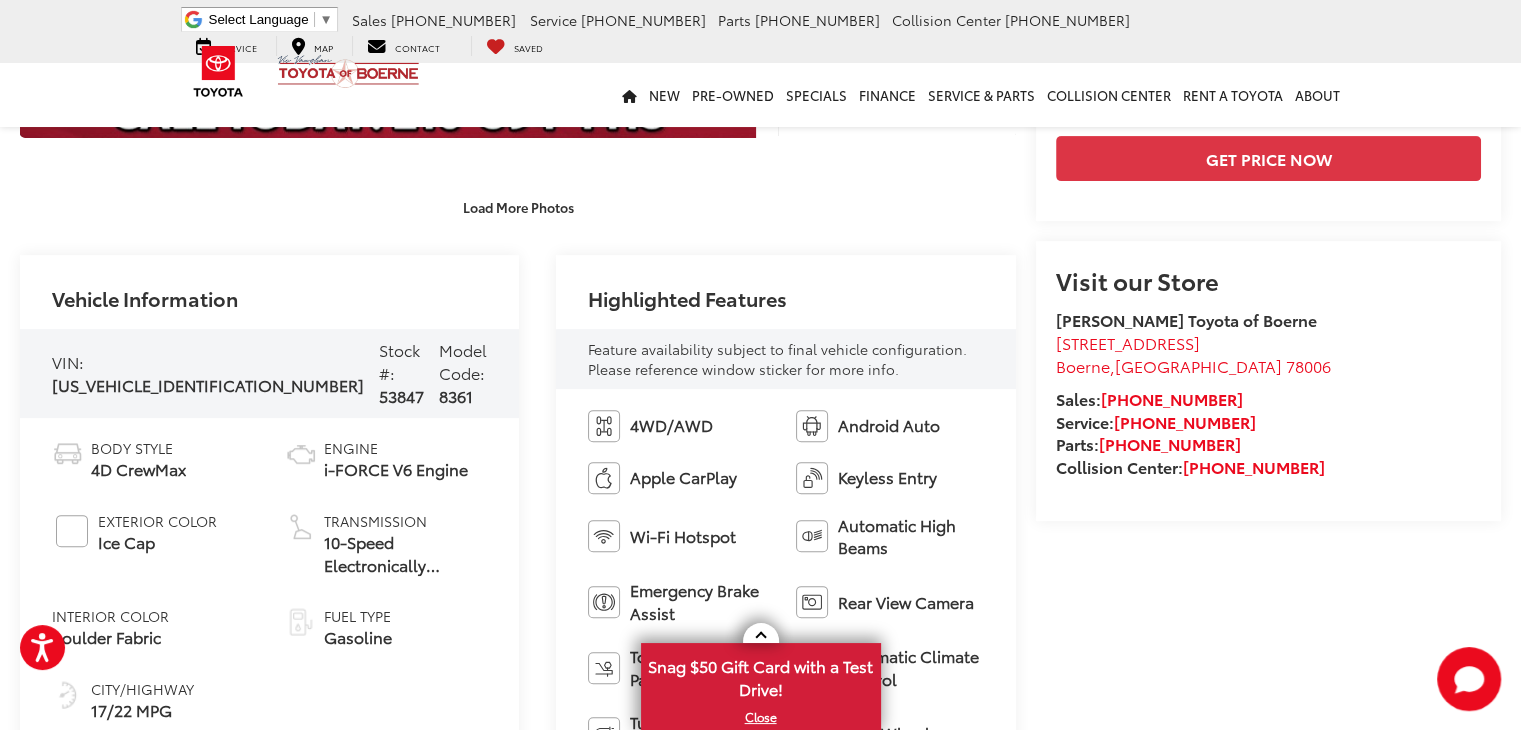 scroll, scrollTop: 700, scrollLeft: 0, axis: vertical 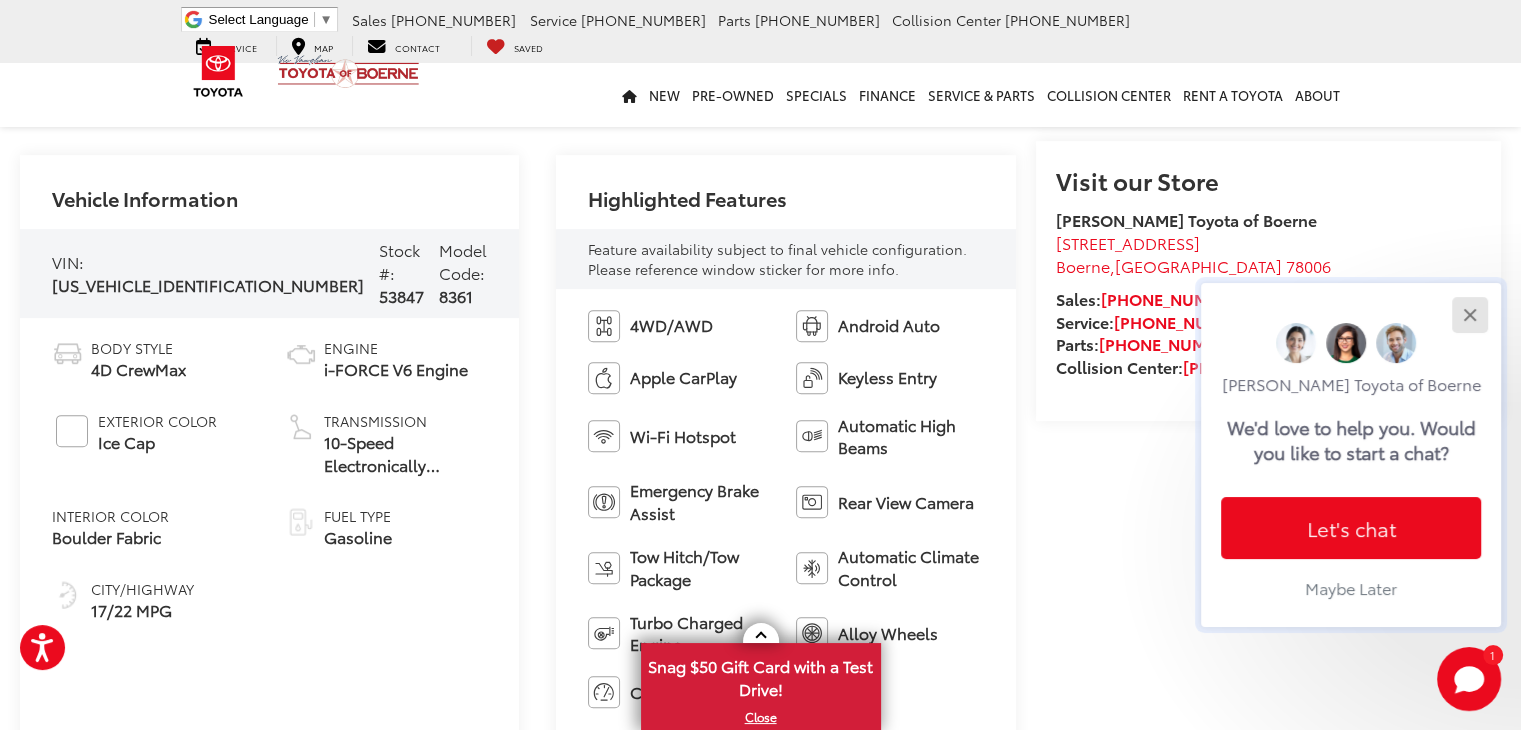 click at bounding box center [1469, 314] 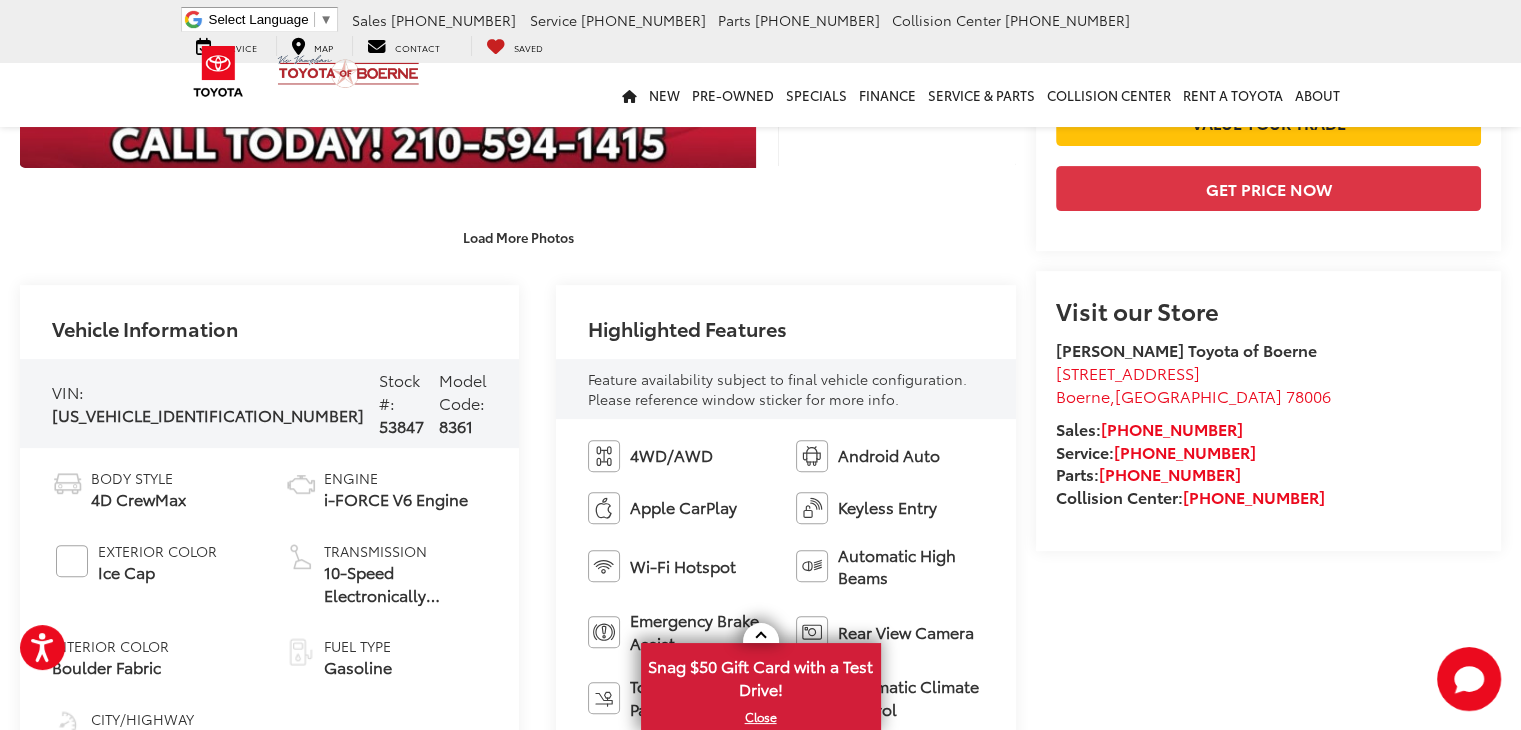 scroll, scrollTop: 500, scrollLeft: 0, axis: vertical 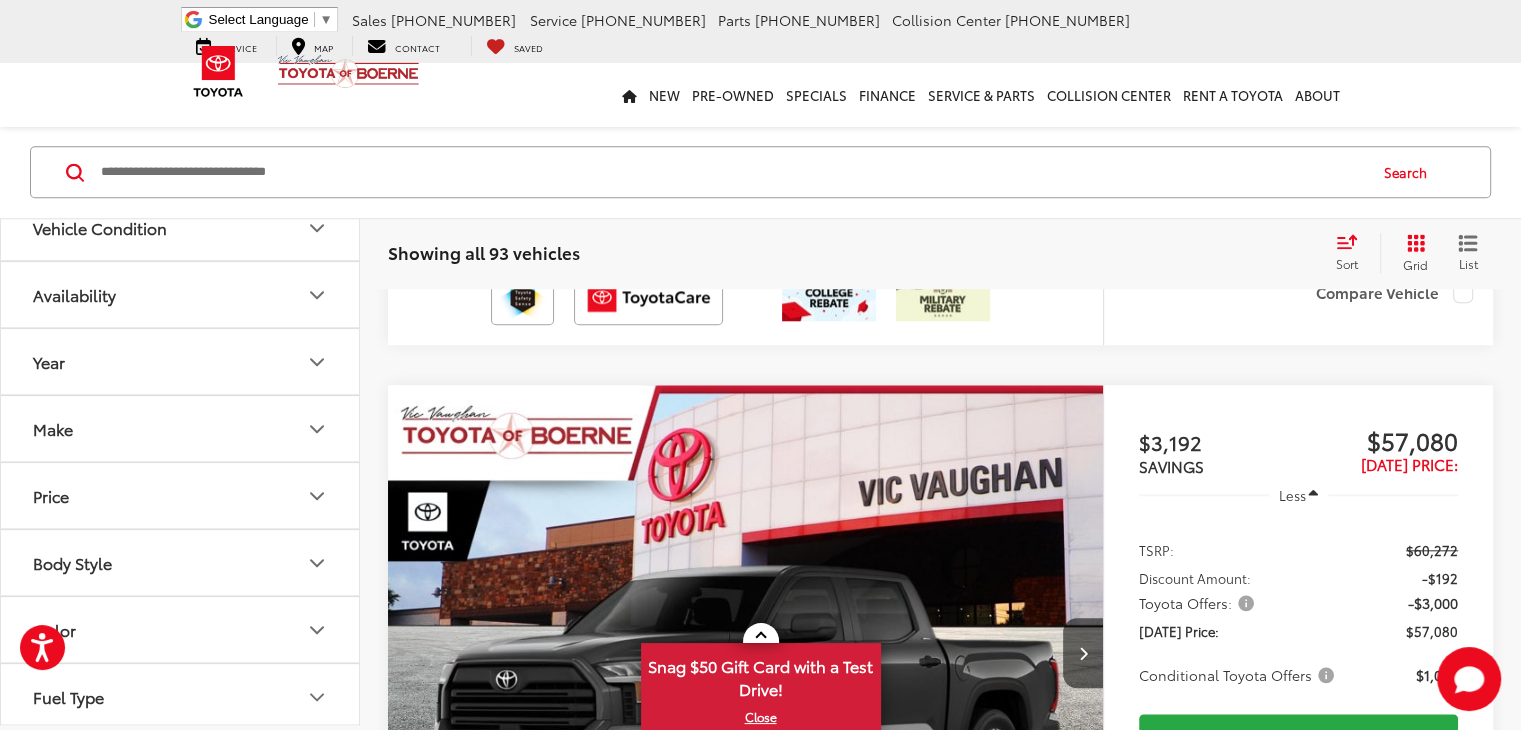 click on "6" at bounding box center [1195, 1291] 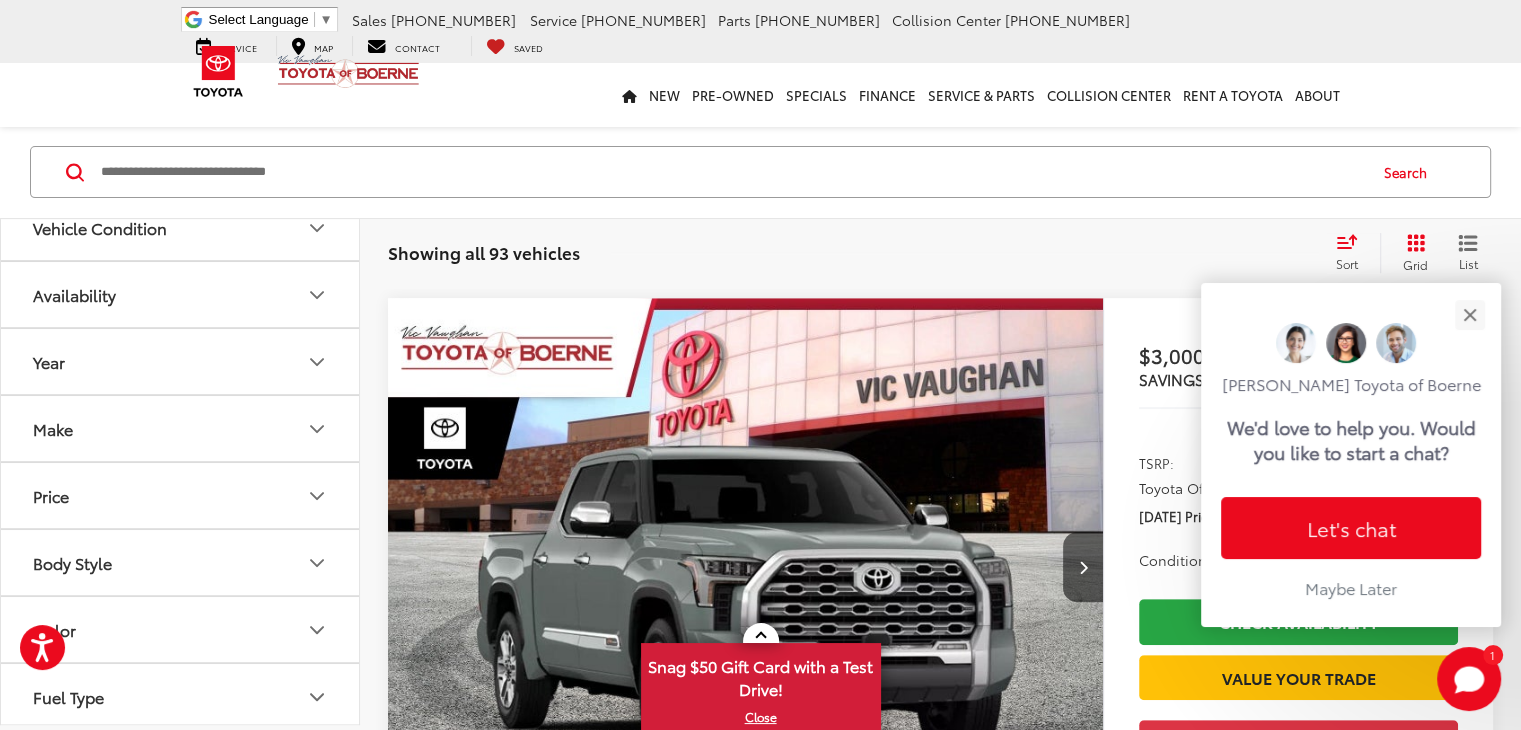 scroll, scrollTop: 8256, scrollLeft: 0, axis: vertical 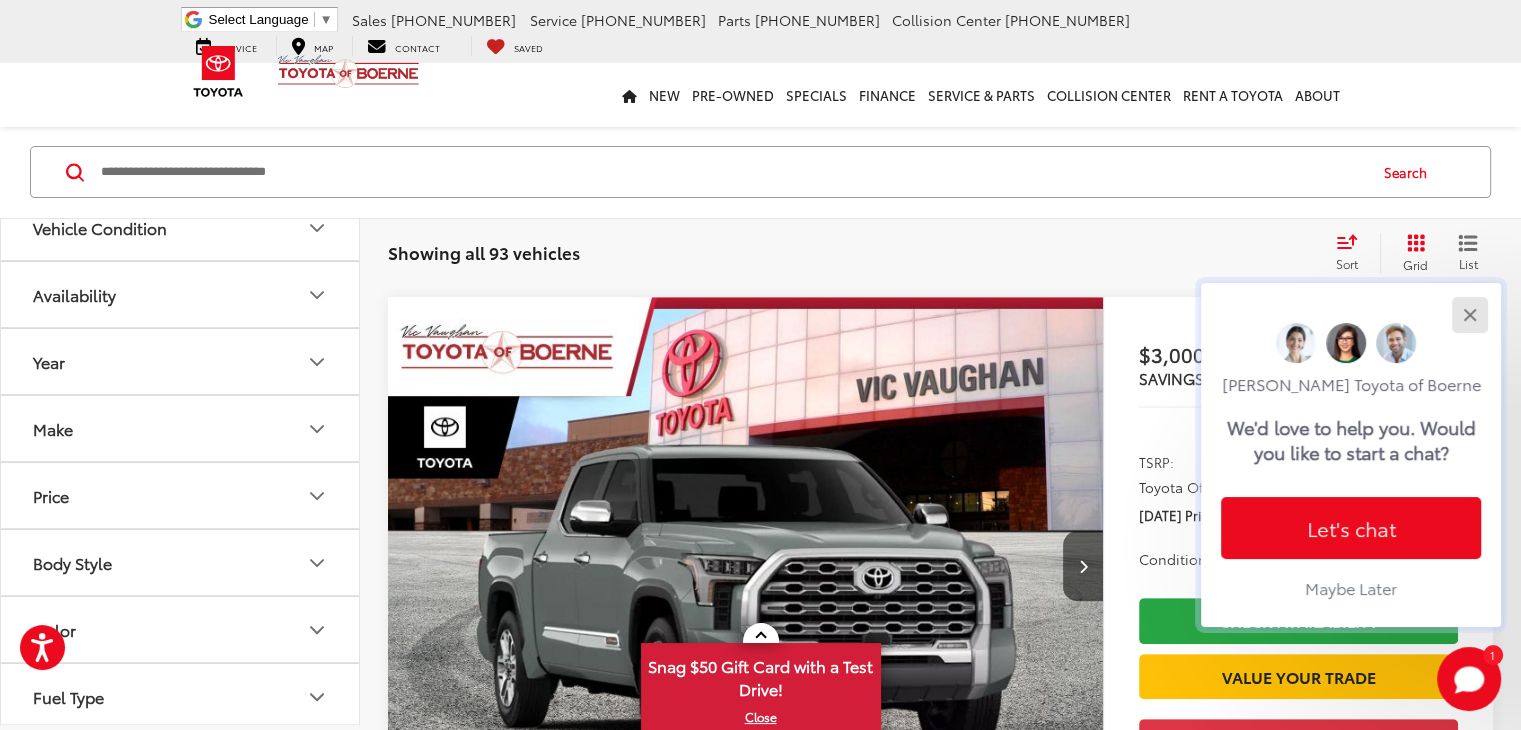click at bounding box center [1469, 314] 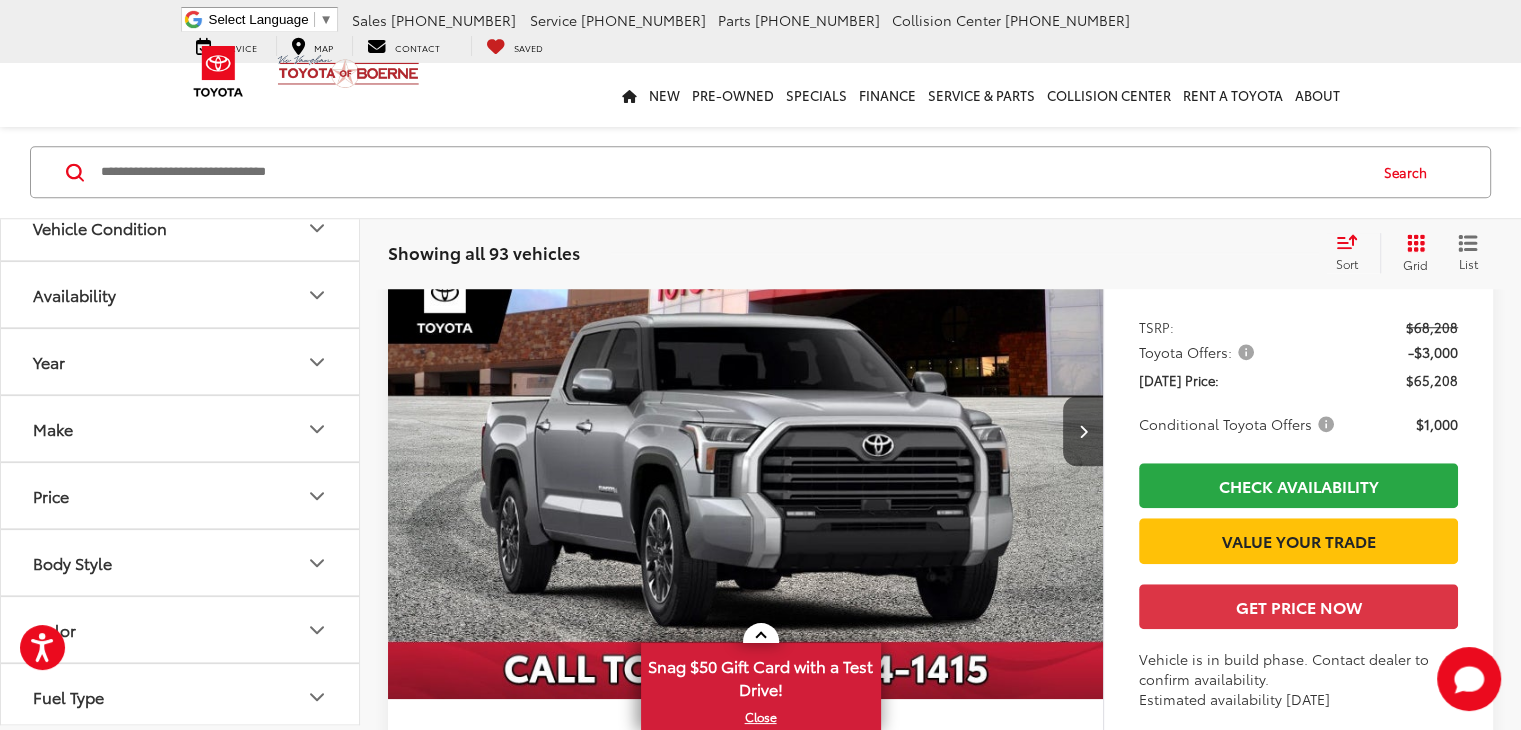 scroll, scrollTop: 9256, scrollLeft: 0, axis: vertical 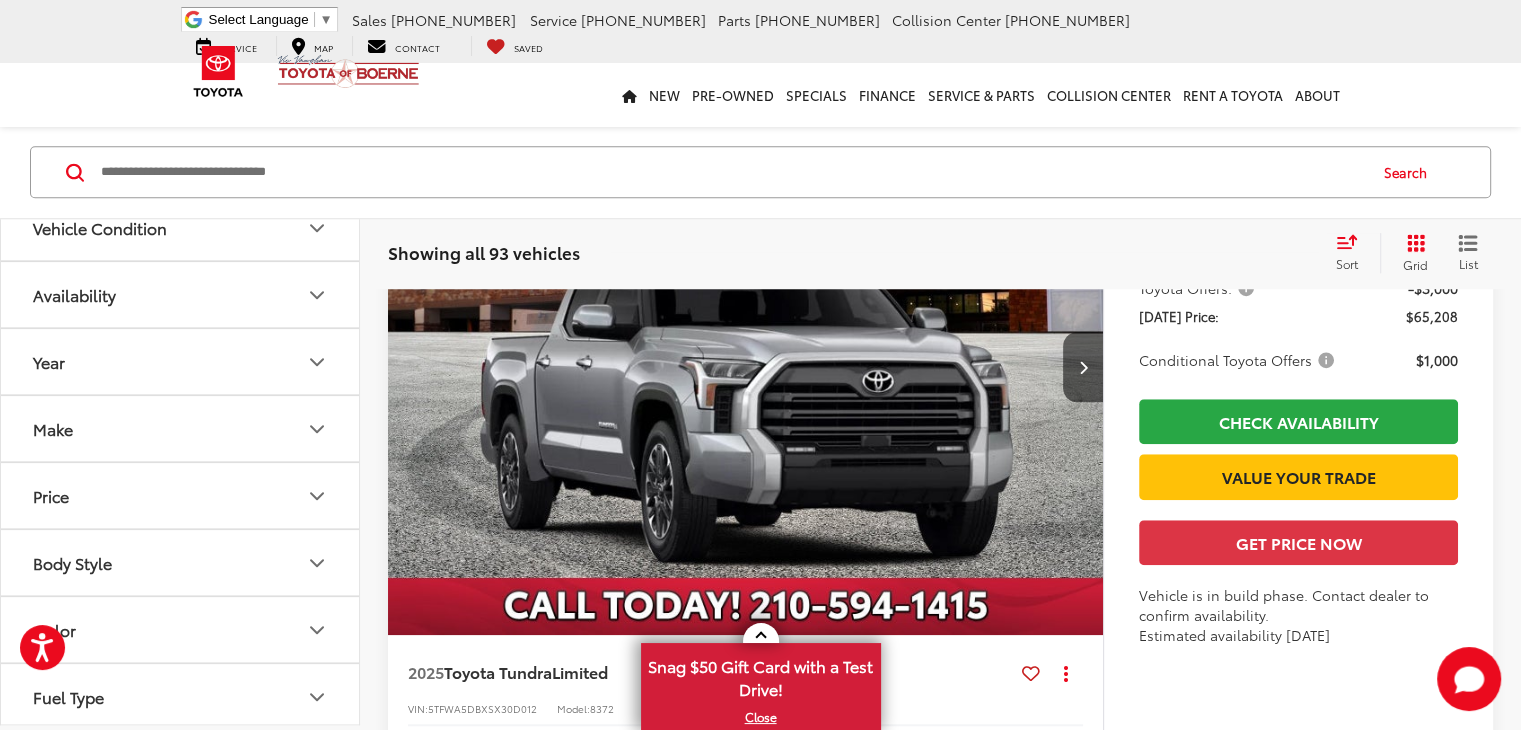 click on "7" at bounding box center [1195, 957] 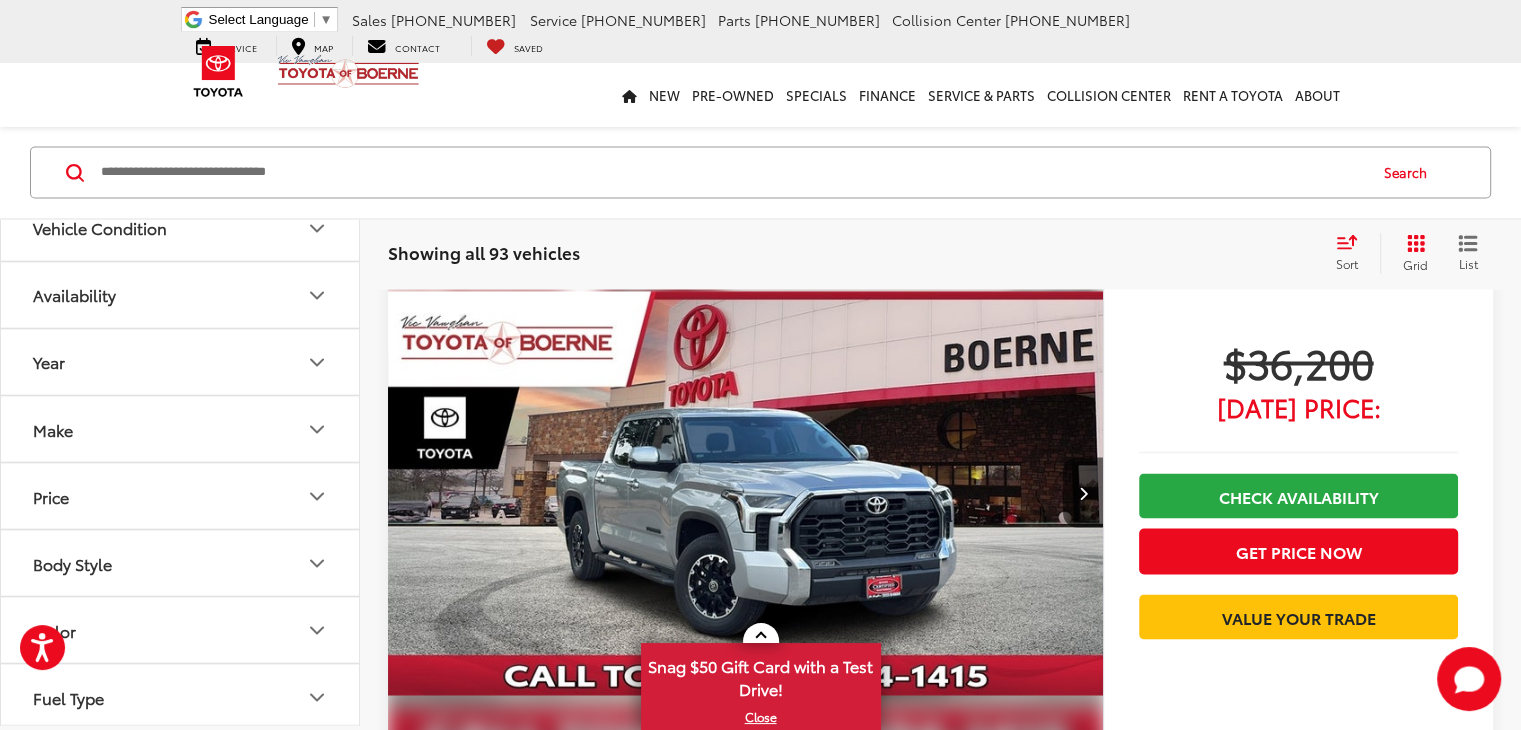 scroll, scrollTop: 3556, scrollLeft: 0, axis: vertical 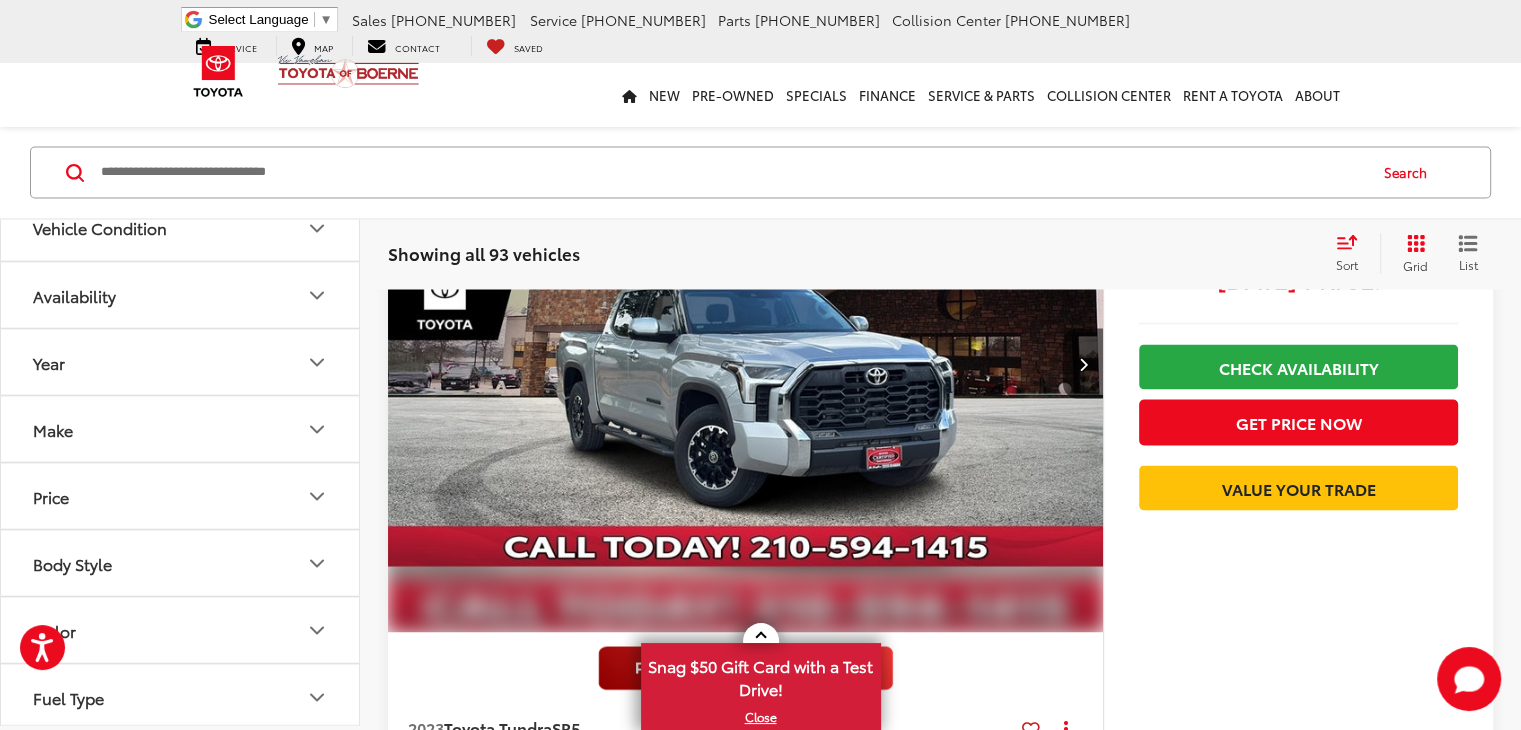 click at bounding box center [983, 804] 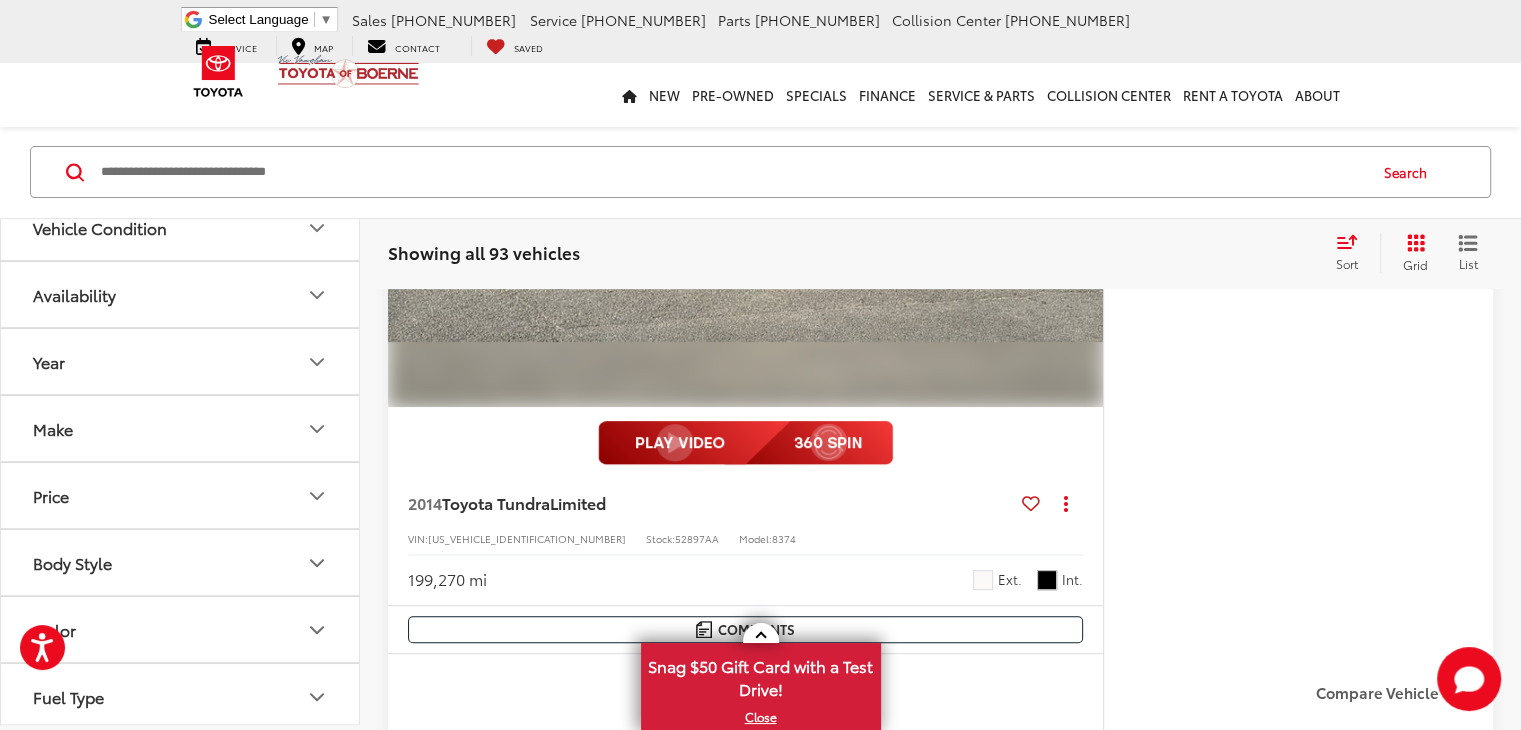 scroll, scrollTop: 8356, scrollLeft: 0, axis: vertical 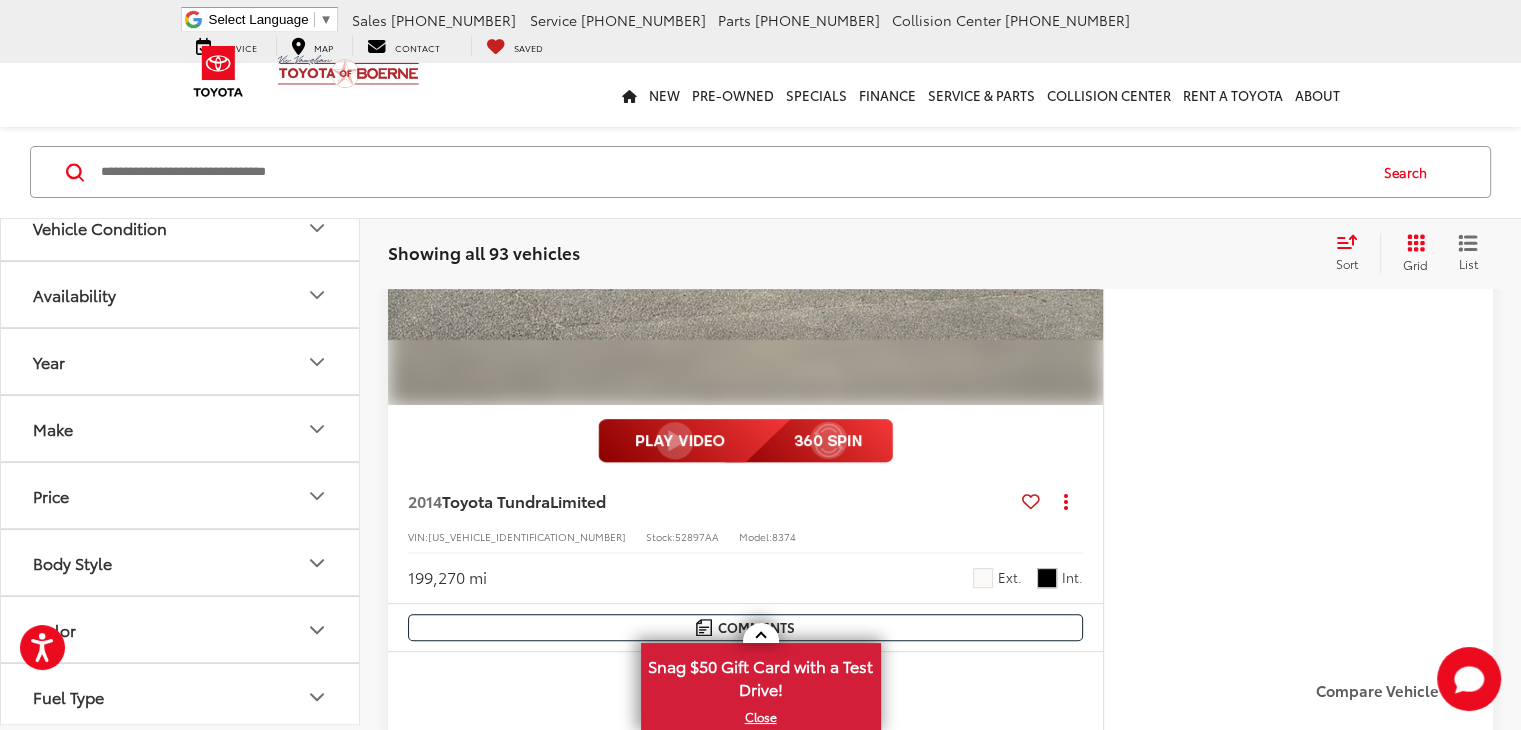 click on "8" at bounding box center [1225, 2662] 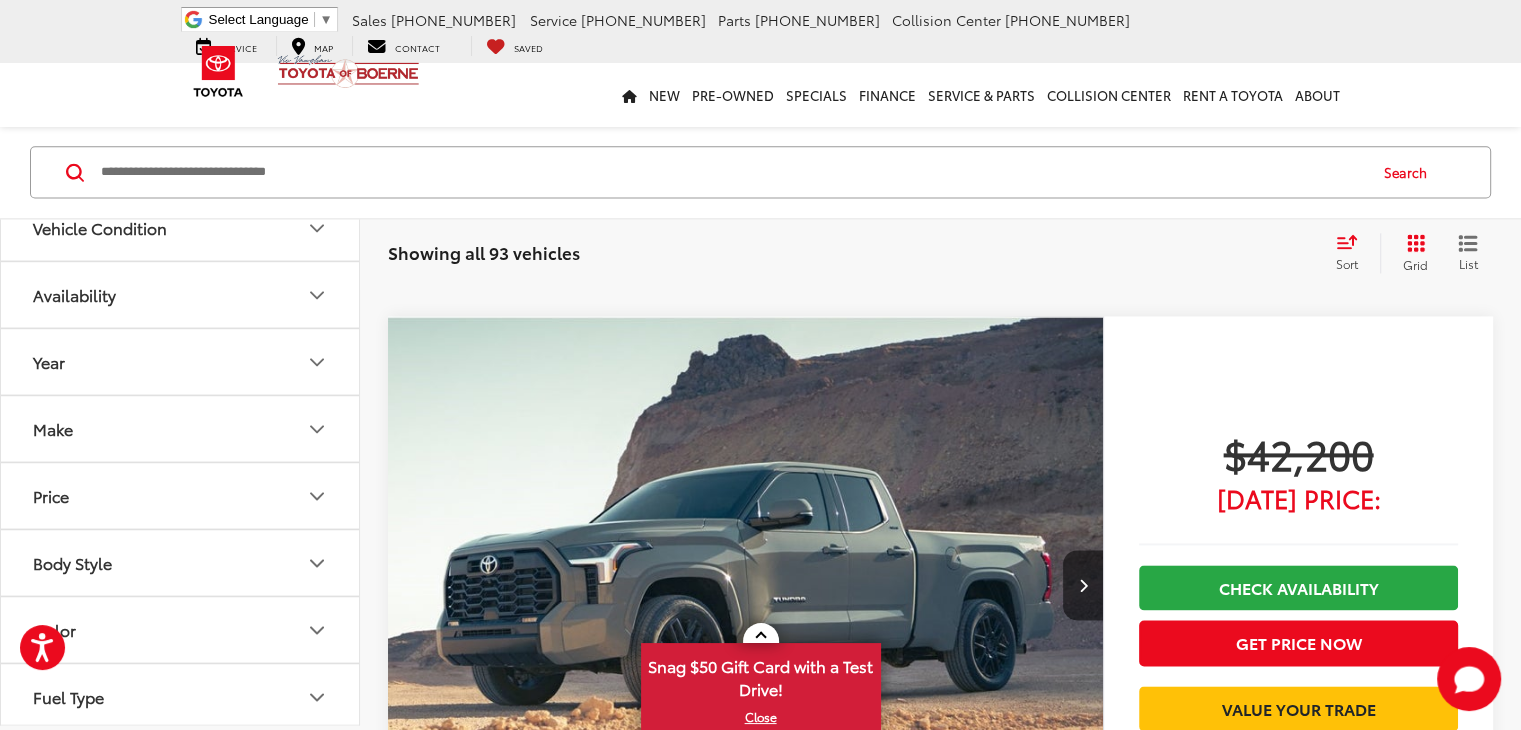 scroll, scrollTop: 2680, scrollLeft: 0, axis: vertical 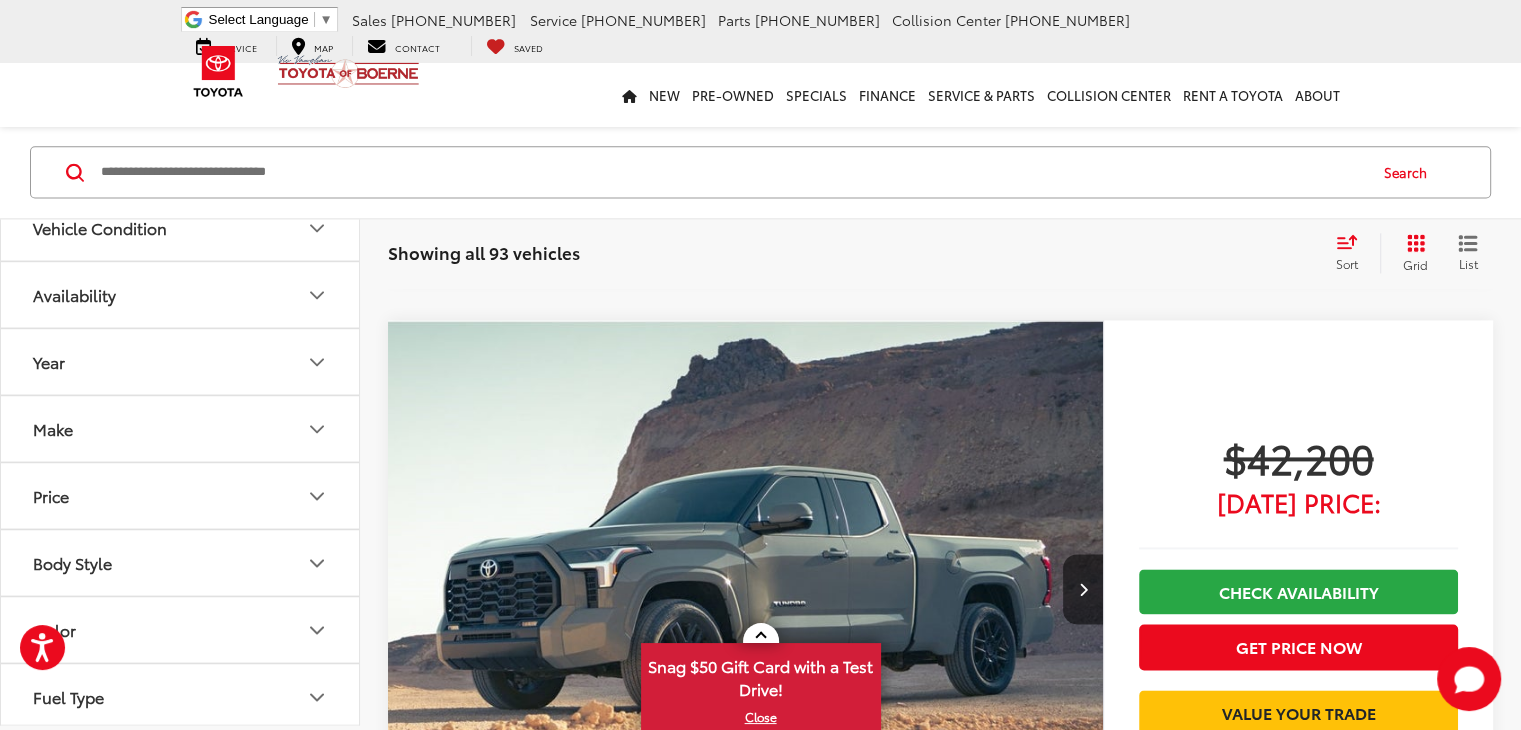 click at bounding box center (746, 1446) 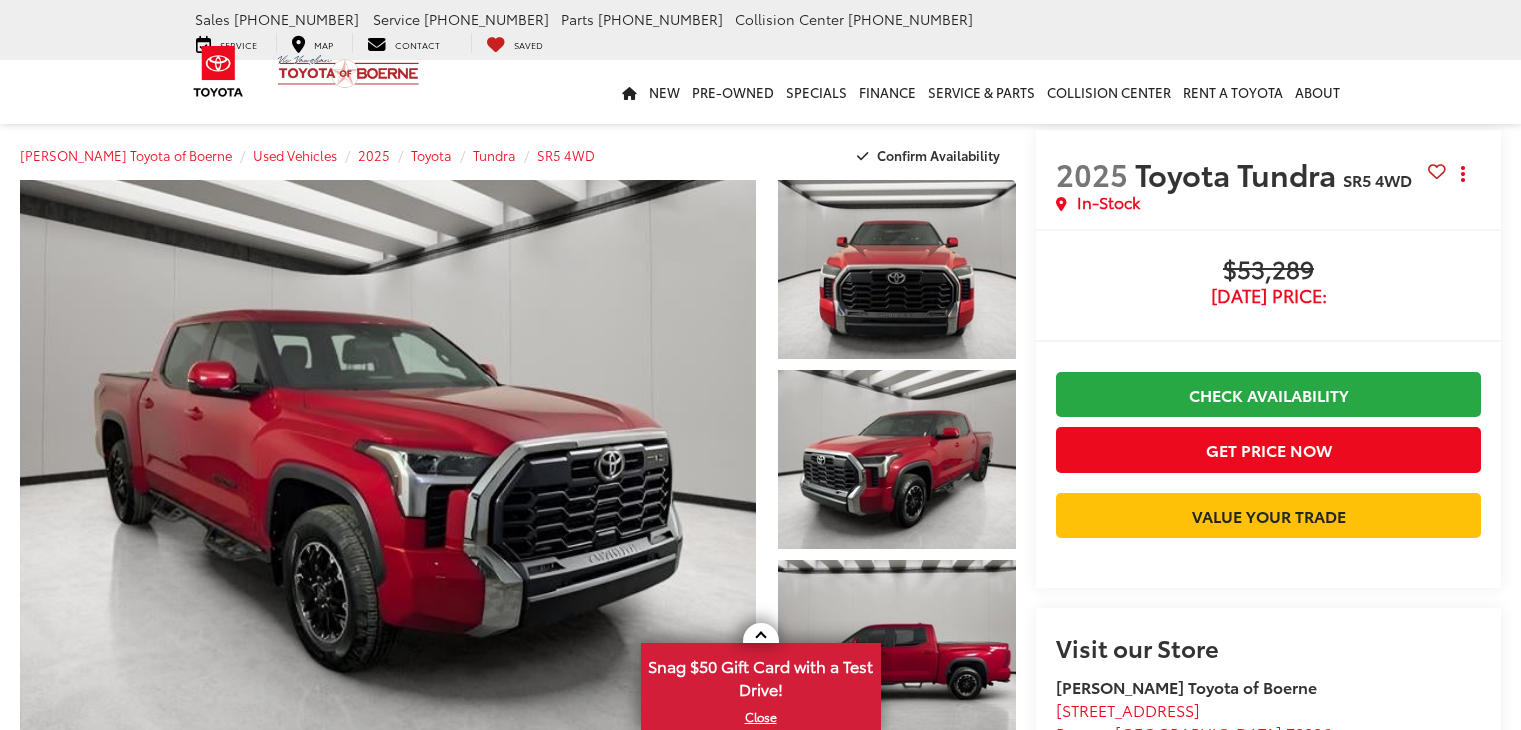 scroll, scrollTop: 0, scrollLeft: 0, axis: both 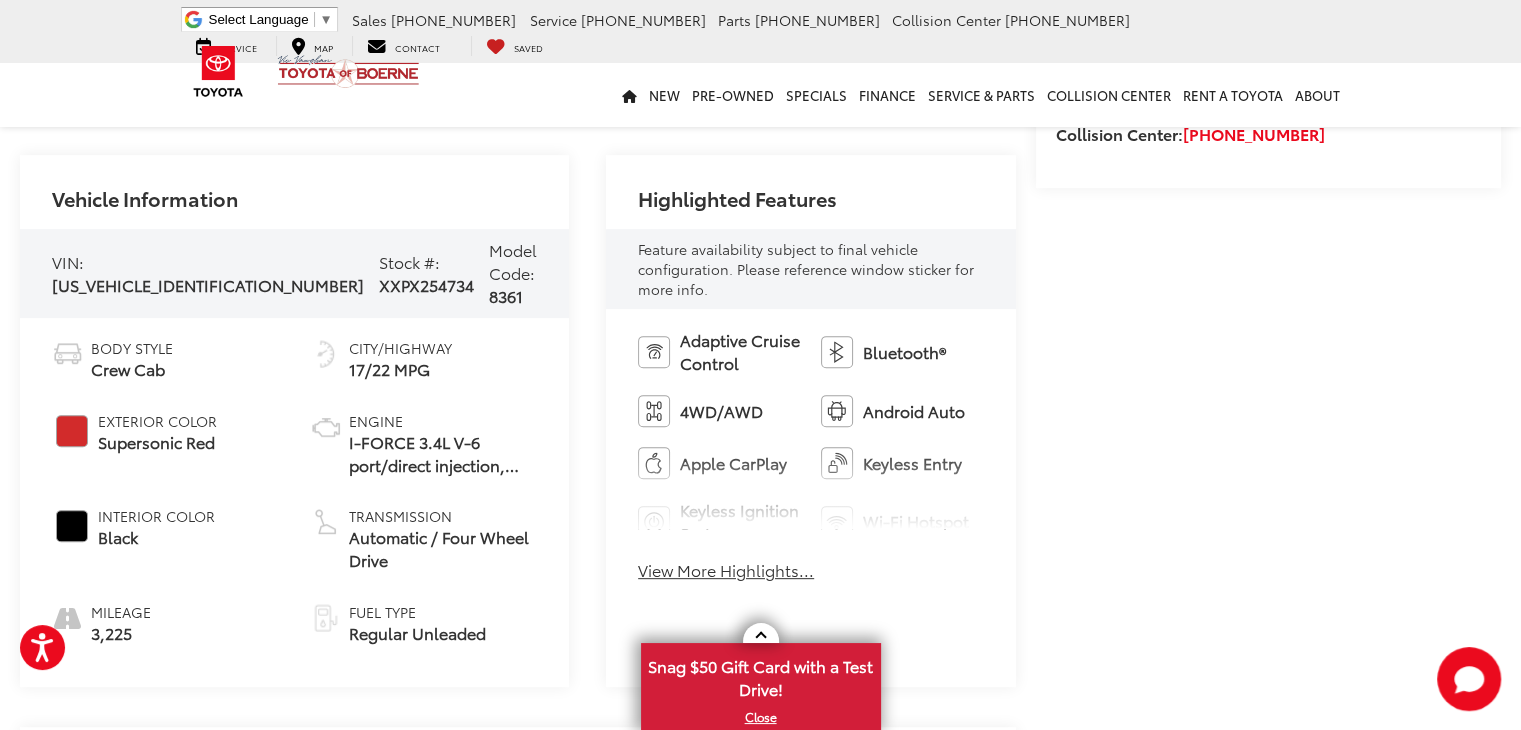 click on "View More Highlights..." at bounding box center (726, 570) 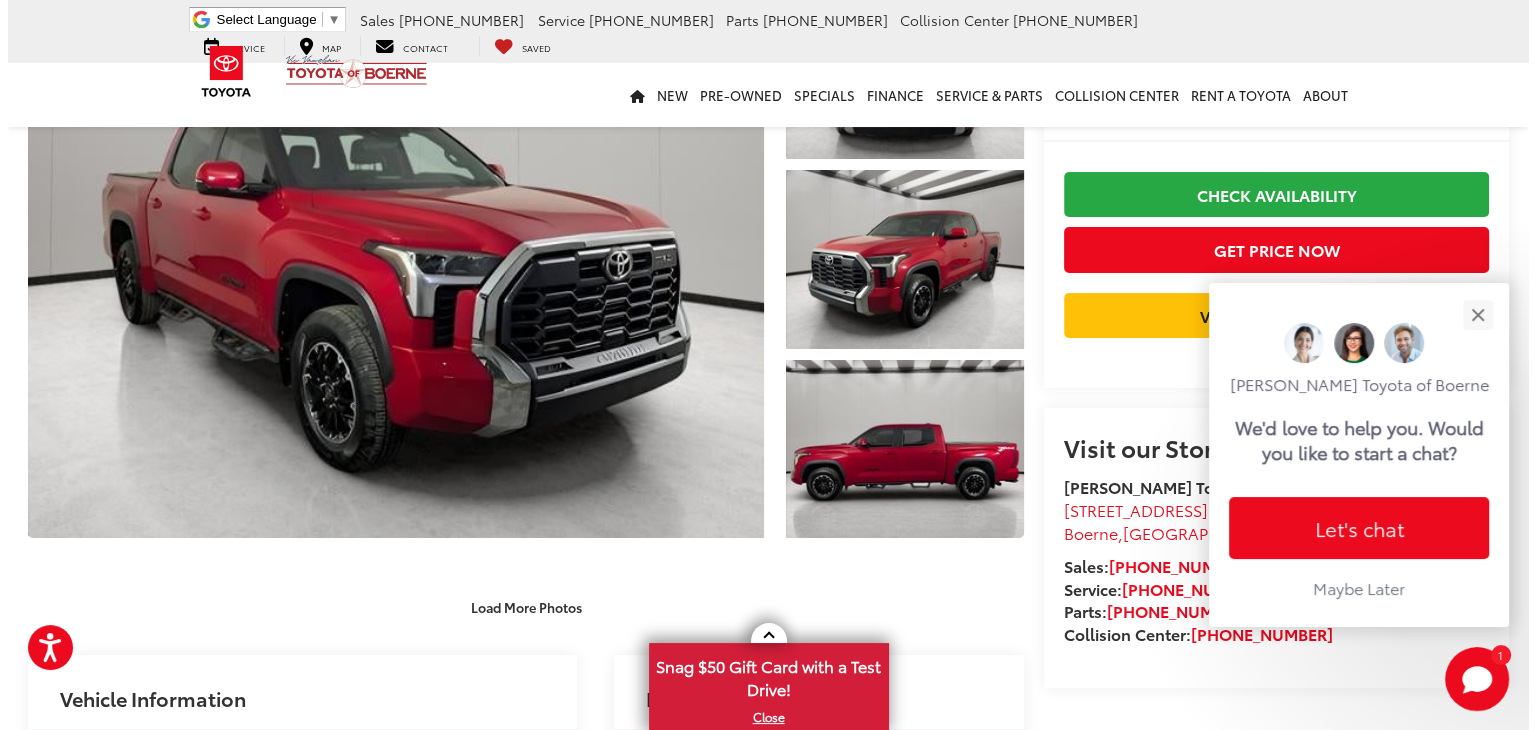 scroll, scrollTop: 100, scrollLeft: 0, axis: vertical 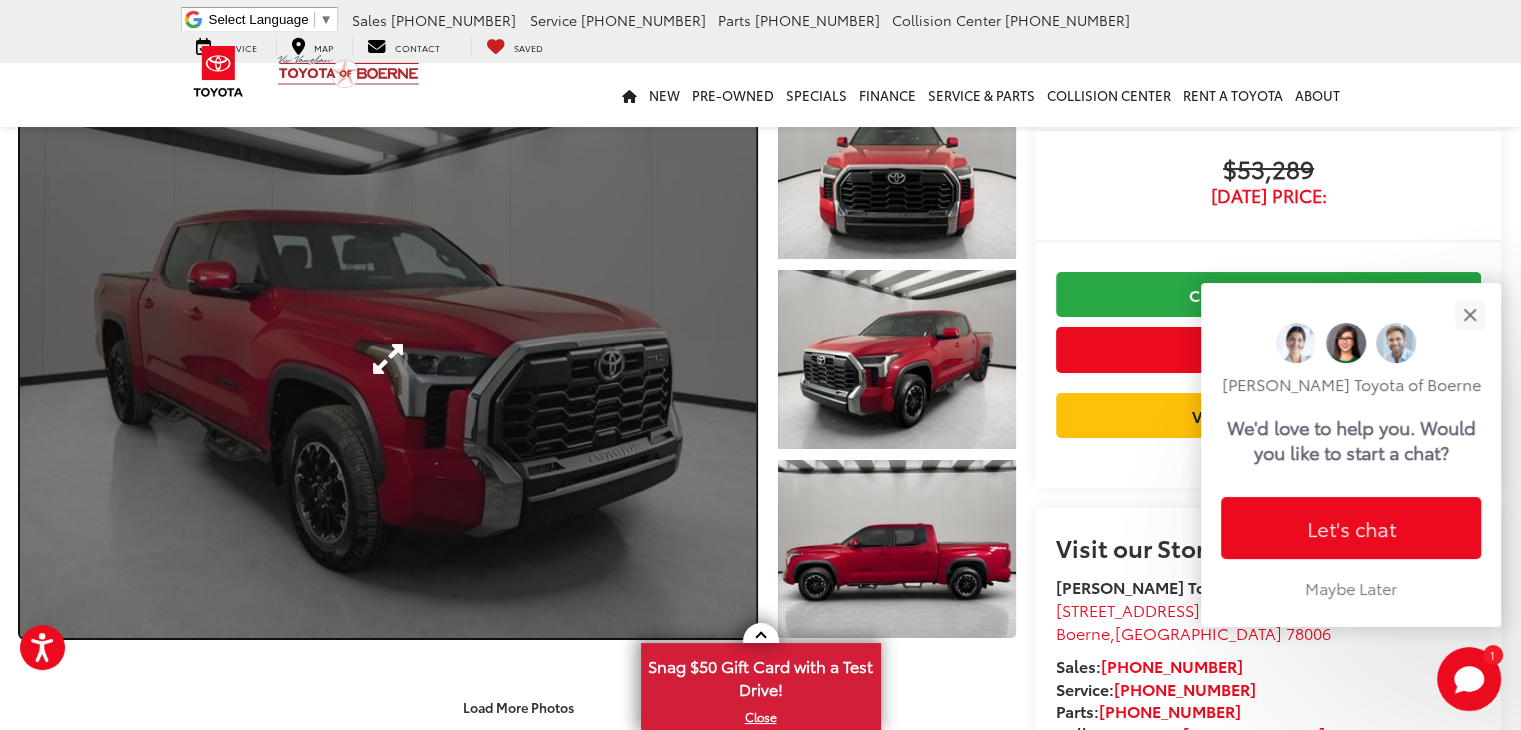 click at bounding box center (388, 359) 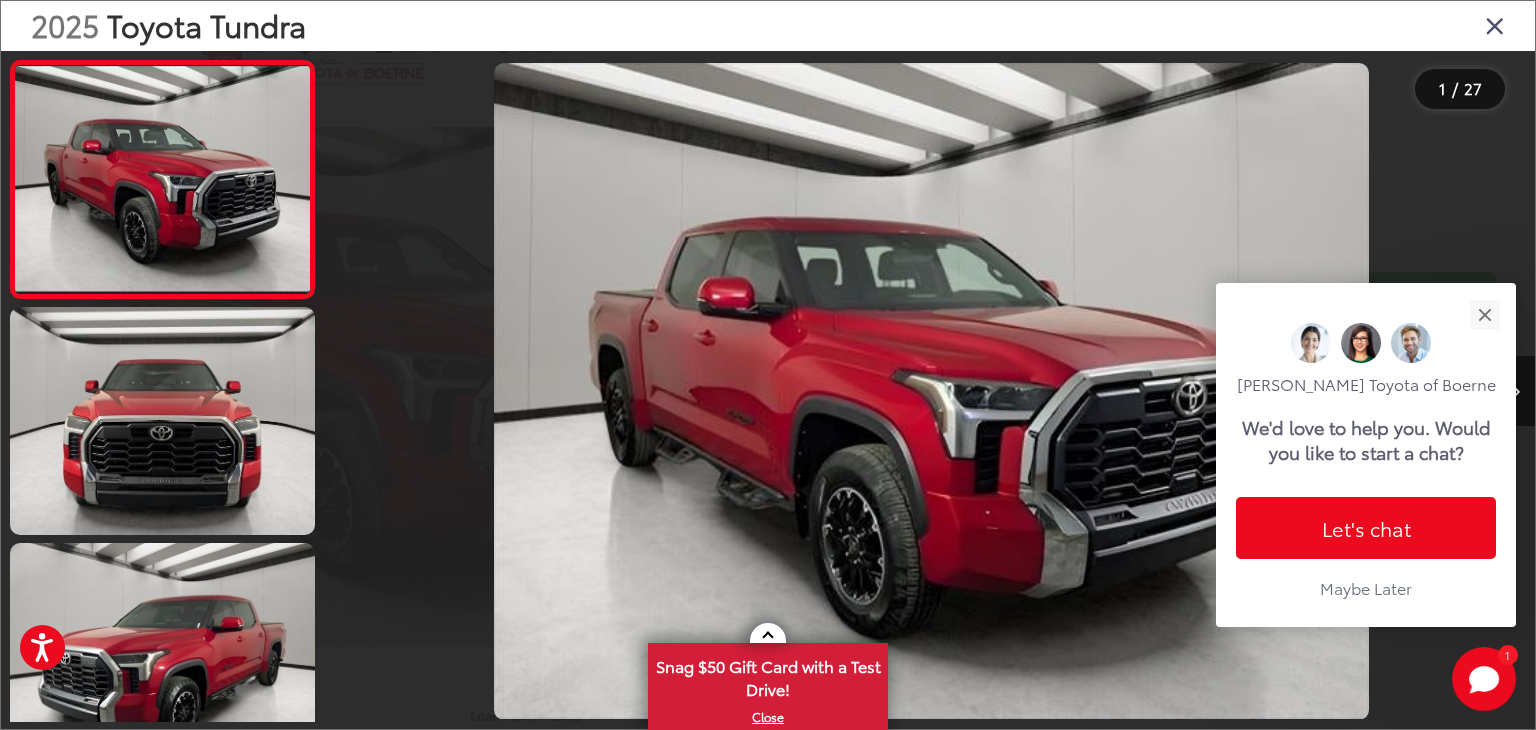 click at bounding box center (931, 391) 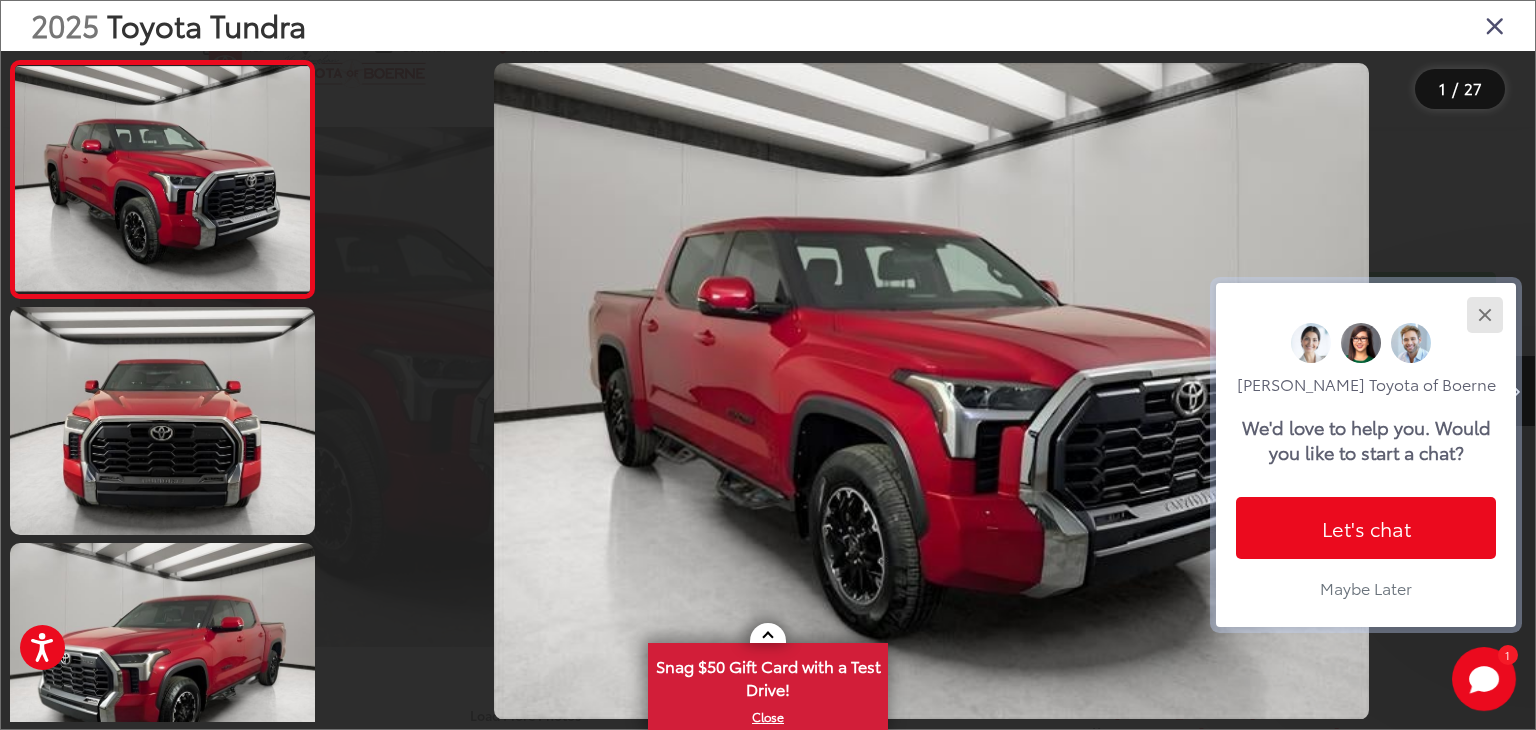 click at bounding box center [1484, 314] 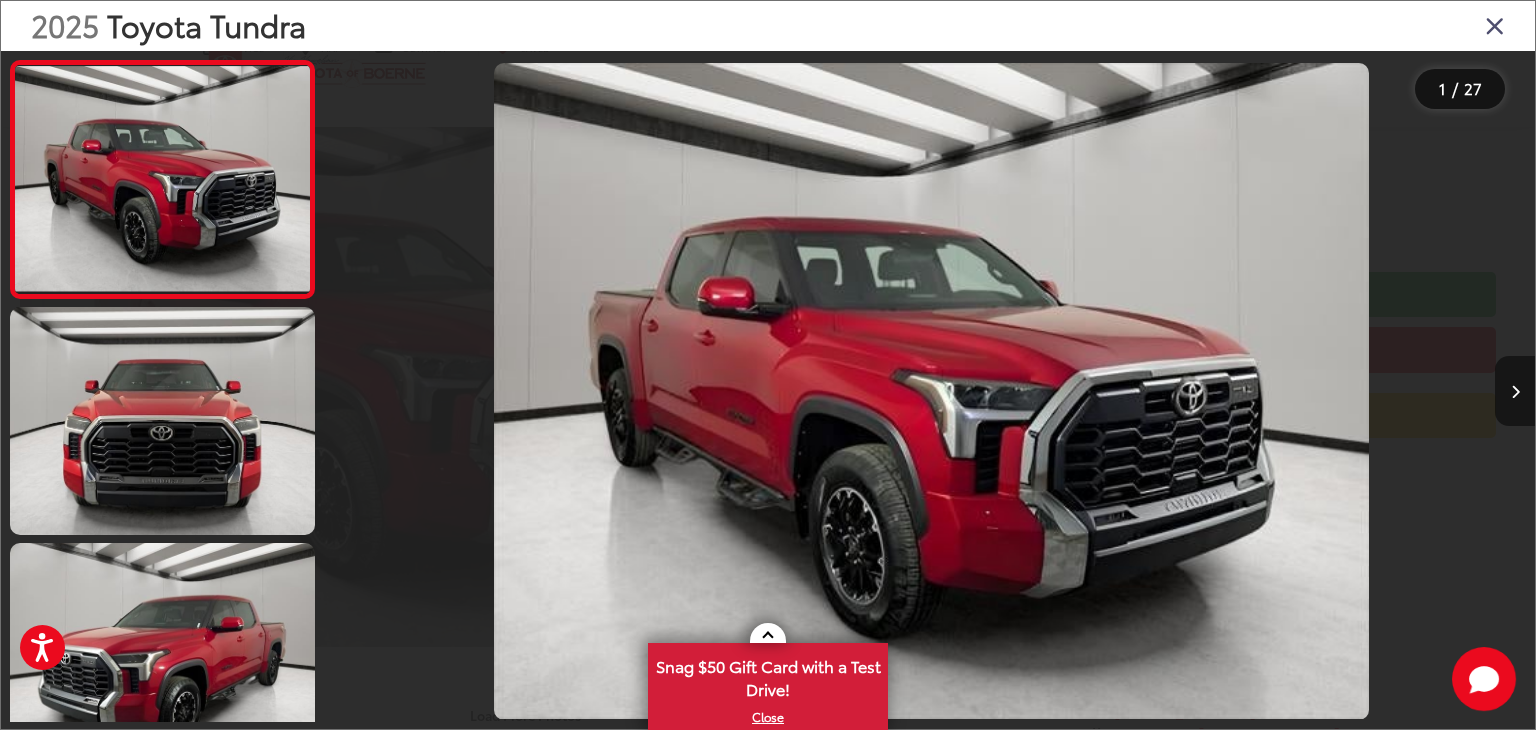 click at bounding box center (1515, 391) 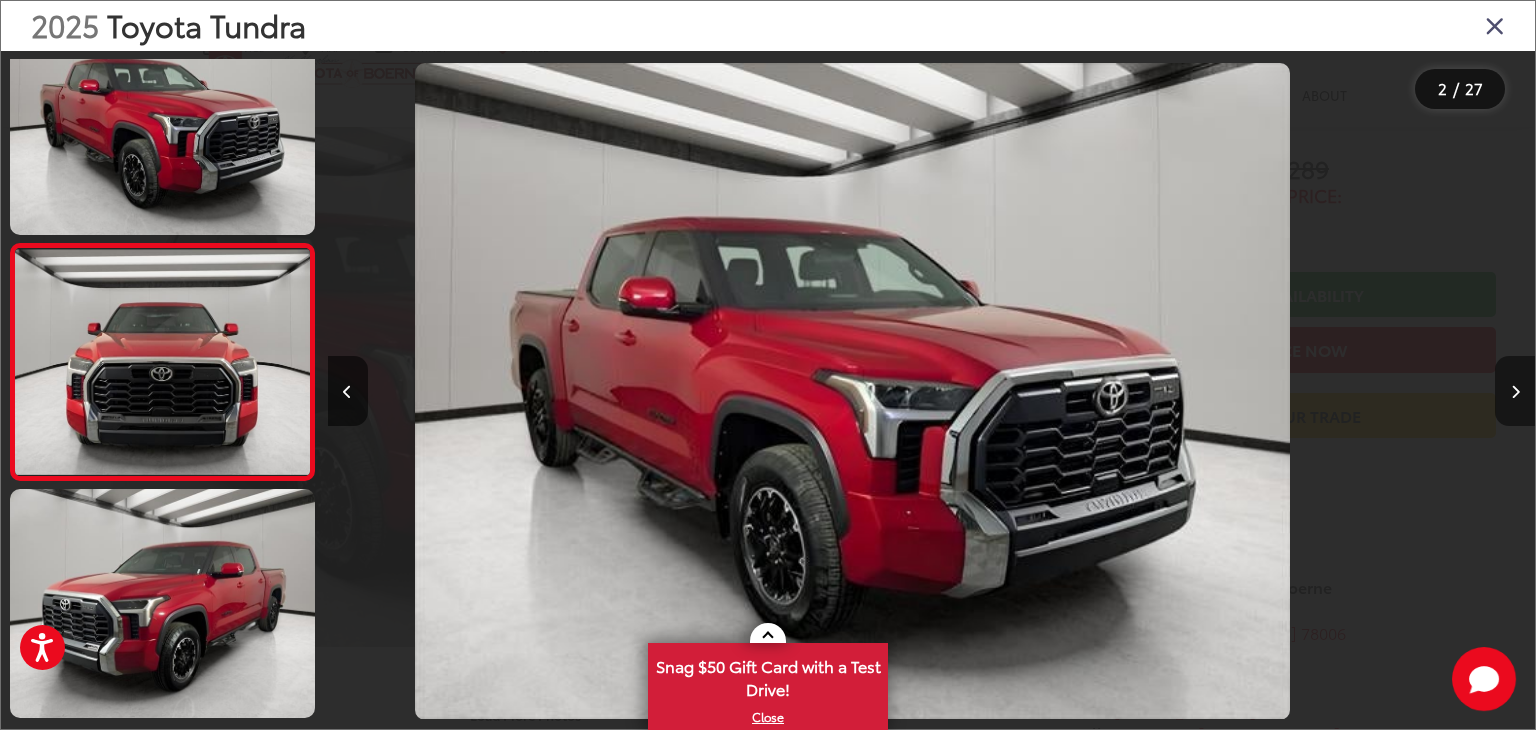 scroll, scrollTop: 84, scrollLeft: 0, axis: vertical 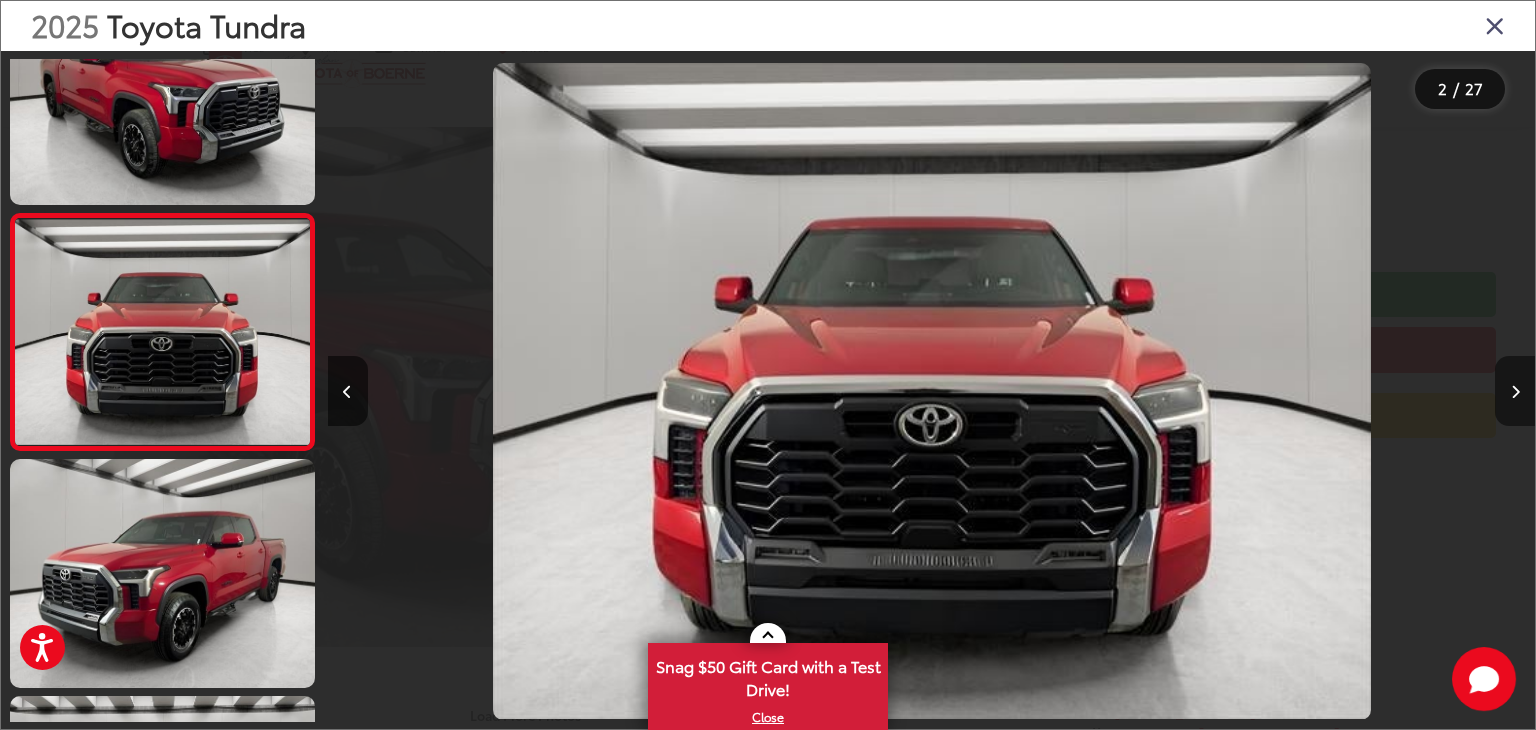 click at bounding box center (1515, 391) 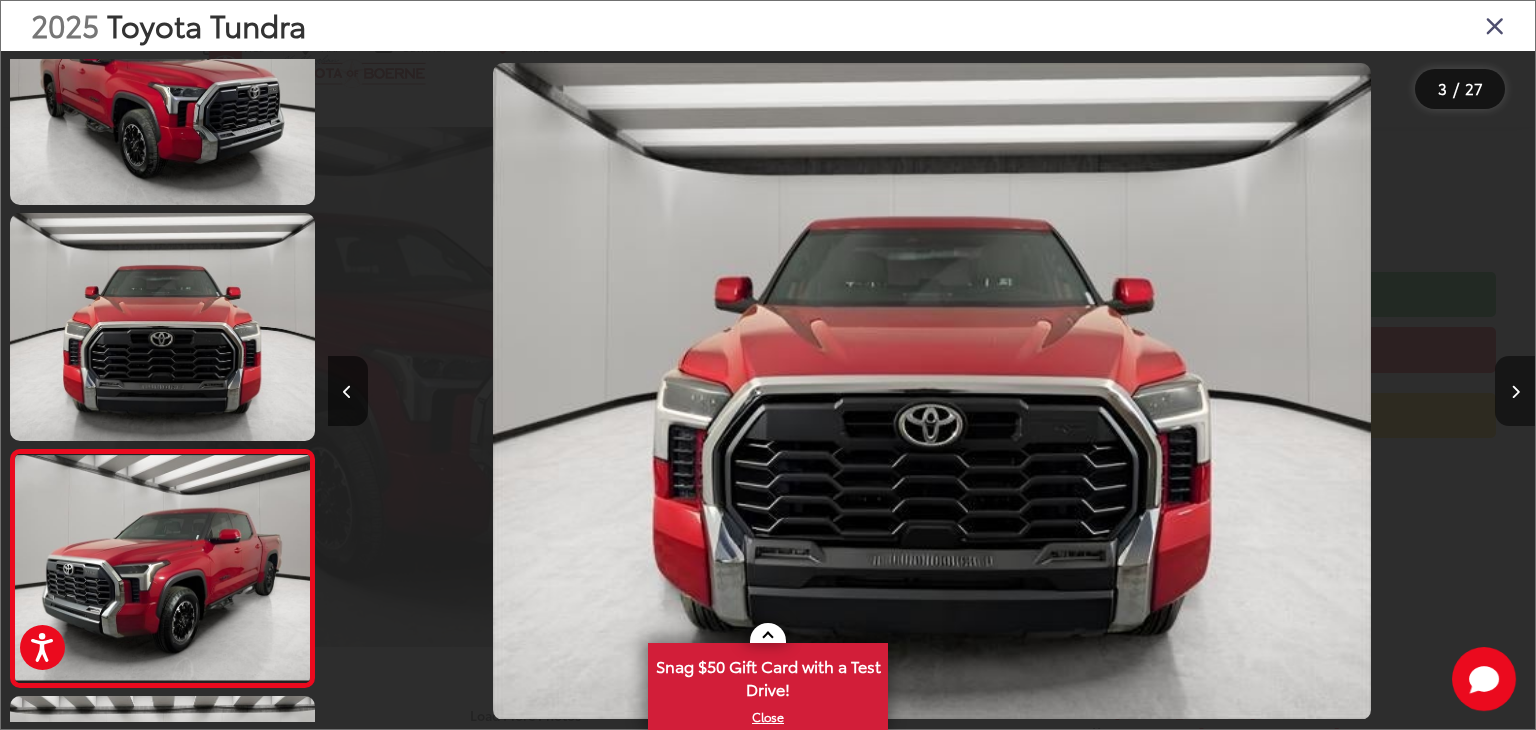 scroll, scrollTop: 0, scrollLeft: 1287, axis: horizontal 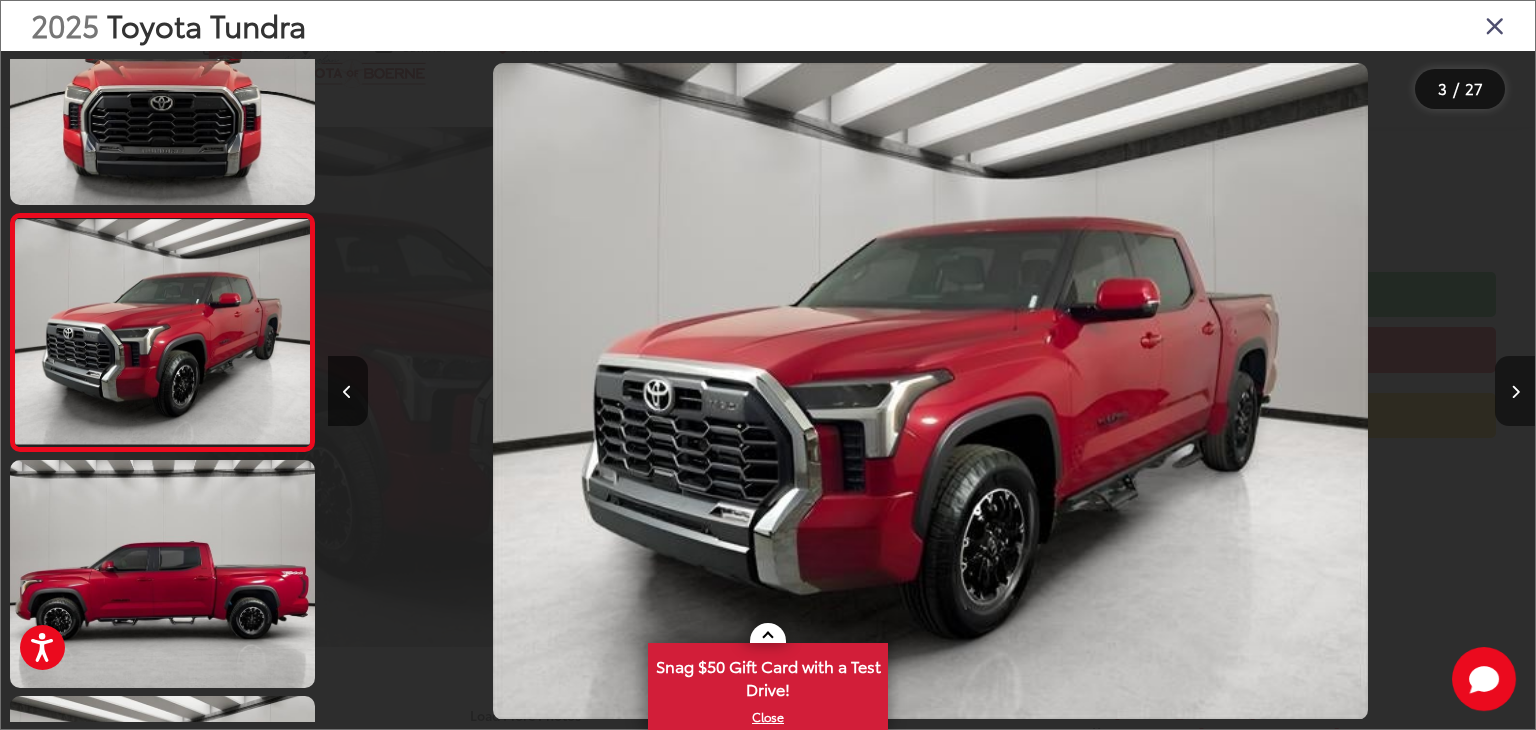 click at bounding box center [1515, 392] 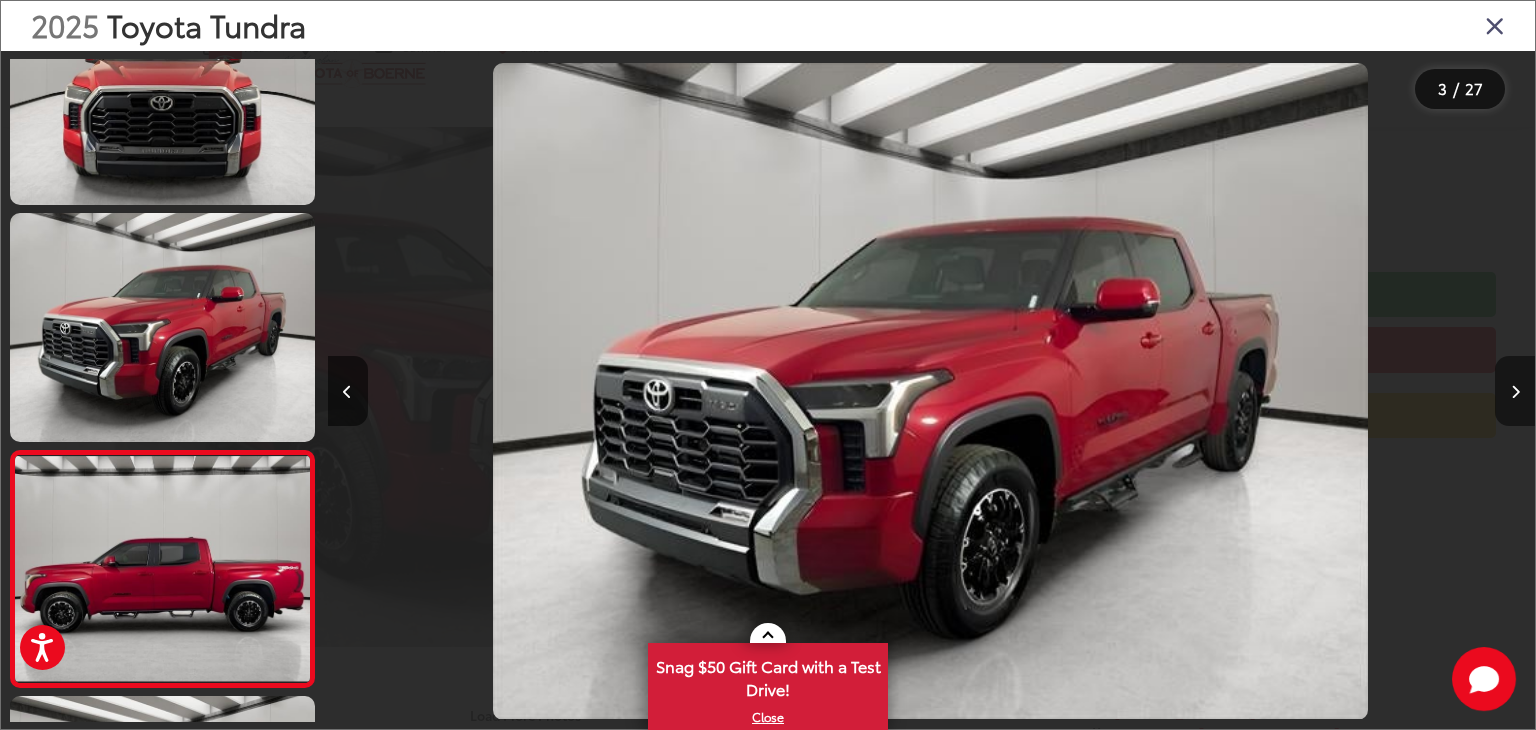 scroll, scrollTop: 0, scrollLeft: 2494, axis: horizontal 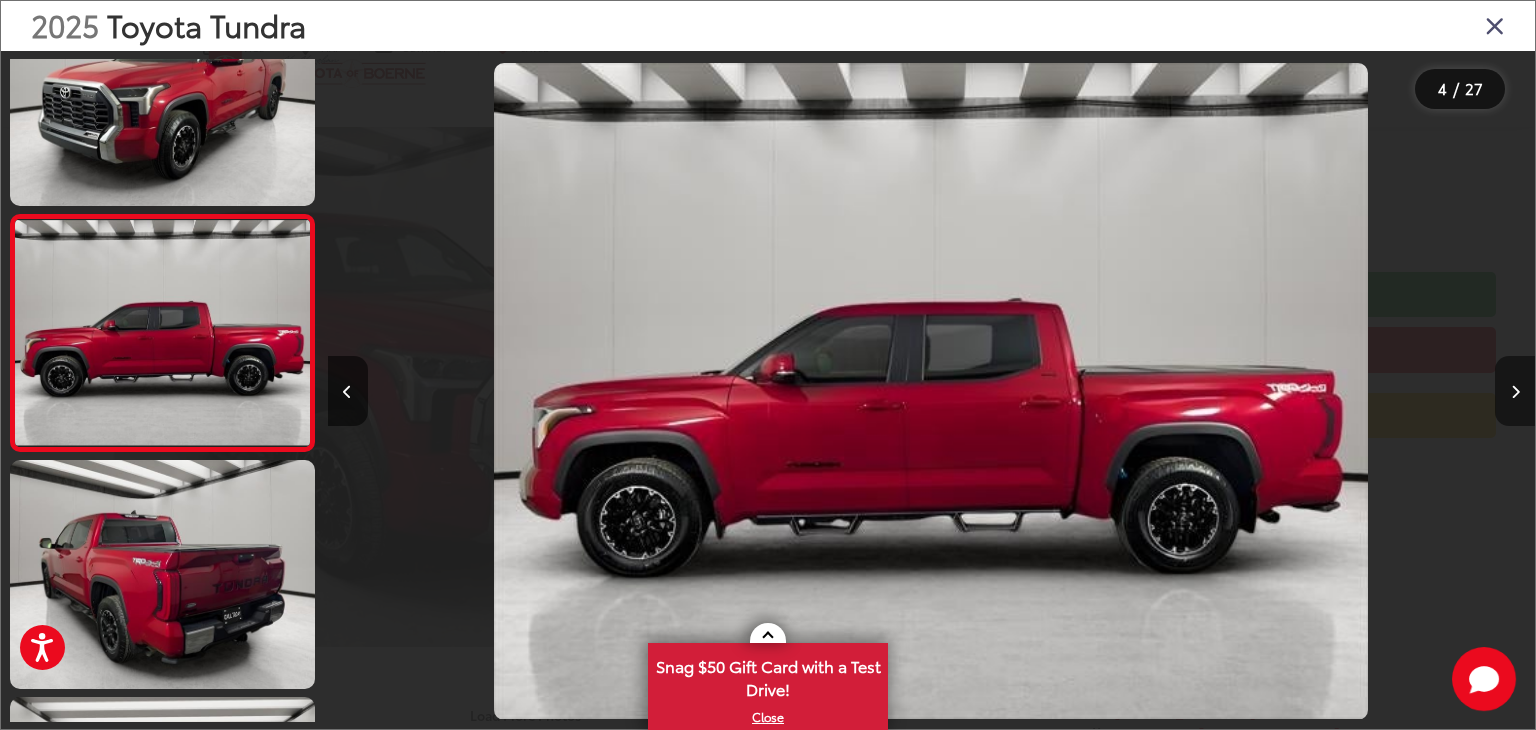 click at bounding box center [1515, 392] 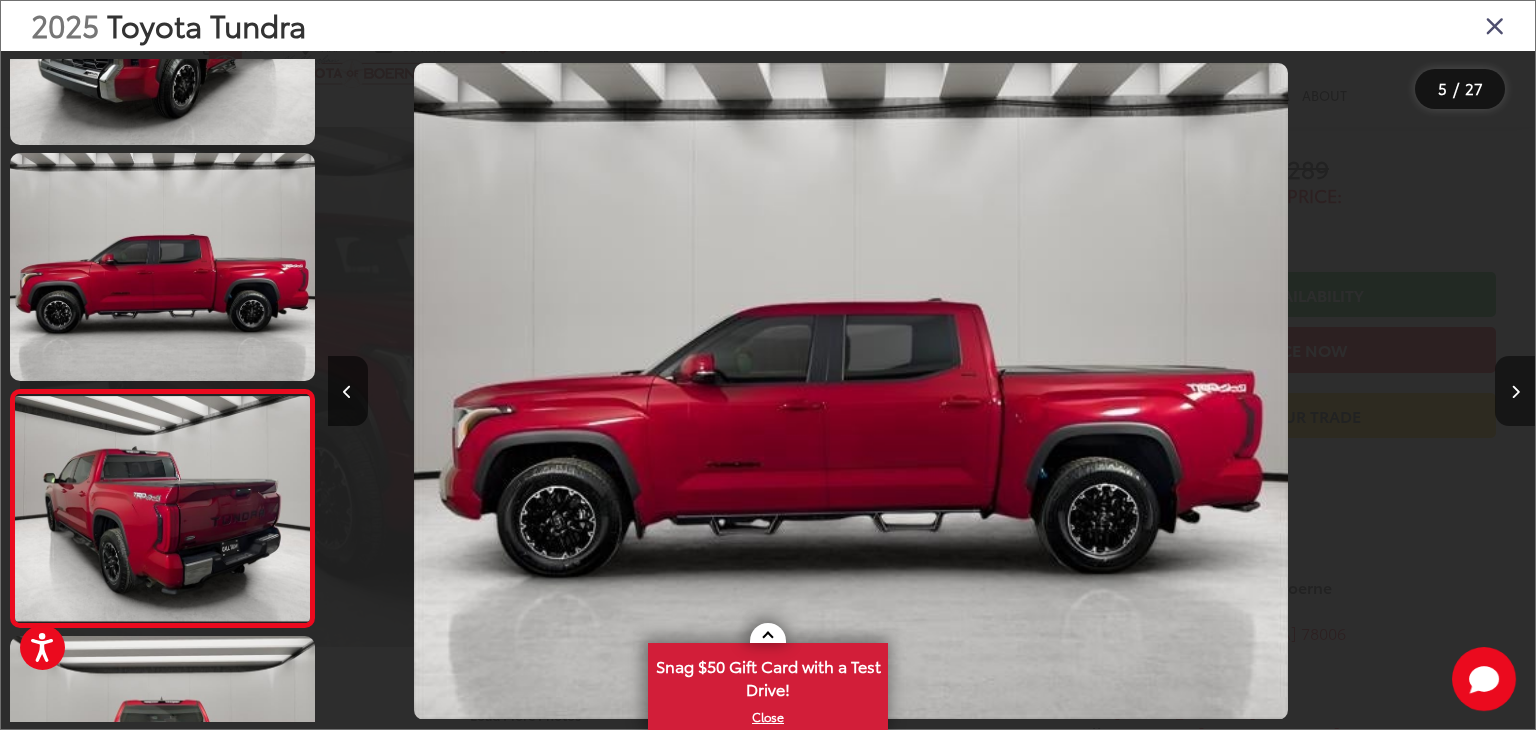 scroll, scrollTop: 748, scrollLeft: 0, axis: vertical 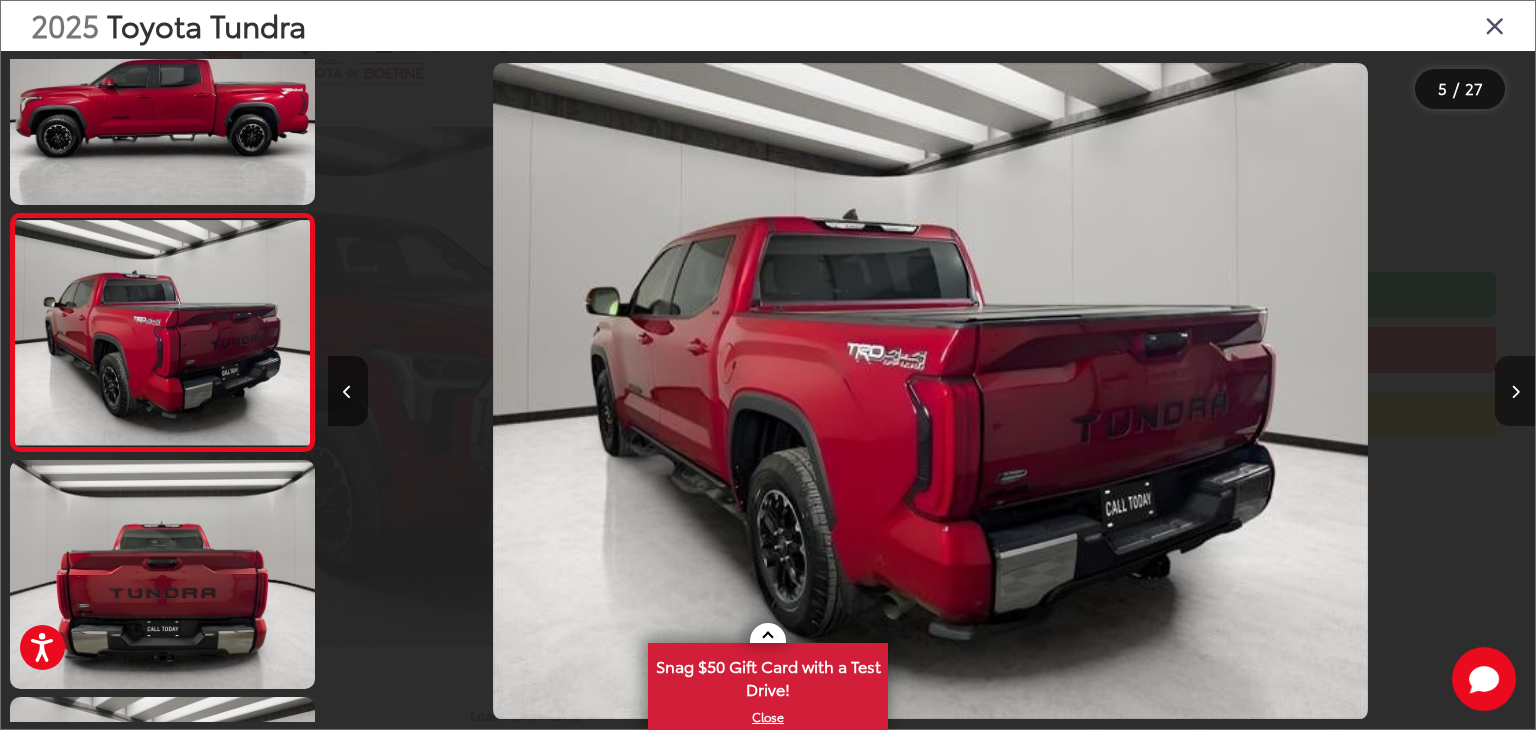 click at bounding box center [1515, 392] 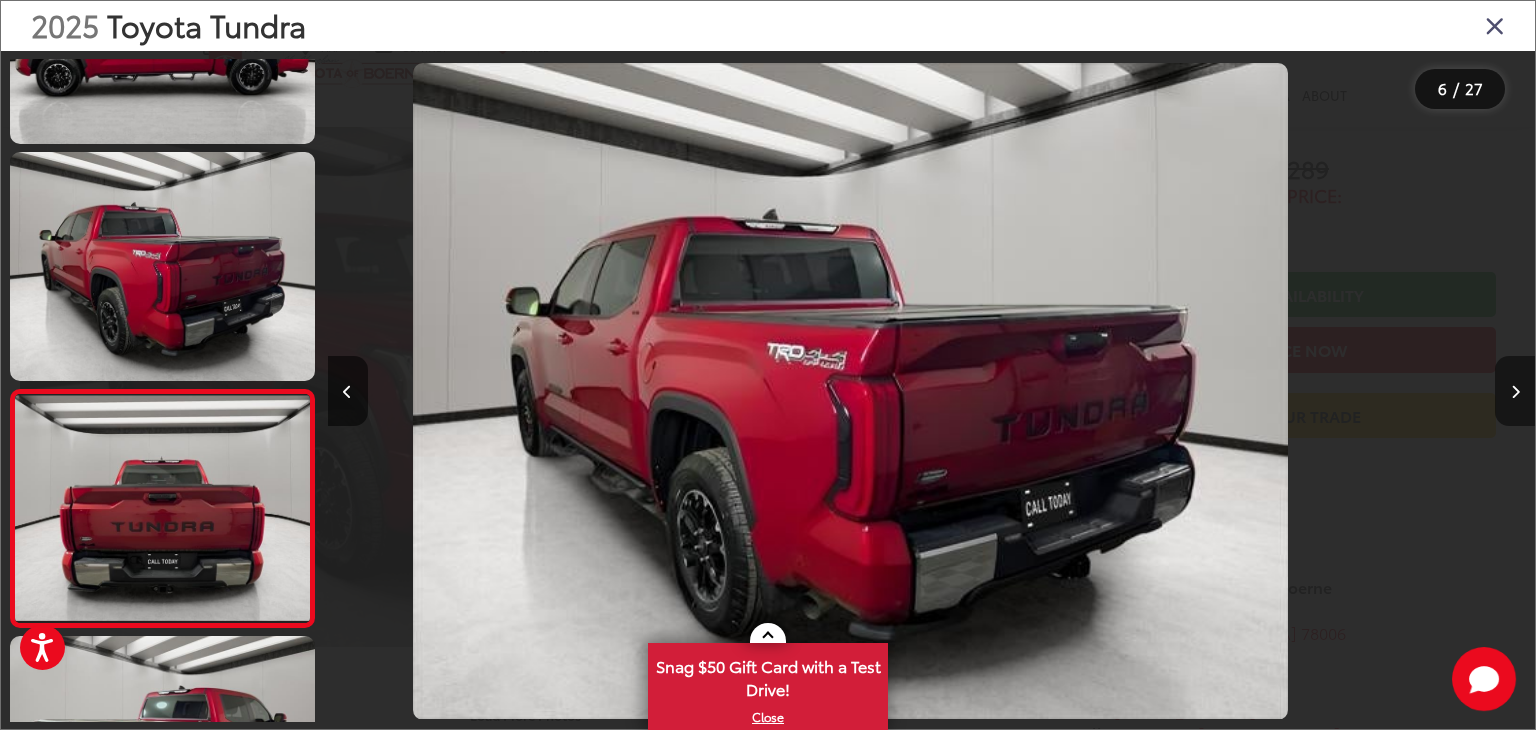 scroll, scrollTop: 965, scrollLeft: 0, axis: vertical 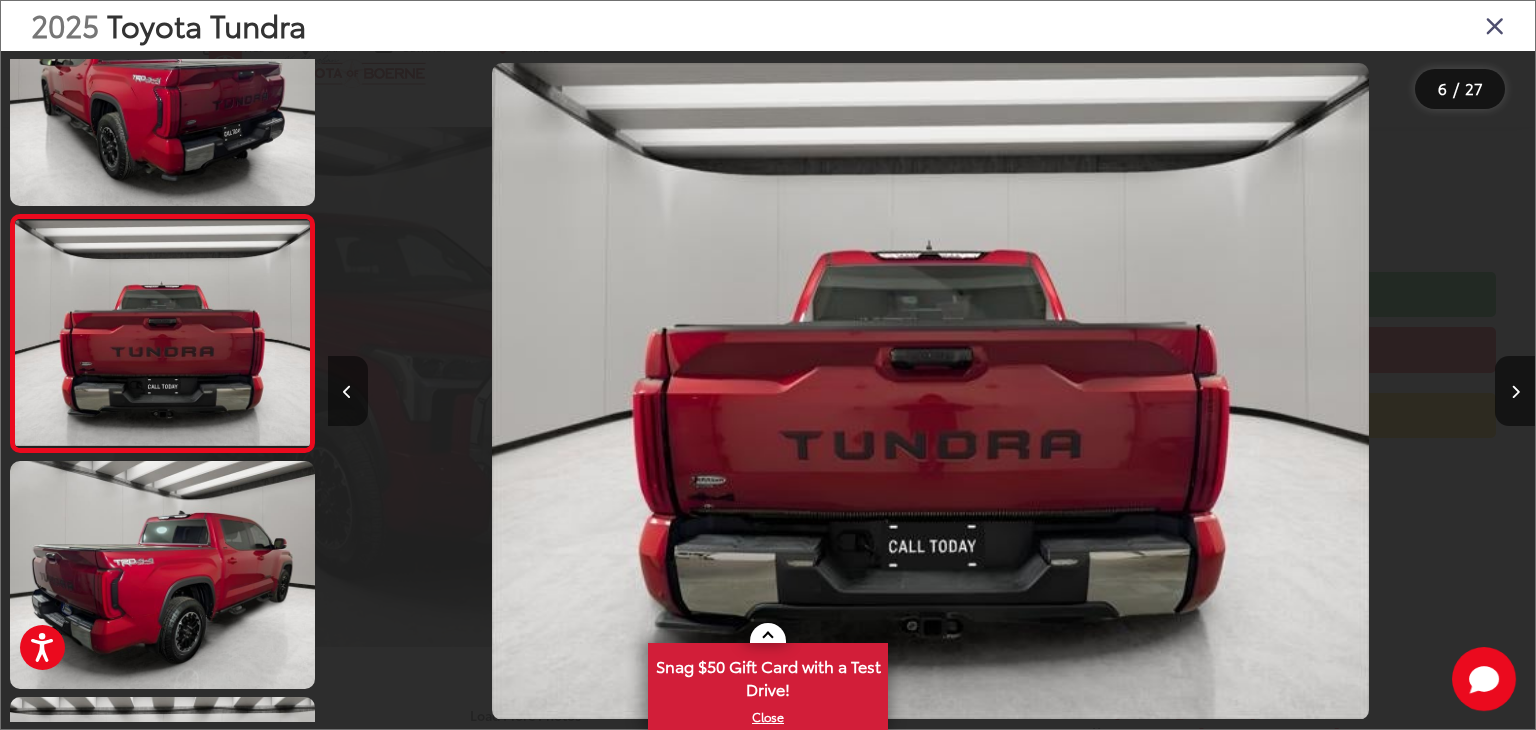 click at bounding box center [347, 392] 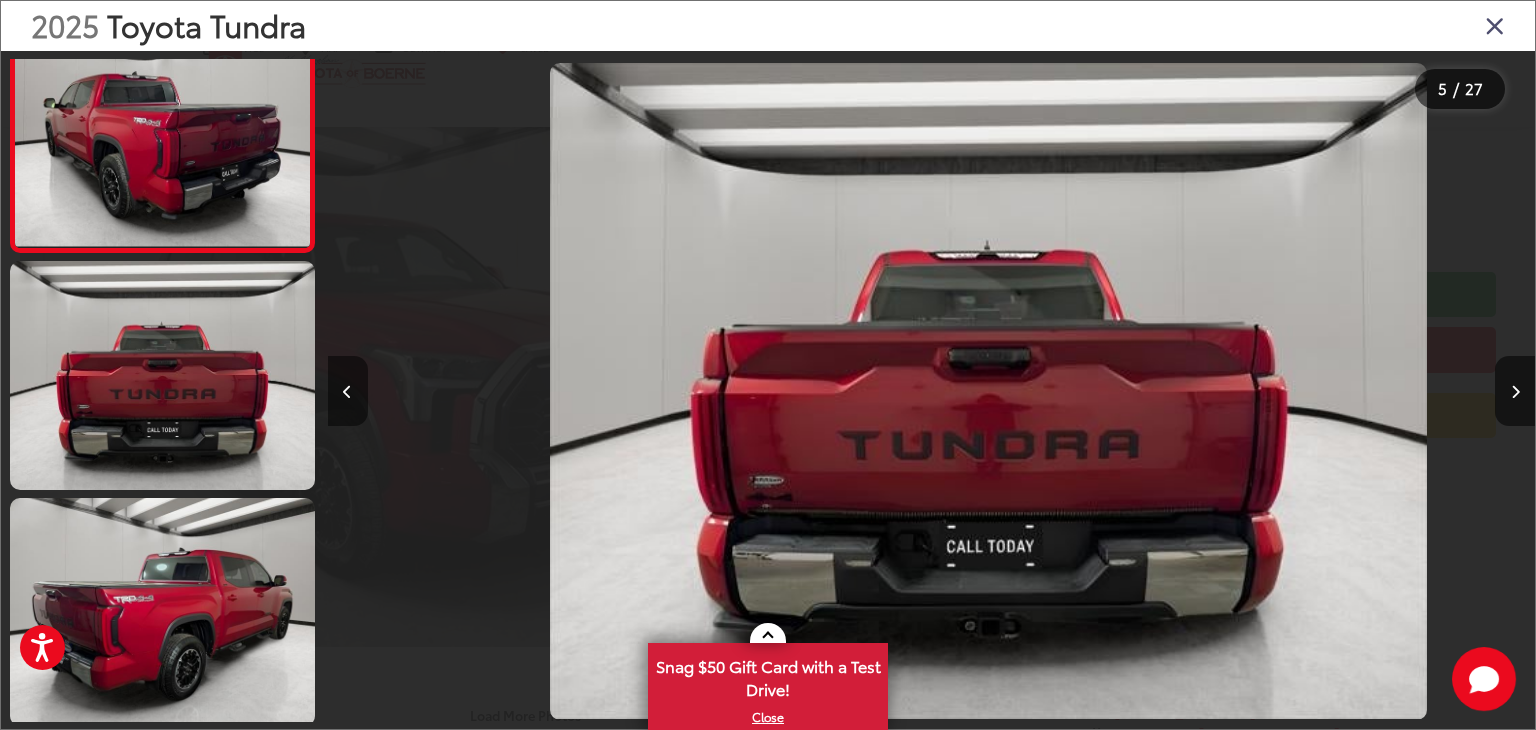 scroll, scrollTop: 841, scrollLeft: 0, axis: vertical 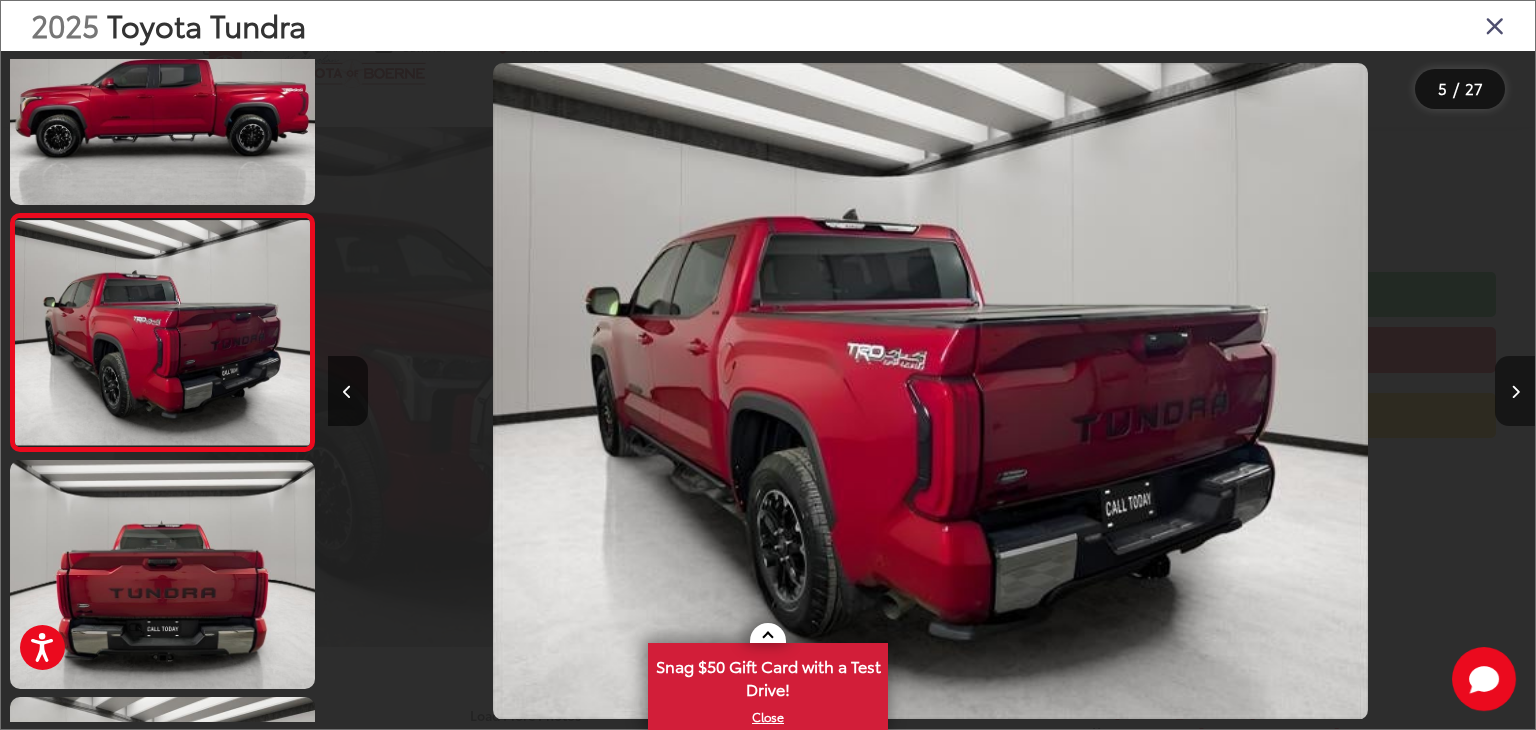 click at bounding box center [1515, 392] 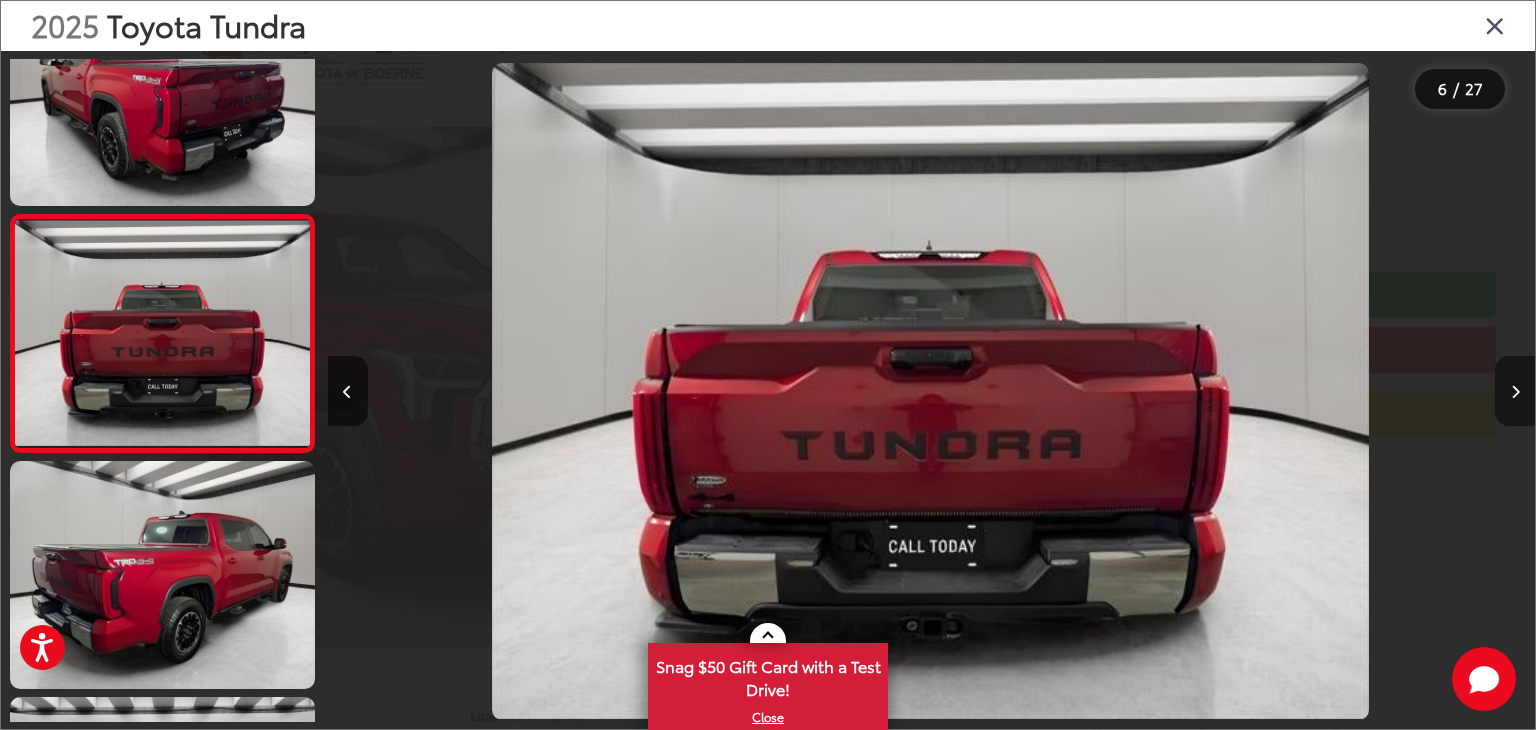 click at bounding box center [1515, 392] 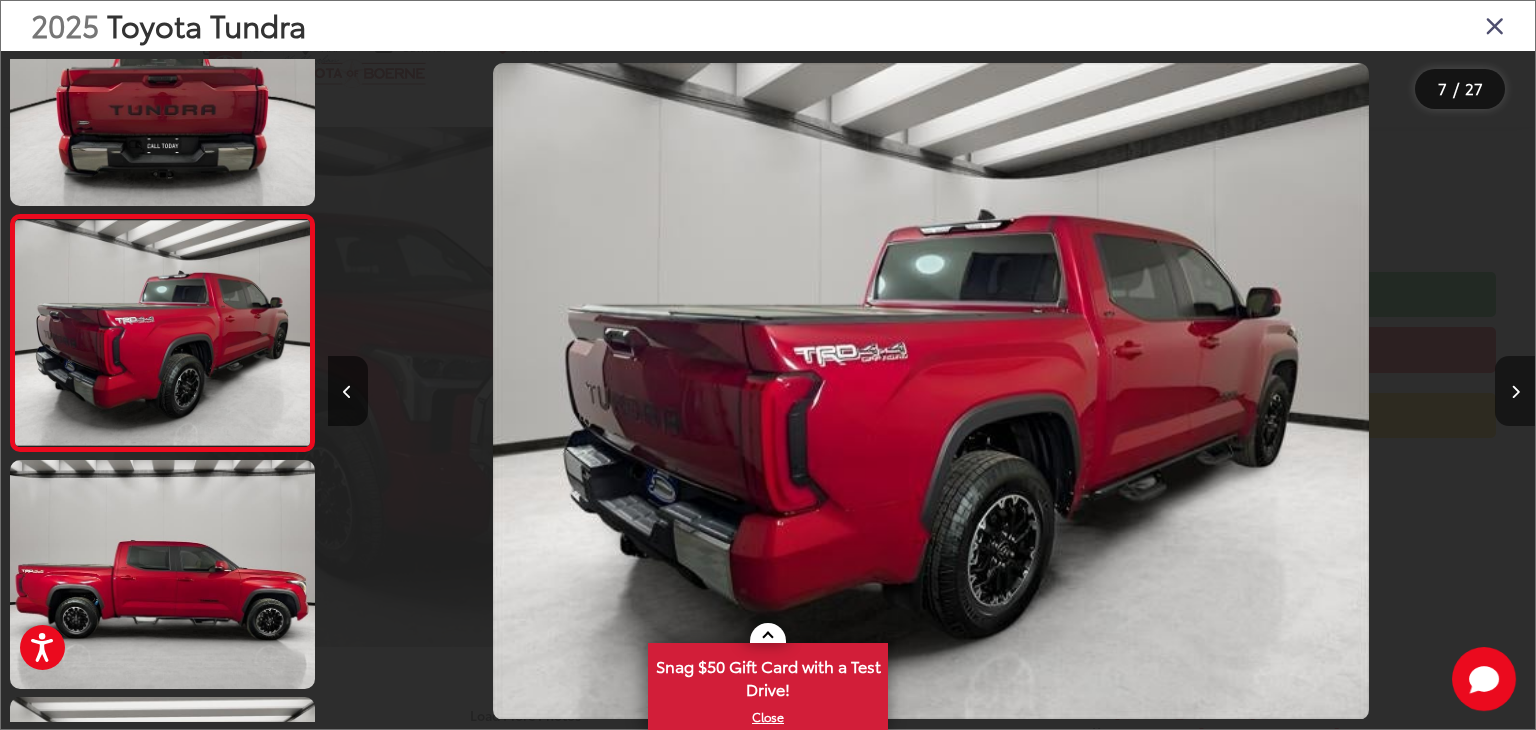 click at bounding box center [1515, 392] 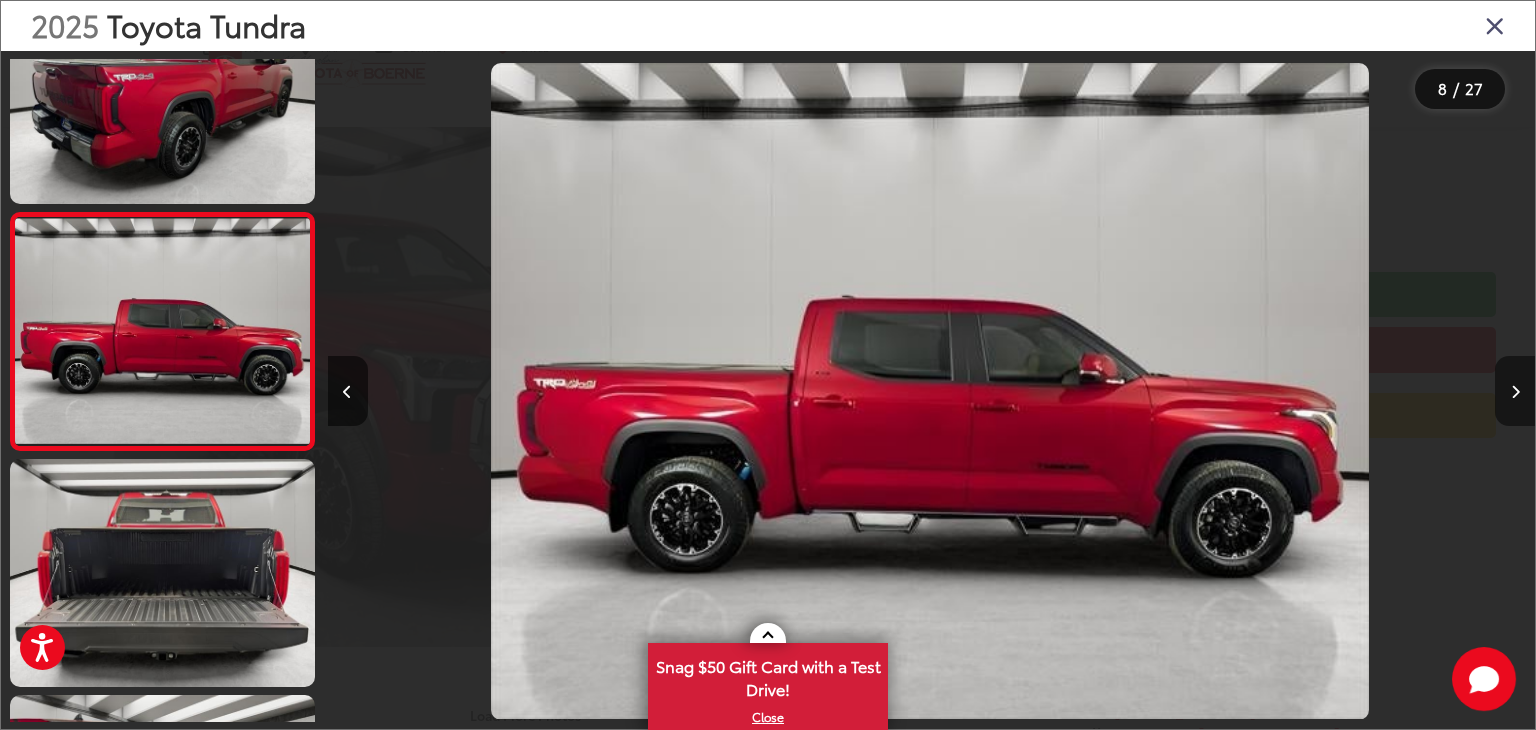 click at bounding box center (1515, 392) 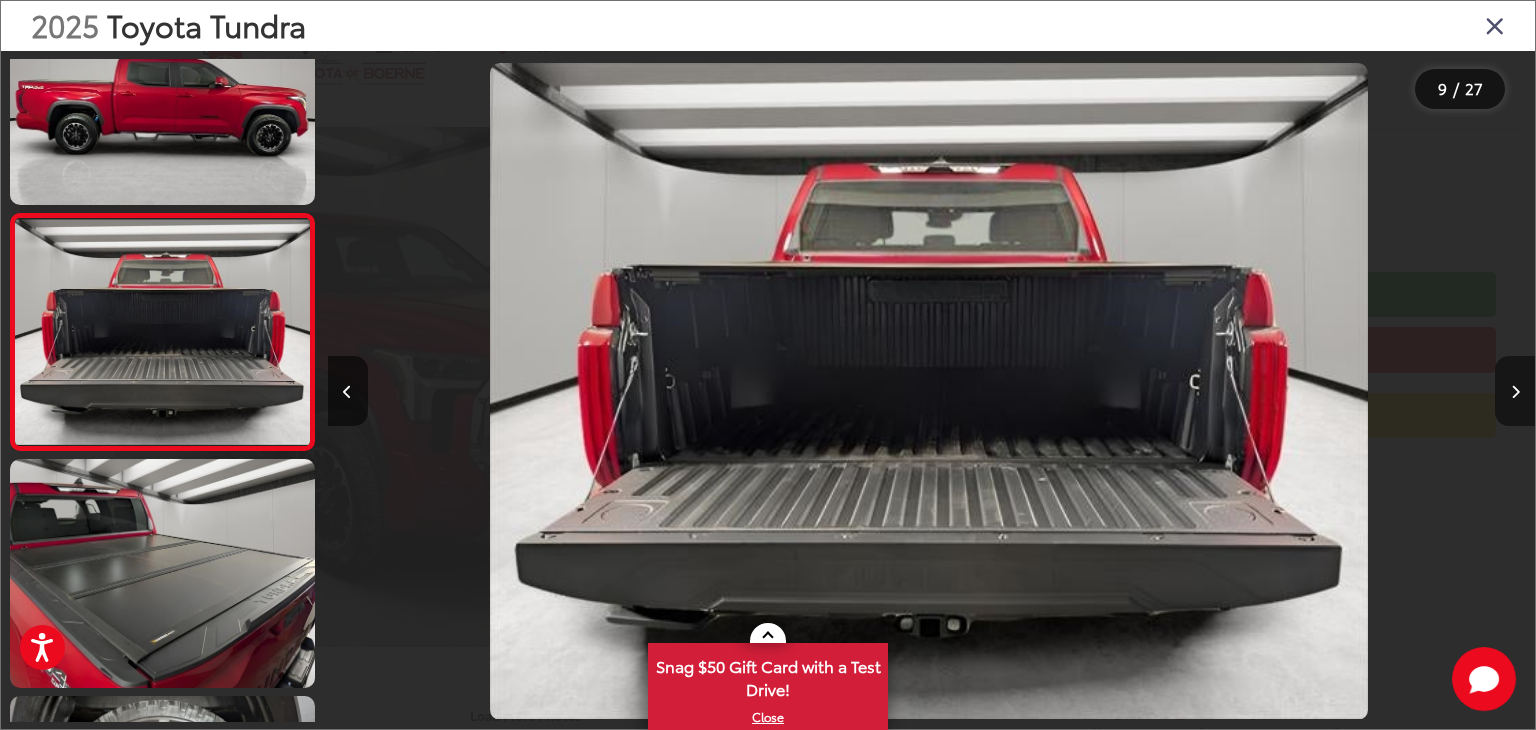 click at bounding box center (1515, 392) 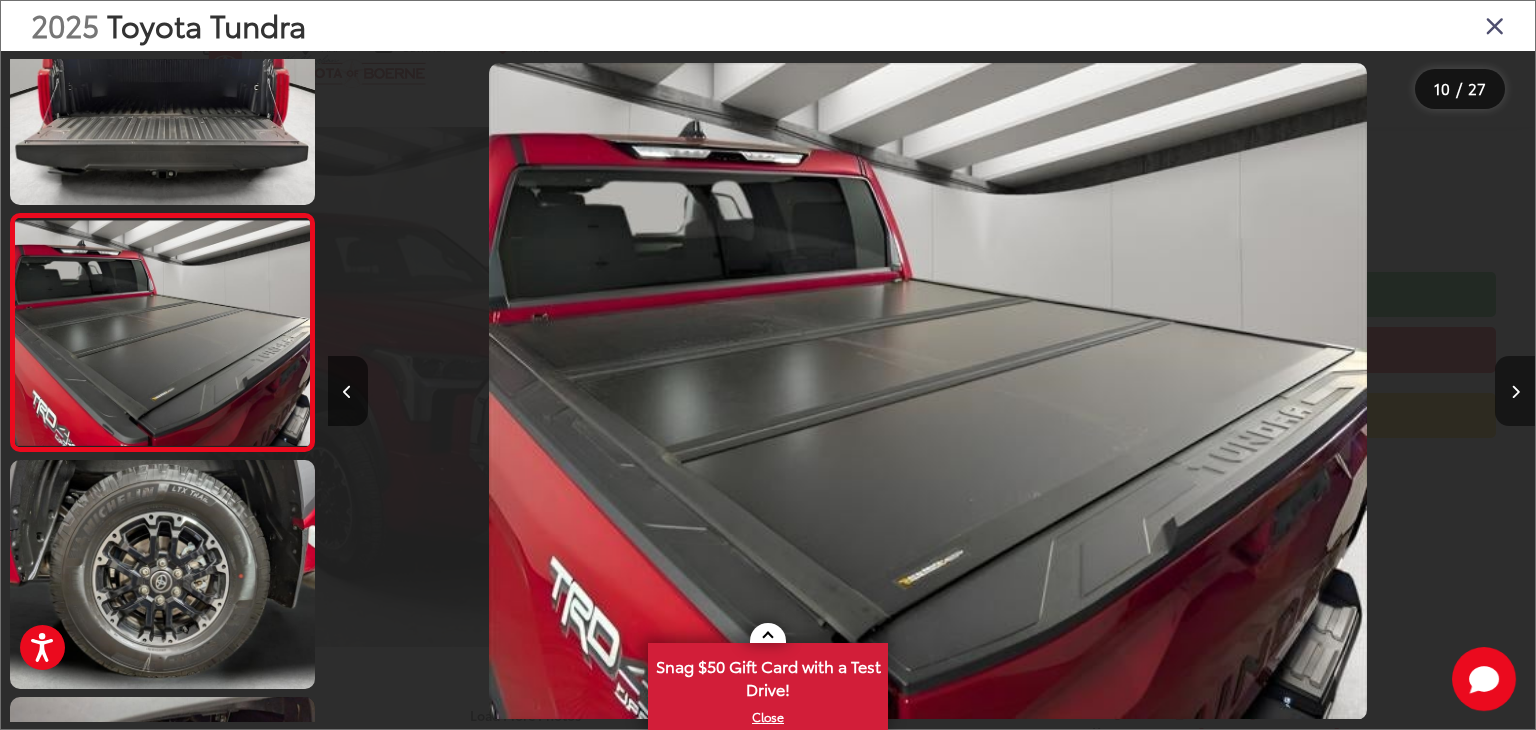 click at bounding box center (1515, 392) 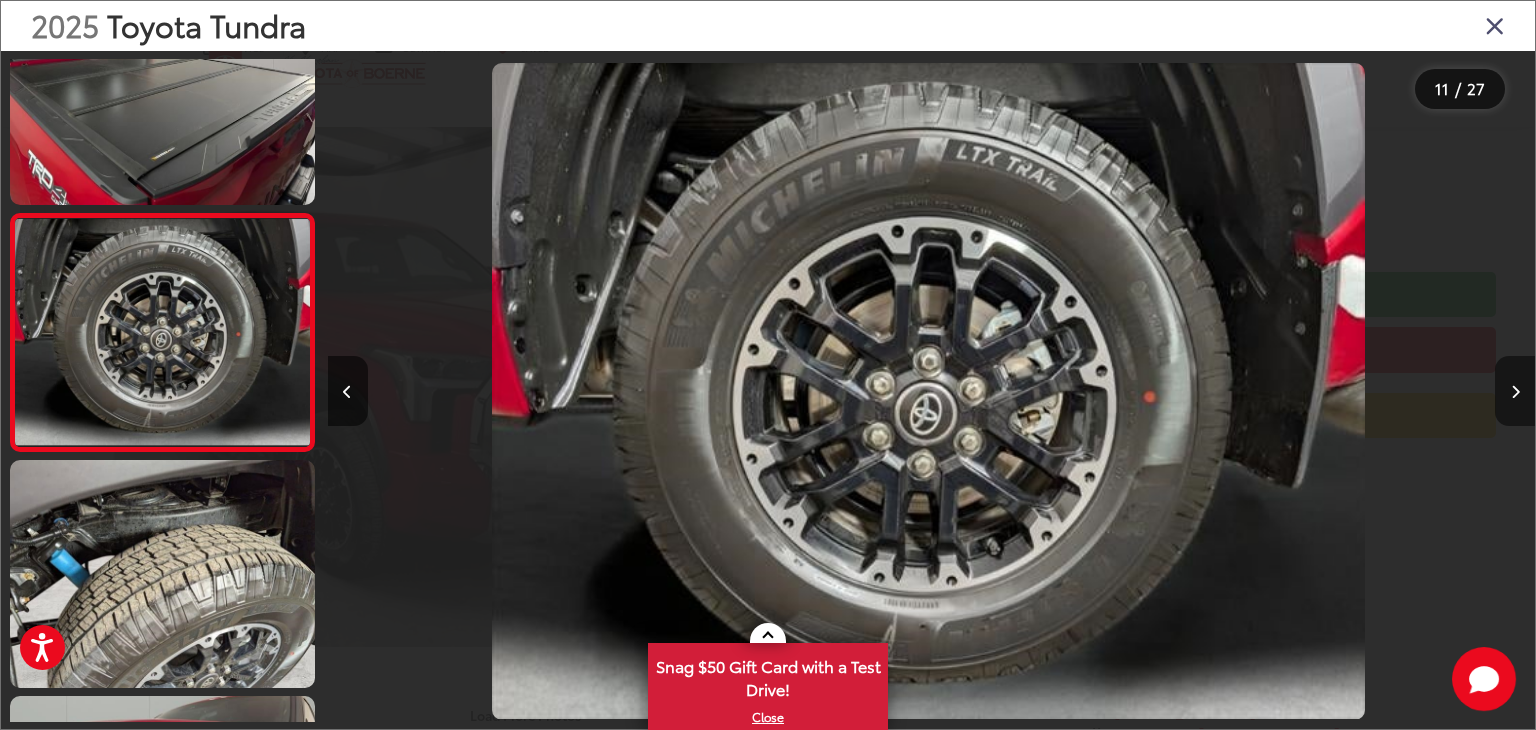 click at bounding box center [1515, 392] 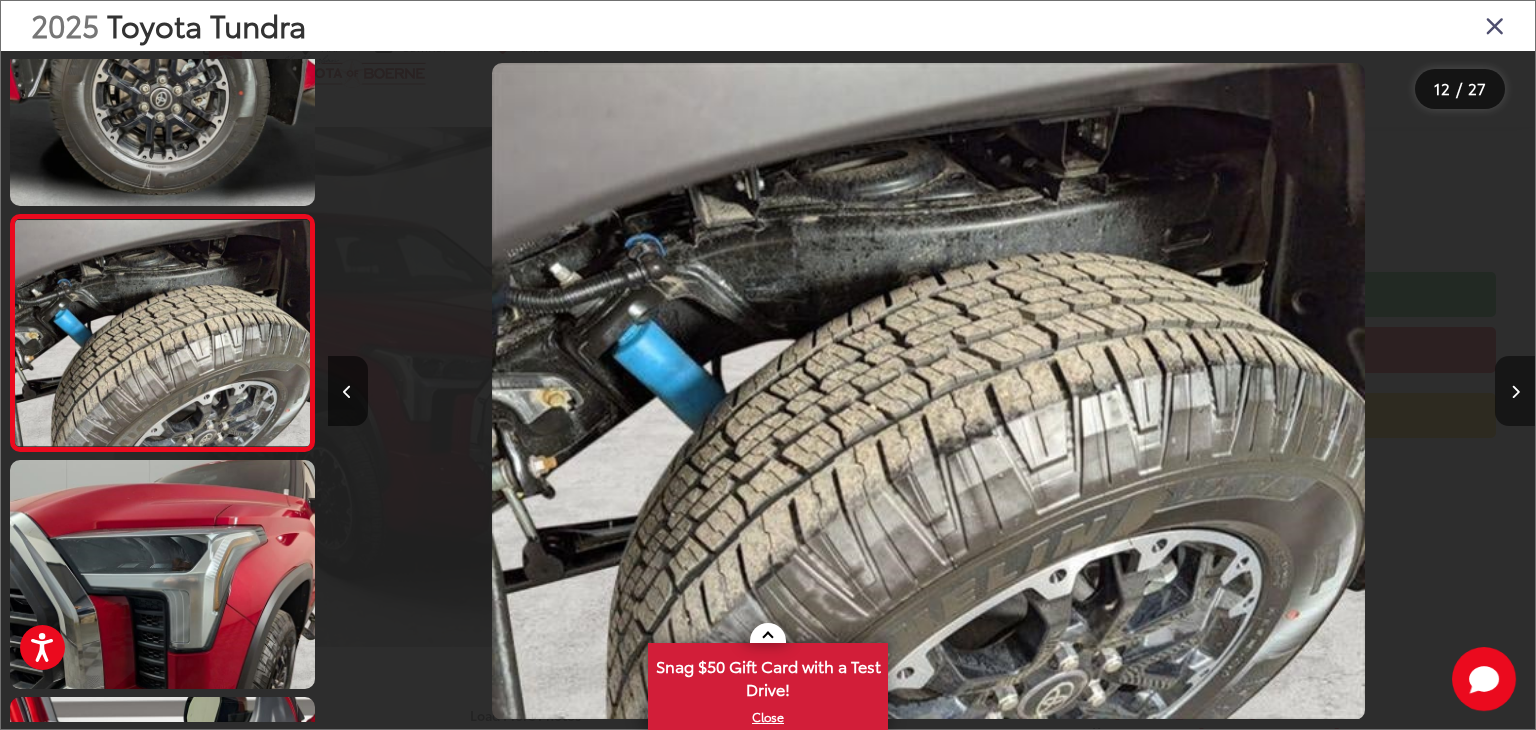 click at bounding box center (1515, 392) 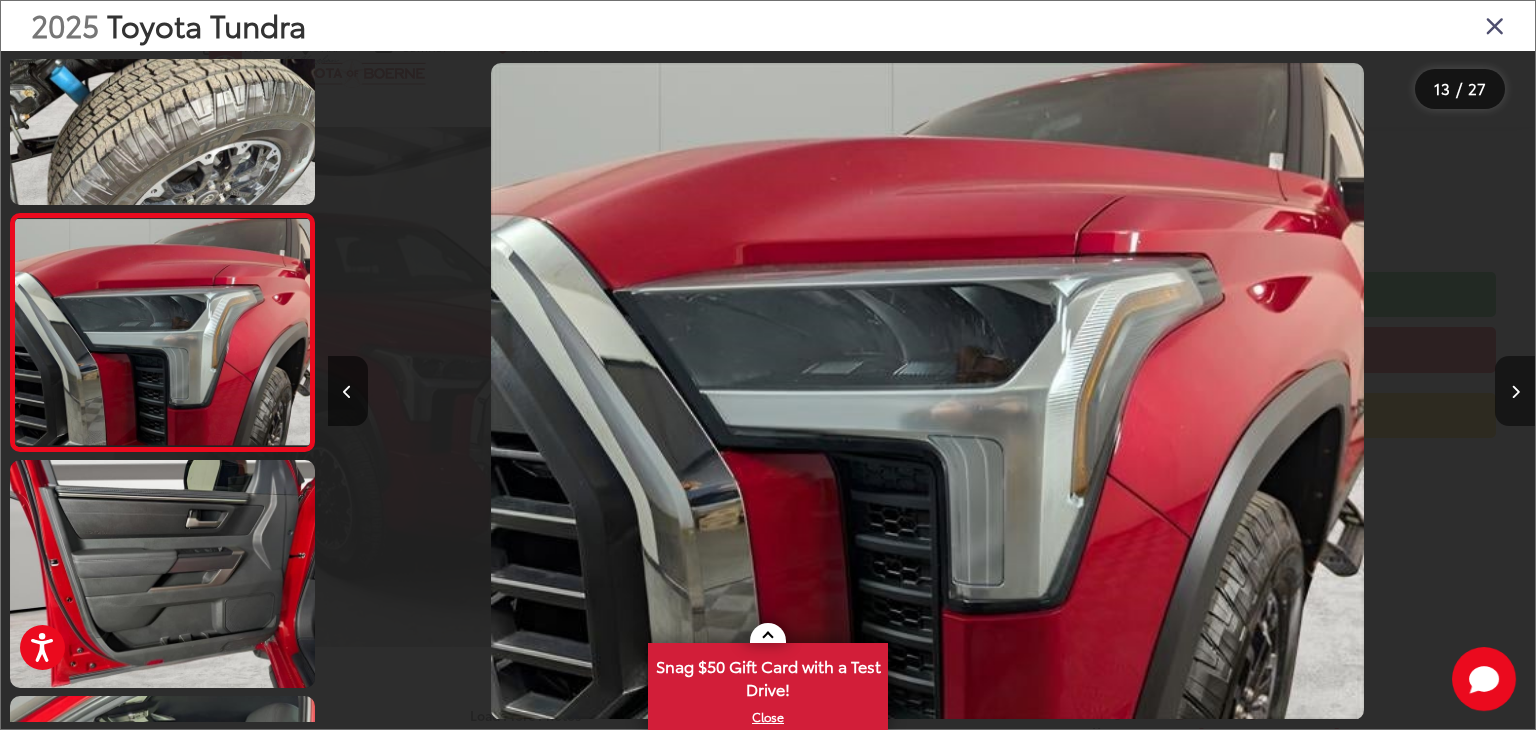 click at bounding box center [1515, 392] 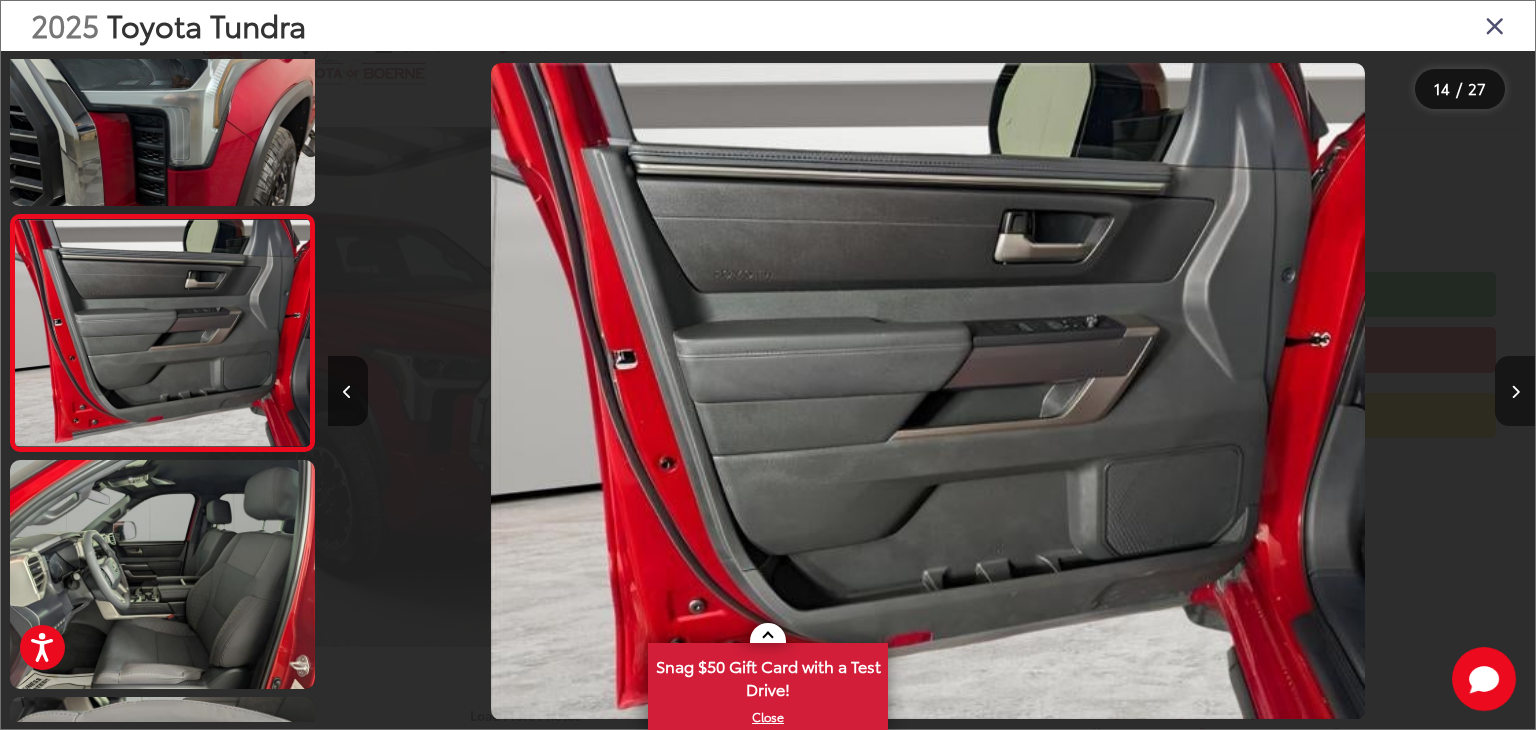 click at bounding box center [1515, 391] 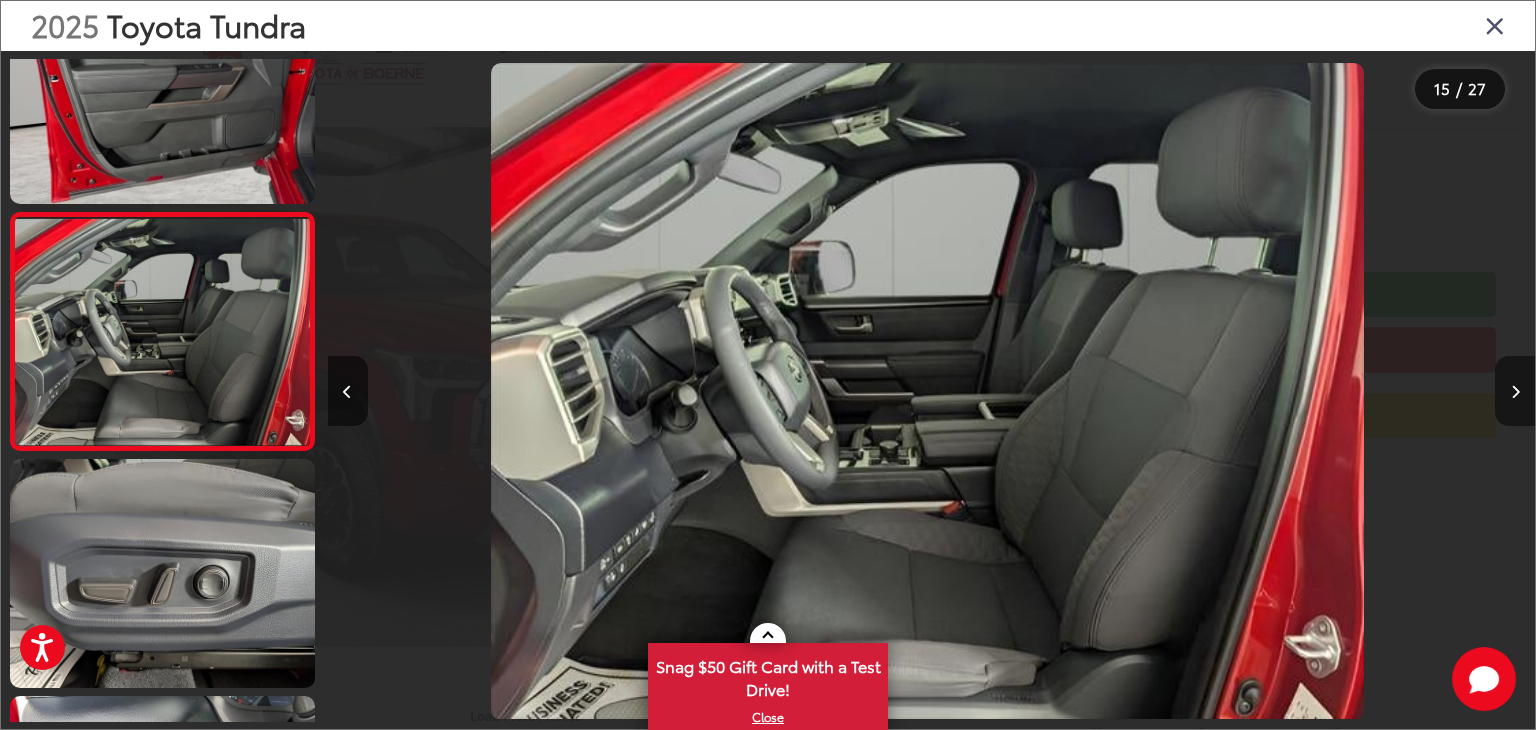 click at bounding box center [1515, 392] 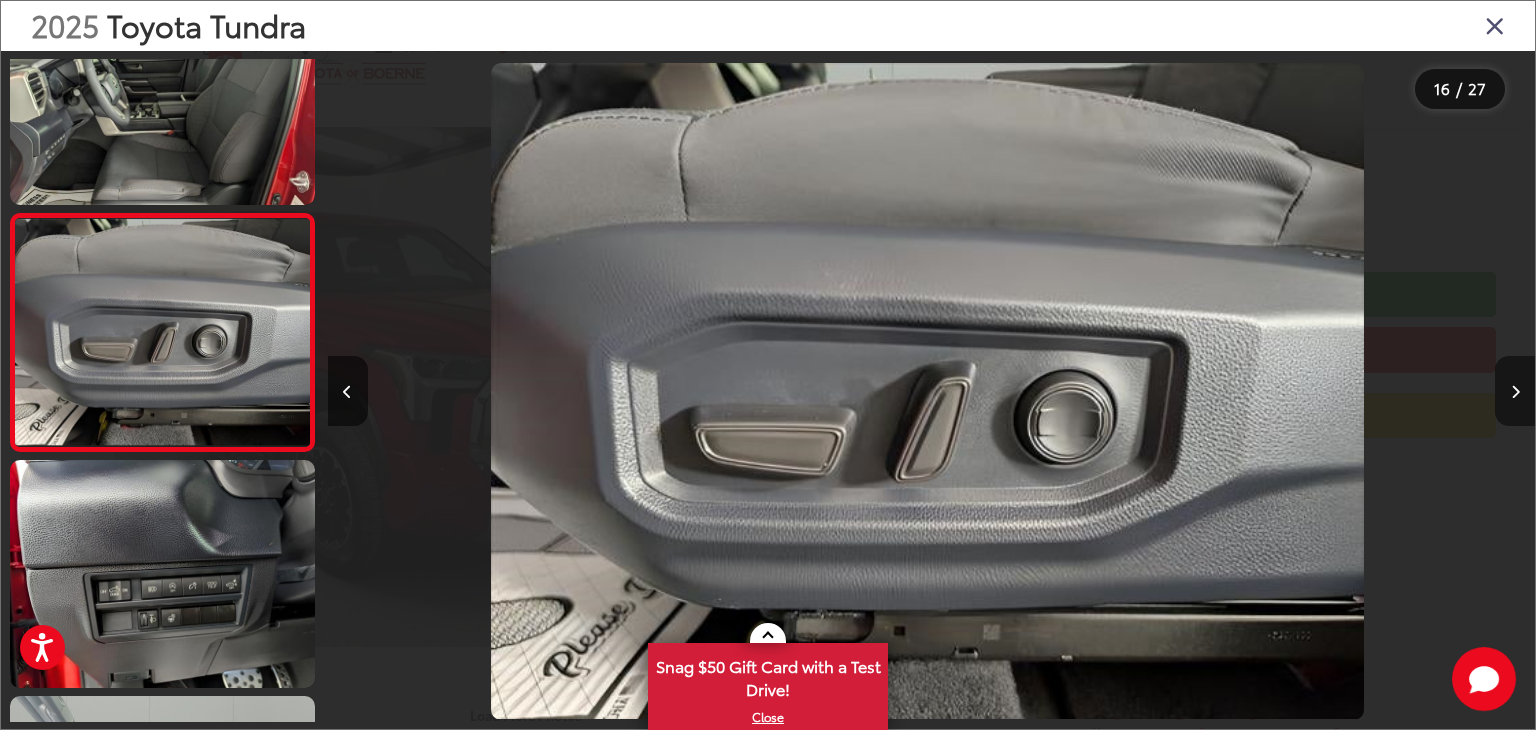 click at bounding box center [1515, 392] 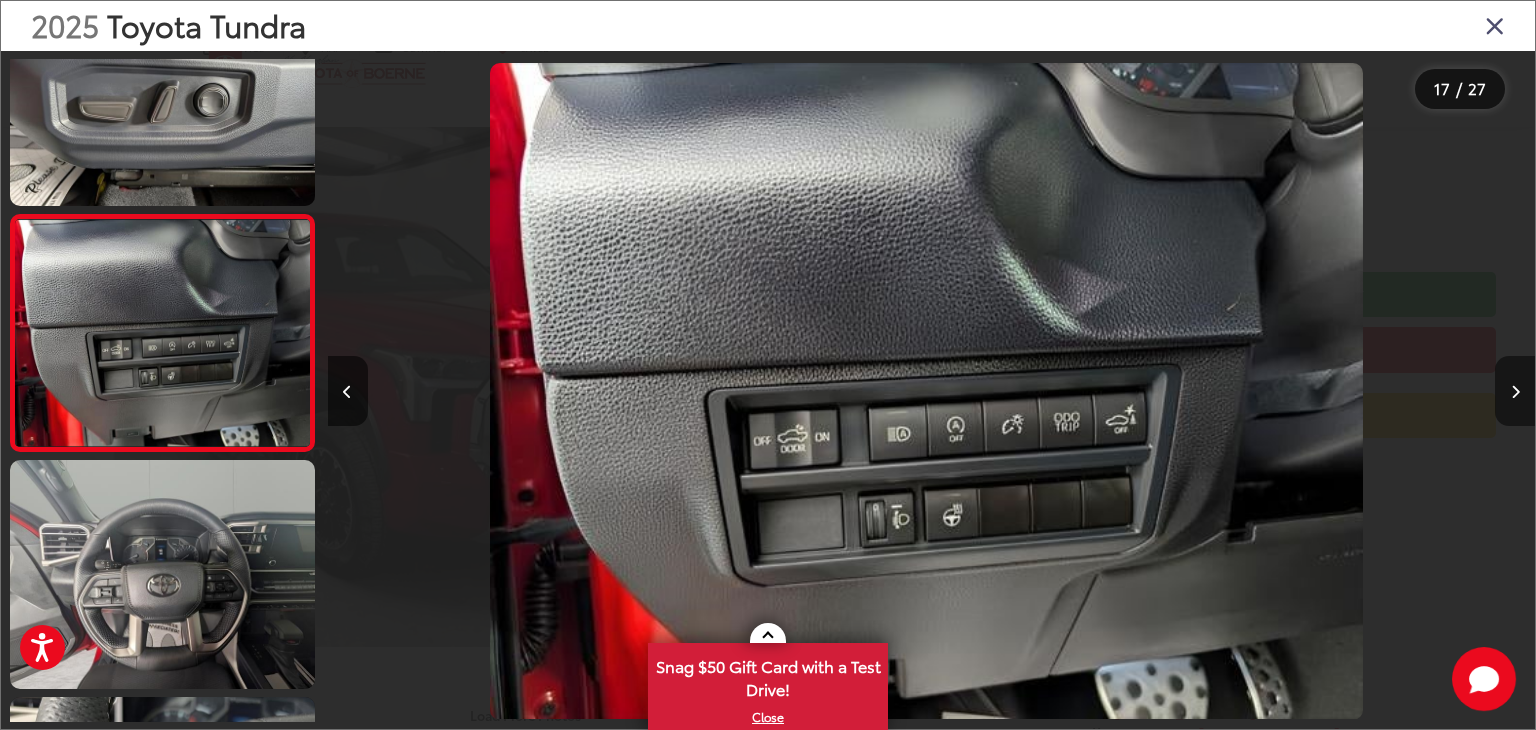 click at bounding box center (1515, 392) 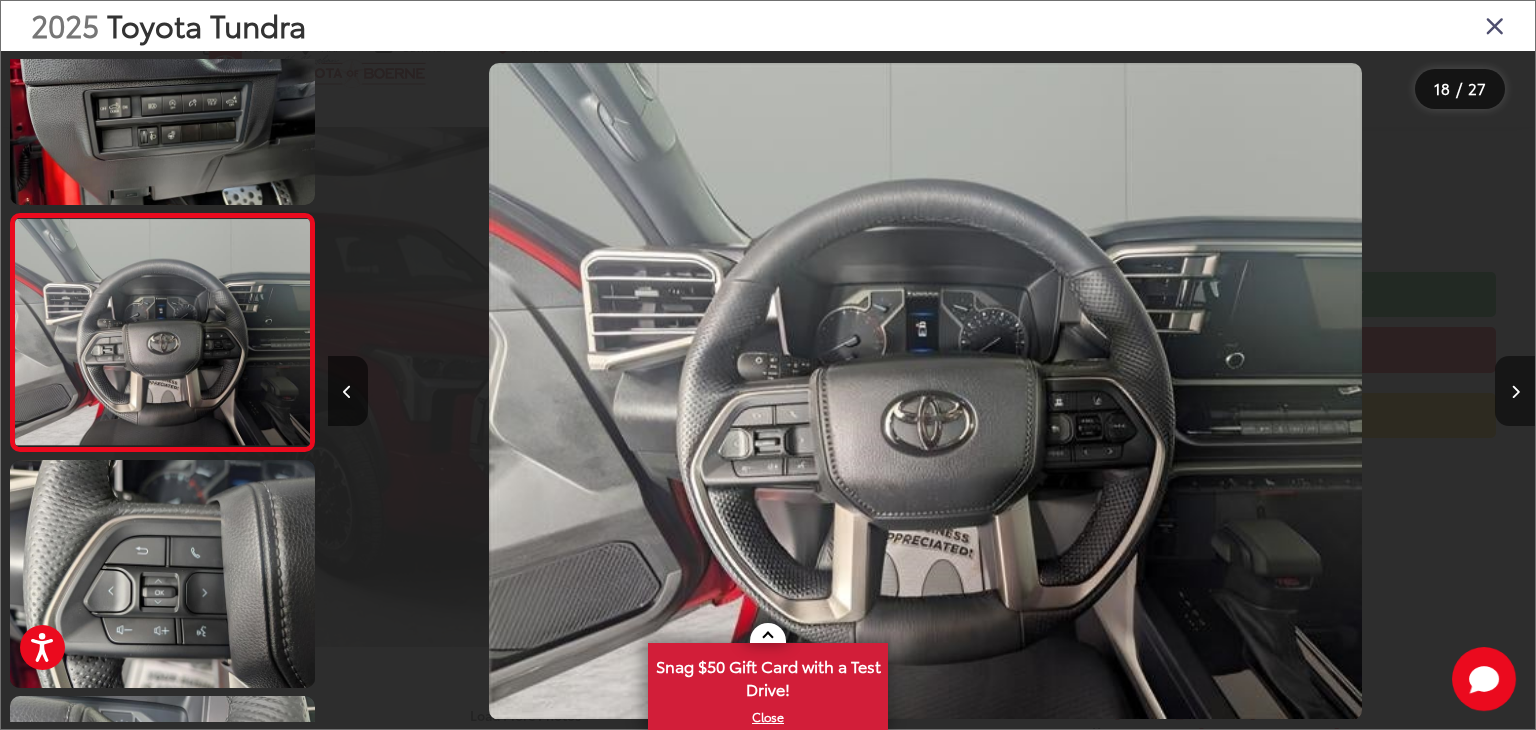 click at bounding box center (1515, 392) 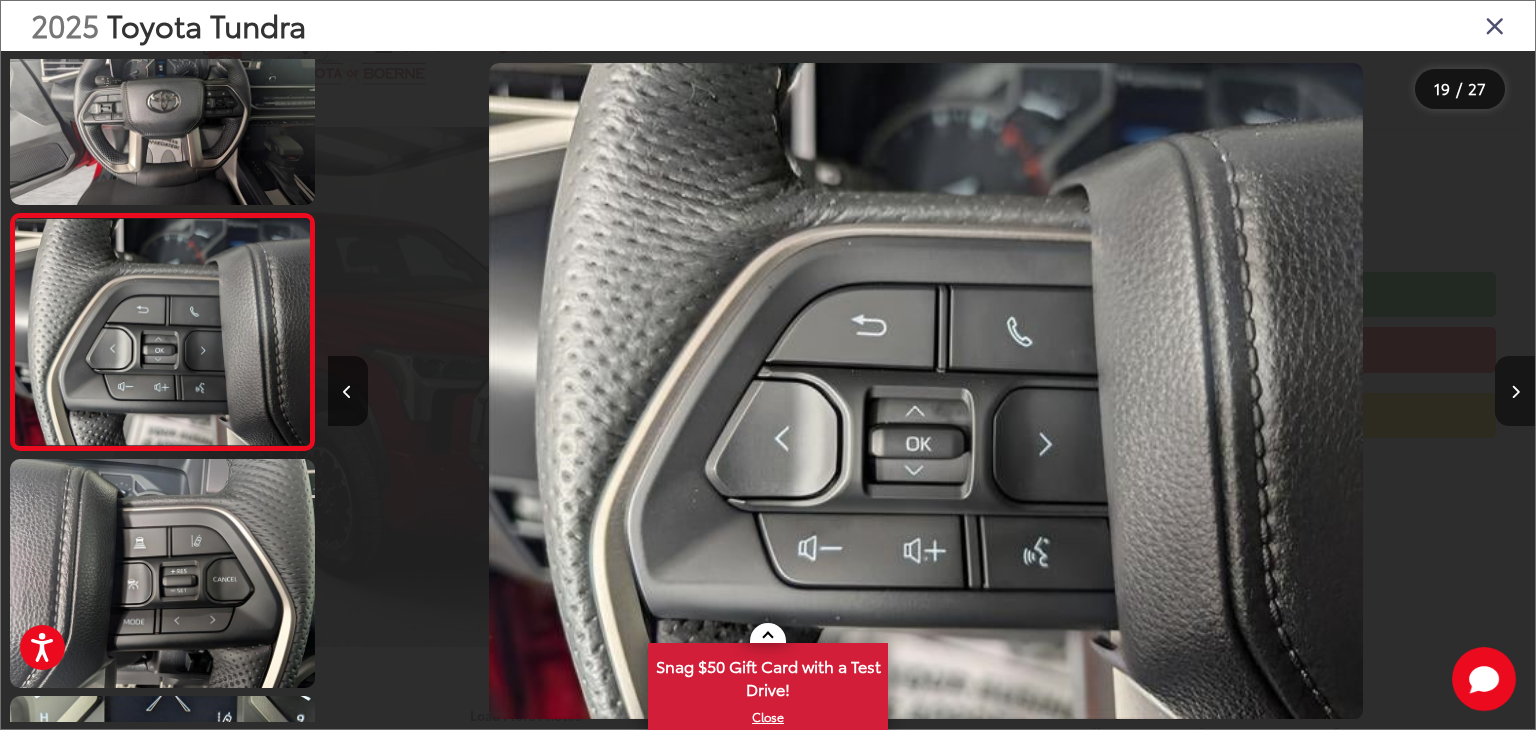 click at bounding box center (1515, 392) 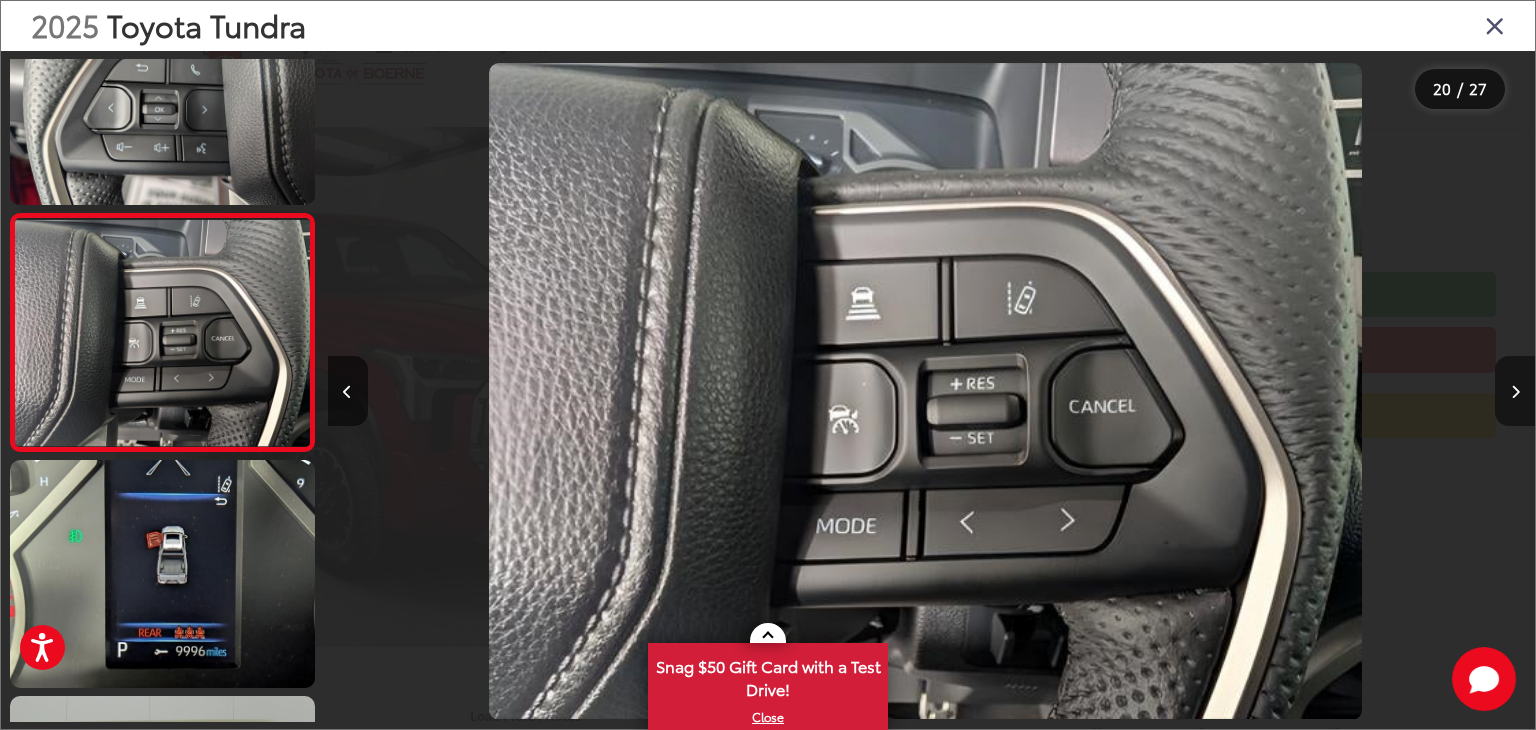 click at bounding box center [1515, 392] 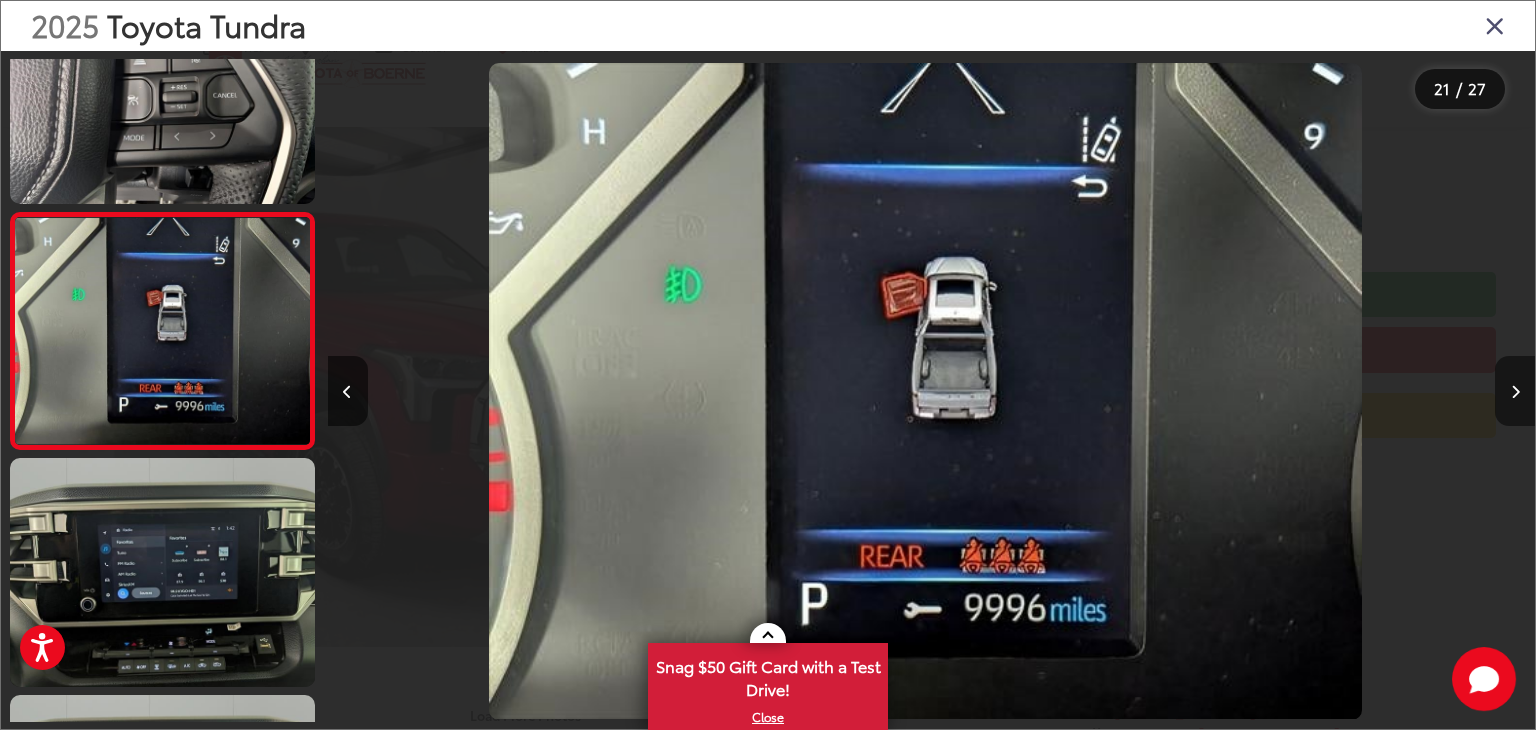 click at bounding box center (1515, 391) 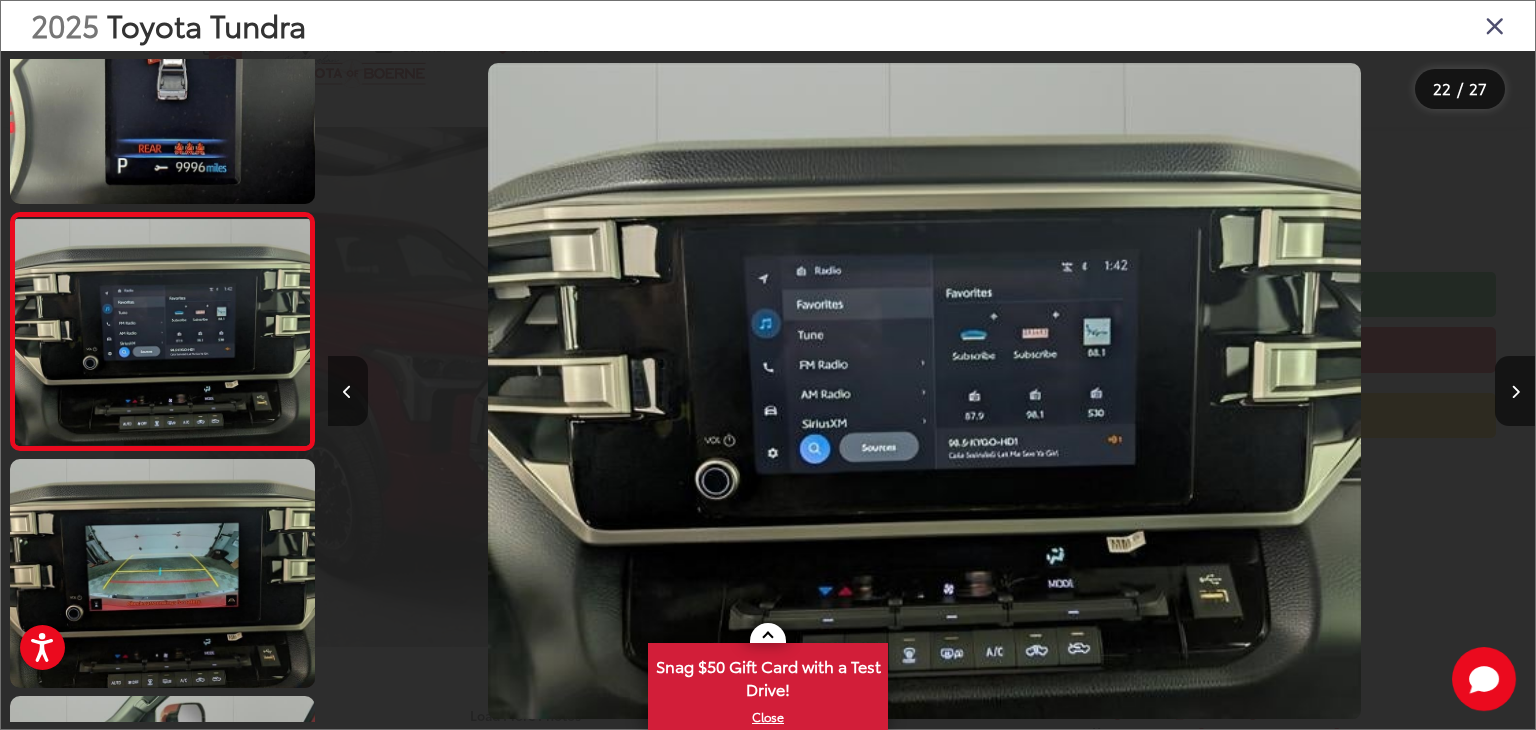 drag, startPoint x: 338, startPoint y: 401, endPoint x: 356, endPoint y: 408, distance: 19.313208 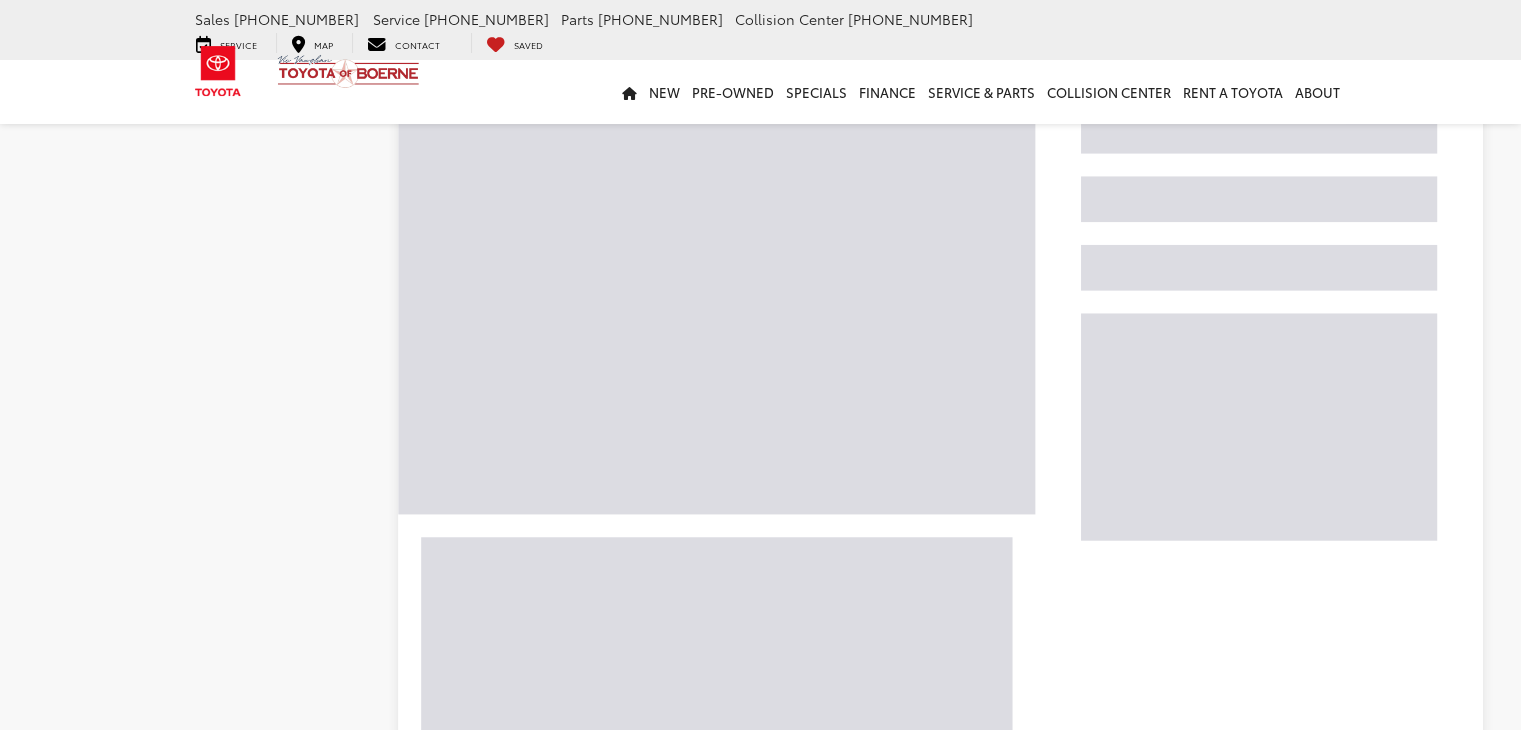 scroll, scrollTop: 2680, scrollLeft: 0, axis: vertical 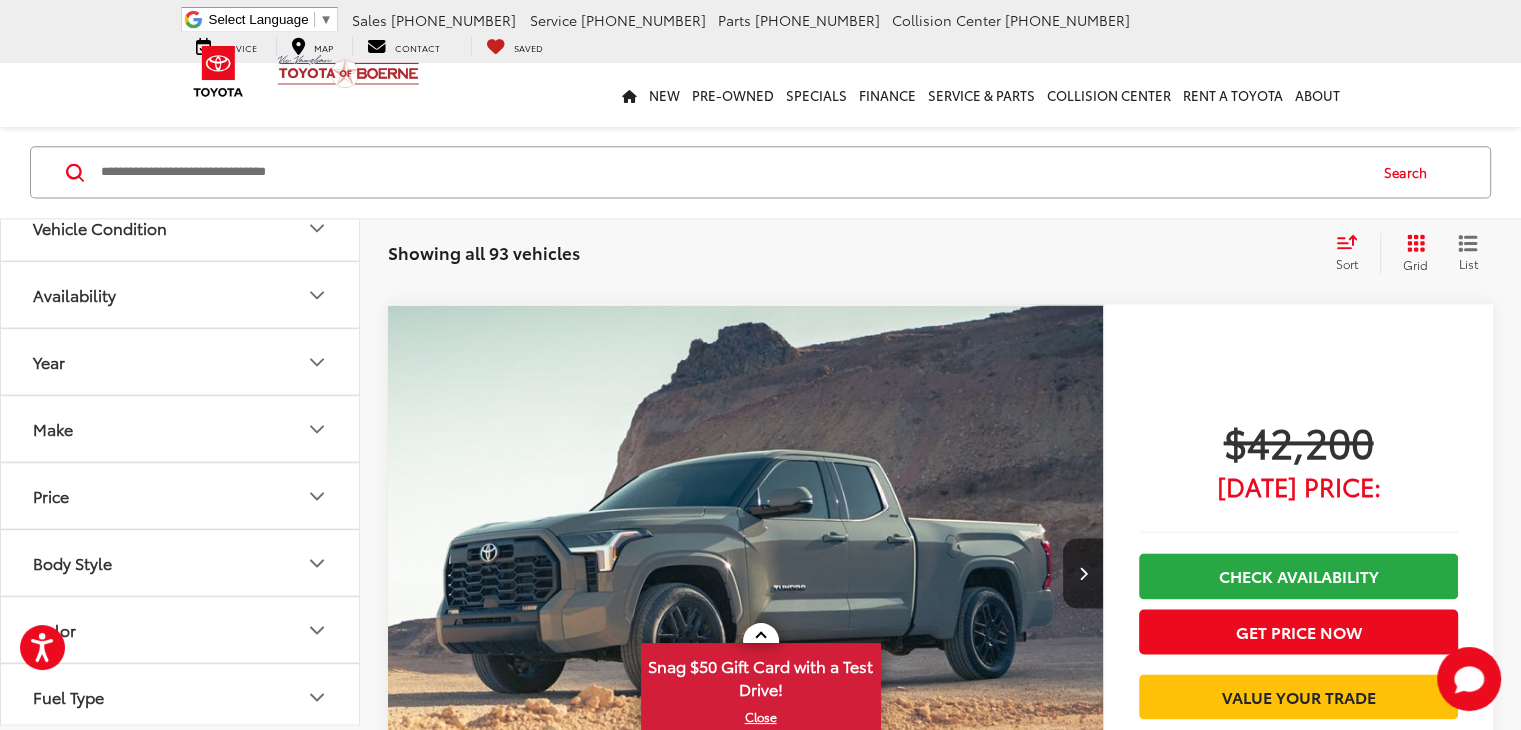 click at bounding box center [1082, 1429] 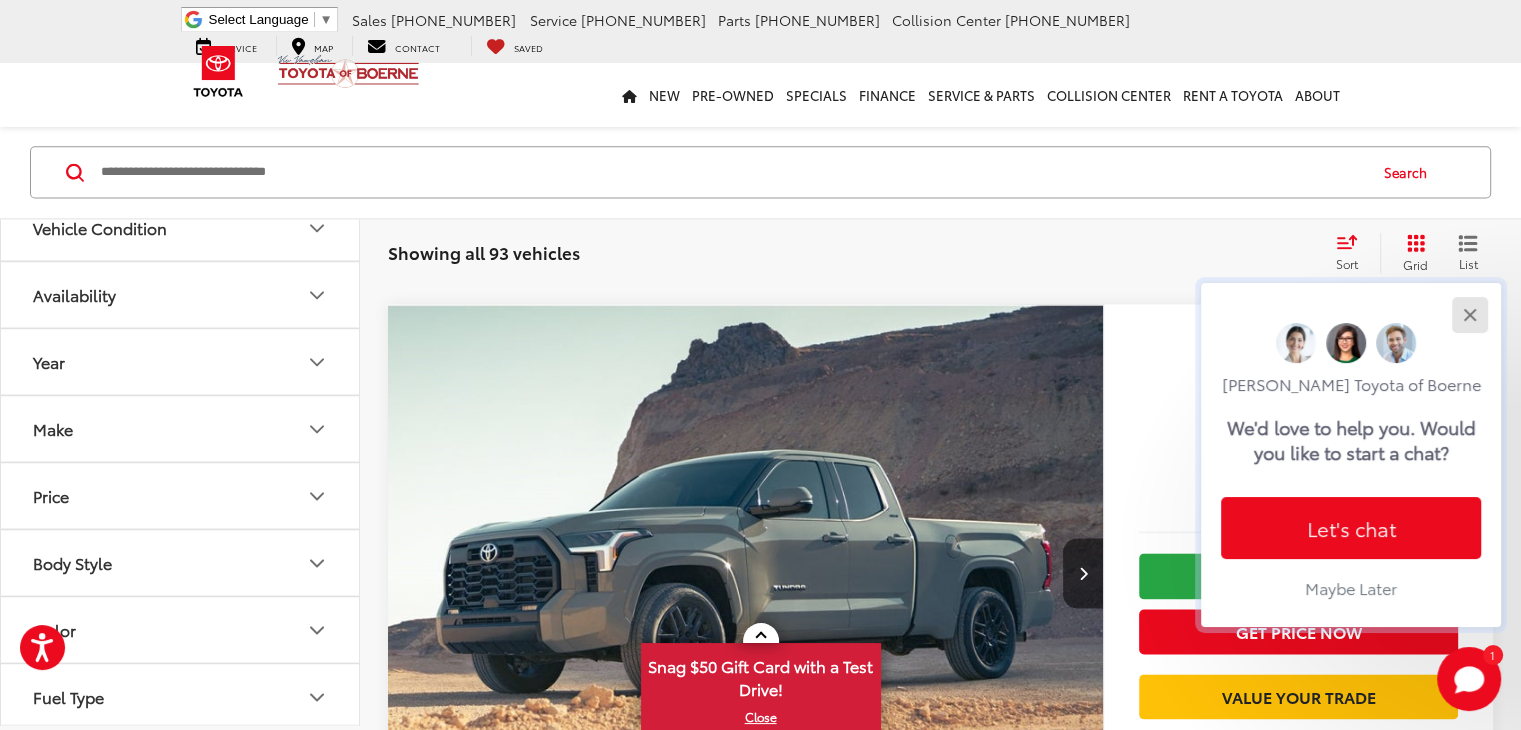 click at bounding box center [1469, 314] 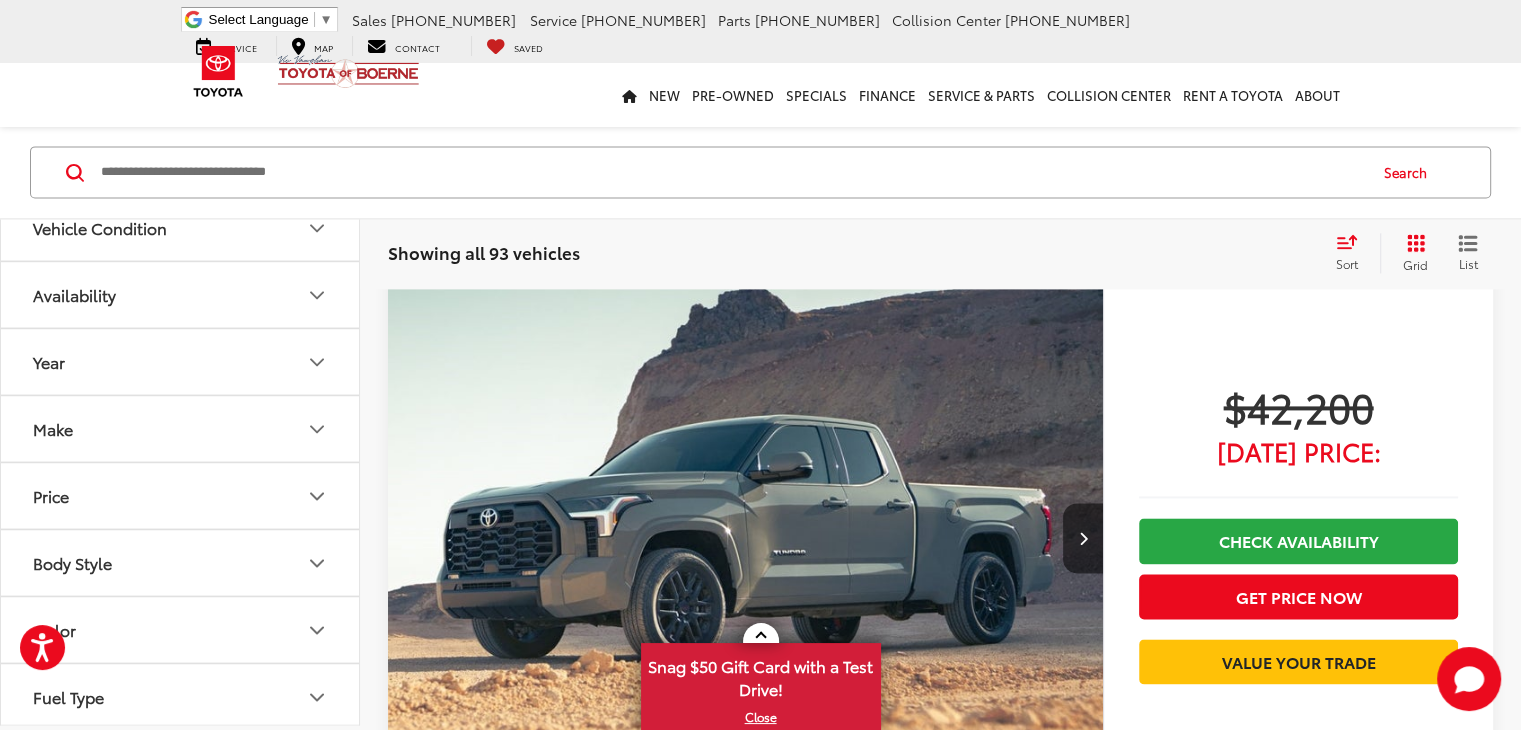 scroll, scrollTop: 2680, scrollLeft: 0, axis: vertical 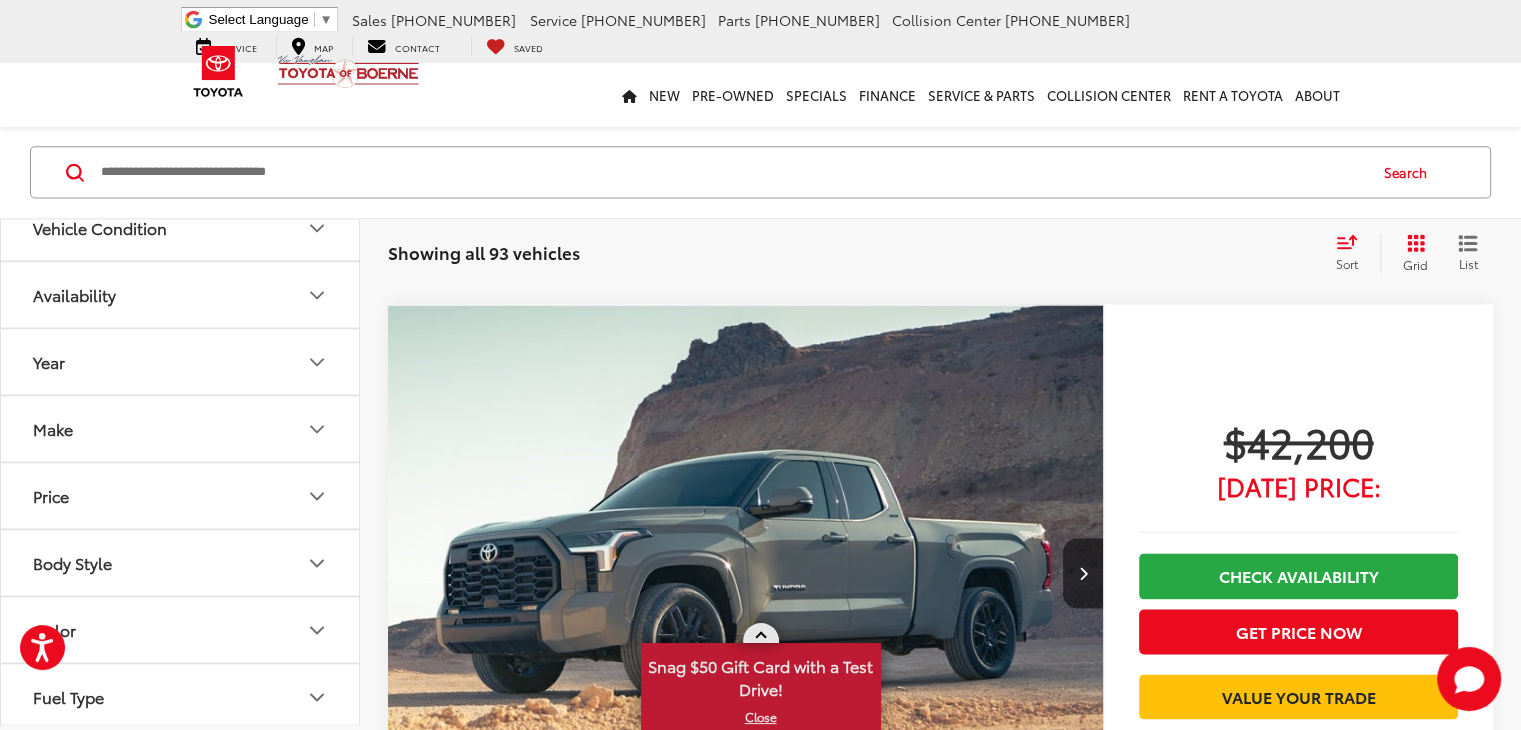 click at bounding box center (761, 633) 